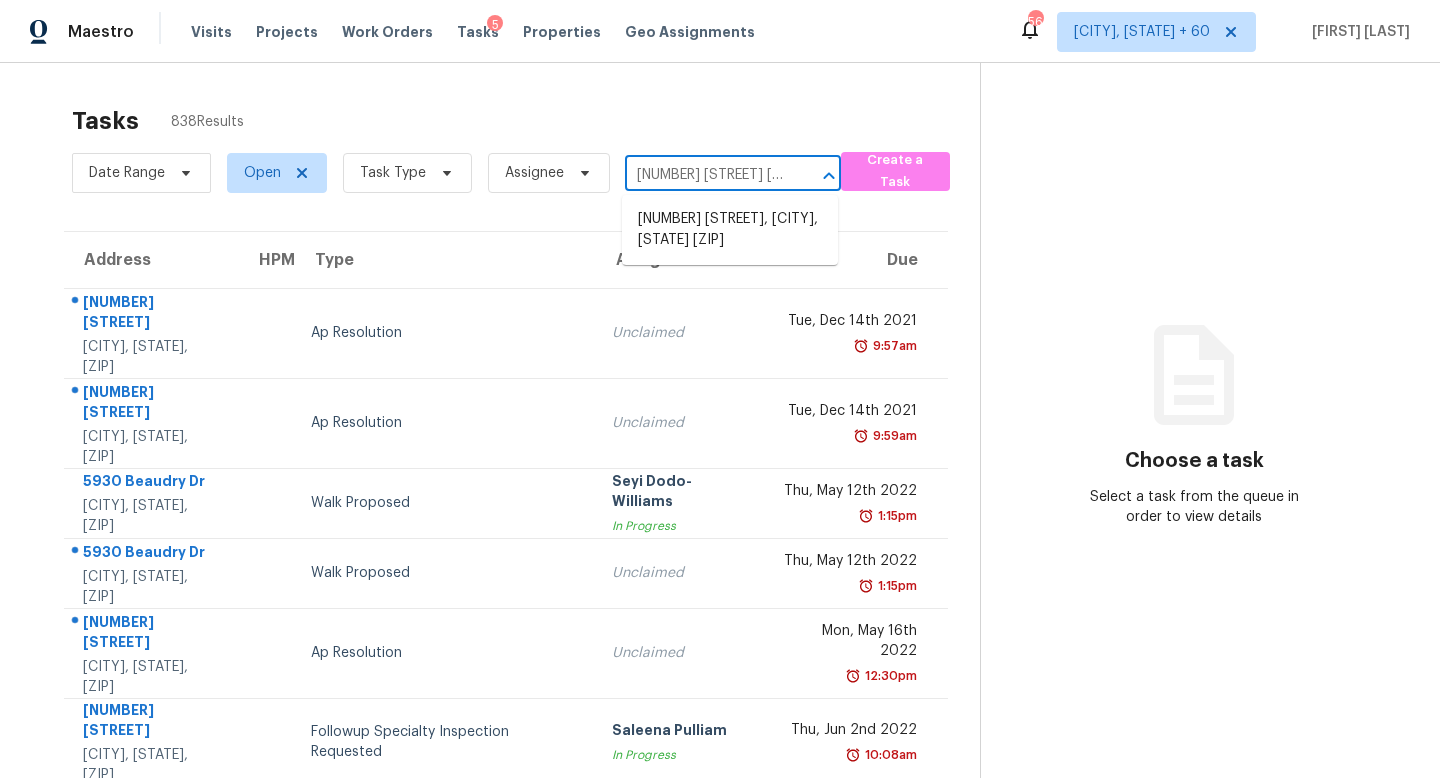 scroll, scrollTop: 0, scrollLeft: 0, axis: both 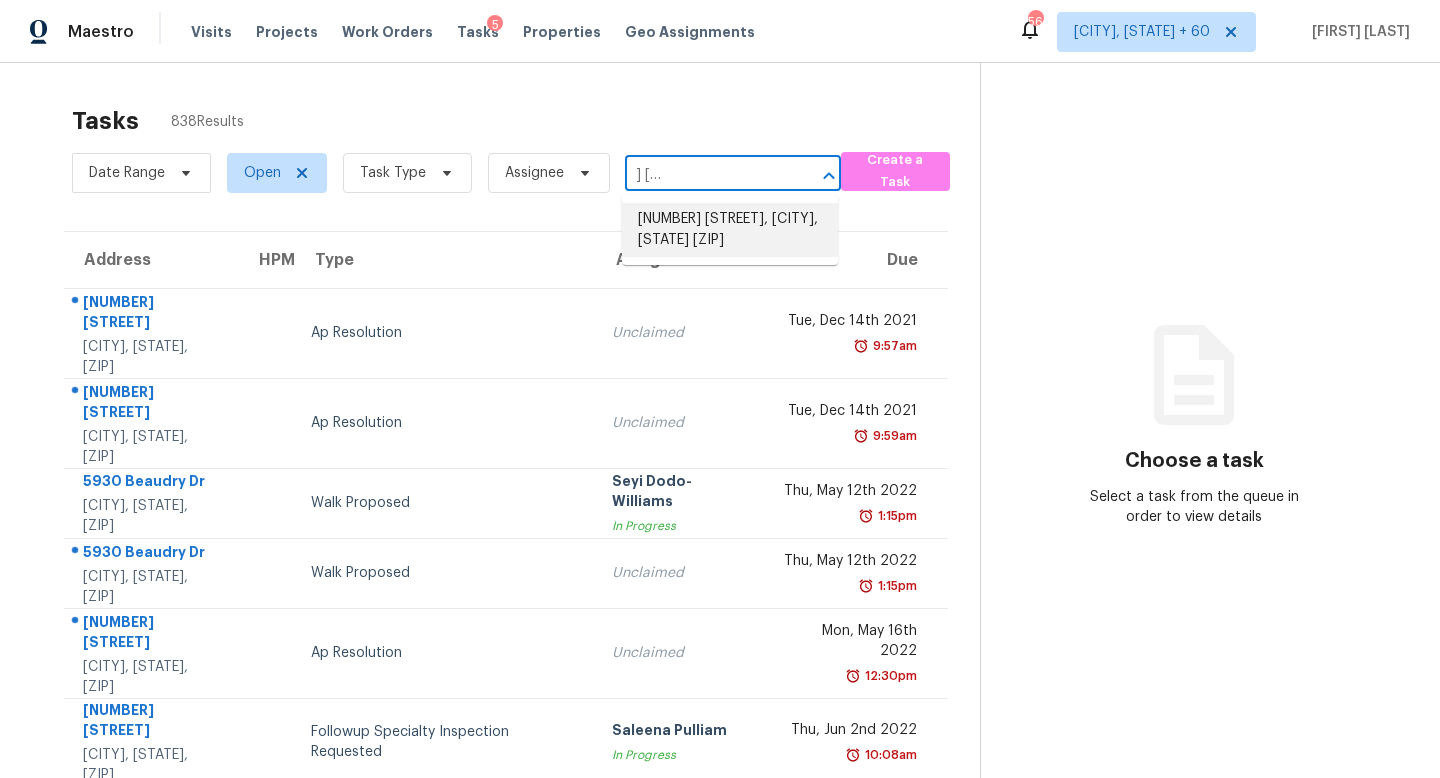 click on "11053 N Eagle Lake Blvd, Maple Grove, MN 55369" at bounding box center (730, 230) 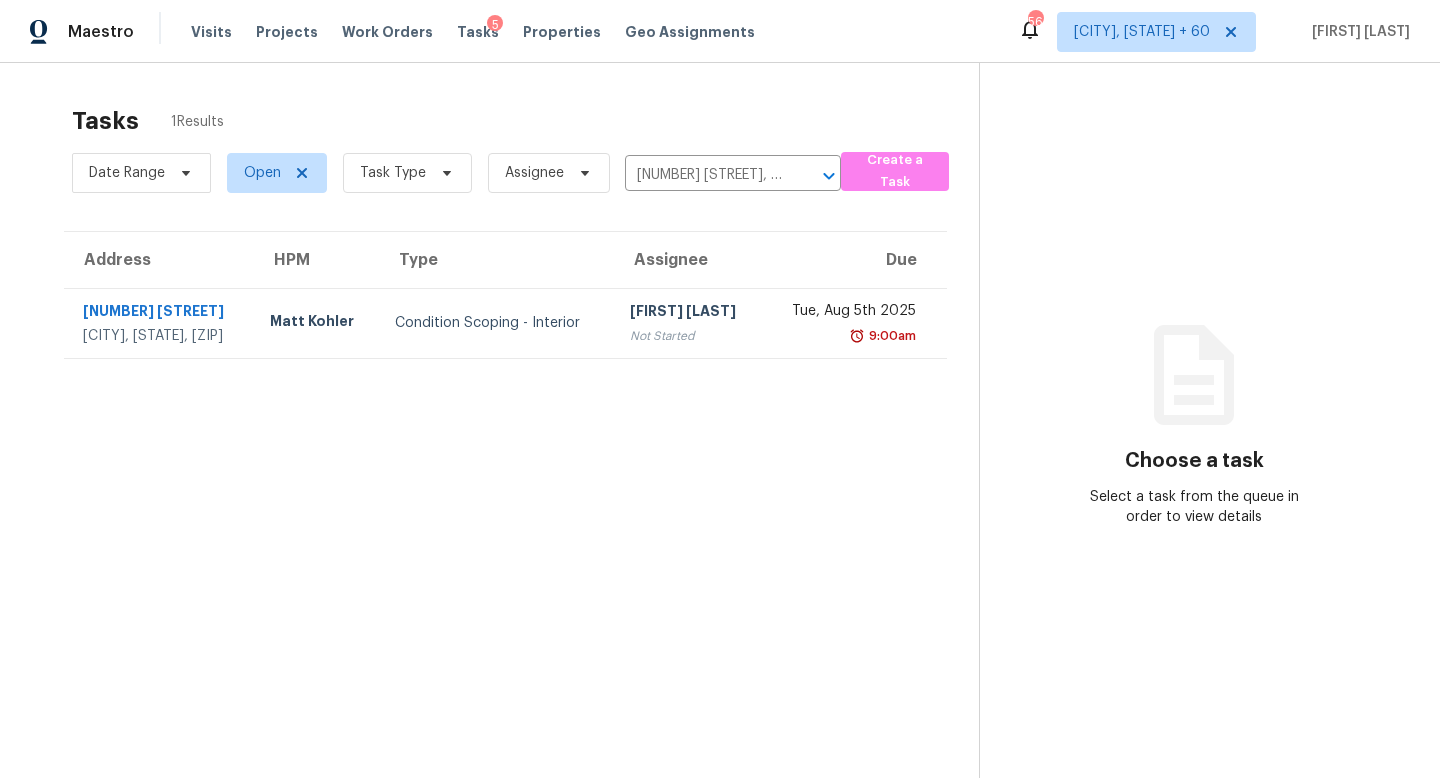 click on "Not Started" at bounding box center [688, 336] 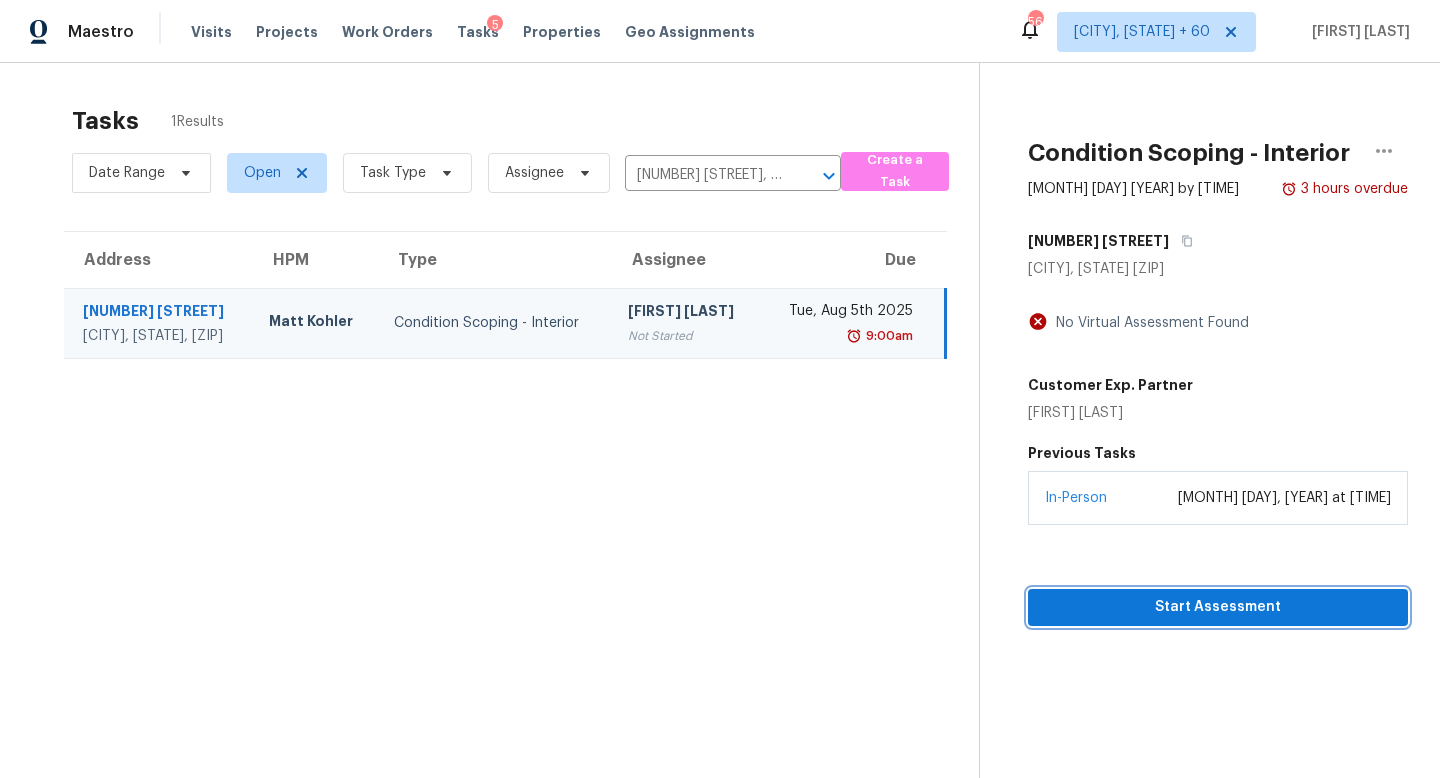 click on "Start Assessment" at bounding box center [1218, 607] 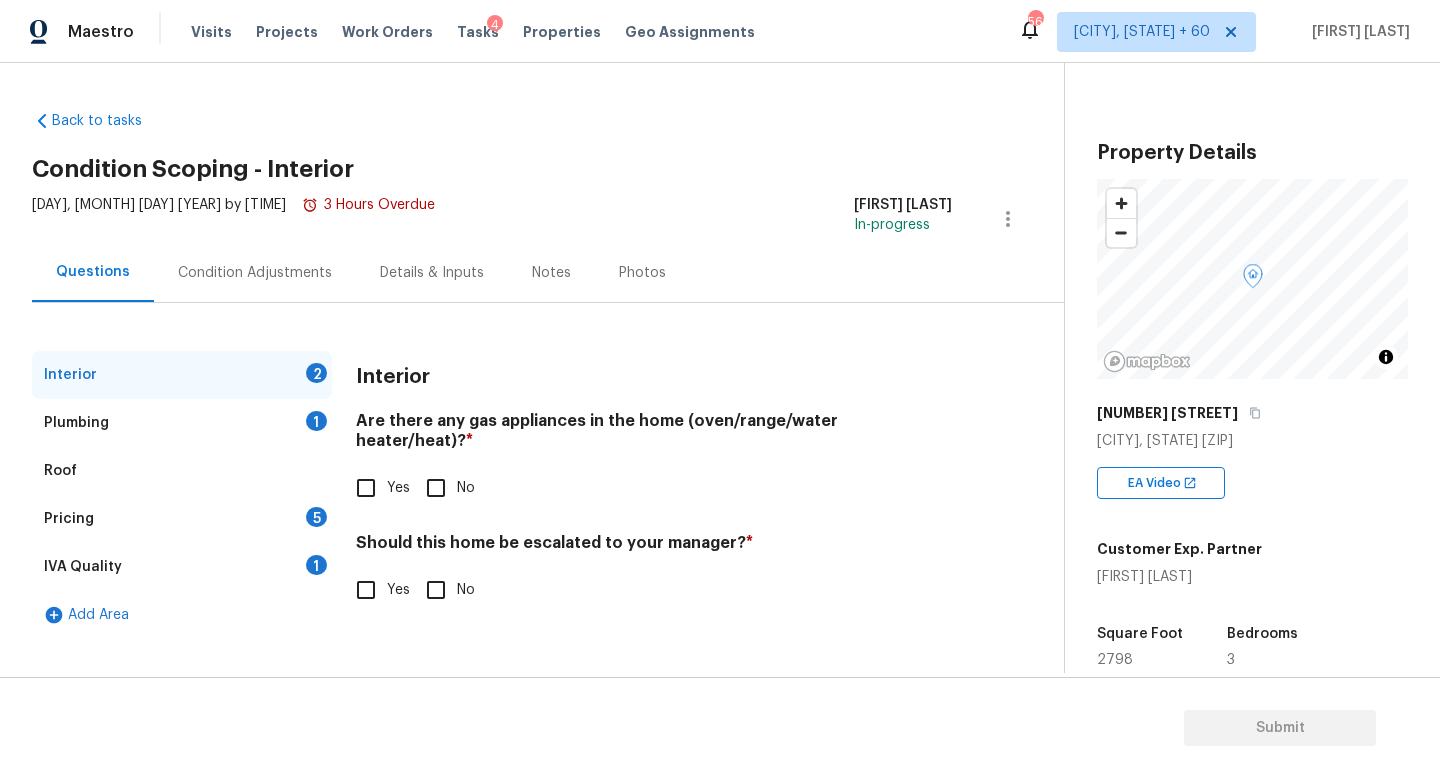click on "Plumbing 1" at bounding box center (182, 423) 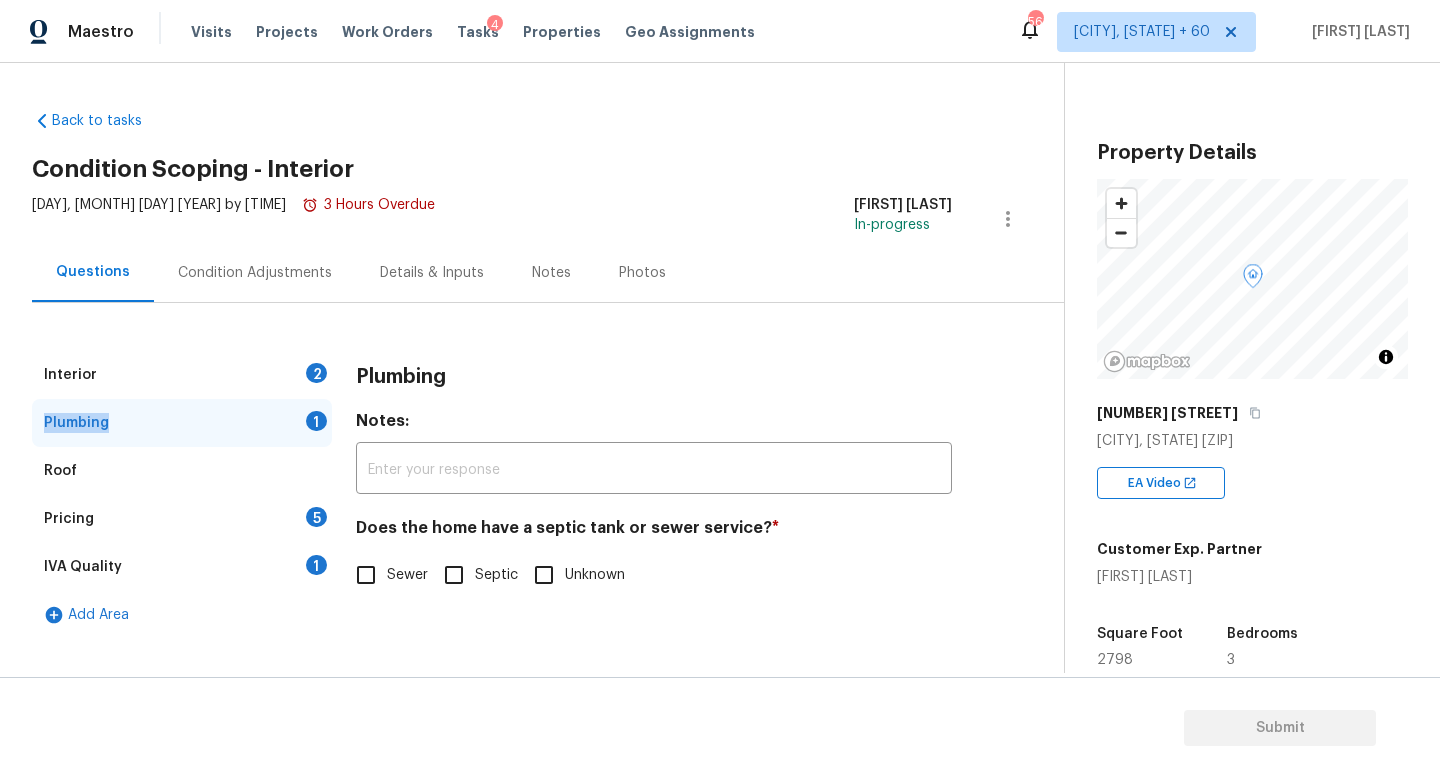 click on "Plumbing 1" at bounding box center (182, 423) 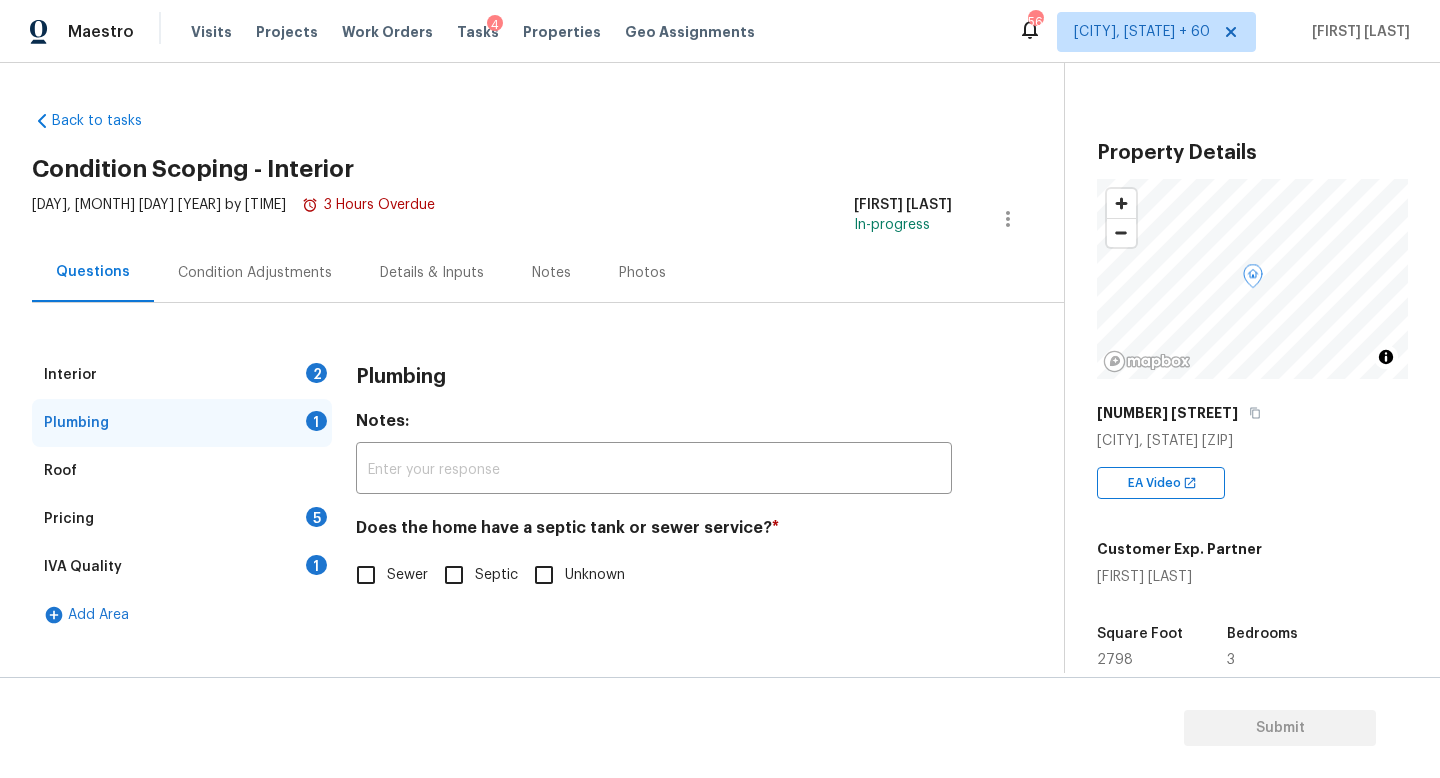 click on "Interior 2" at bounding box center [182, 375] 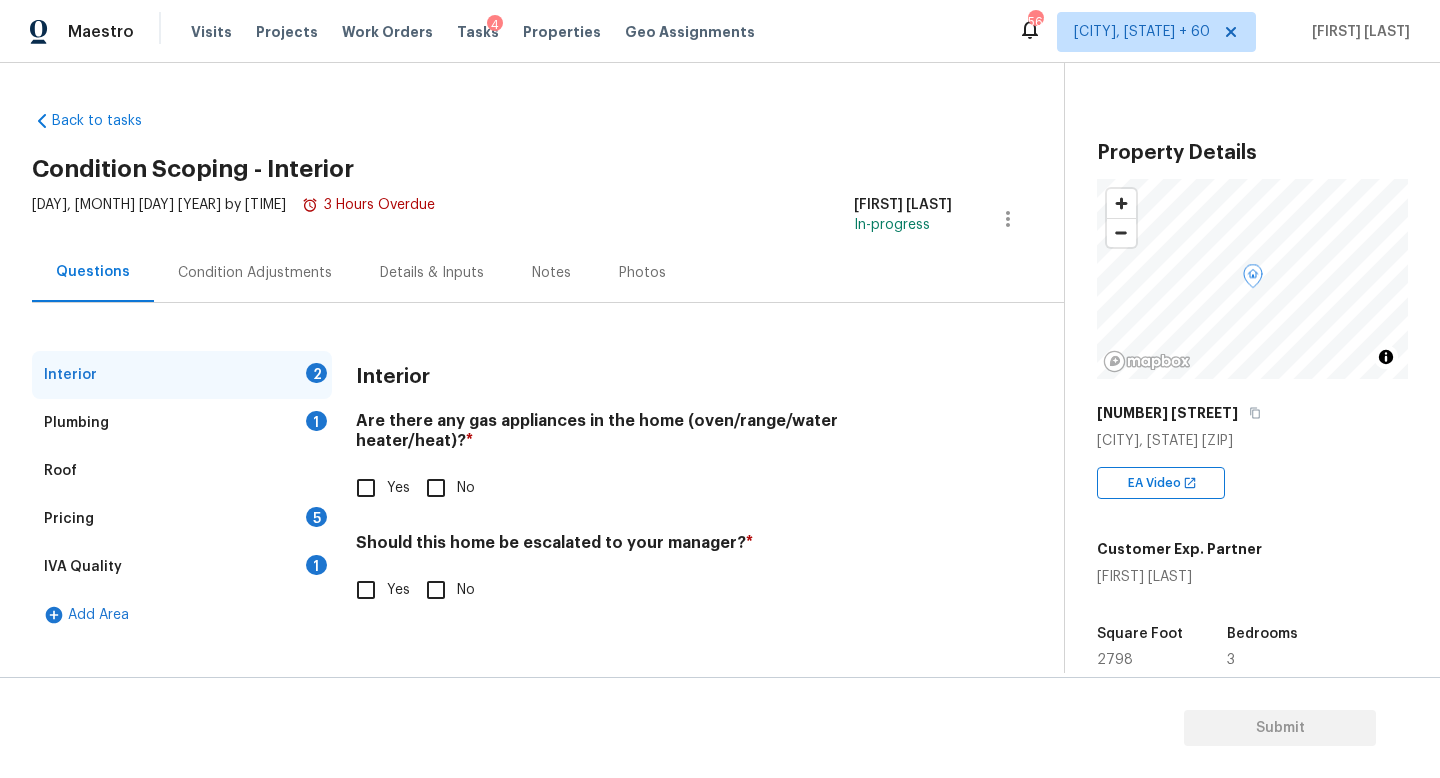 click on "Yes" at bounding box center [366, 488] 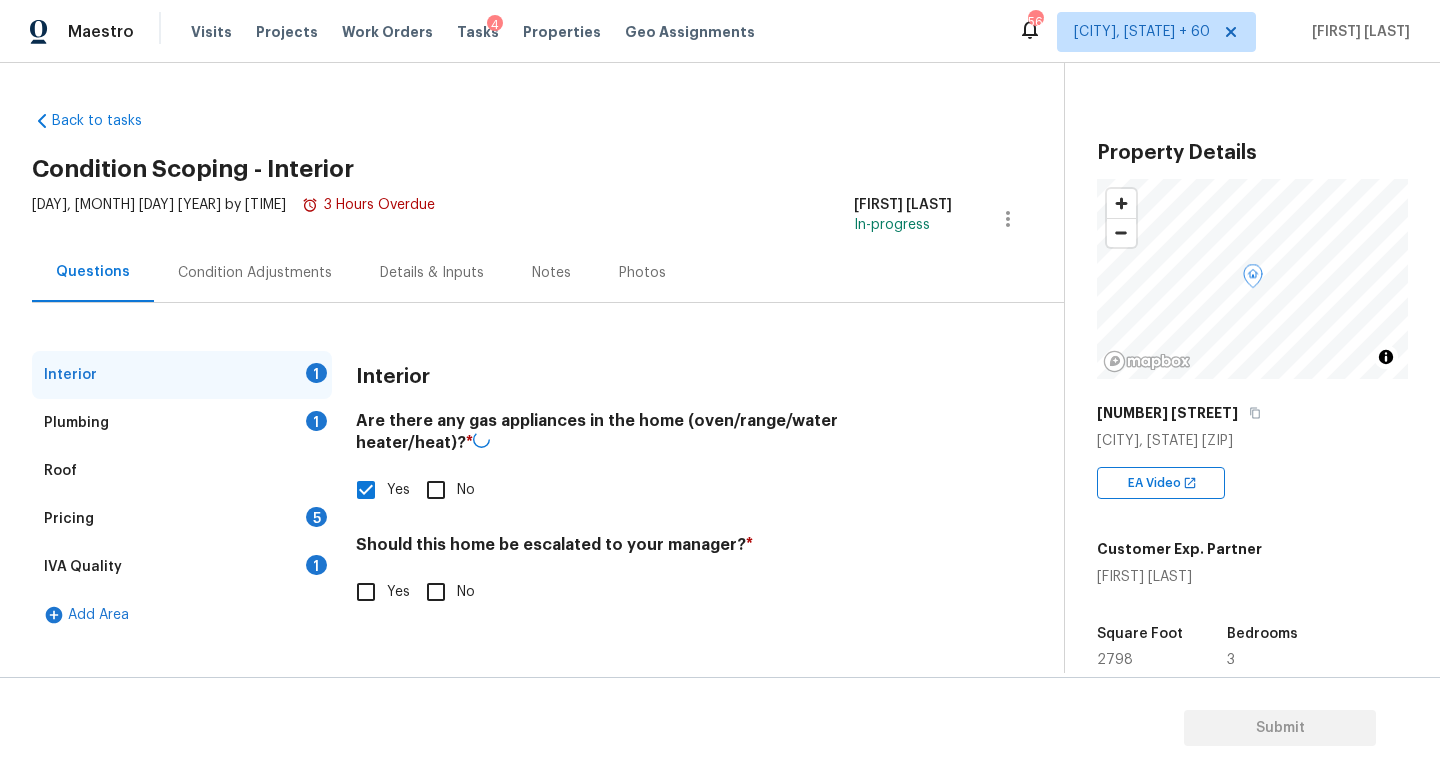 click on "Plumbing 1" at bounding box center [182, 423] 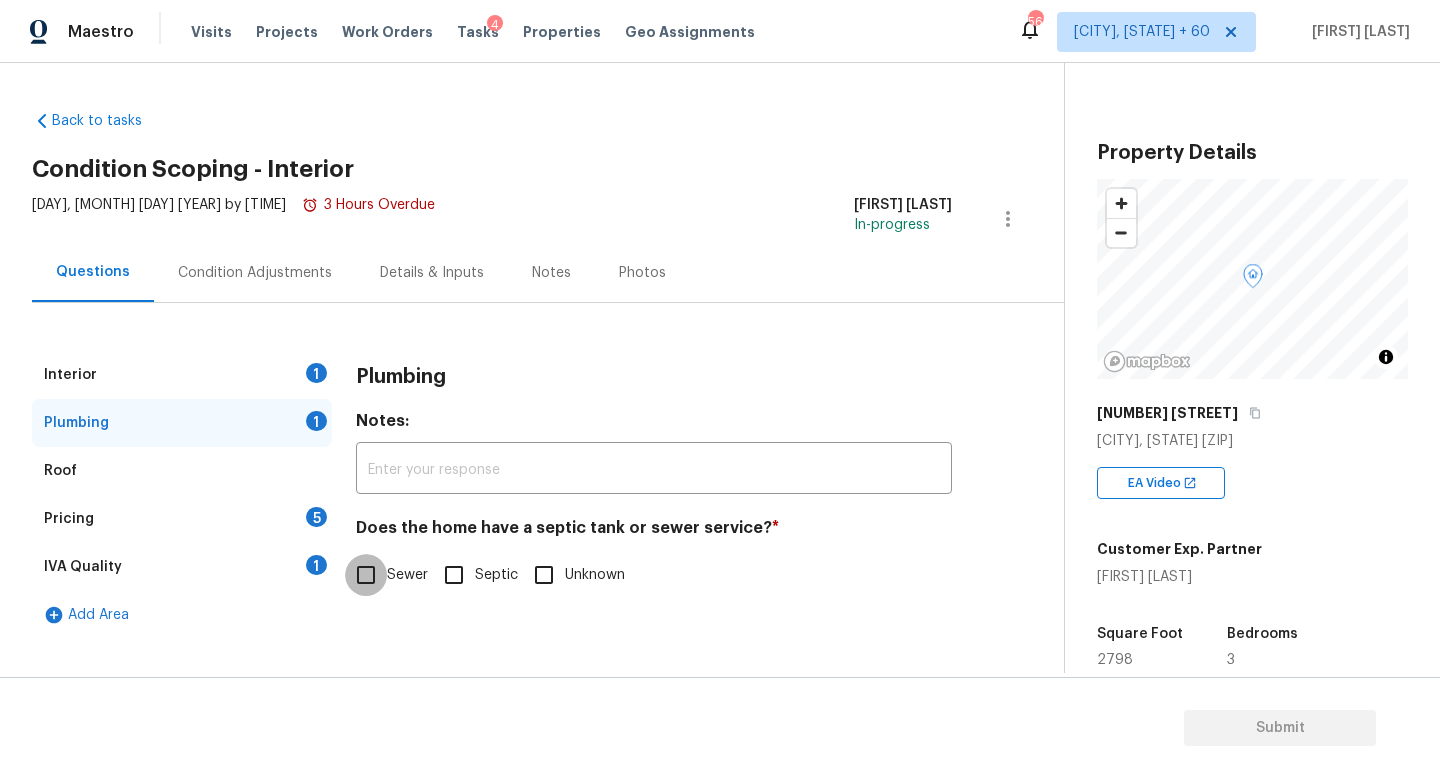 click on "Sewer" at bounding box center [366, 575] 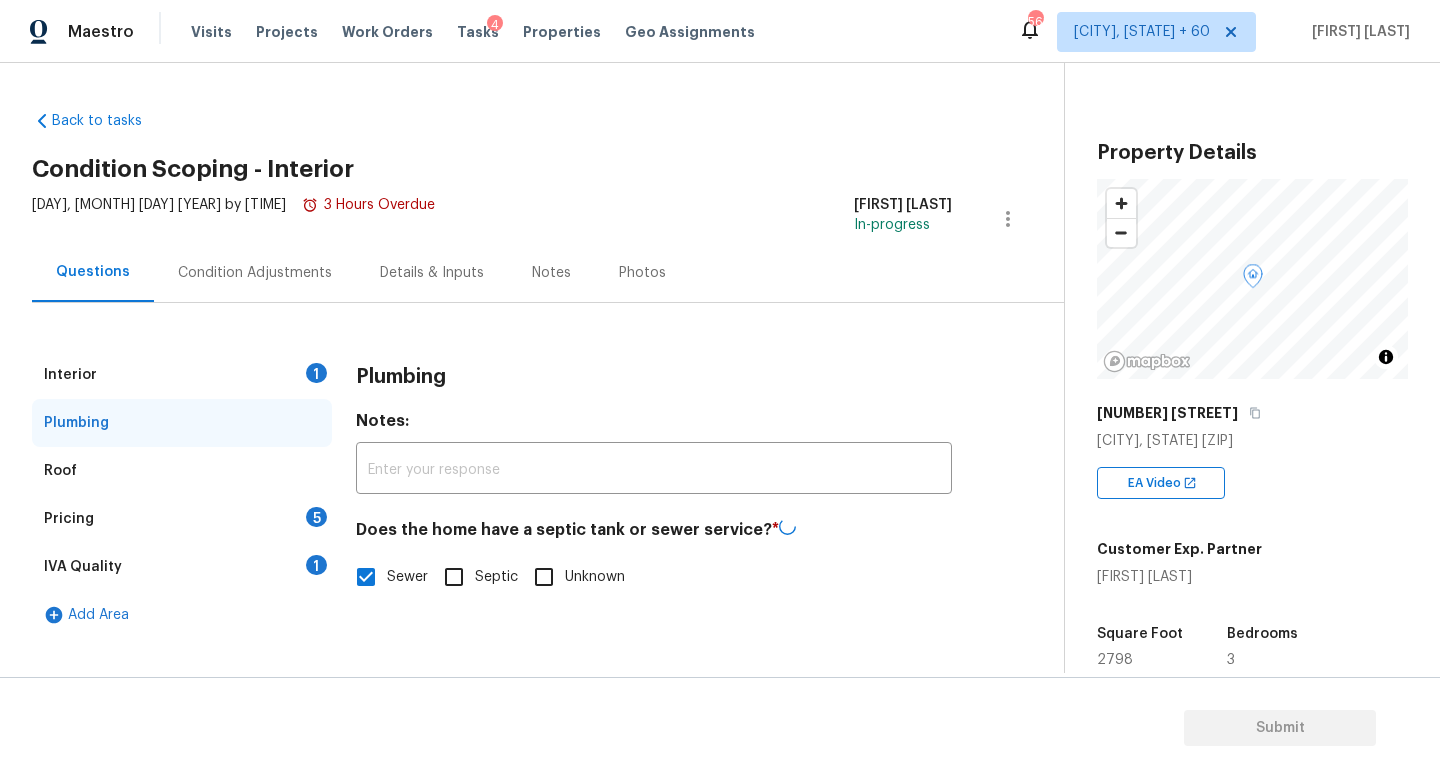 click on "Pricing 5" at bounding box center (182, 519) 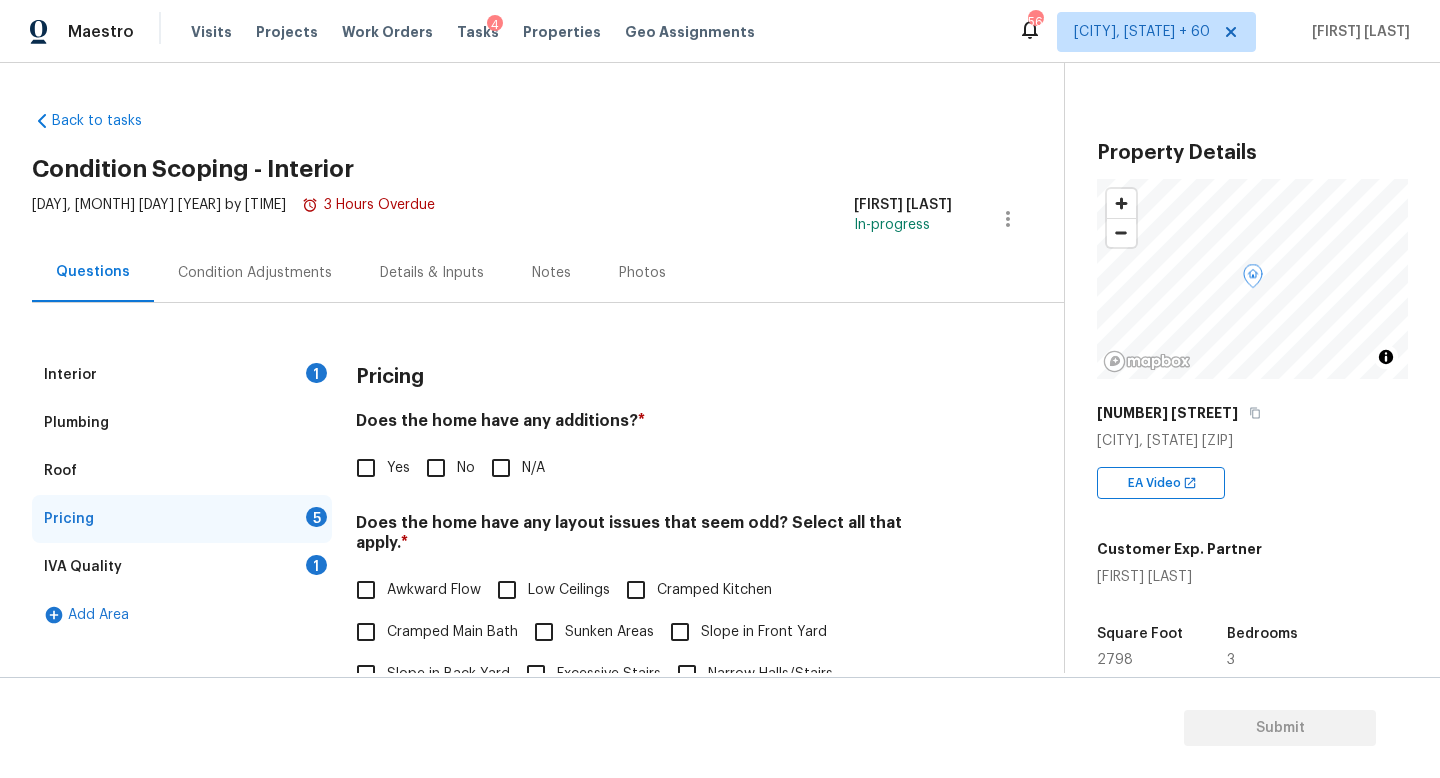 scroll, scrollTop: 209, scrollLeft: 0, axis: vertical 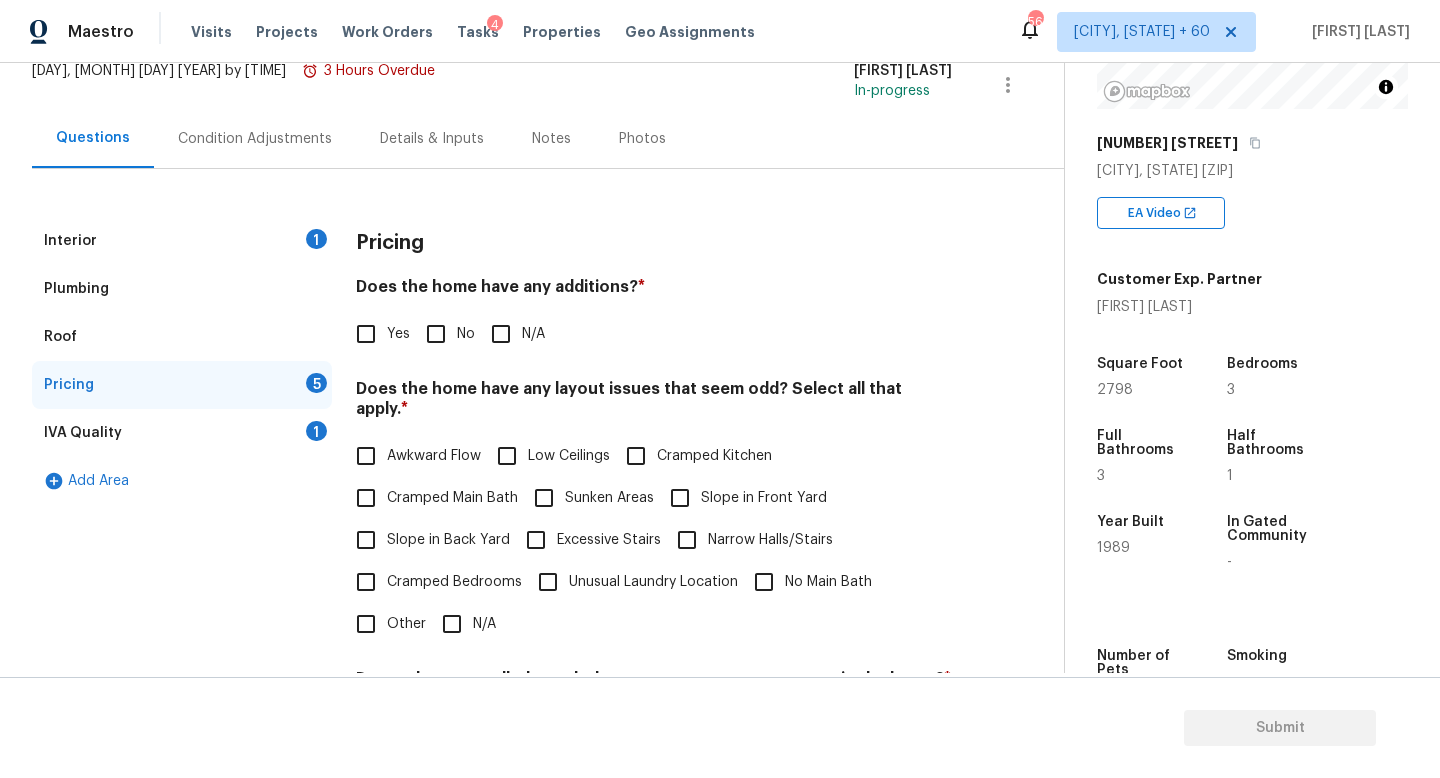 click on "Does the home have any additions?  *" at bounding box center (654, 291) 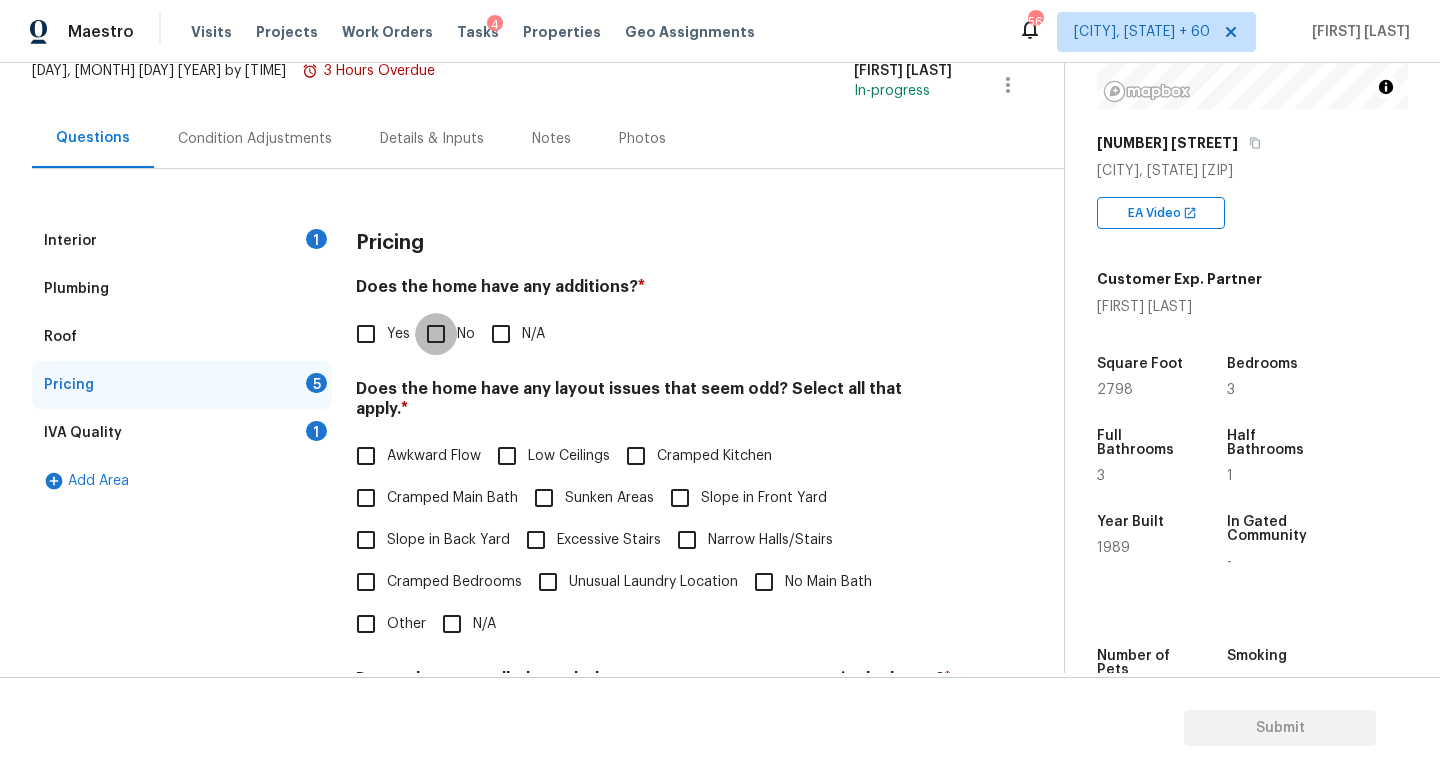 click on "No" at bounding box center [436, 334] 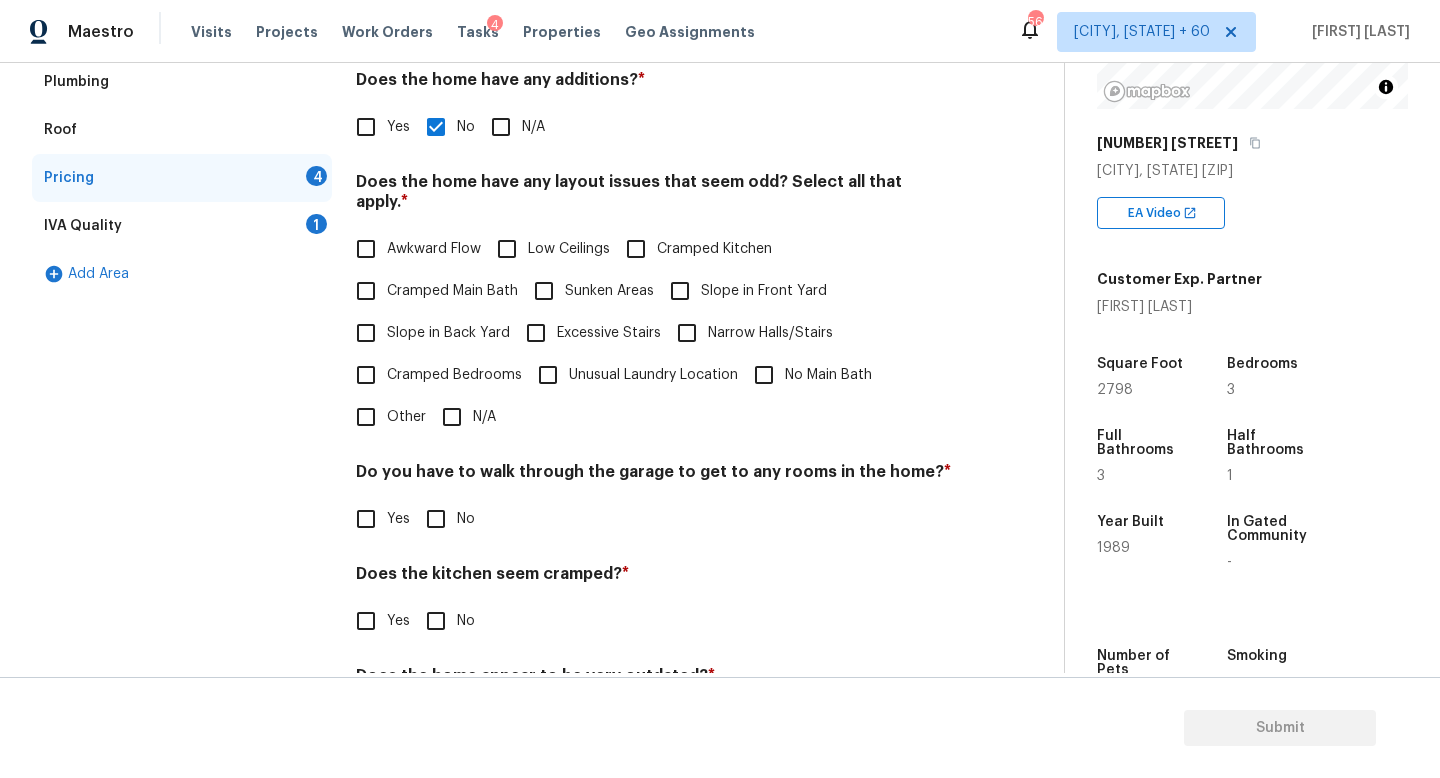 scroll, scrollTop: 406, scrollLeft: 0, axis: vertical 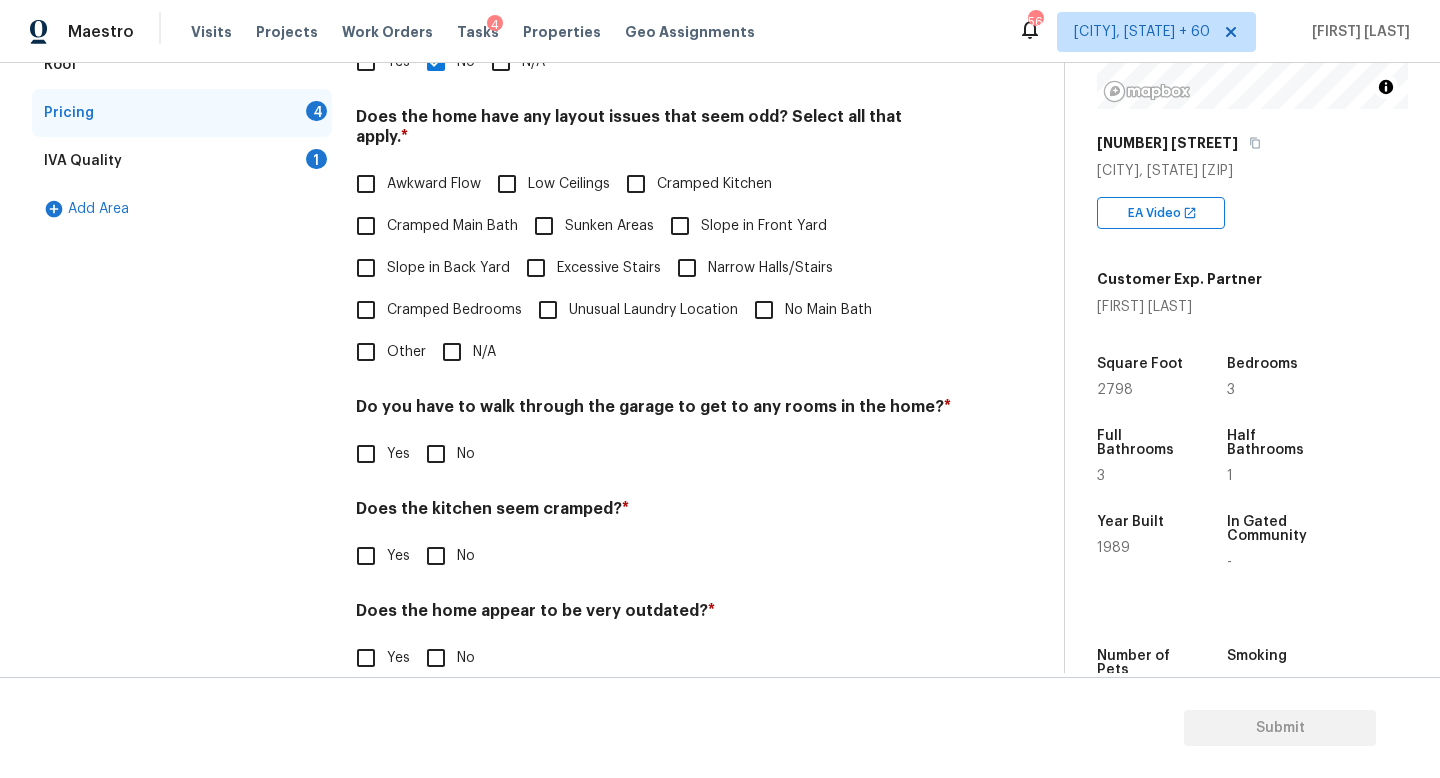 click on "N/A" at bounding box center [452, 352] 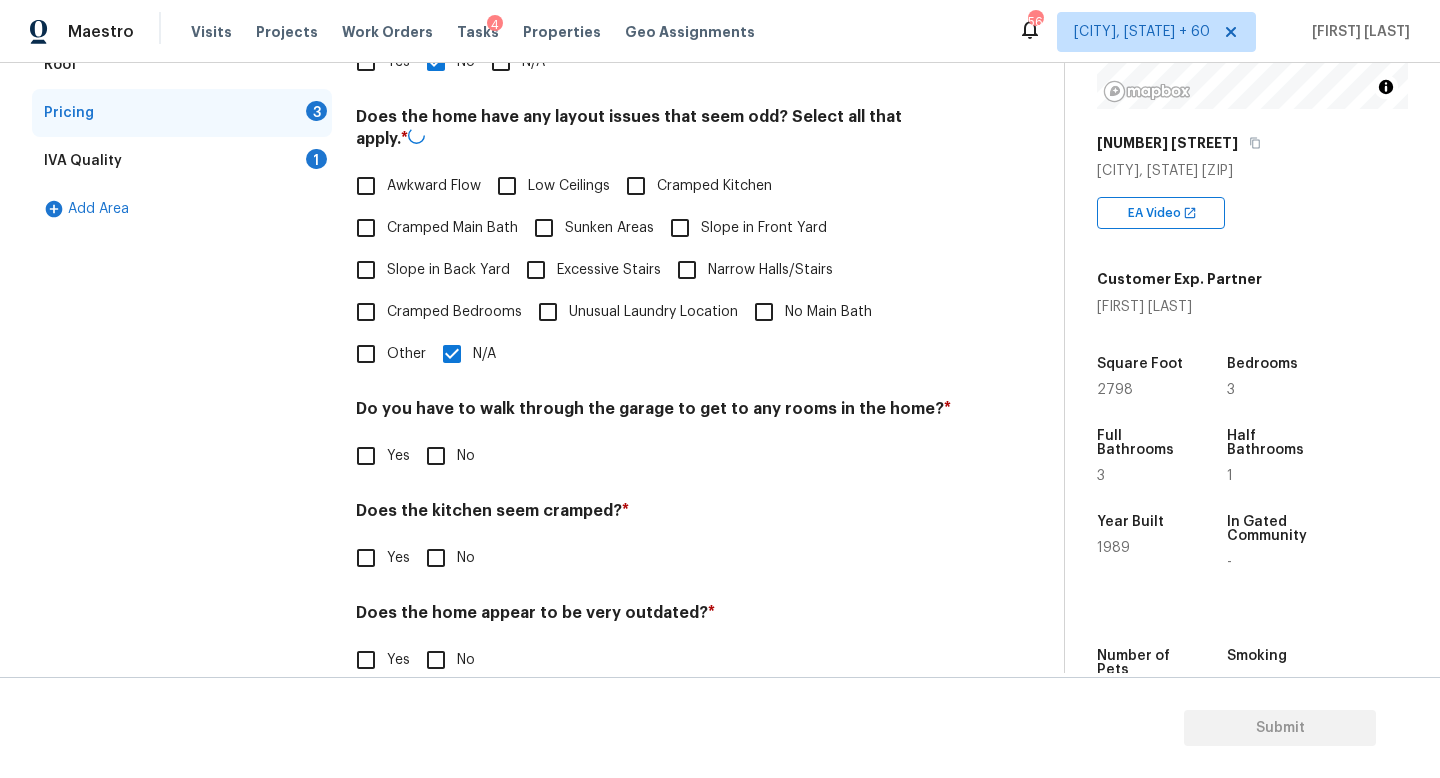 click on "No" at bounding box center [436, 456] 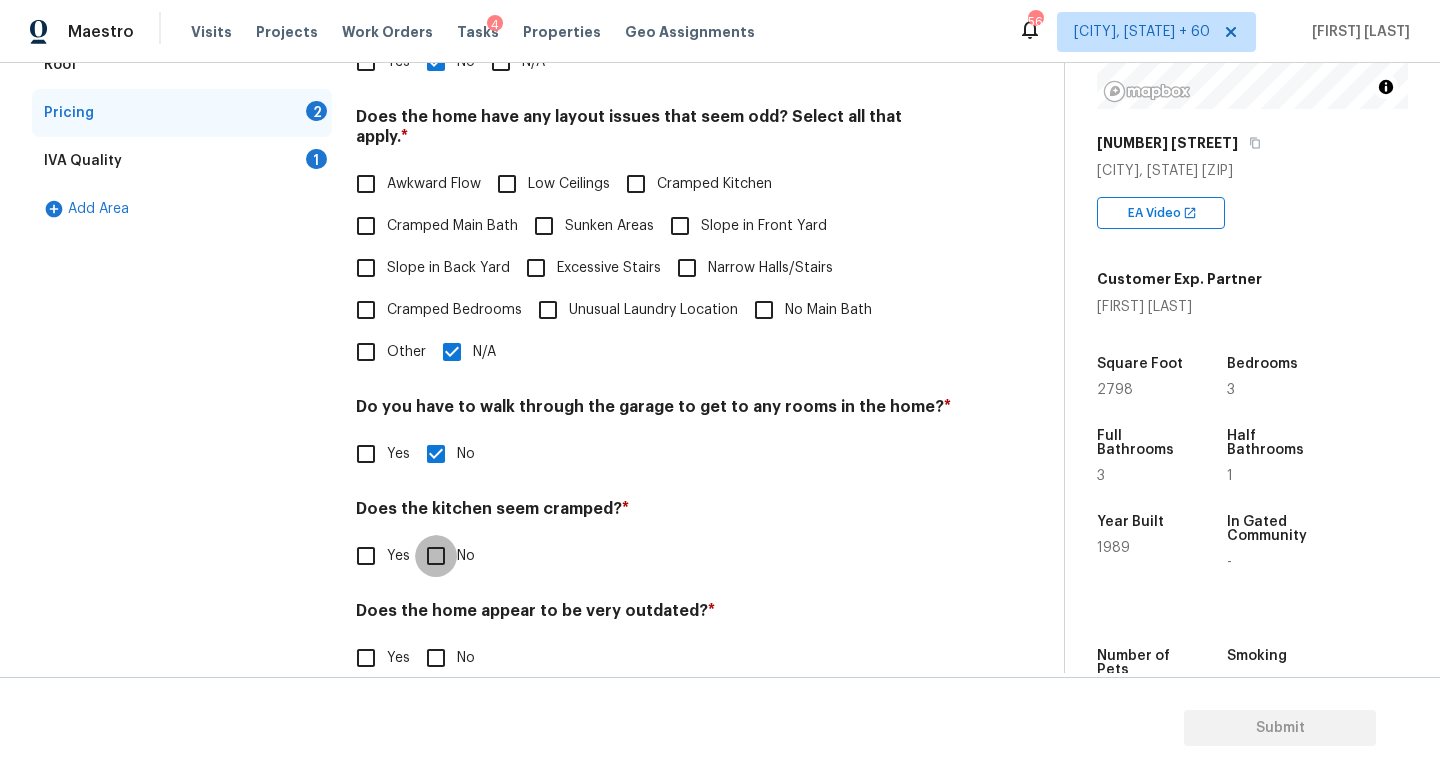click on "No" at bounding box center [436, 556] 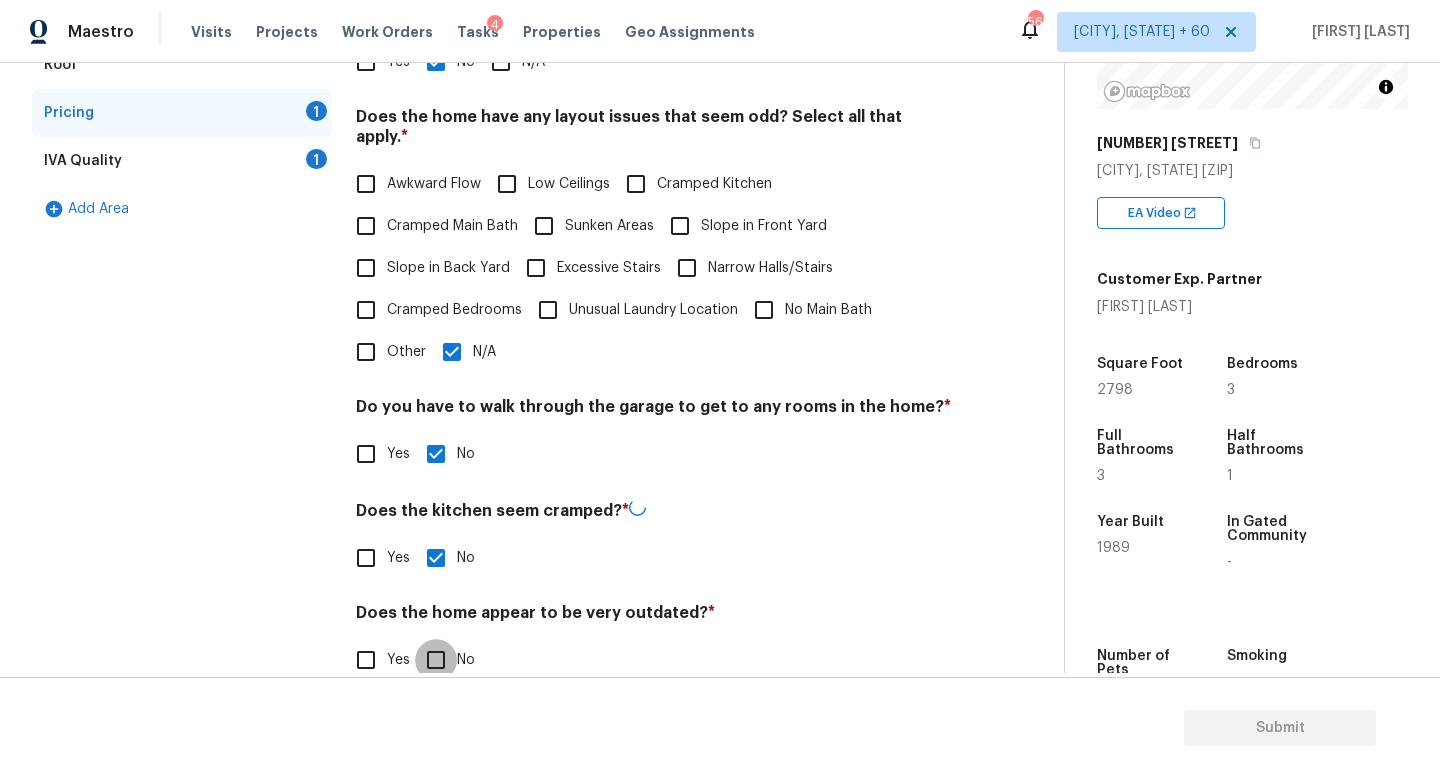 click on "No" at bounding box center [436, 660] 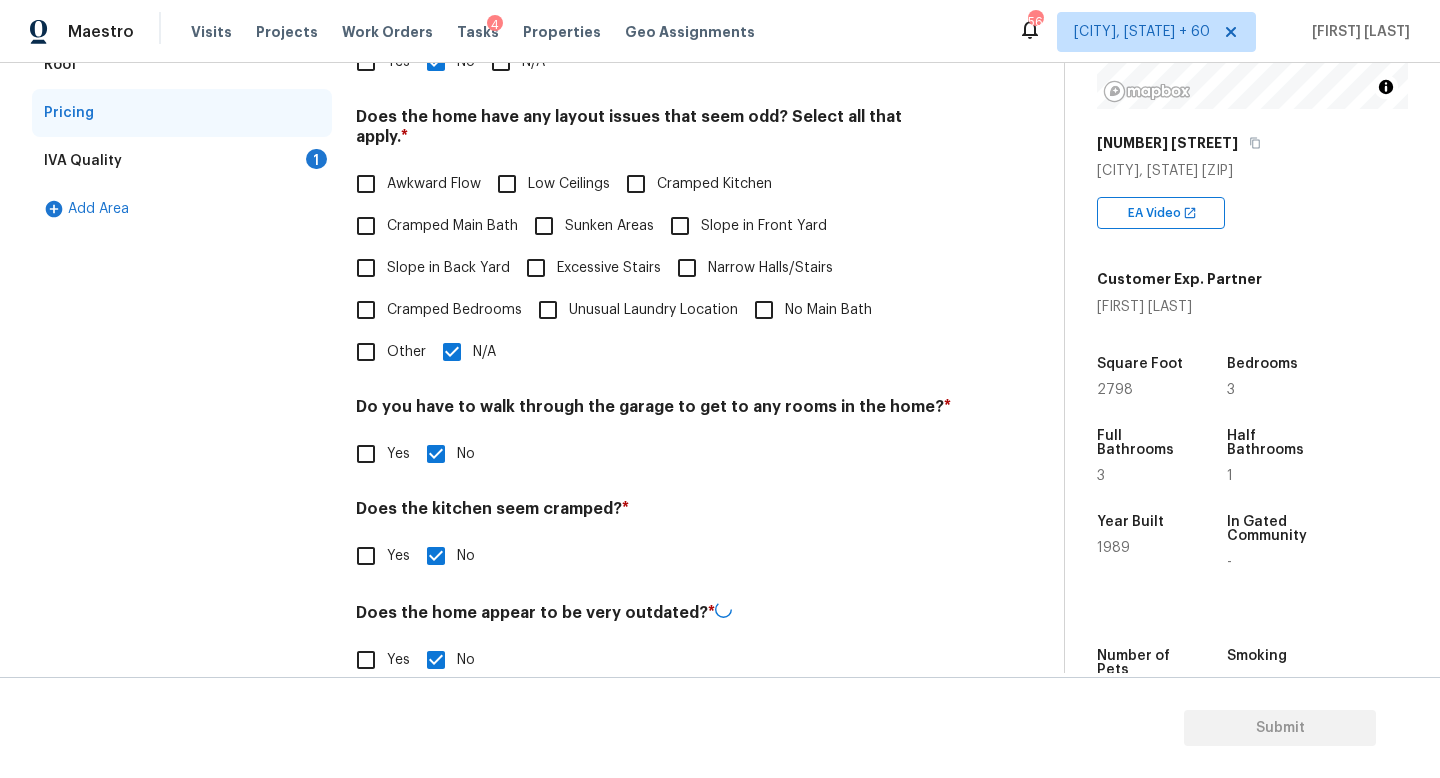 scroll, scrollTop: 232, scrollLeft: 0, axis: vertical 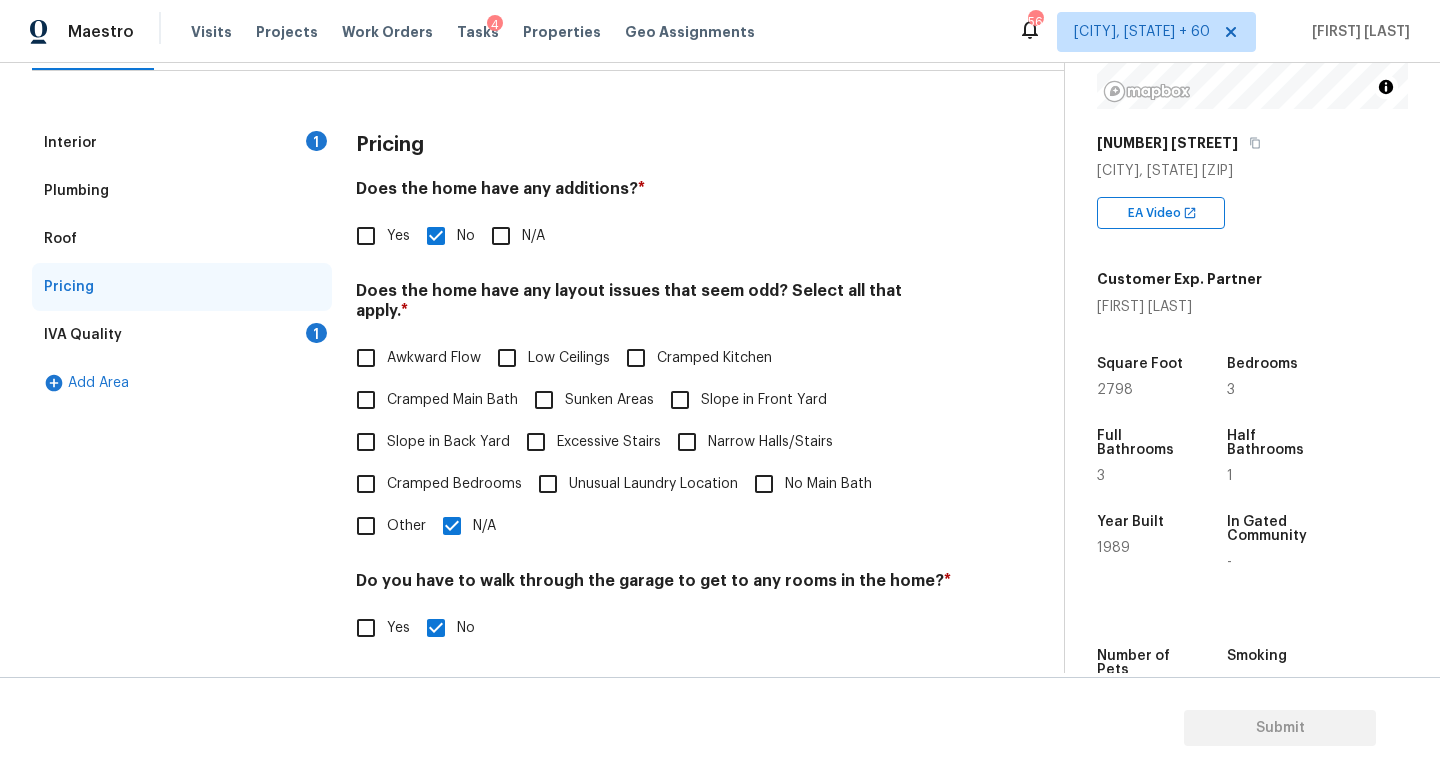 click on "IVA Quality 1" at bounding box center (182, 335) 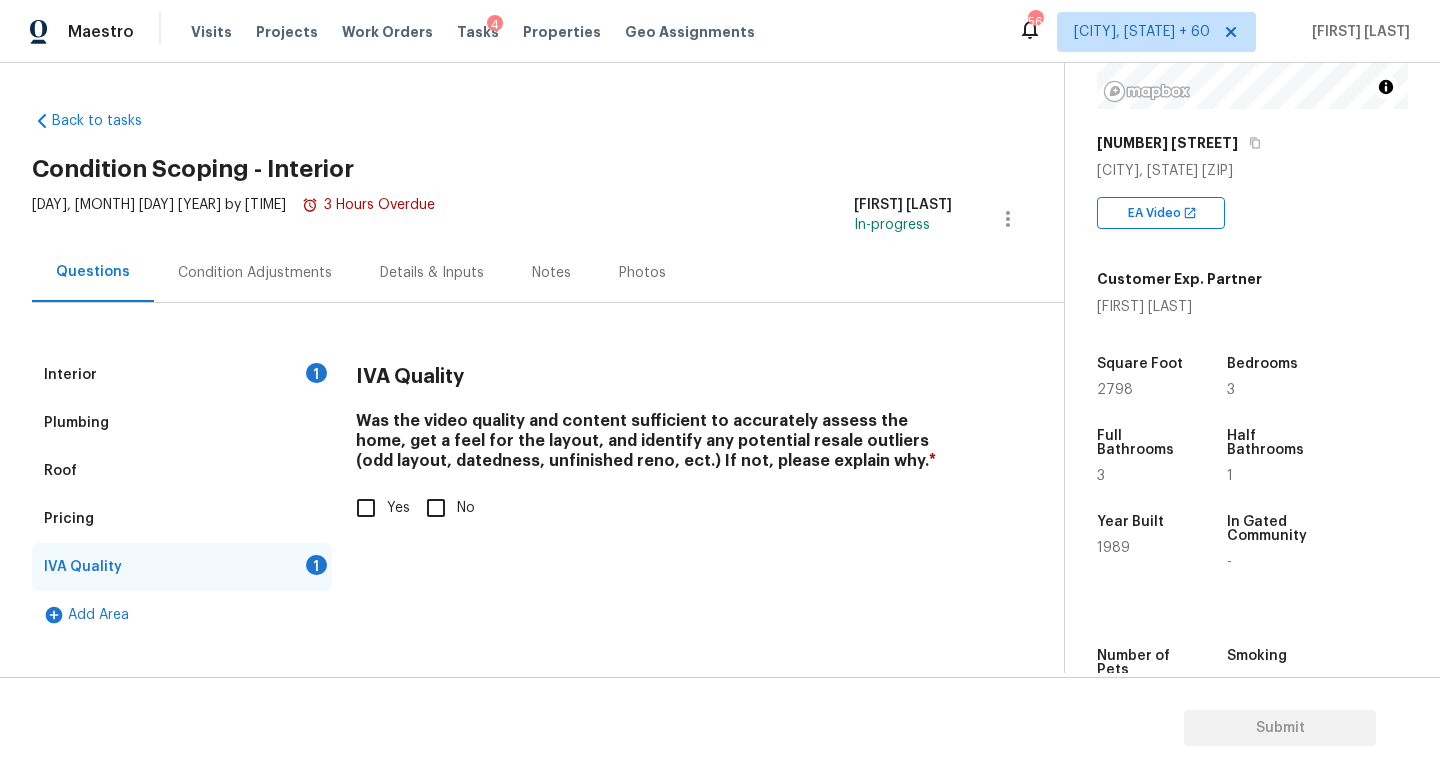 click on "Yes" at bounding box center [366, 508] 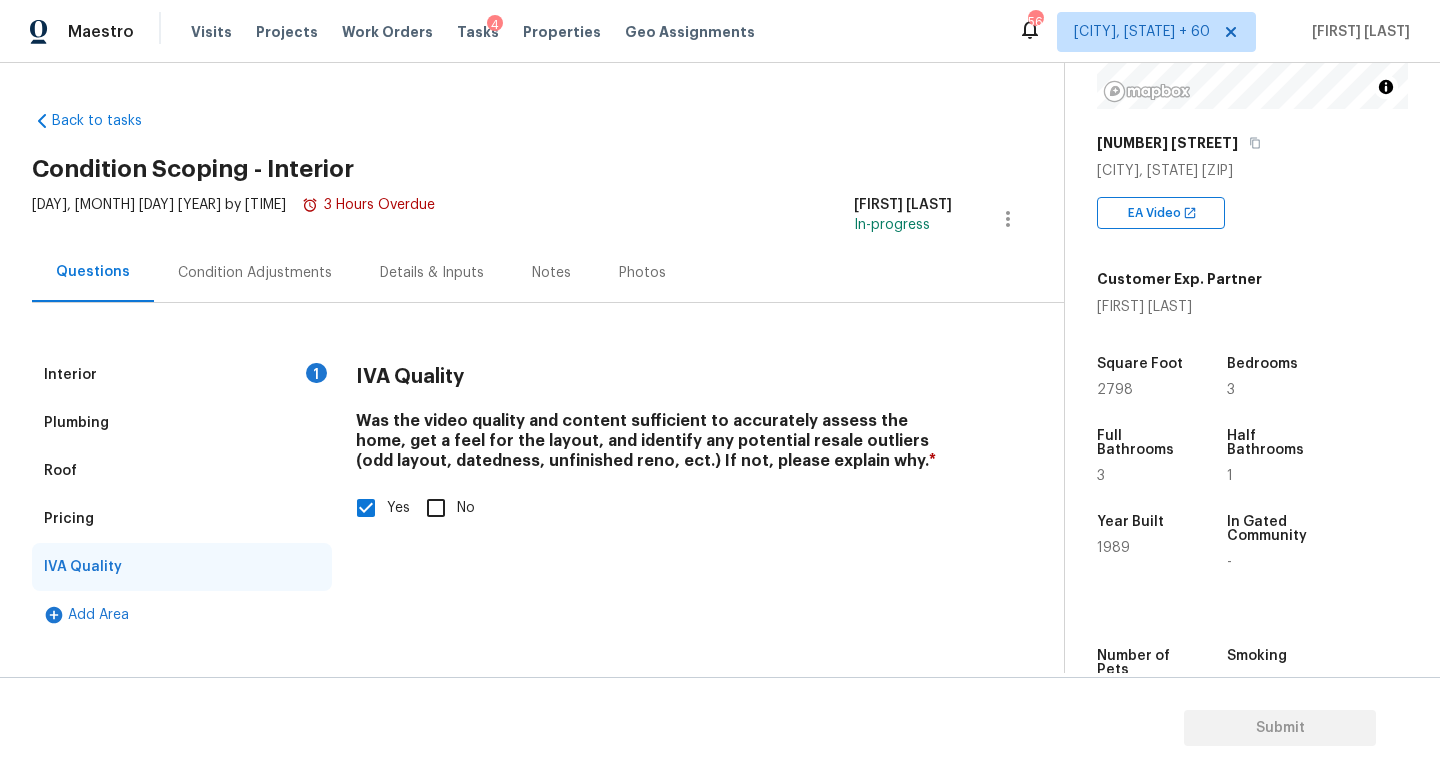 click on "Tue, Aug 05 2025 by 9:00 am   3 Hours Overdue" at bounding box center [233, 219] 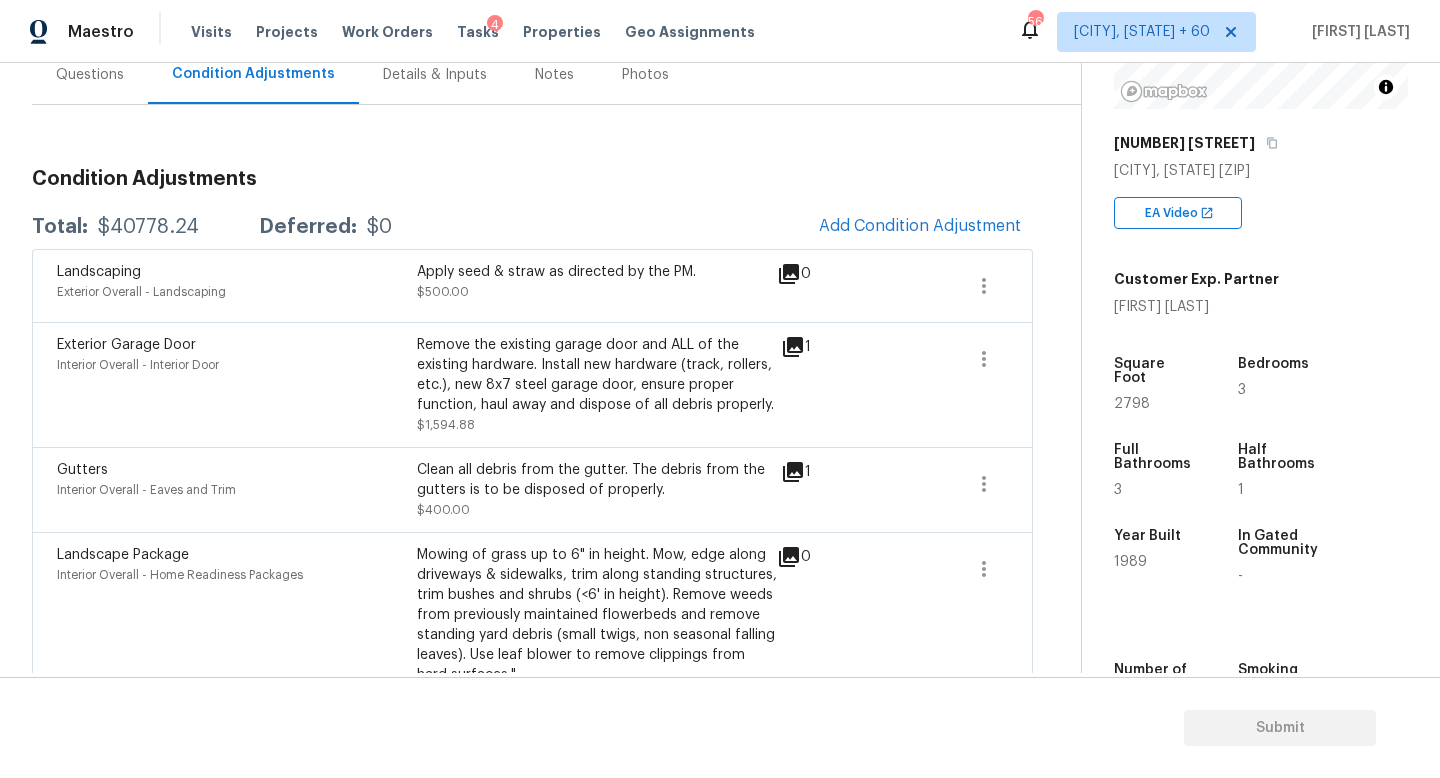 scroll, scrollTop: 185, scrollLeft: 0, axis: vertical 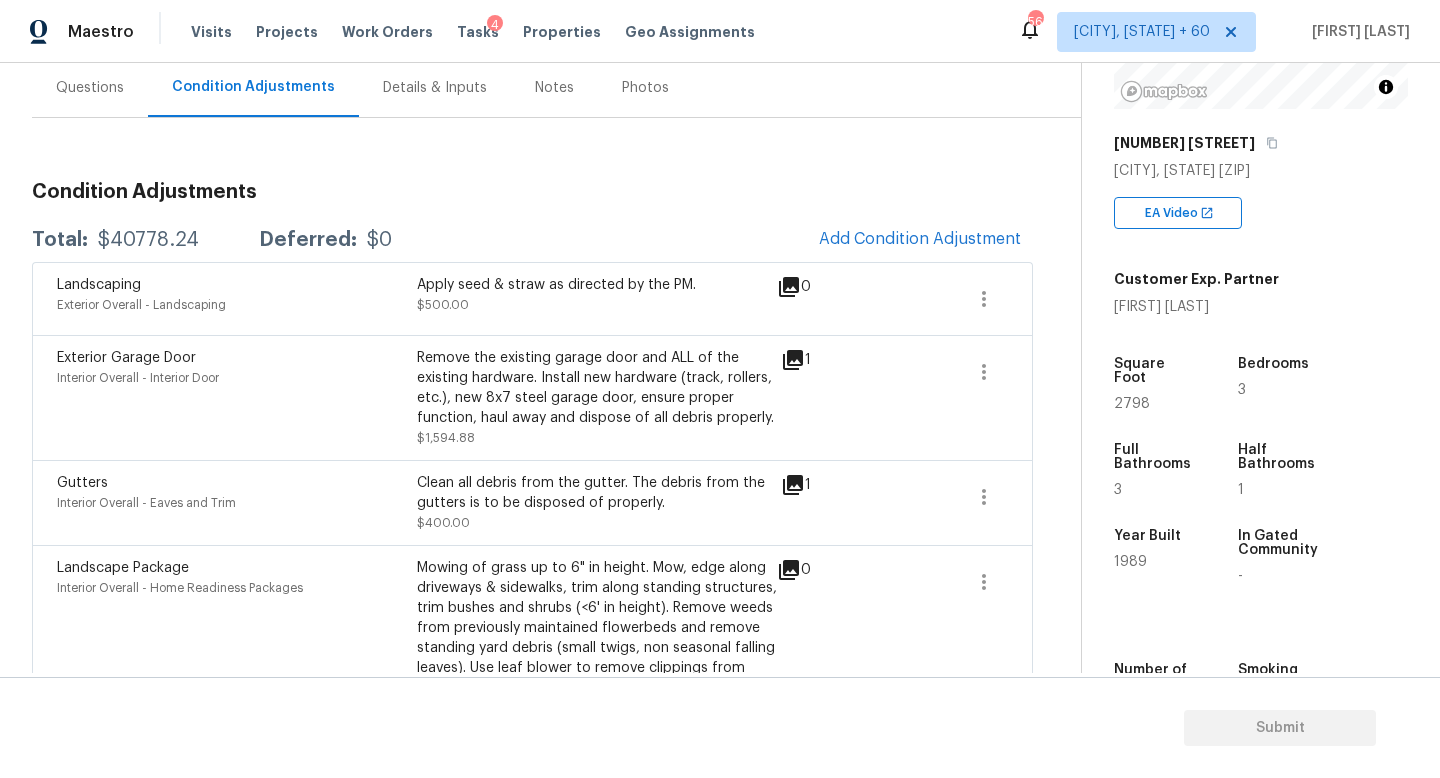 click on "Condition Adjustments Total:  $40778.24 Deferred:  $0 Add Condition Adjustment Landscaping Exterior Overall - Landscaping Apply seed & straw as directed by the PM. $500.00   0 Exterior Garage Door Interior Overall - Interior Door Remove the existing garage door and ALL of the existing hardware. Install new hardware (track, rollers, etc.), new 8x7 steel garage door, ensure proper function, haul away and dispose of all debris properly.  $1,594.88   1 Gutters Interior Overall - Eaves and Trim Clean all debris from the gutter. The debris from the gutters is to be disposed of properly. $400.00   1 Landscape Package Interior Overall - Home Readiness Packages Mowing of grass up to 6" in height. Mow, edge along driveways & sidewalks, trim along standing structures, trim bushes and shrubs (<6' in height). Remove weeds from previously maintained flowerbeds and remove standing yard debris (small twigs, non seasonal falling leaves).  Use leaf blower to remove clippings from hard surfaces." $288.00   0 Masonry $1,500.00" at bounding box center (532, 1137) 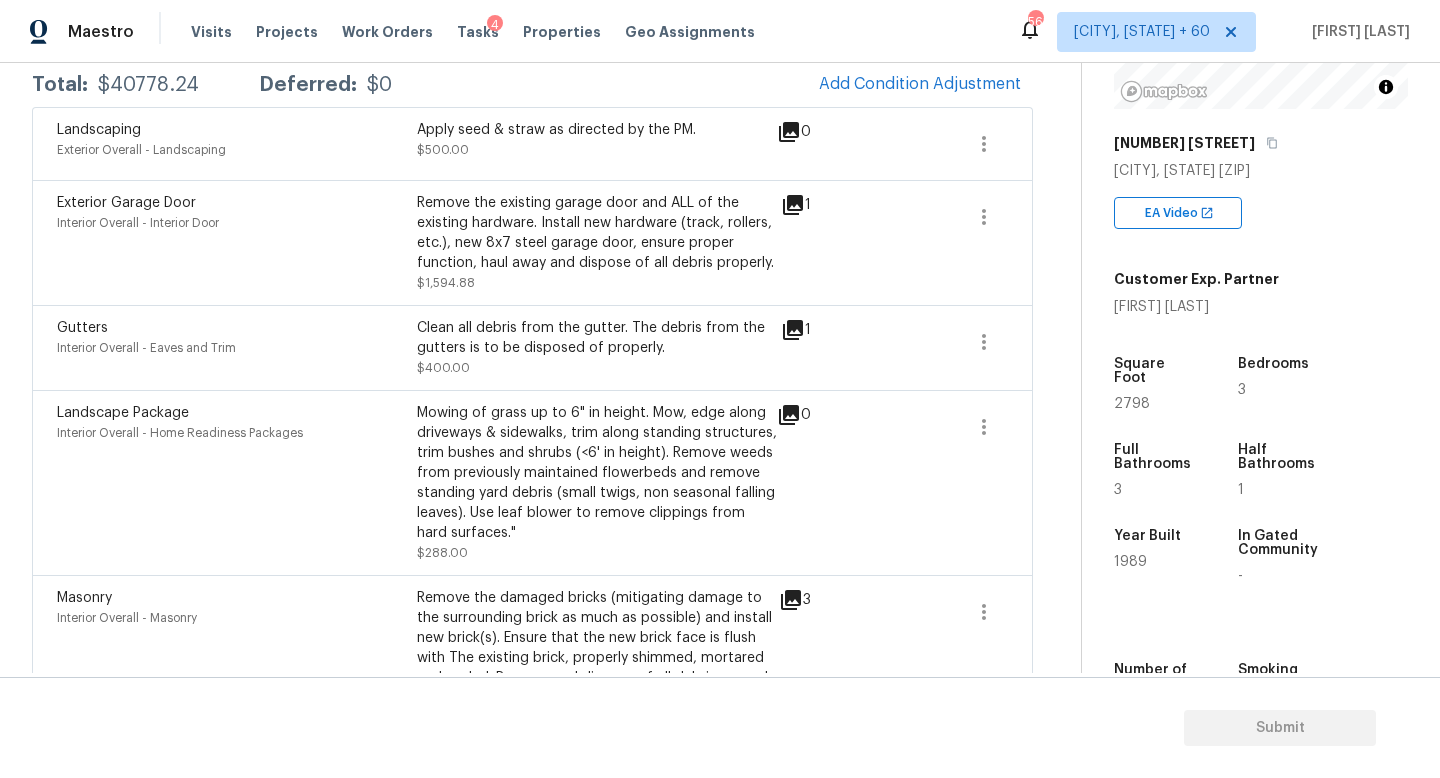 scroll, scrollTop: 0, scrollLeft: 0, axis: both 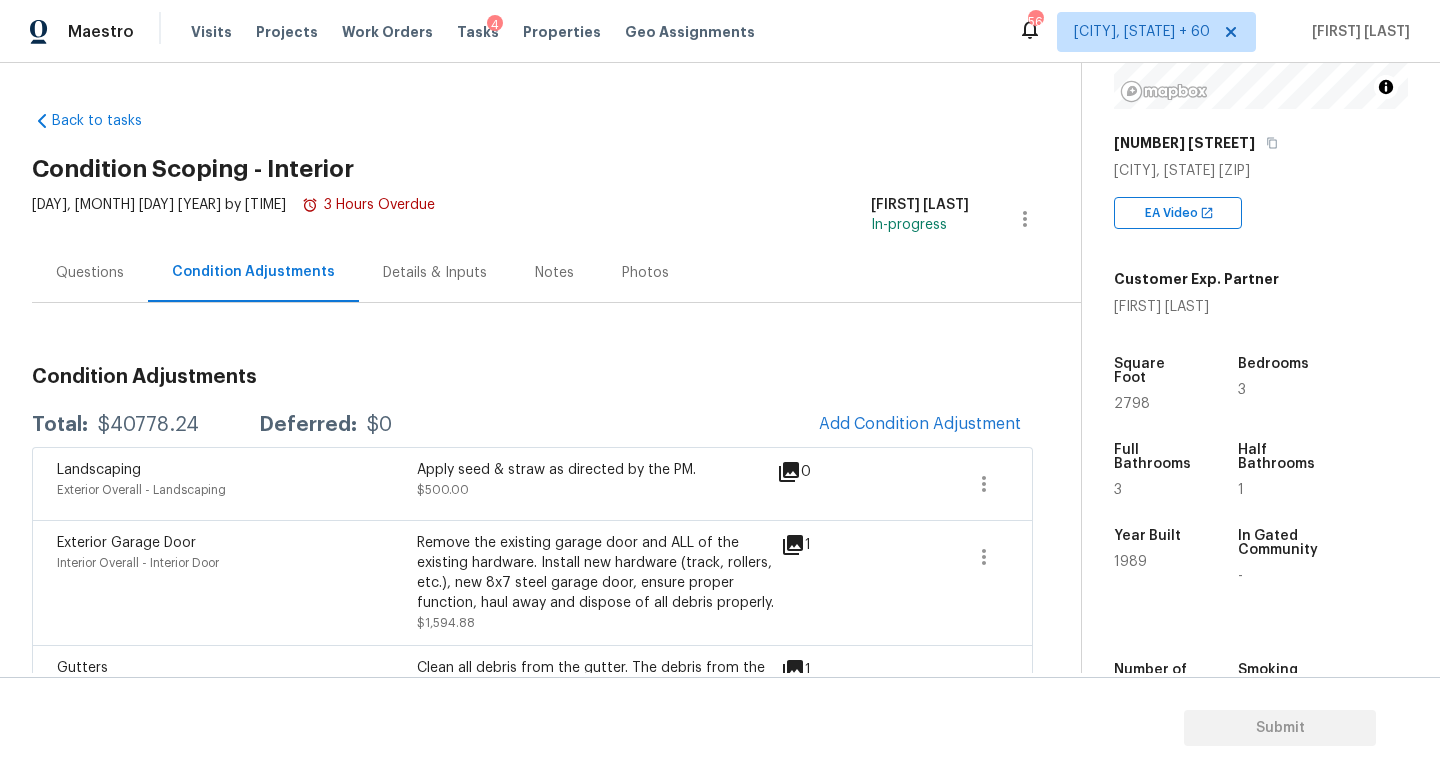 click on "Questions" at bounding box center [90, 272] 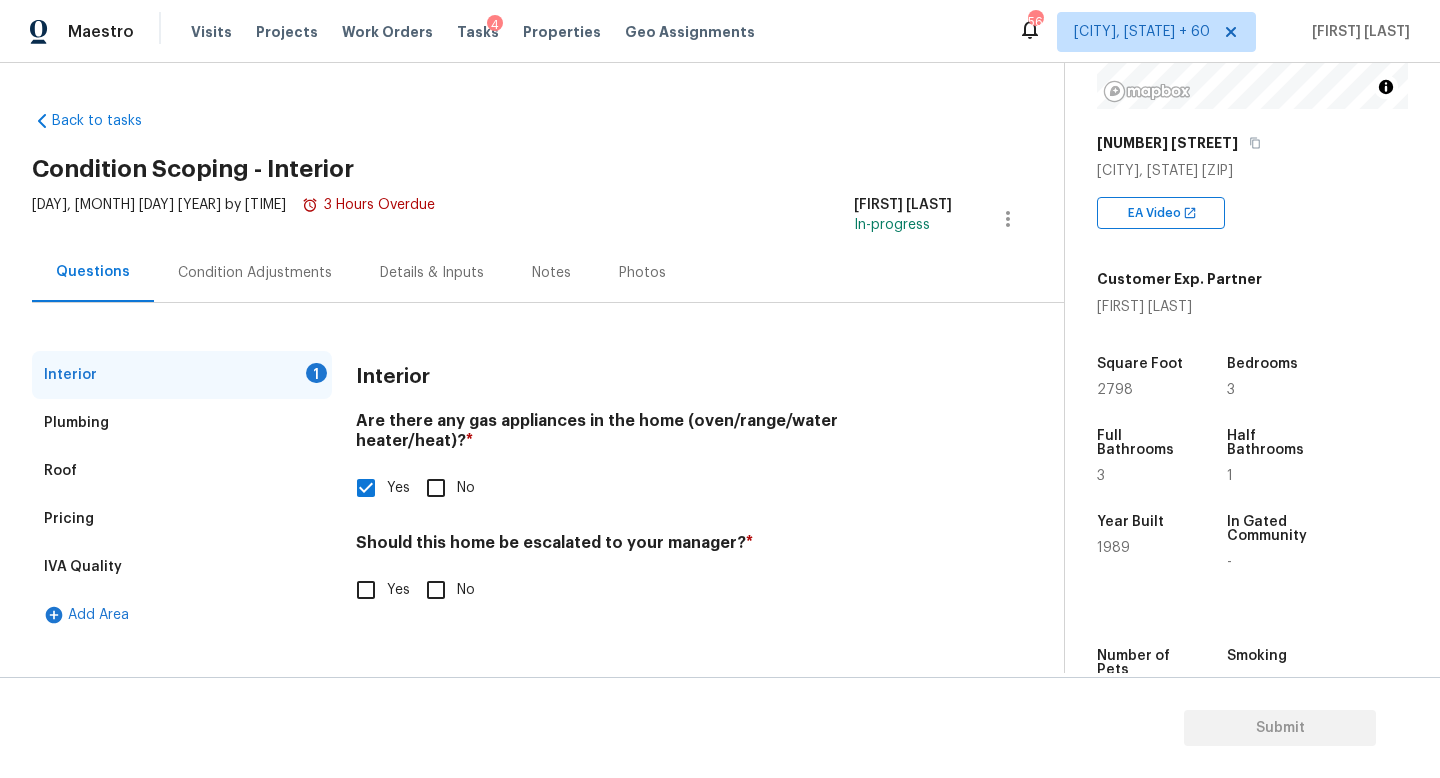 click on "Condition Adjustments" at bounding box center [255, 272] 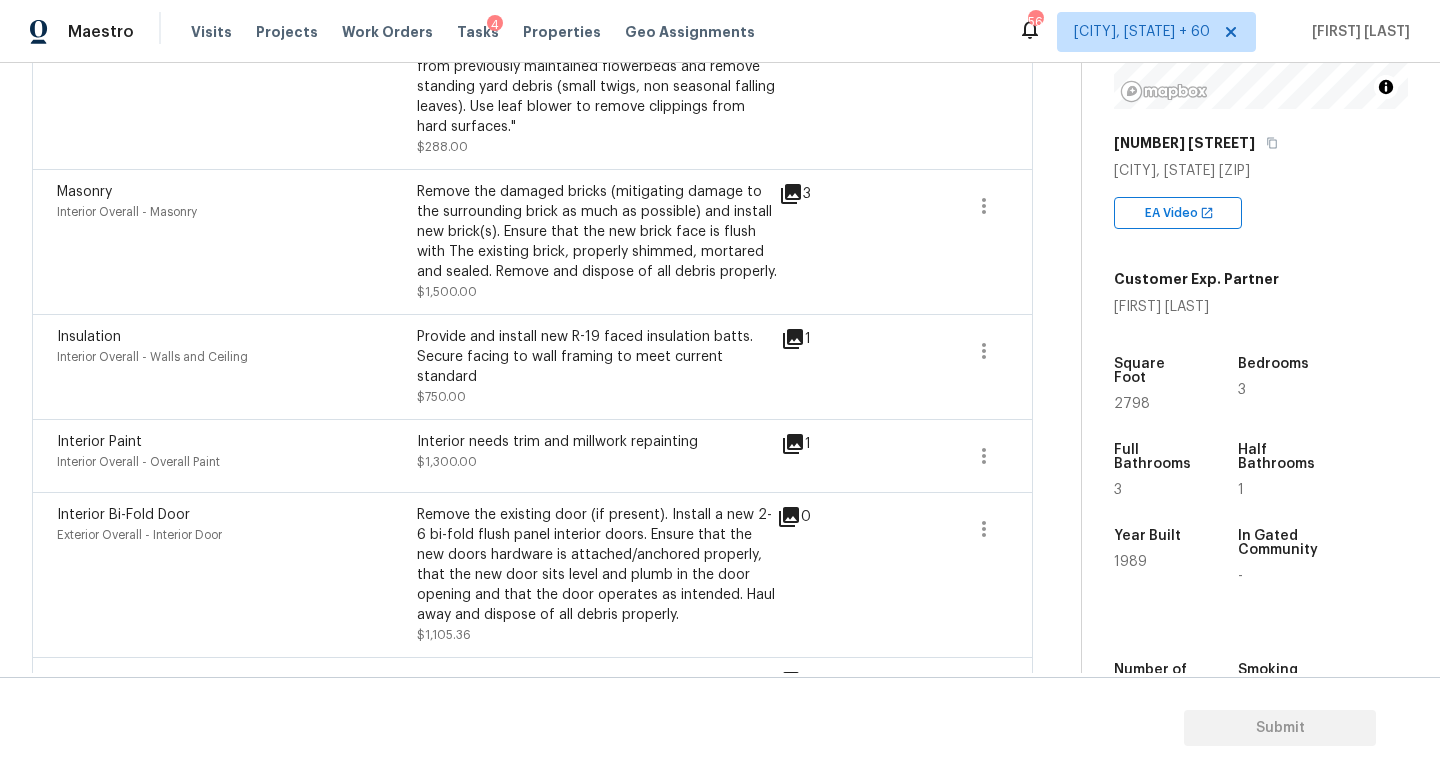 scroll, scrollTop: 748, scrollLeft: 0, axis: vertical 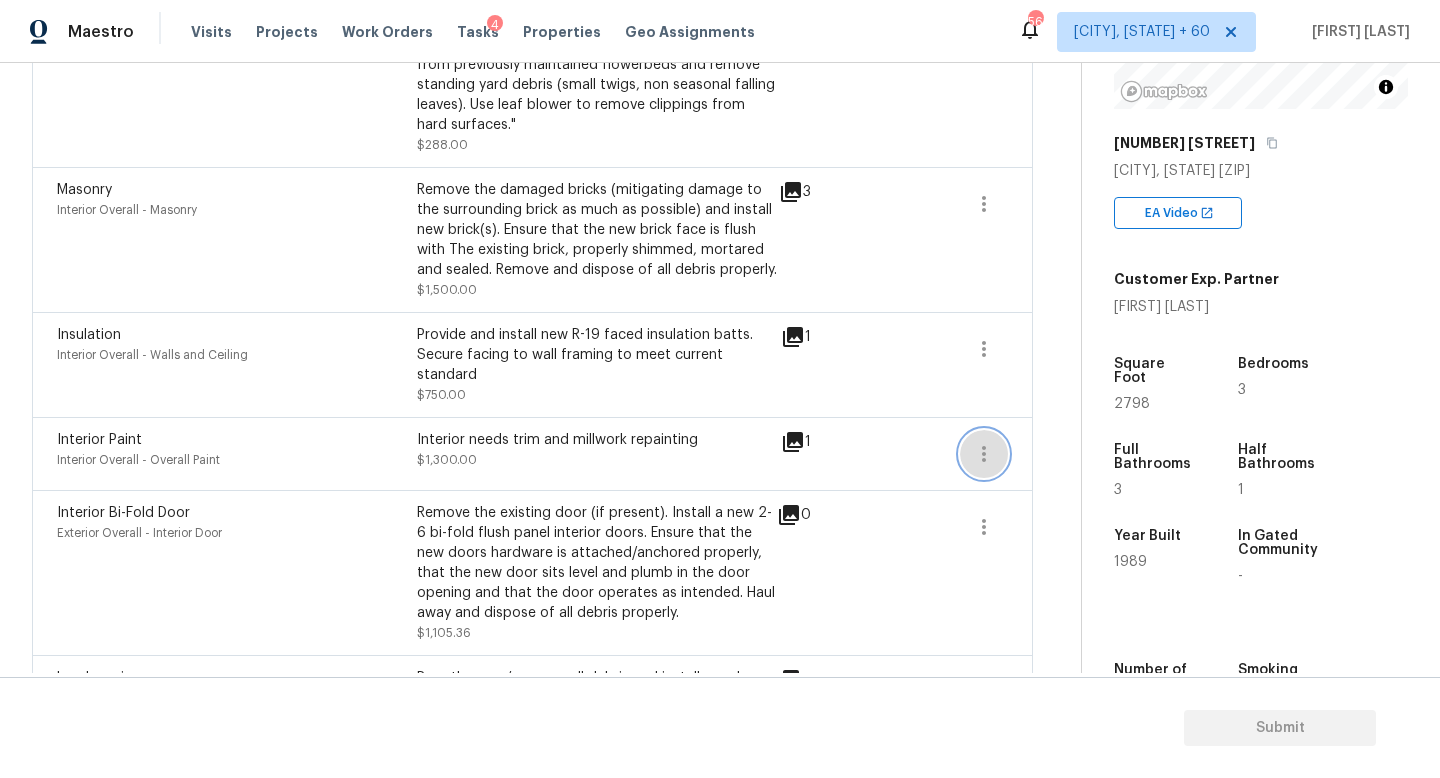 click 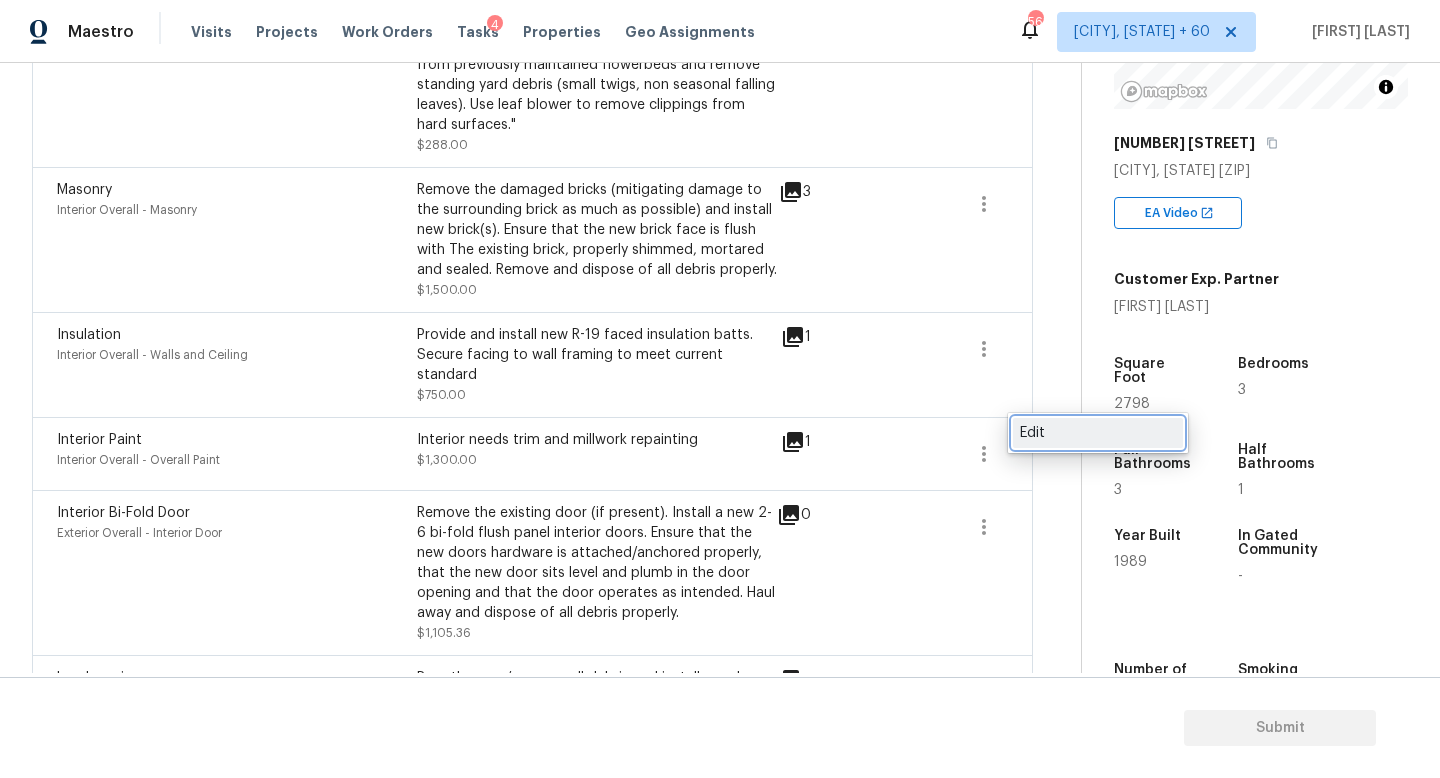 click on "Edit" at bounding box center [1098, 433] 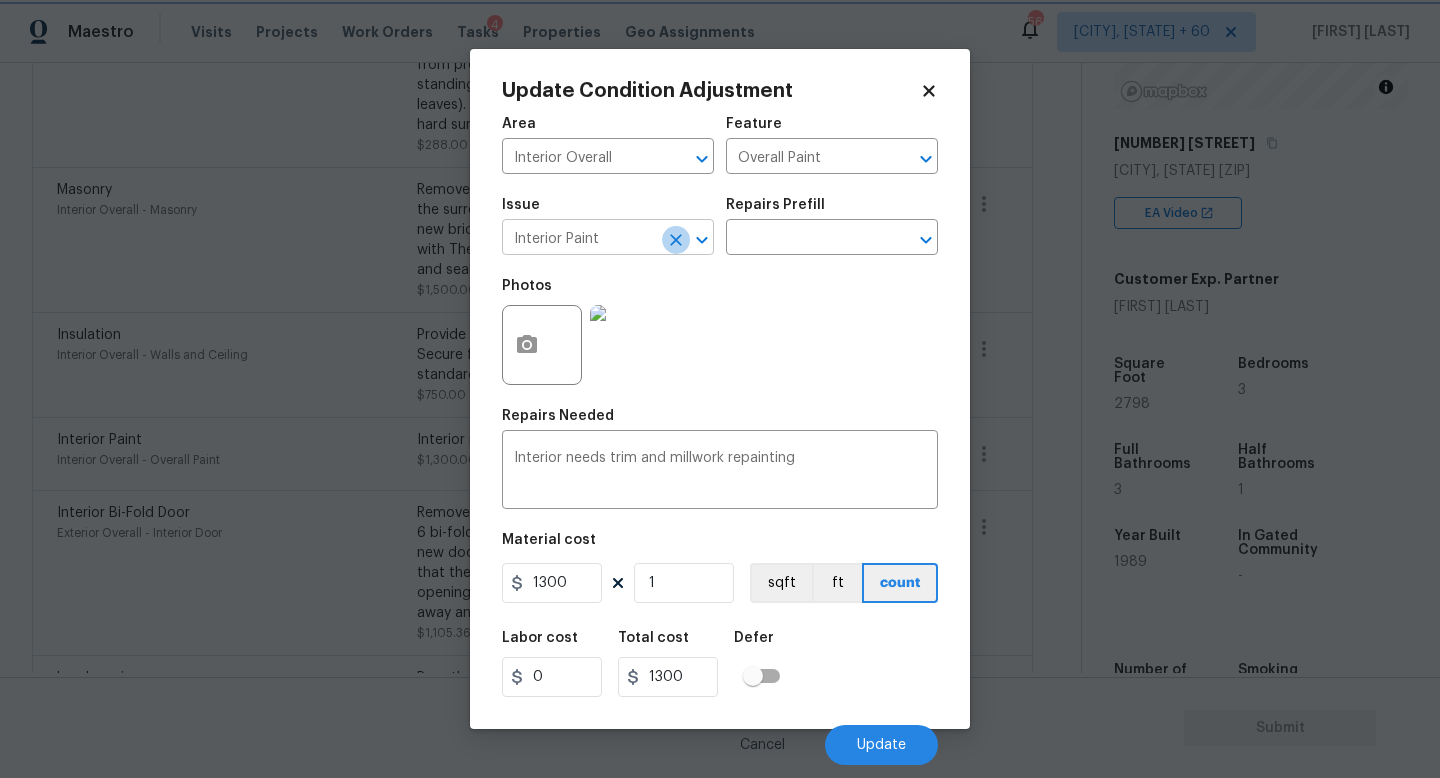 click 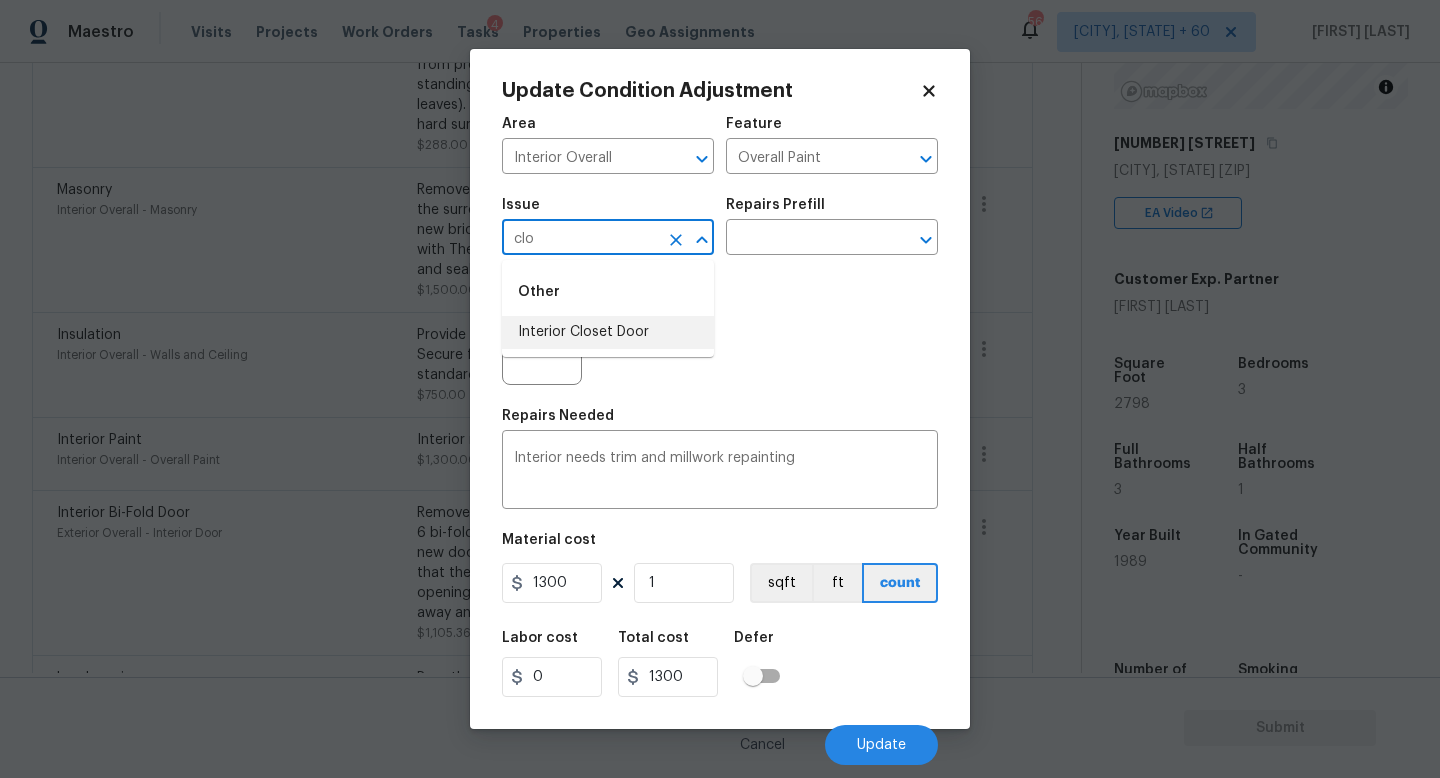 click on "Interior Closet Door" at bounding box center (608, 332) 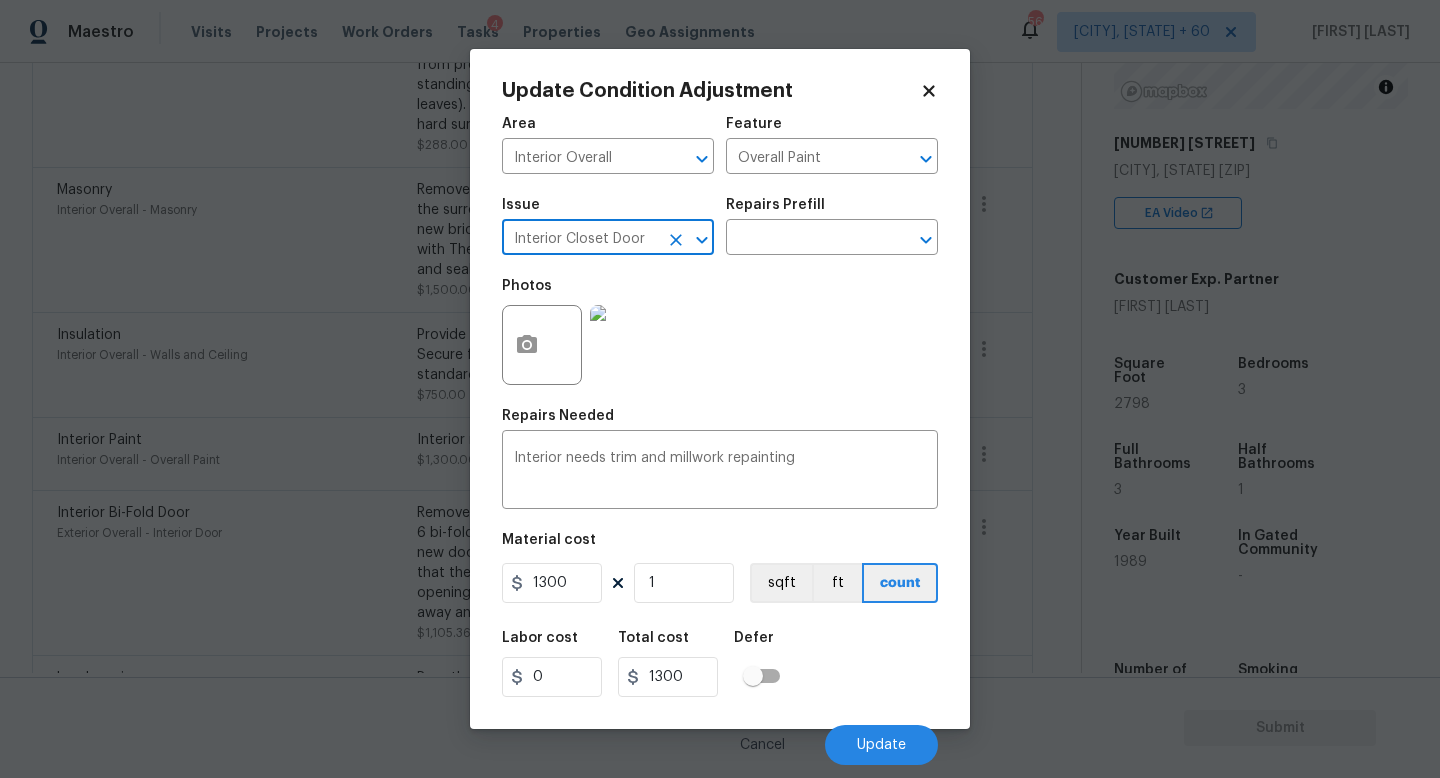 type on "Interior Closet Door" 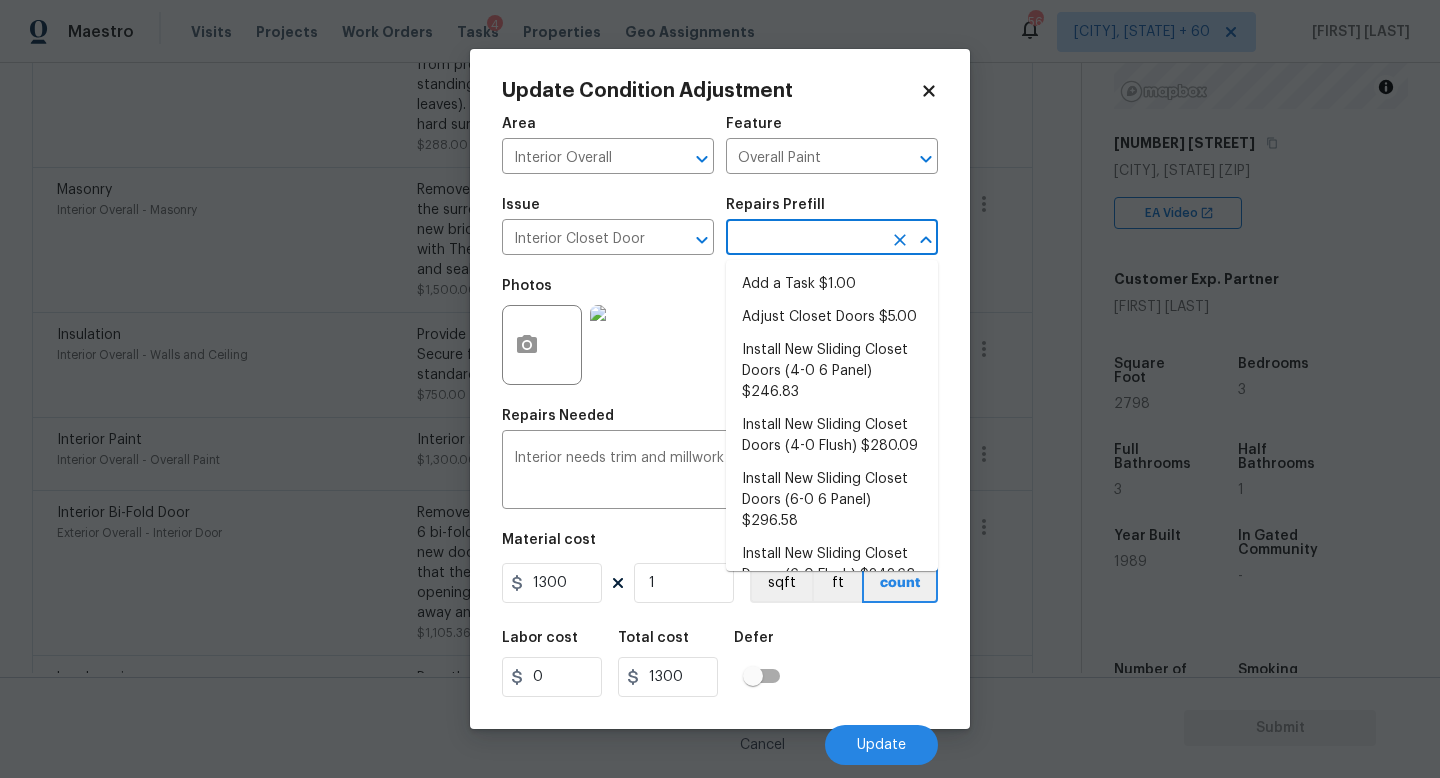 click at bounding box center (804, 239) 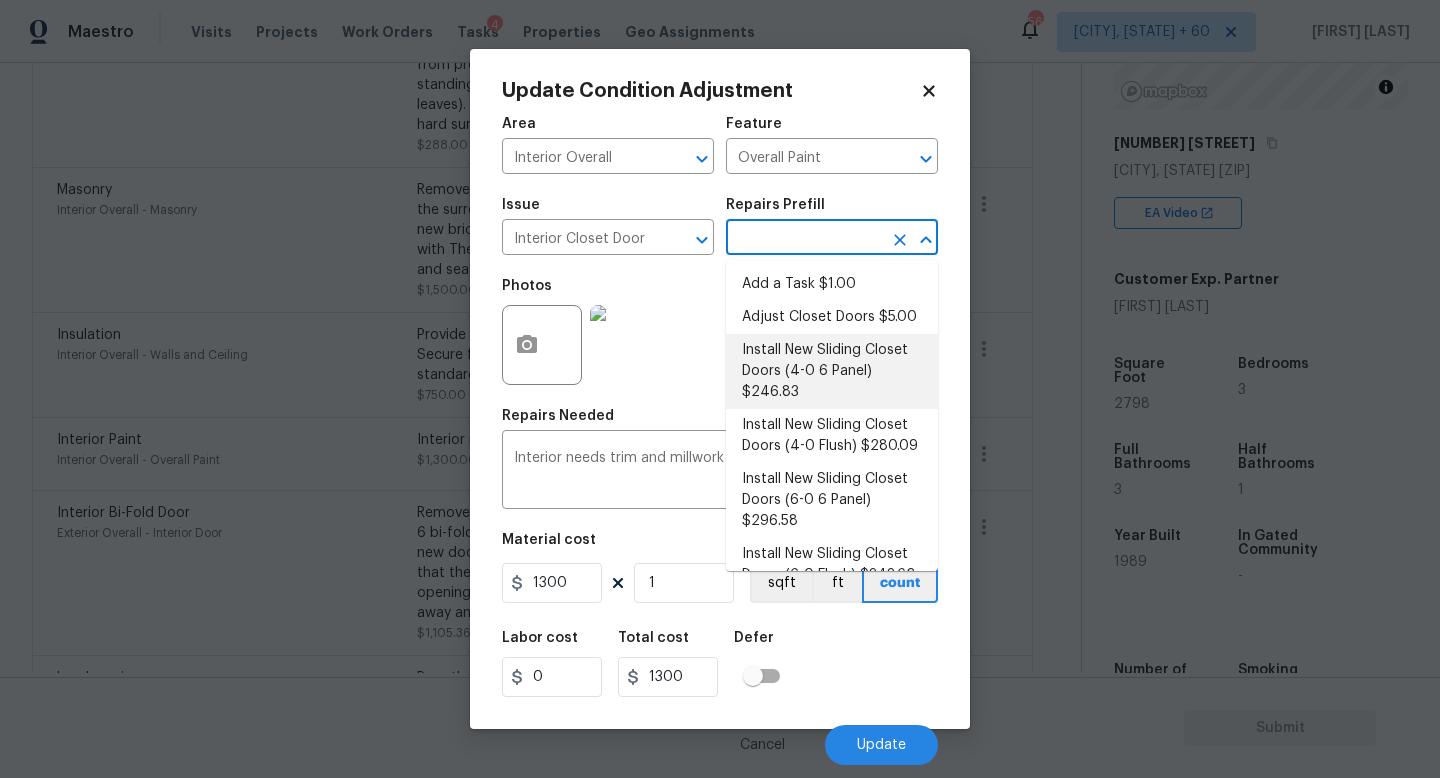 click on "Install New Sliding Closet Doors (4-0 6 Panel) $246.83" at bounding box center [832, 371] 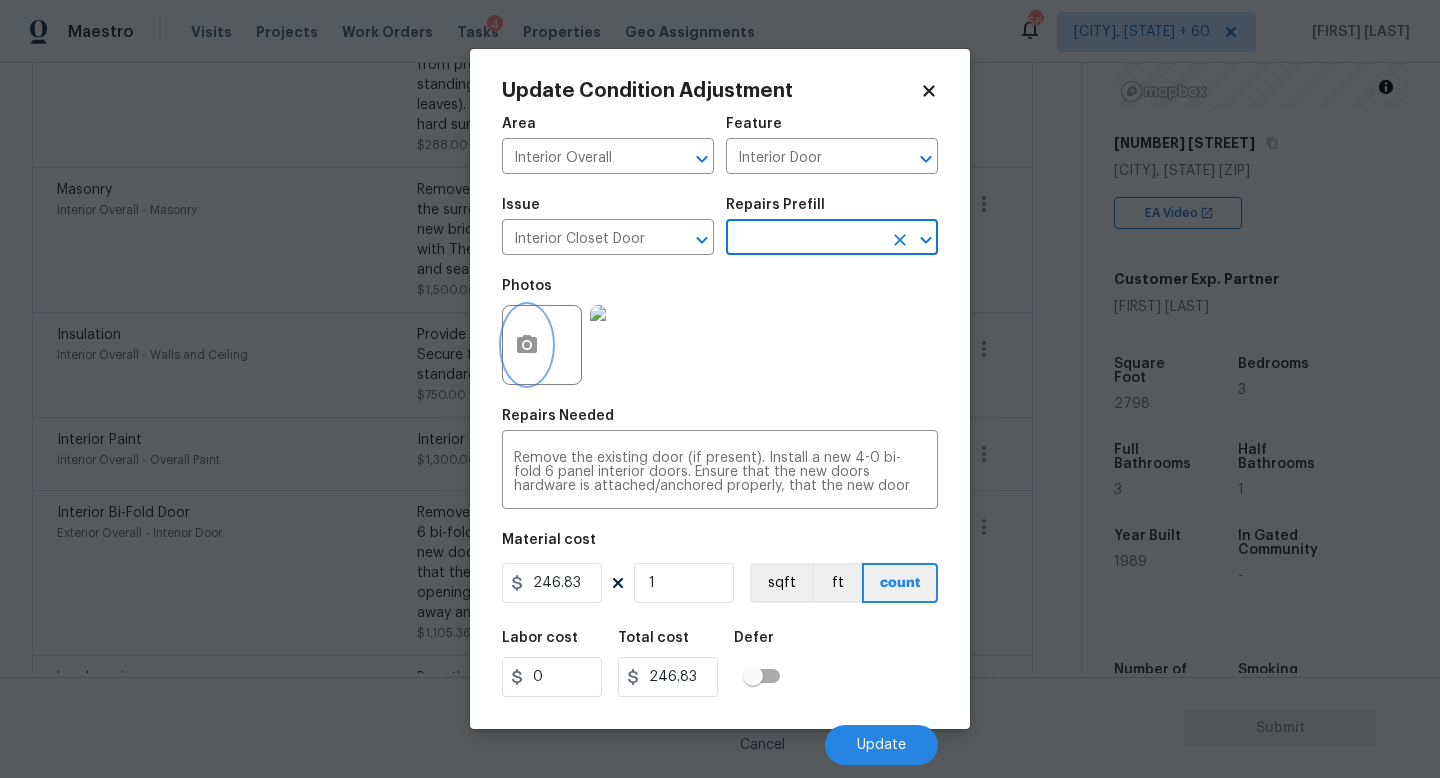 click 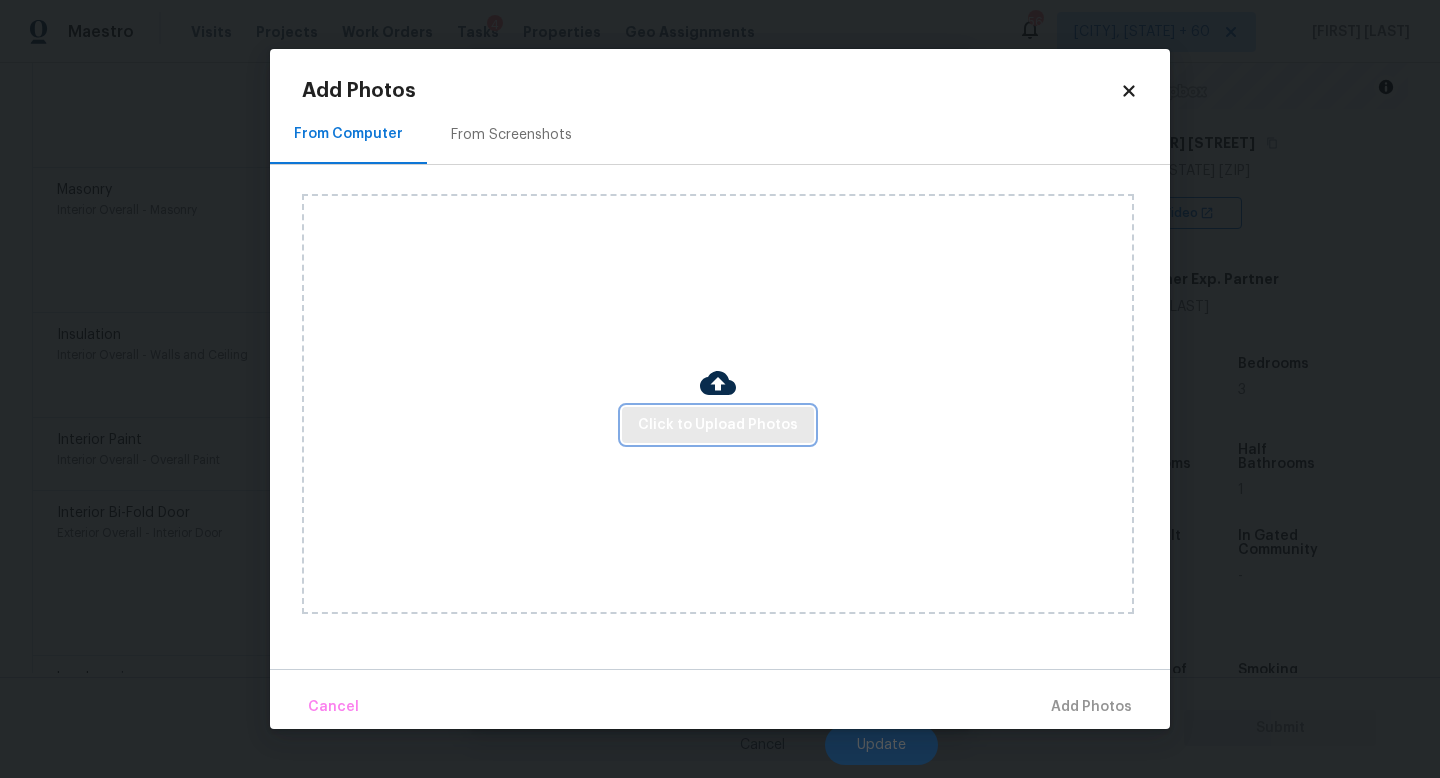 click on "Click to Upload Photos" at bounding box center [718, 425] 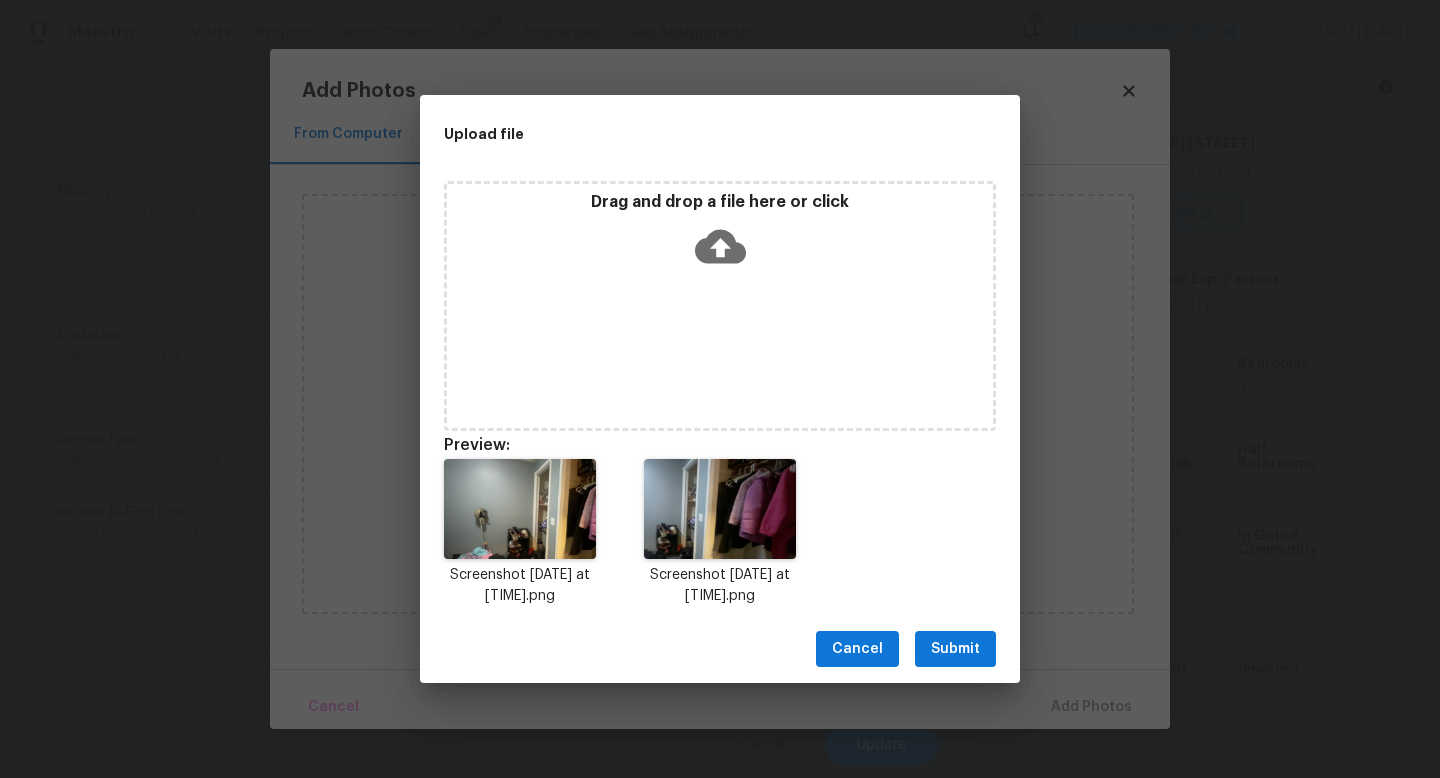 click on "Submit" at bounding box center (955, 649) 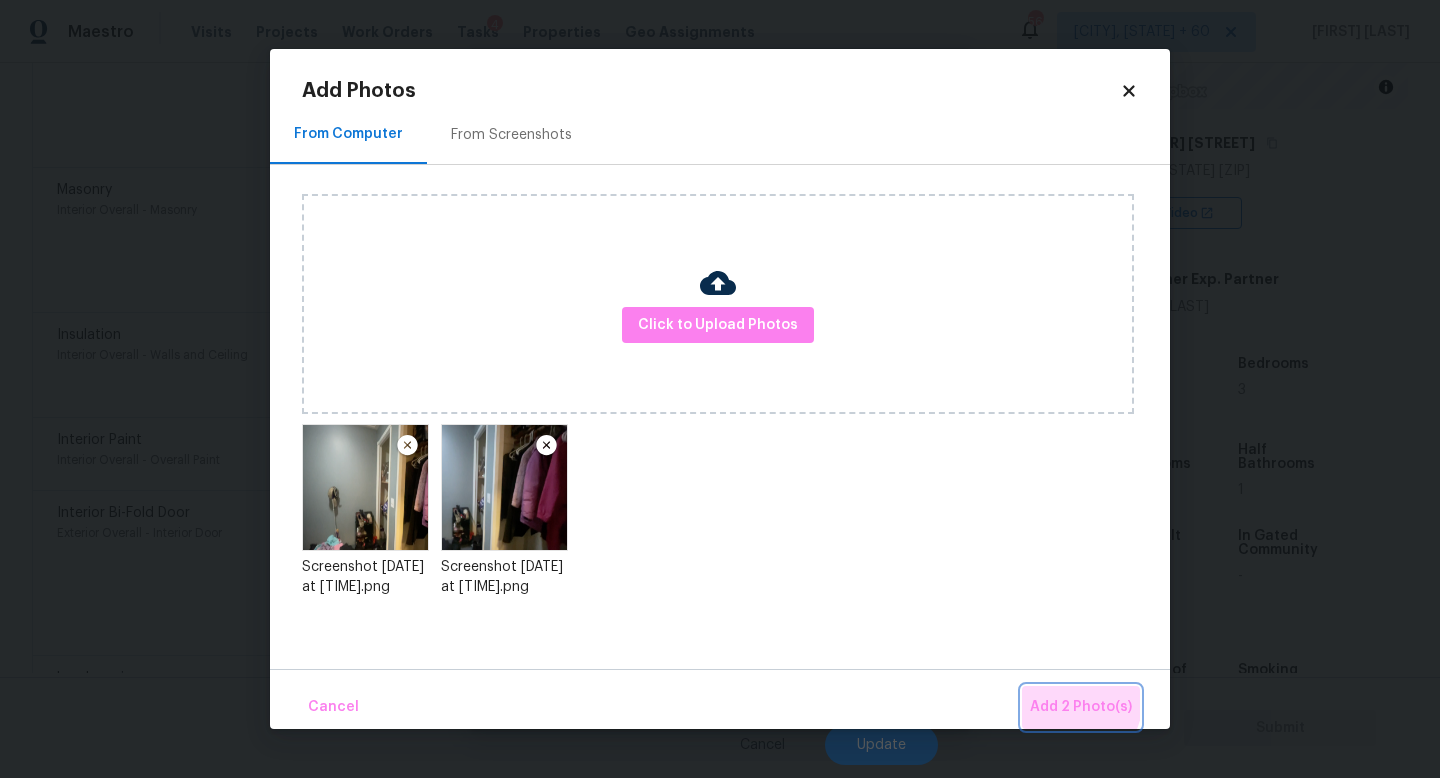 click on "Add 2 Photo(s)" at bounding box center (1081, 707) 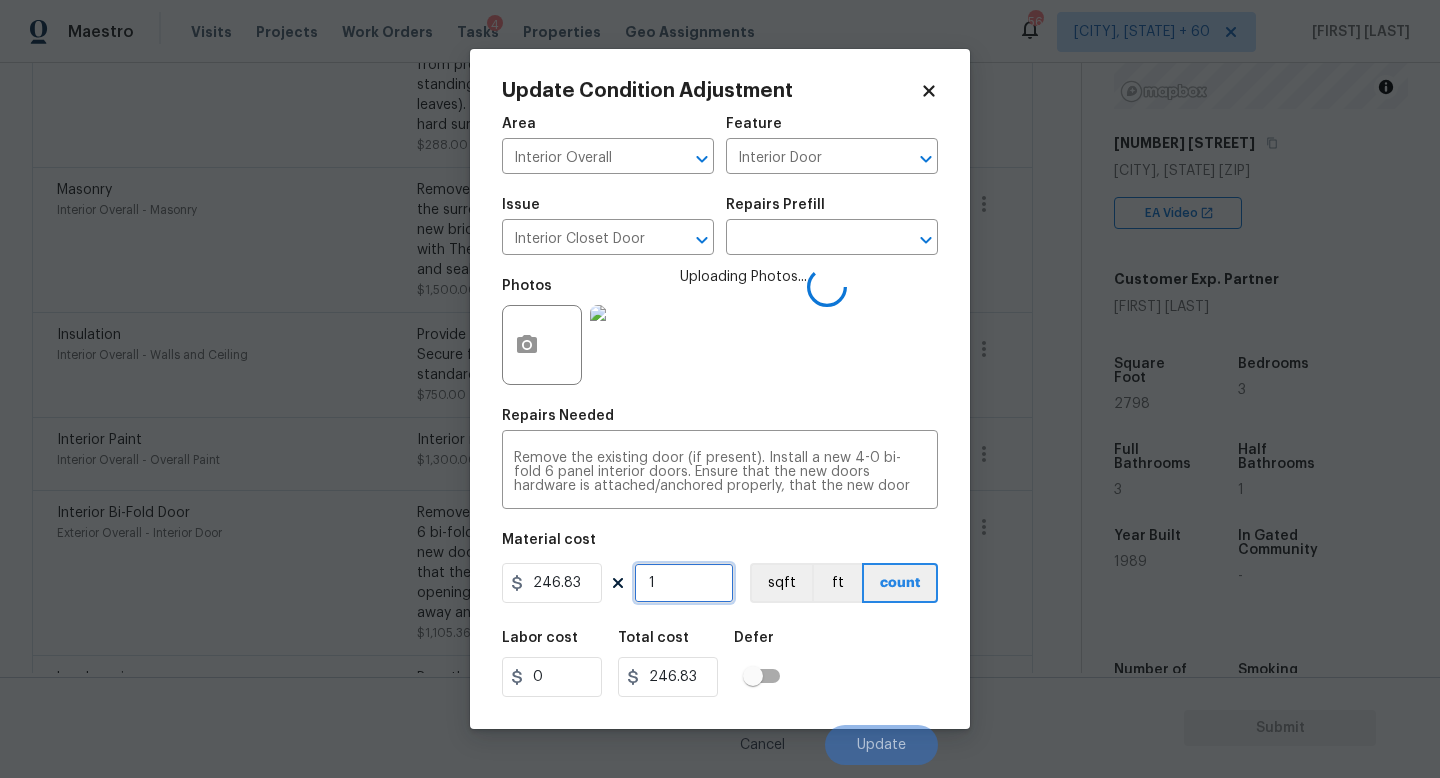 click on "1" at bounding box center [684, 583] 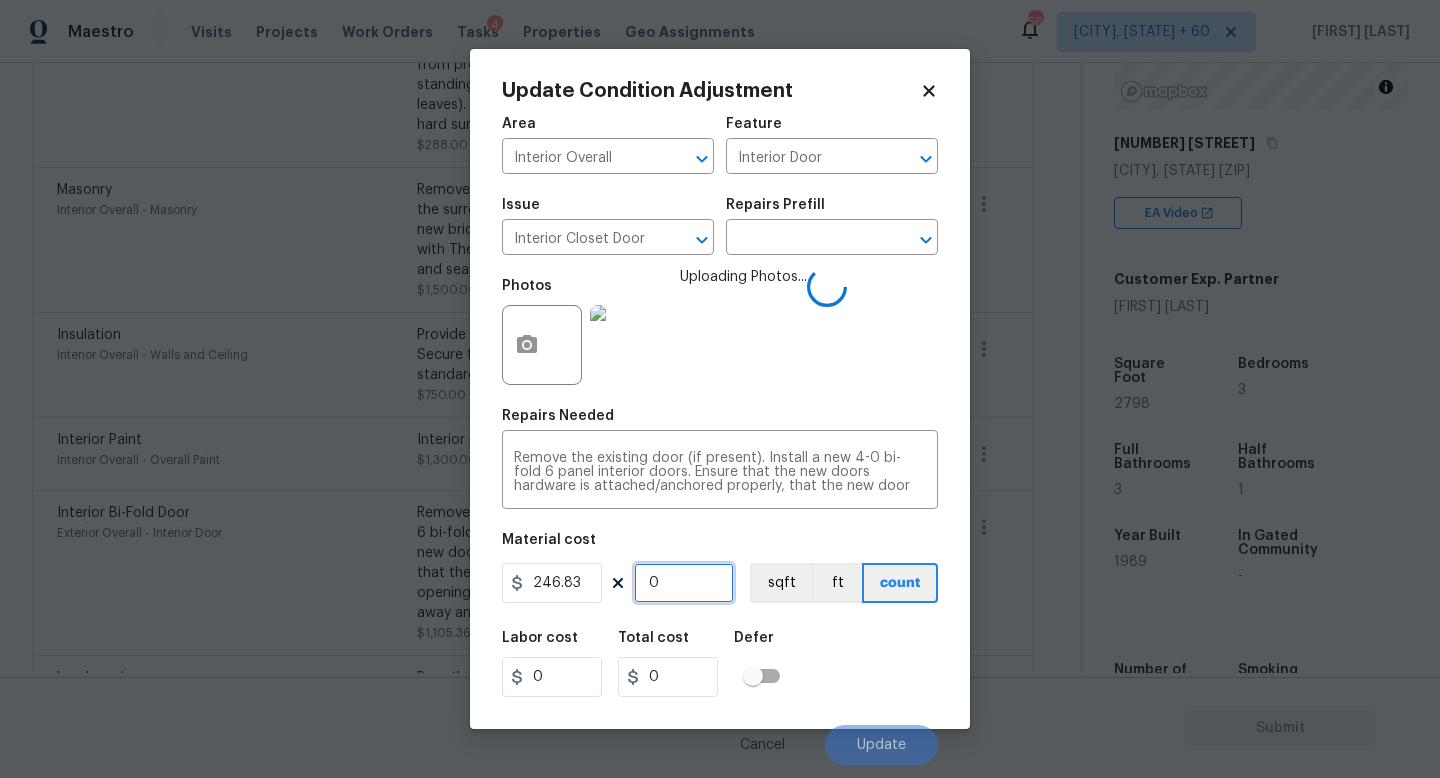 type on "3" 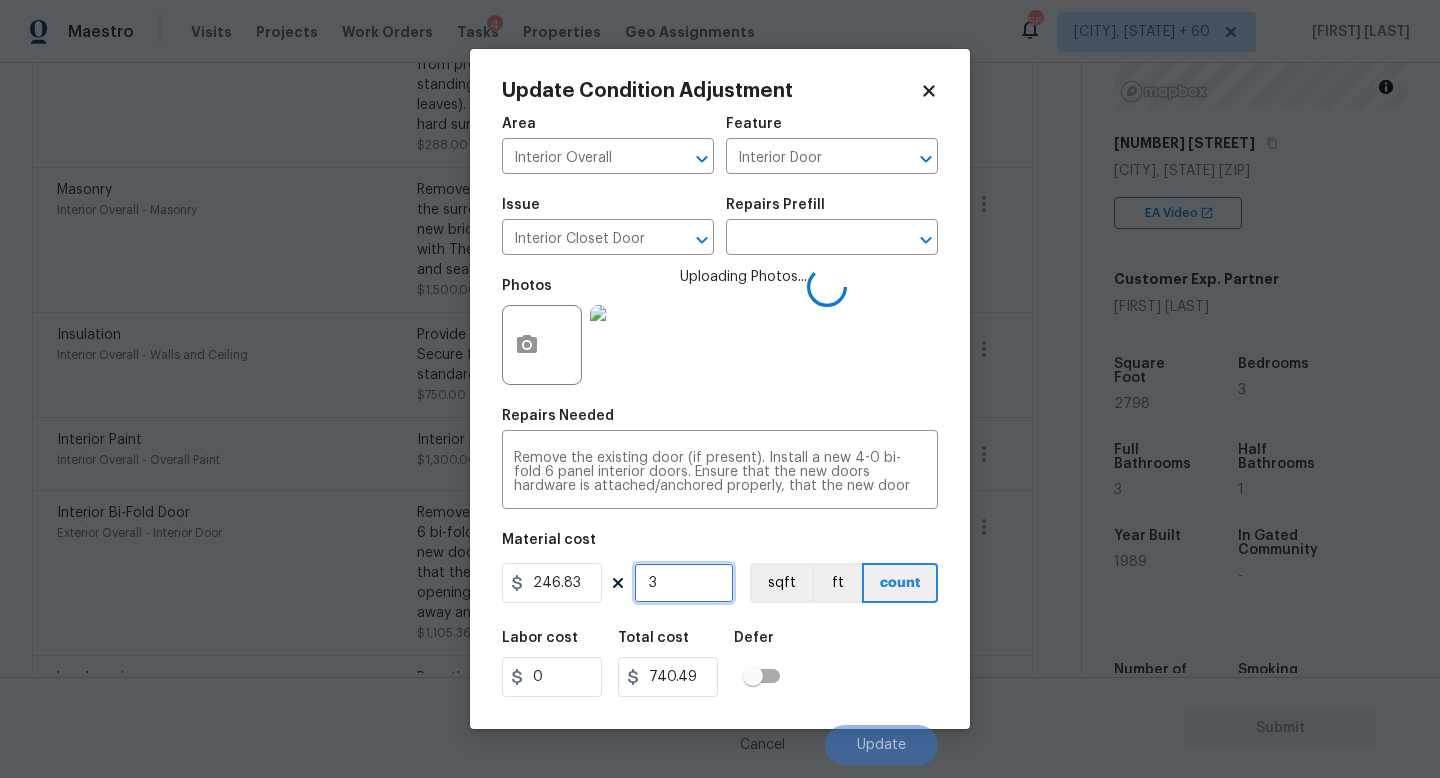 type on "0" 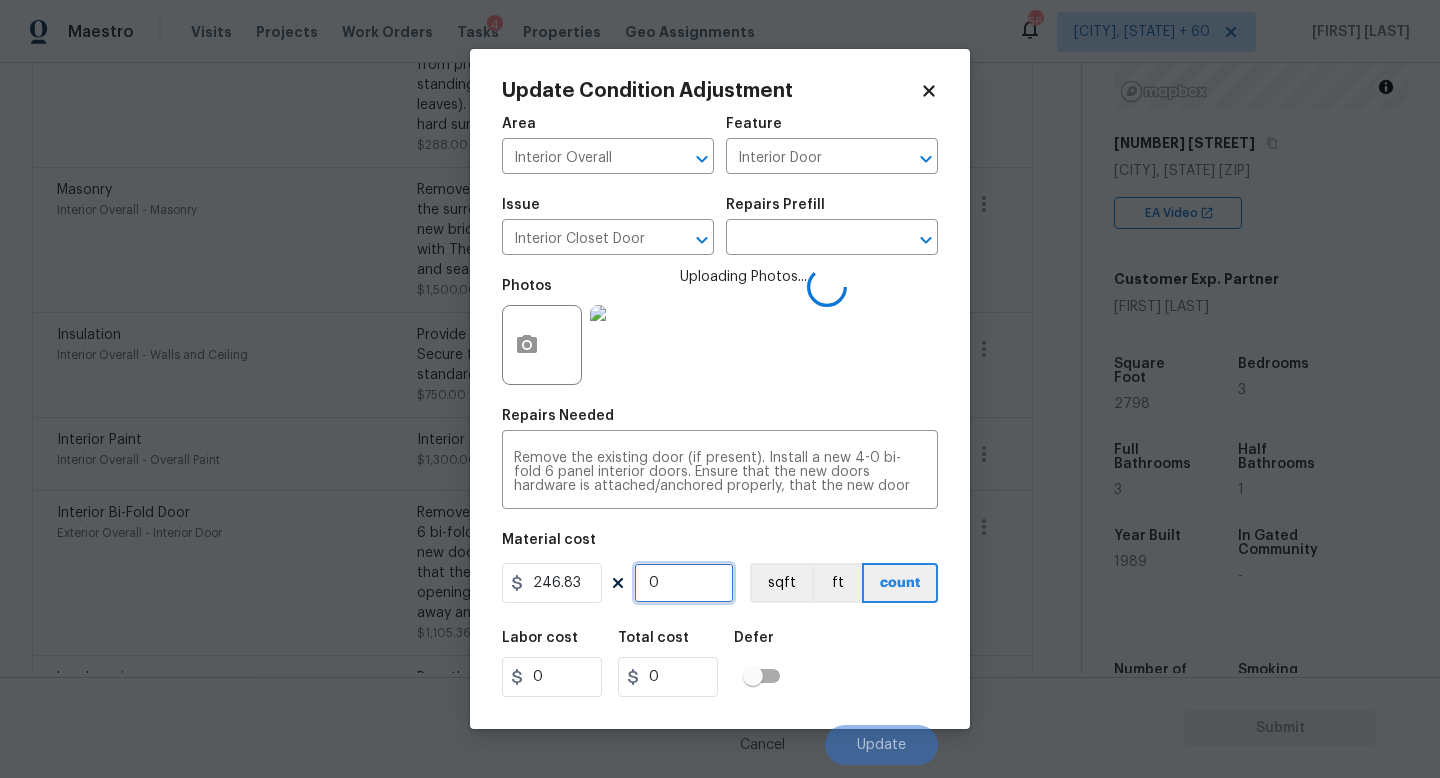type on "2" 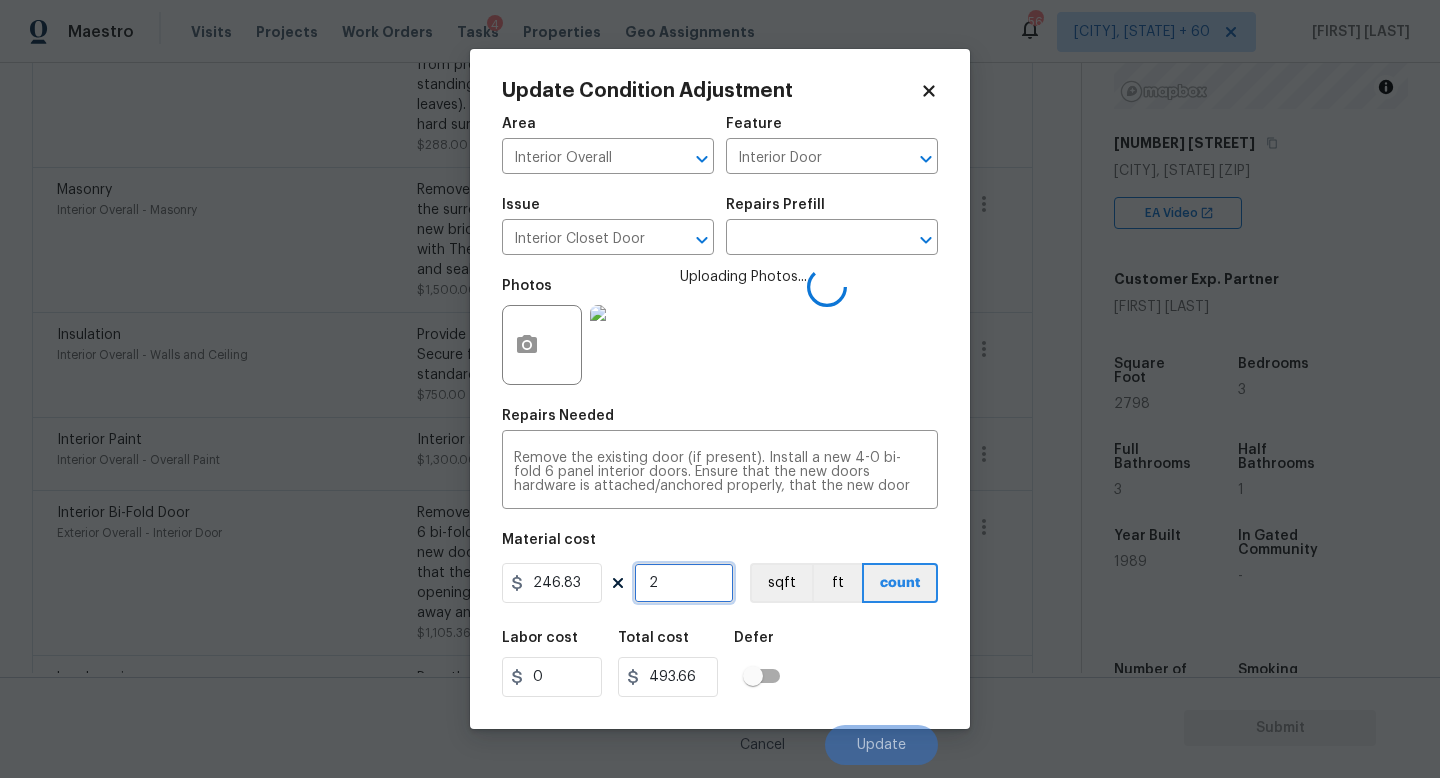 type on "2" 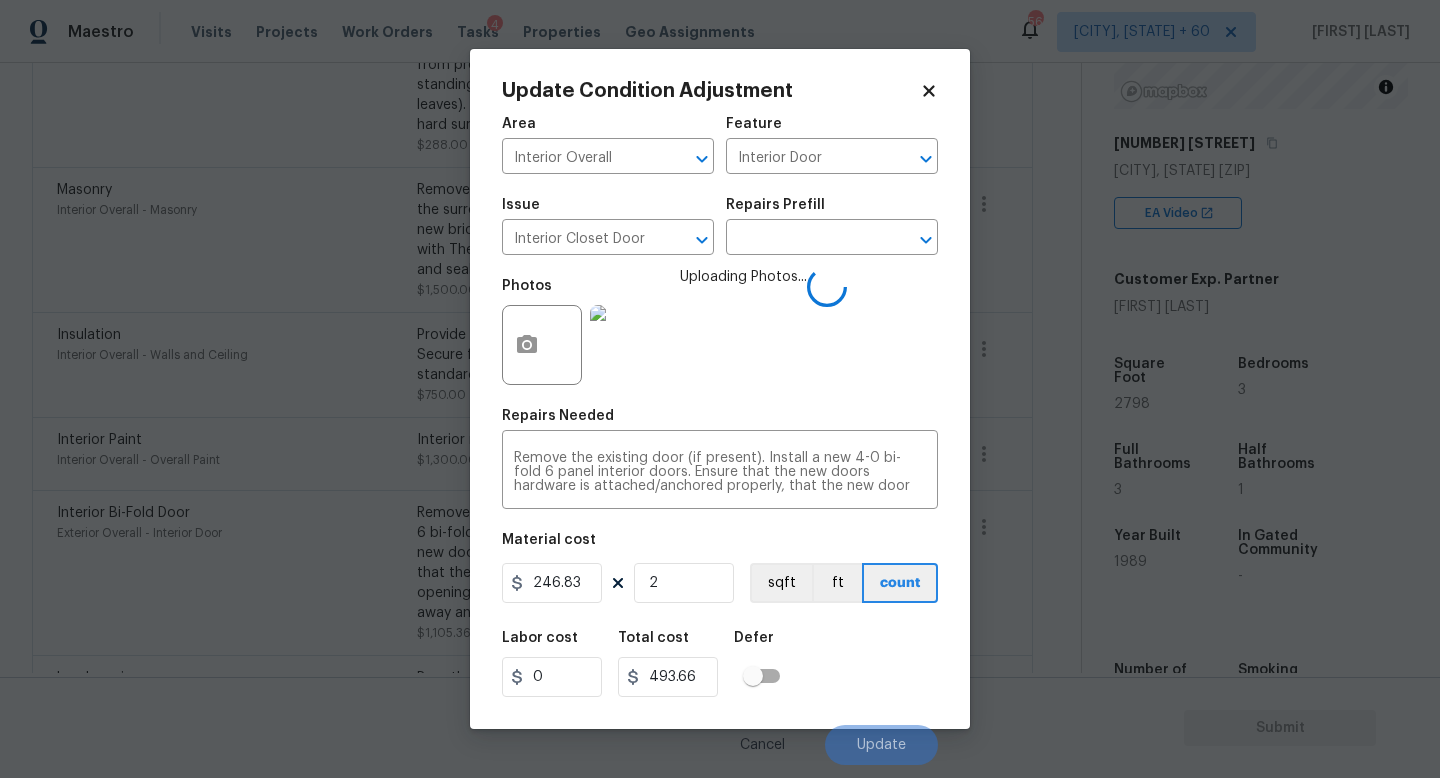 click on "Labor cost 0 Total cost 493.66 Defer" at bounding box center [720, 664] 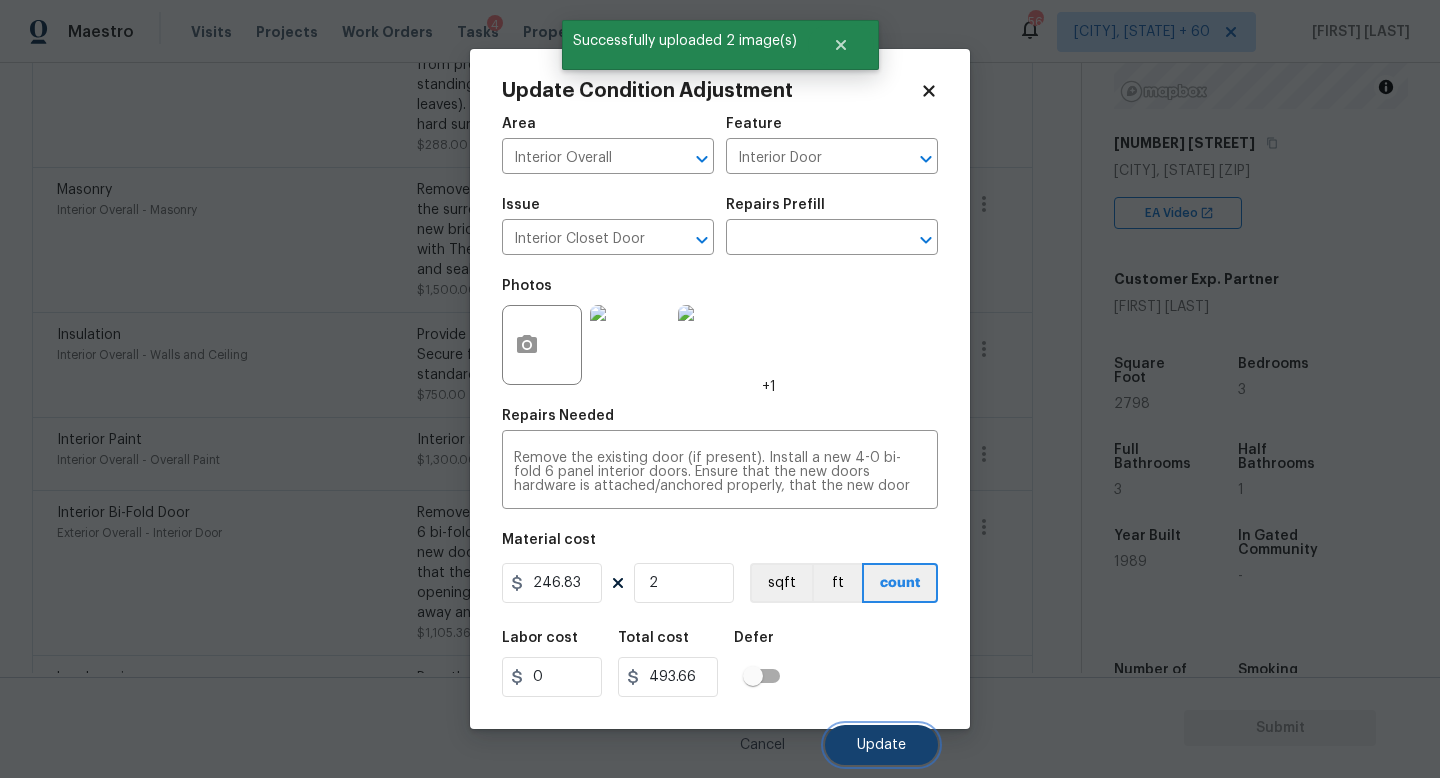 click on "Update" at bounding box center [881, 745] 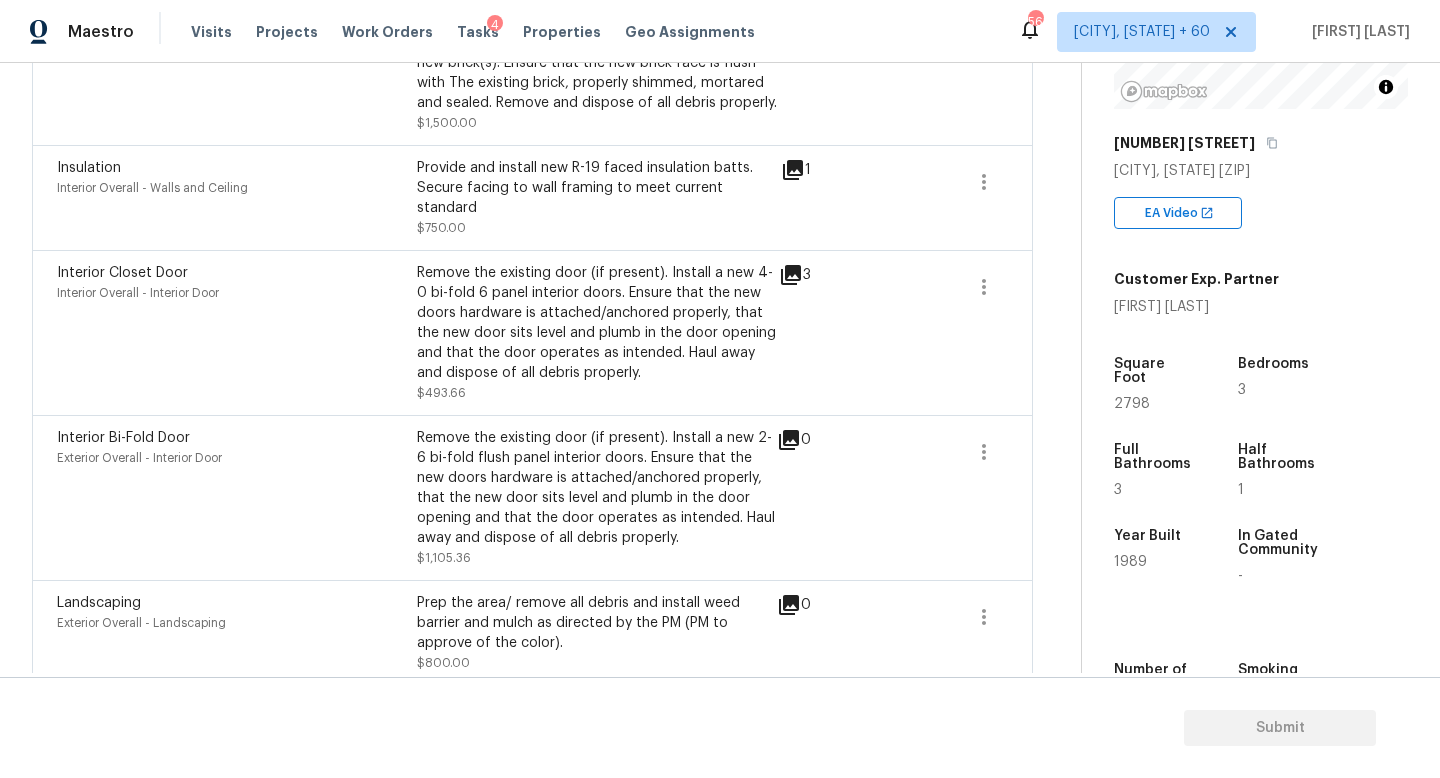 scroll, scrollTop: 911, scrollLeft: 0, axis: vertical 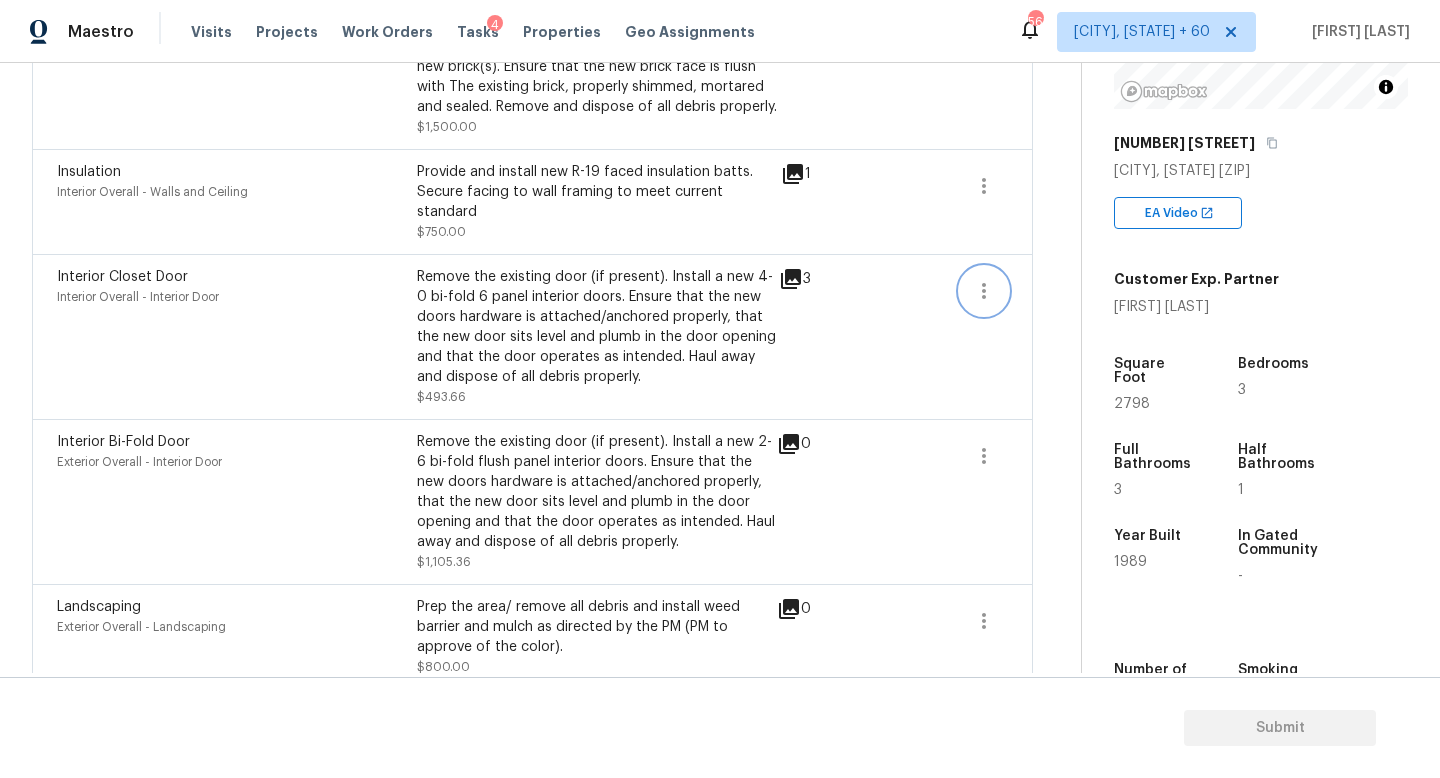 click 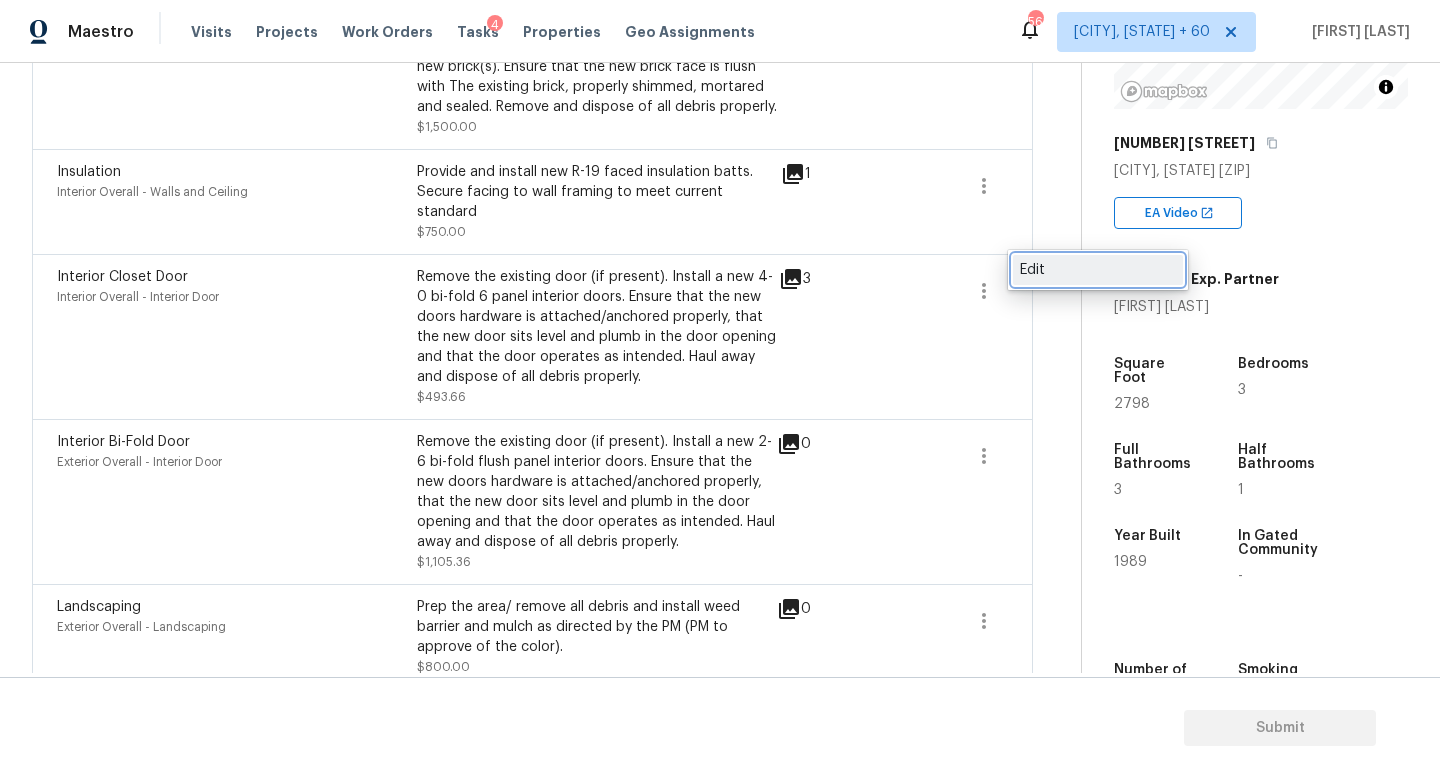 click on "Edit" at bounding box center [1098, 270] 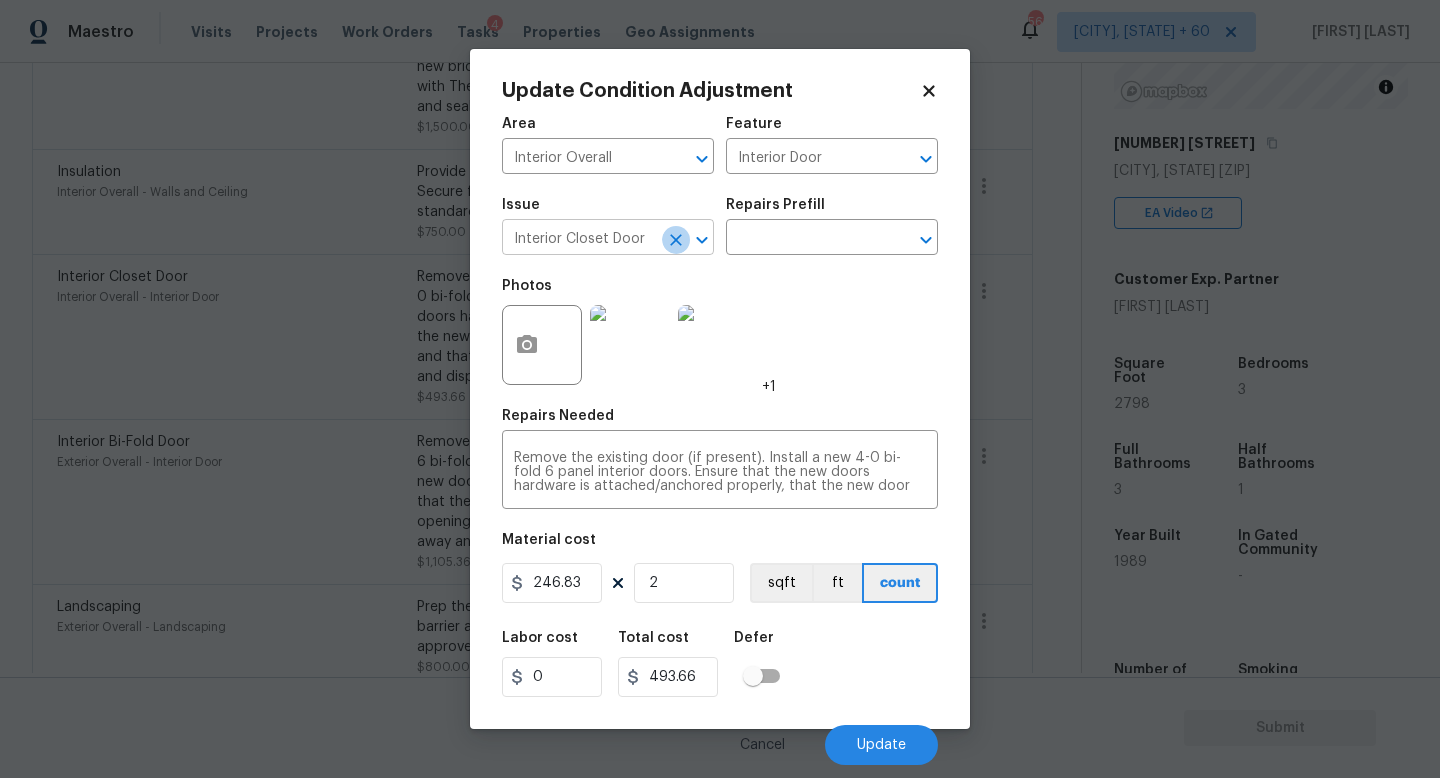click 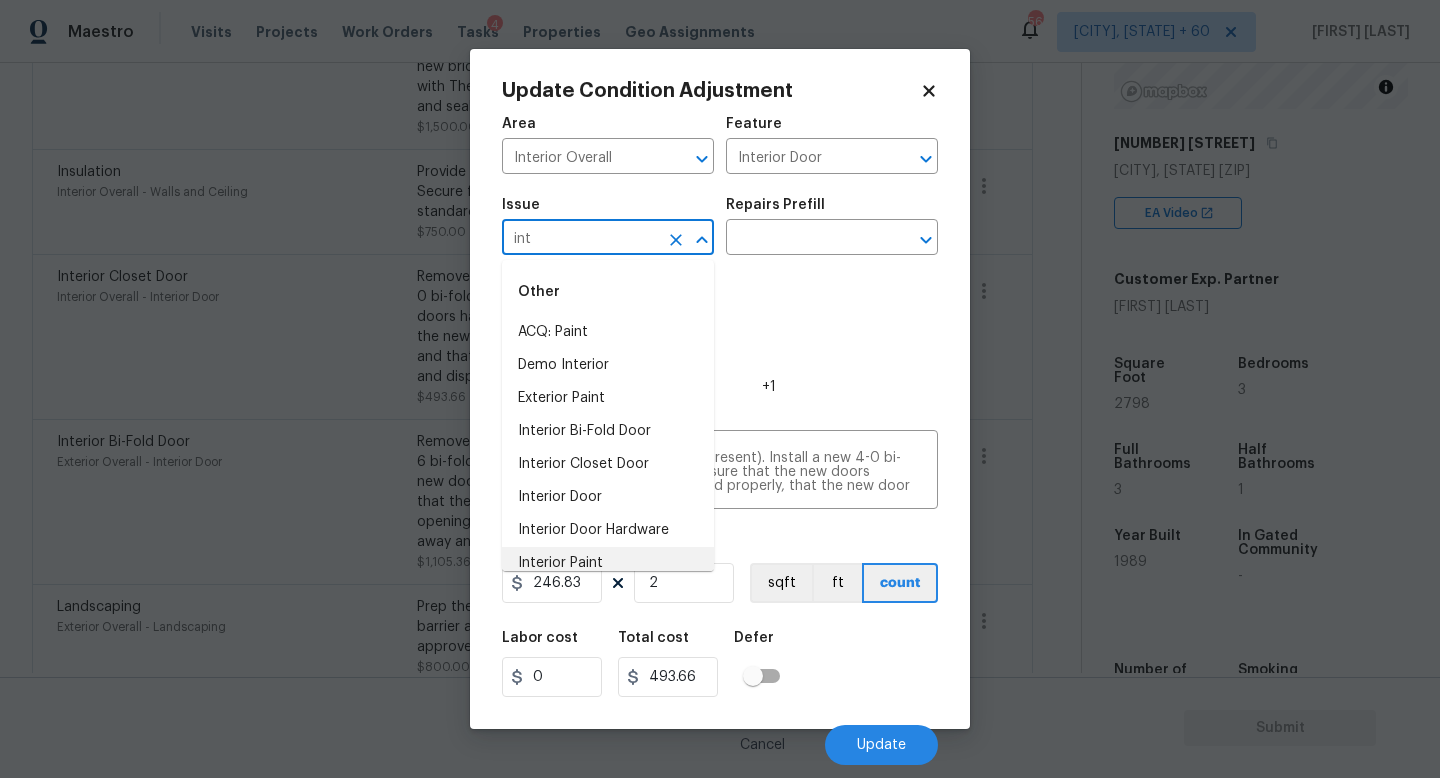 click on "Interior Paint" at bounding box center (608, 563) 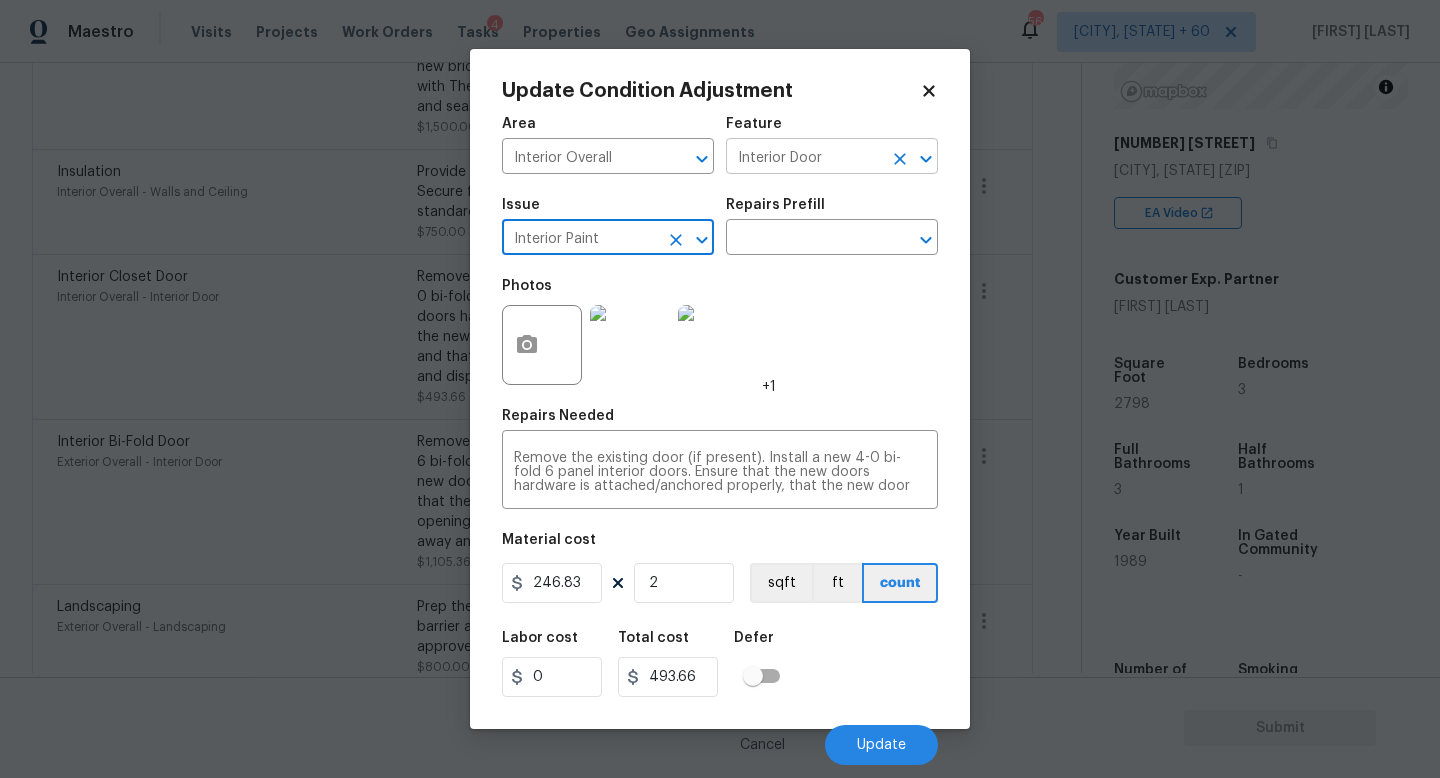 click 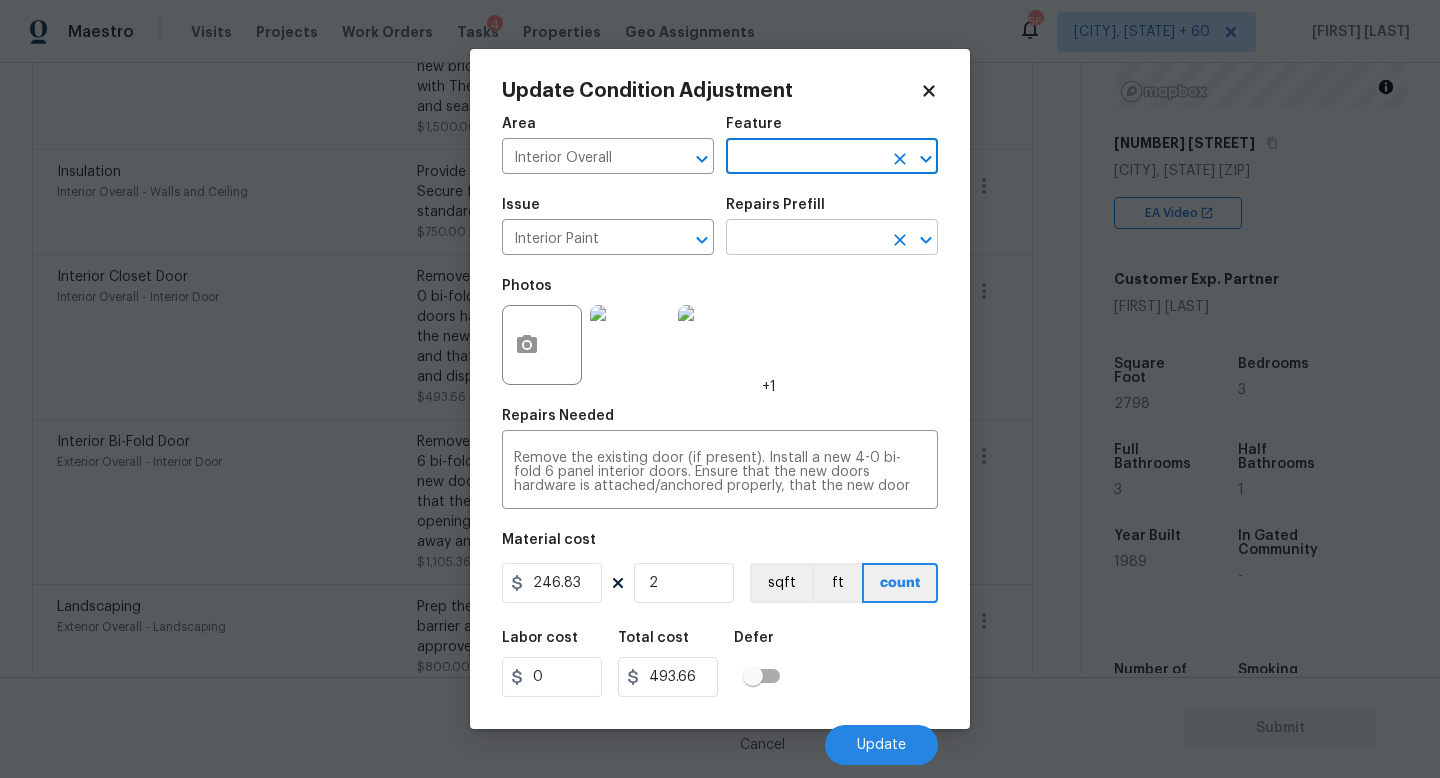 click at bounding box center [804, 239] 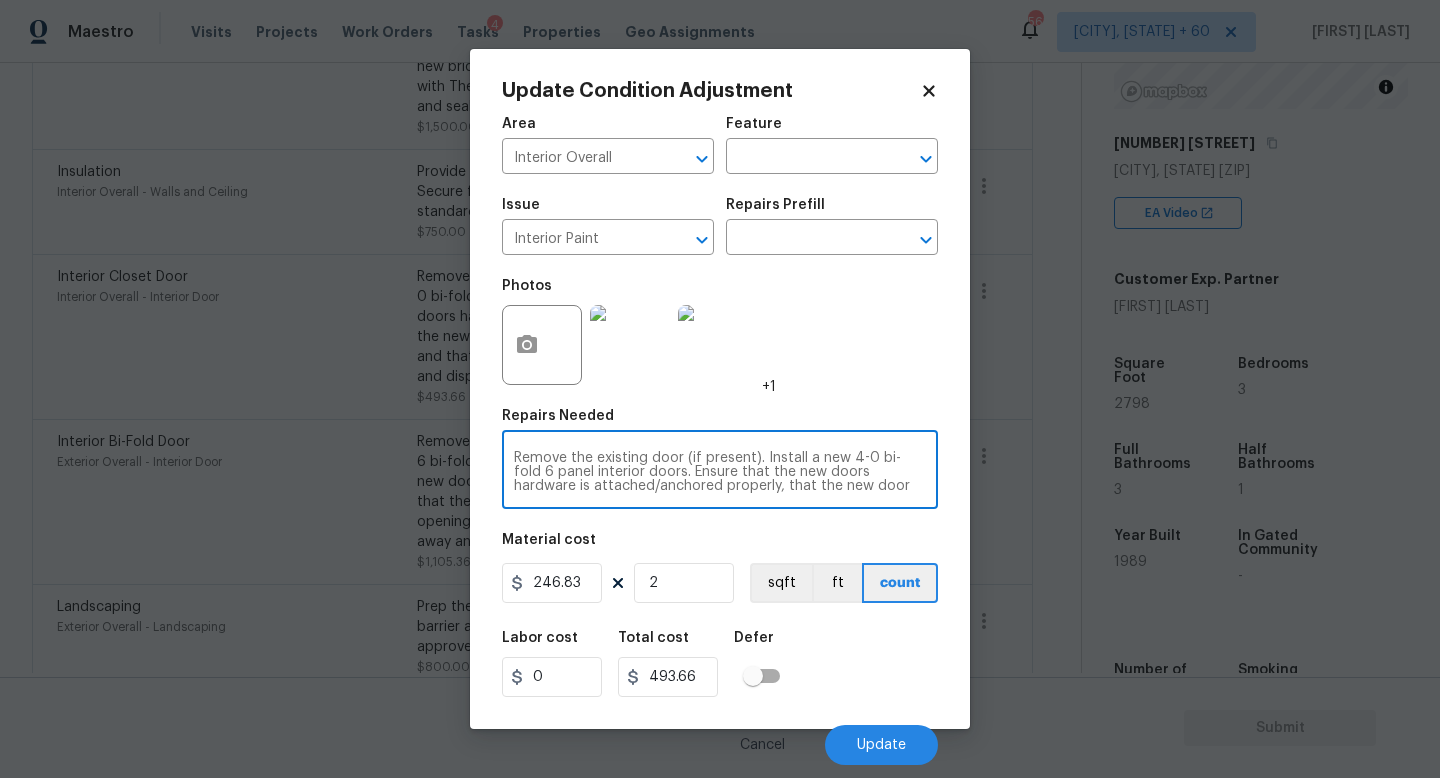 click on "Remove the existing door (if present). Install a new 4-0 bi-fold 6 panel interior doors. Ensure that the new doors hardware is attached/anchored properly, that the new door sits level and plumb in the door opening and that the door operates as intended. Haul away and dispose of all debris properly." at bounding box center (720, 472) 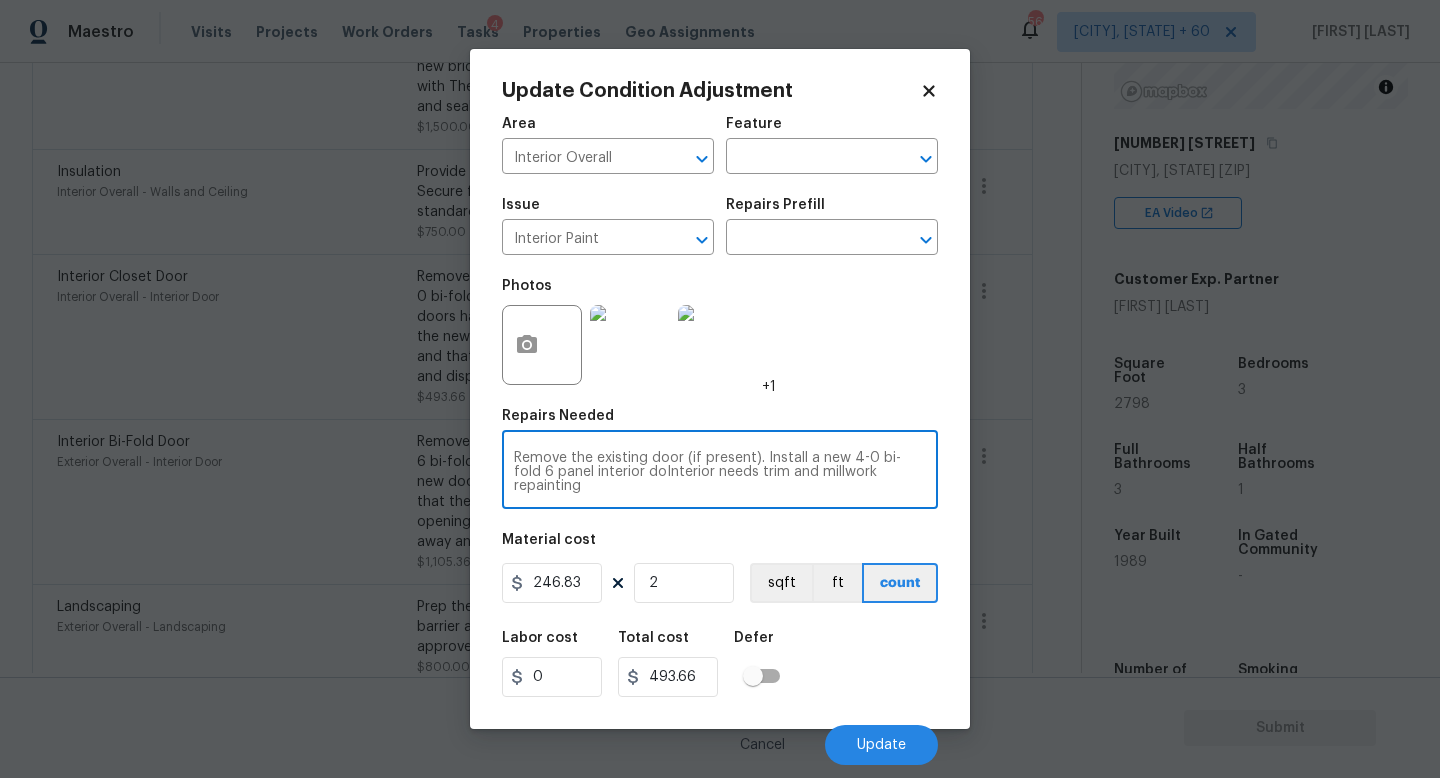 paste on "Interior needs trim and millwork repainting" 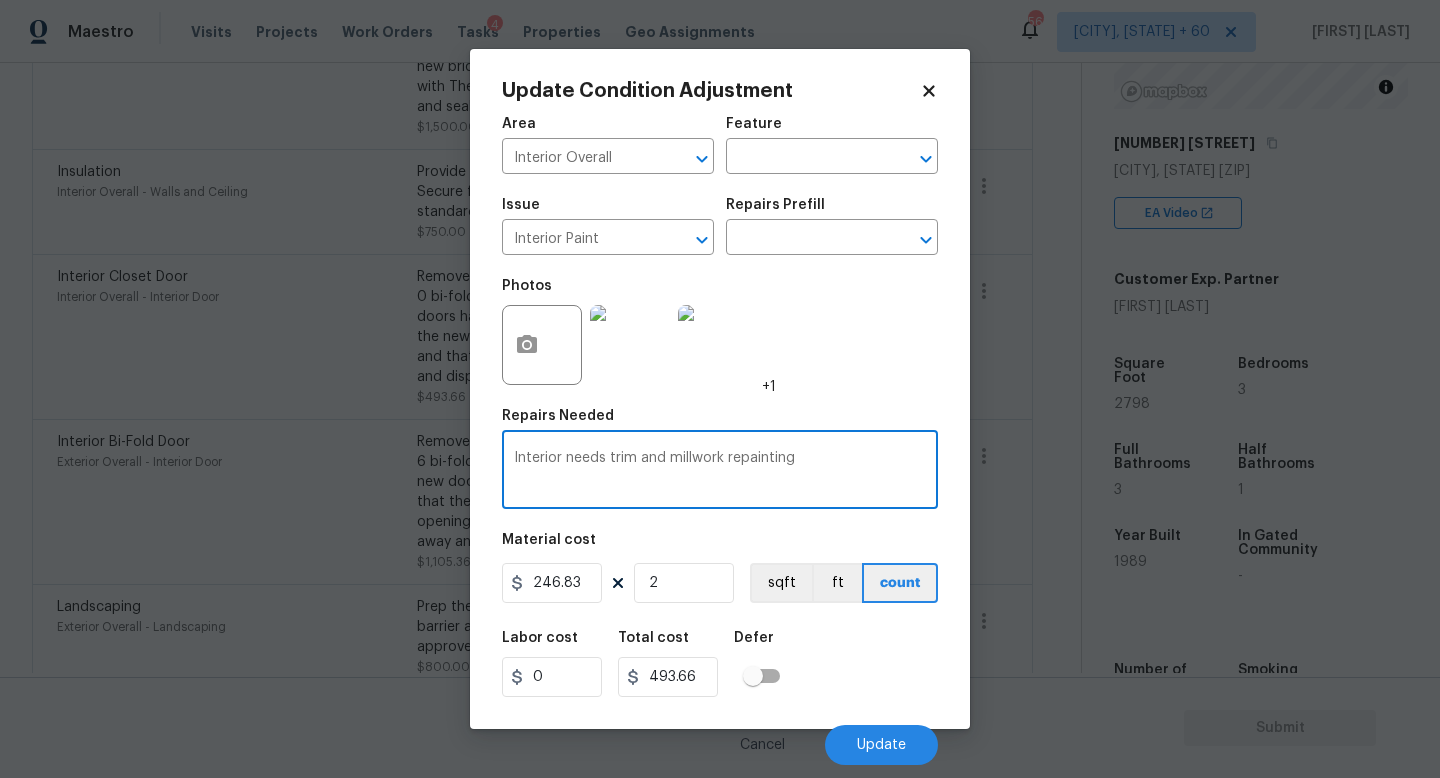 type on "Interior needs trim and millwork repainting" 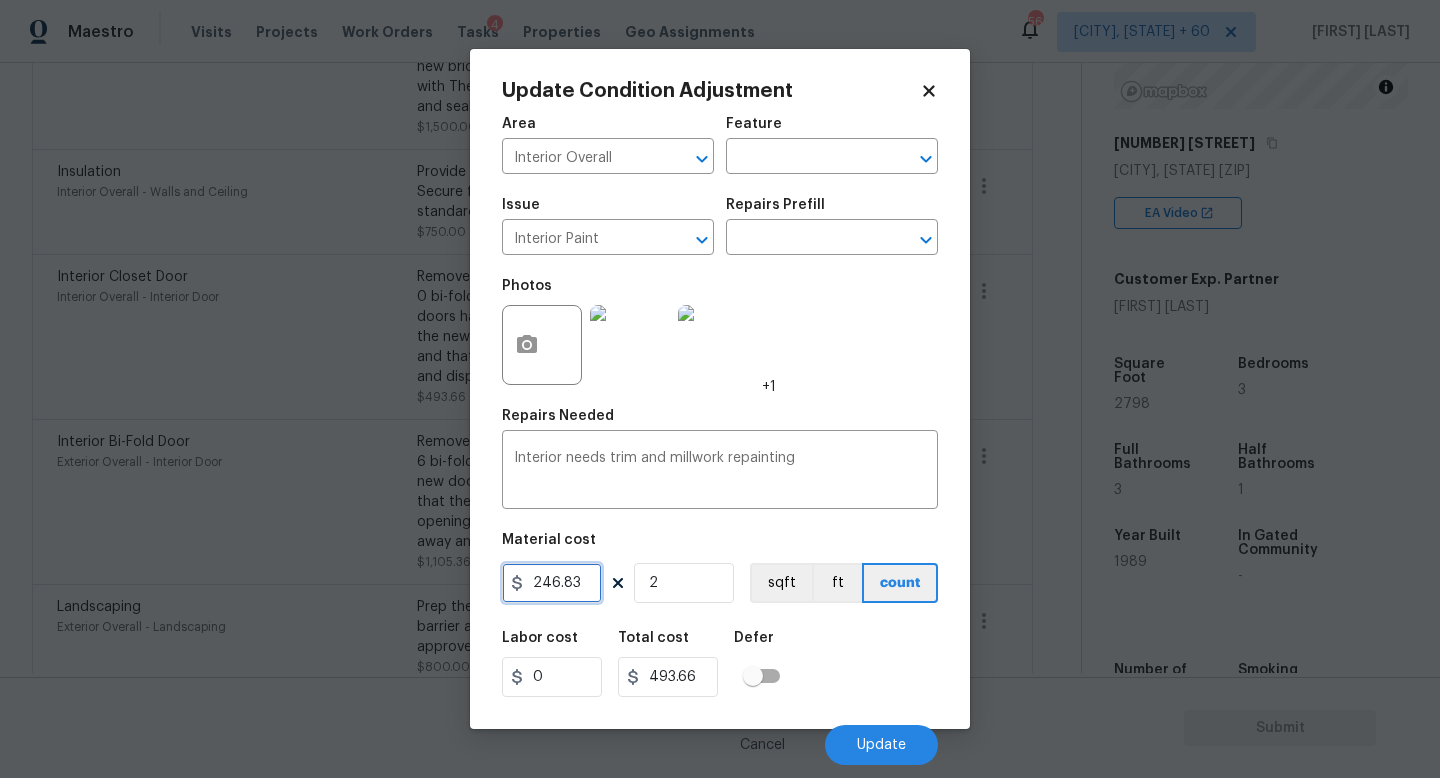 drag, startPoint x: 581, startPoint y: 578, endPoint x: 407, endPoint y: 578, distance: 174 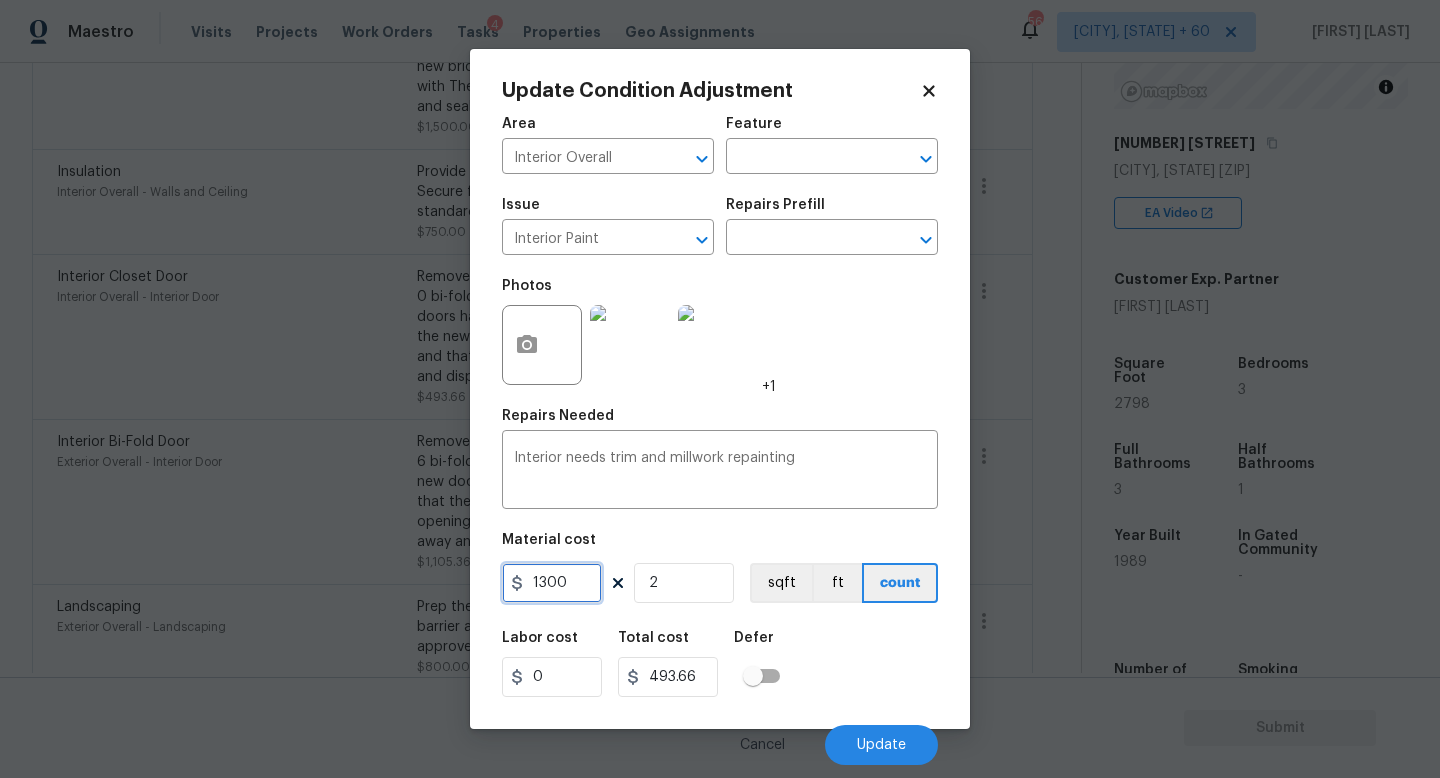 type on "1300" 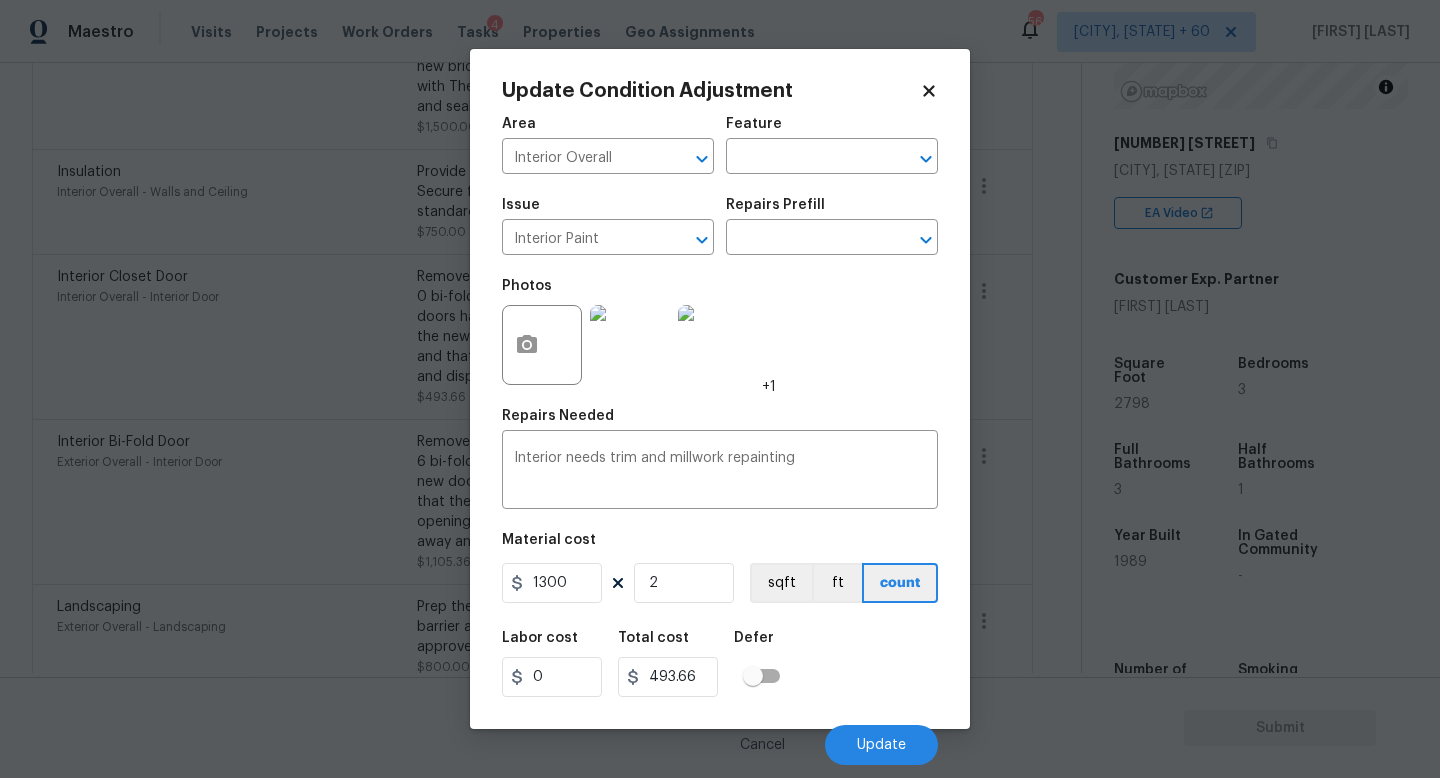 type on "2600" 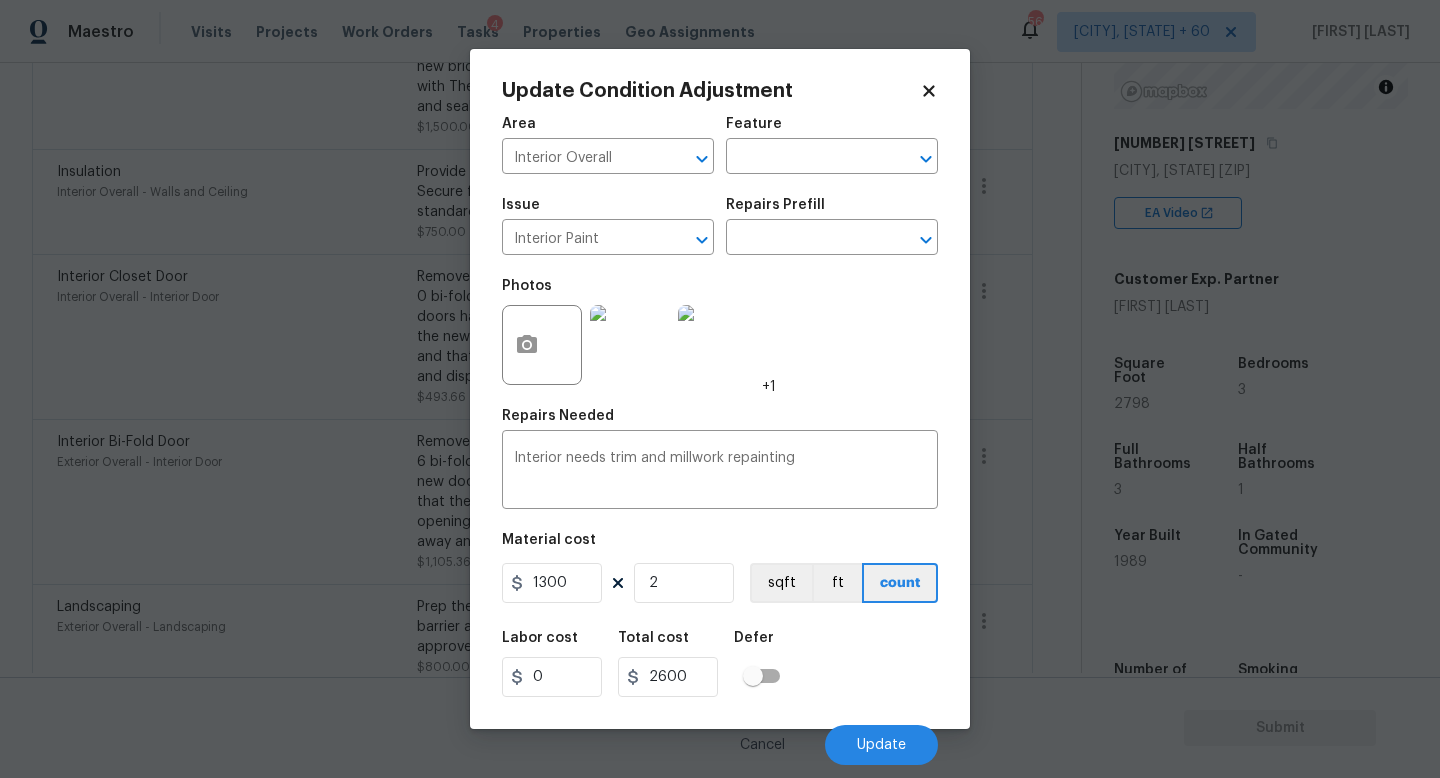 click on "Labor cost 0 Total cost 2600 Defer" at bounding box center (720, 664) 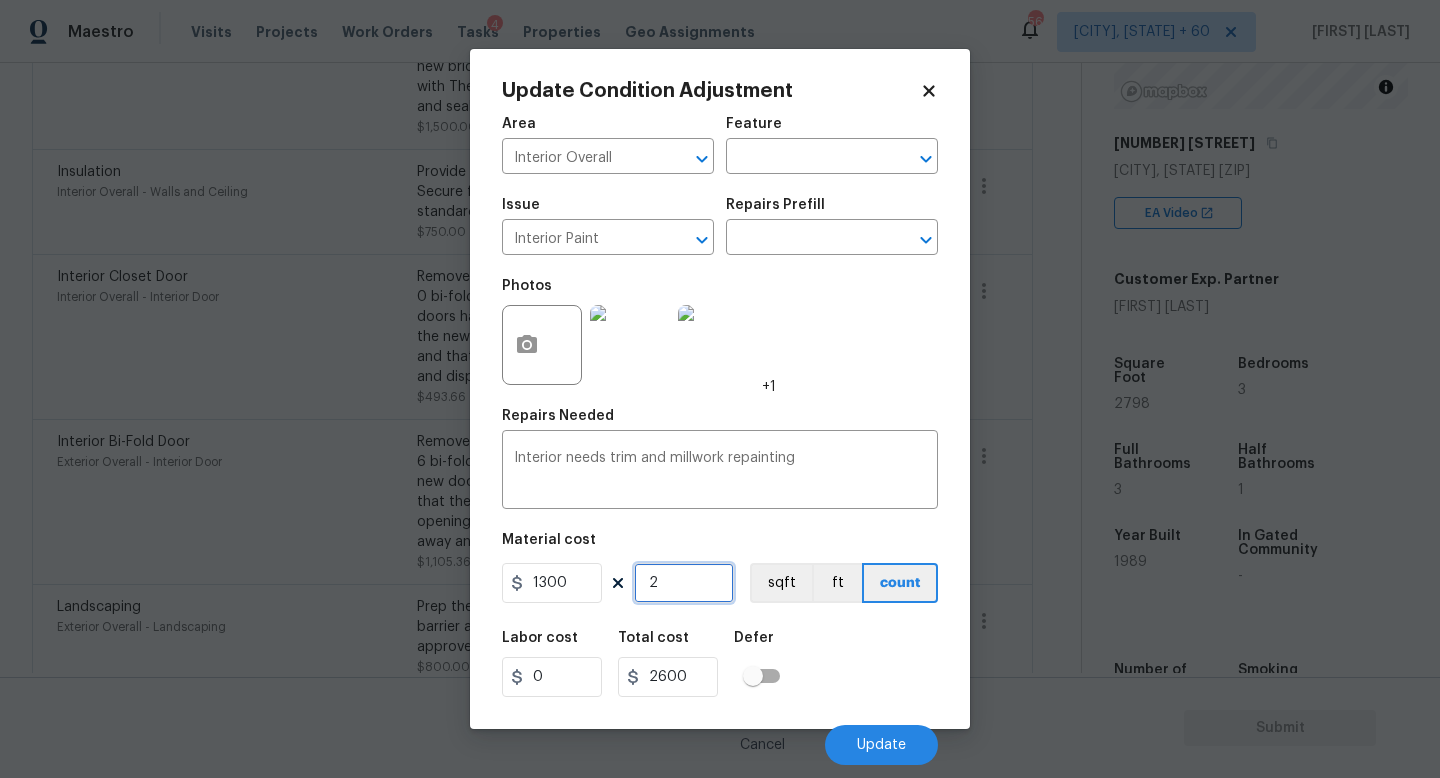 click on "2" at bounding box center (684, 583) 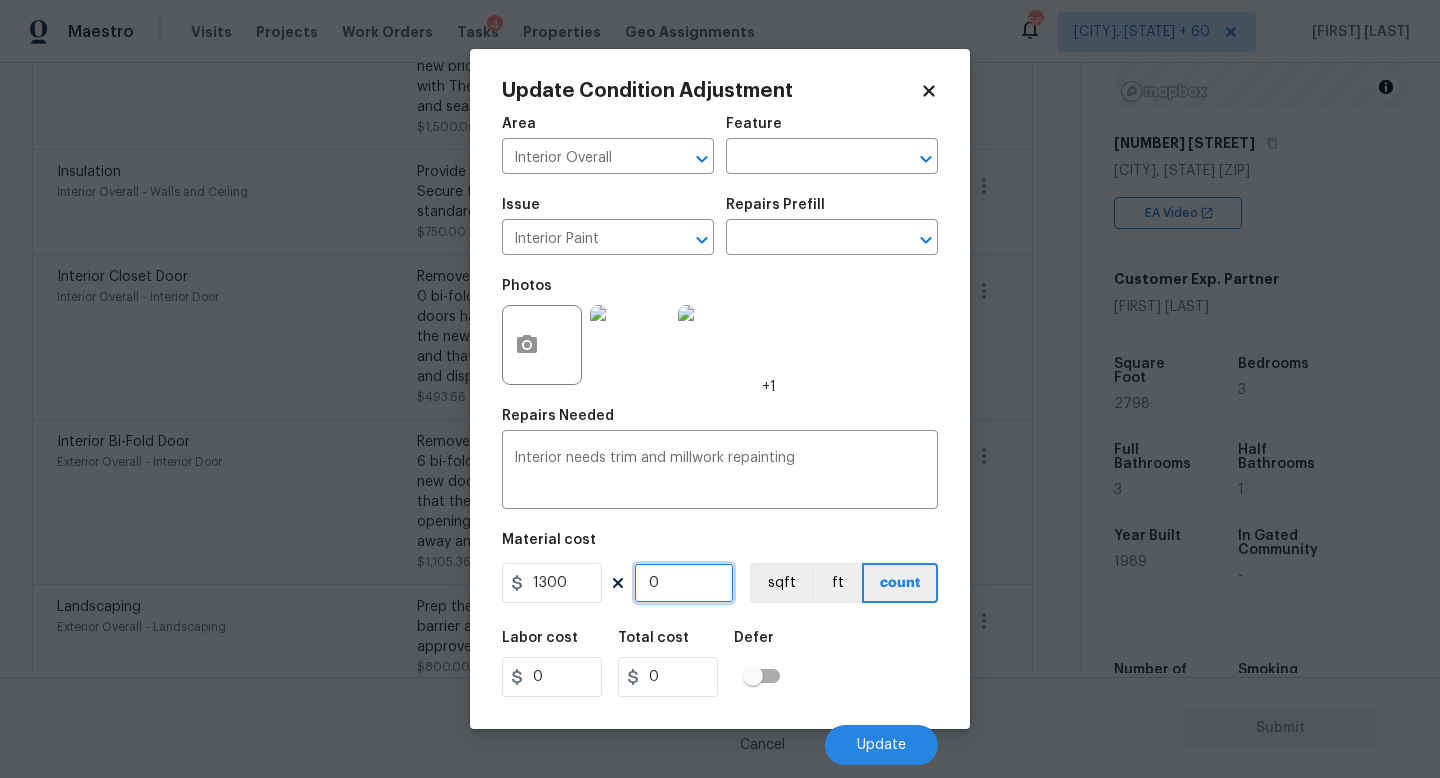 type on "1" 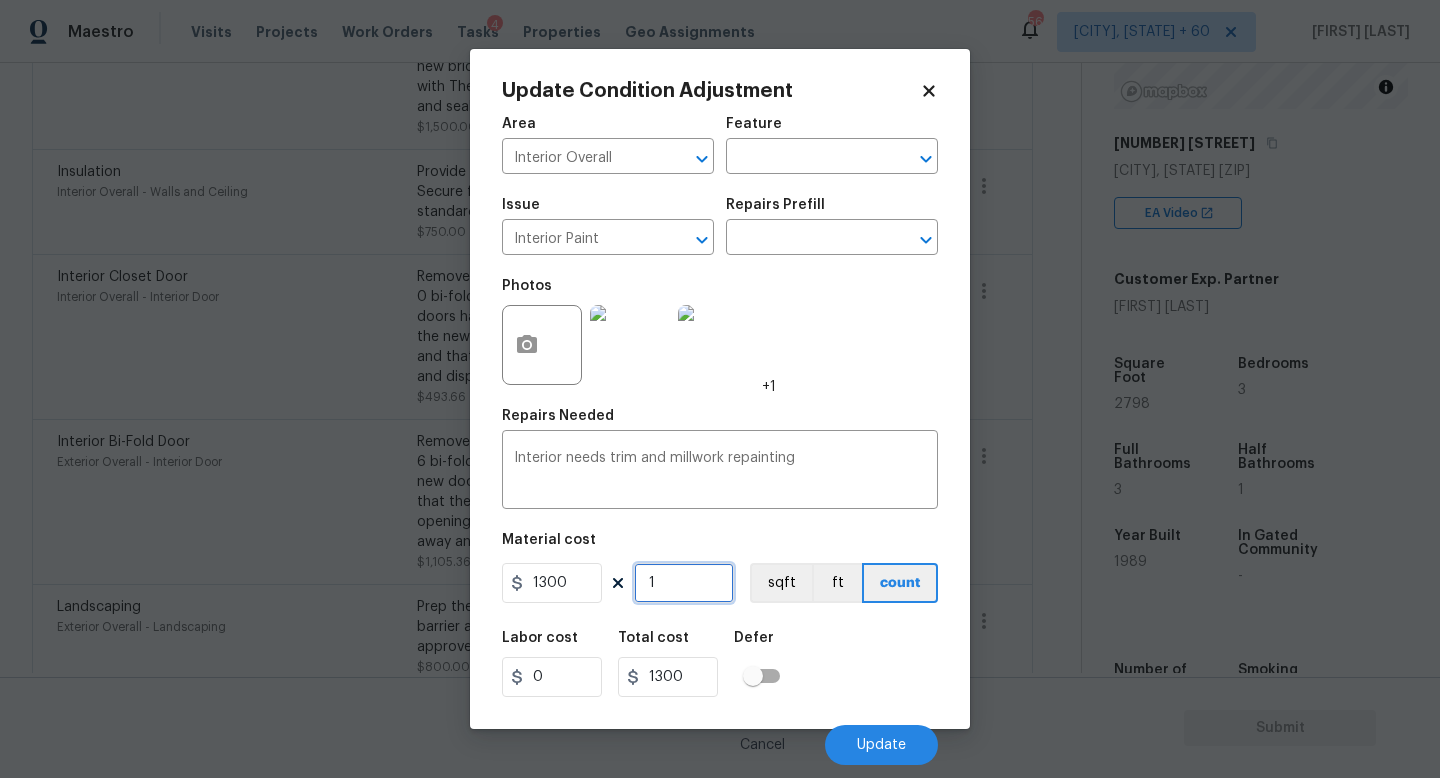type on "1" 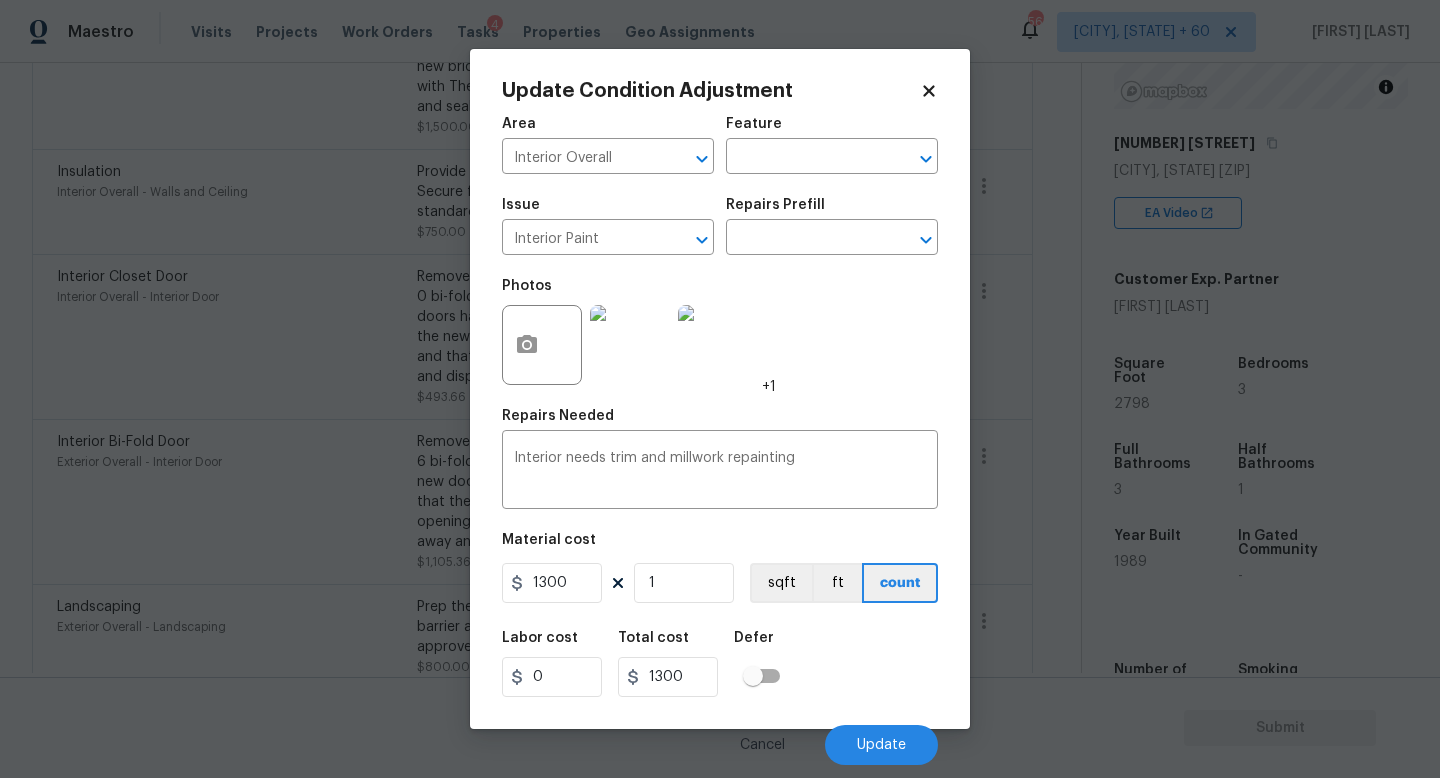 click on "Labor cost 0 Total cost 1300 Defer" at bounding box center (720, 664) 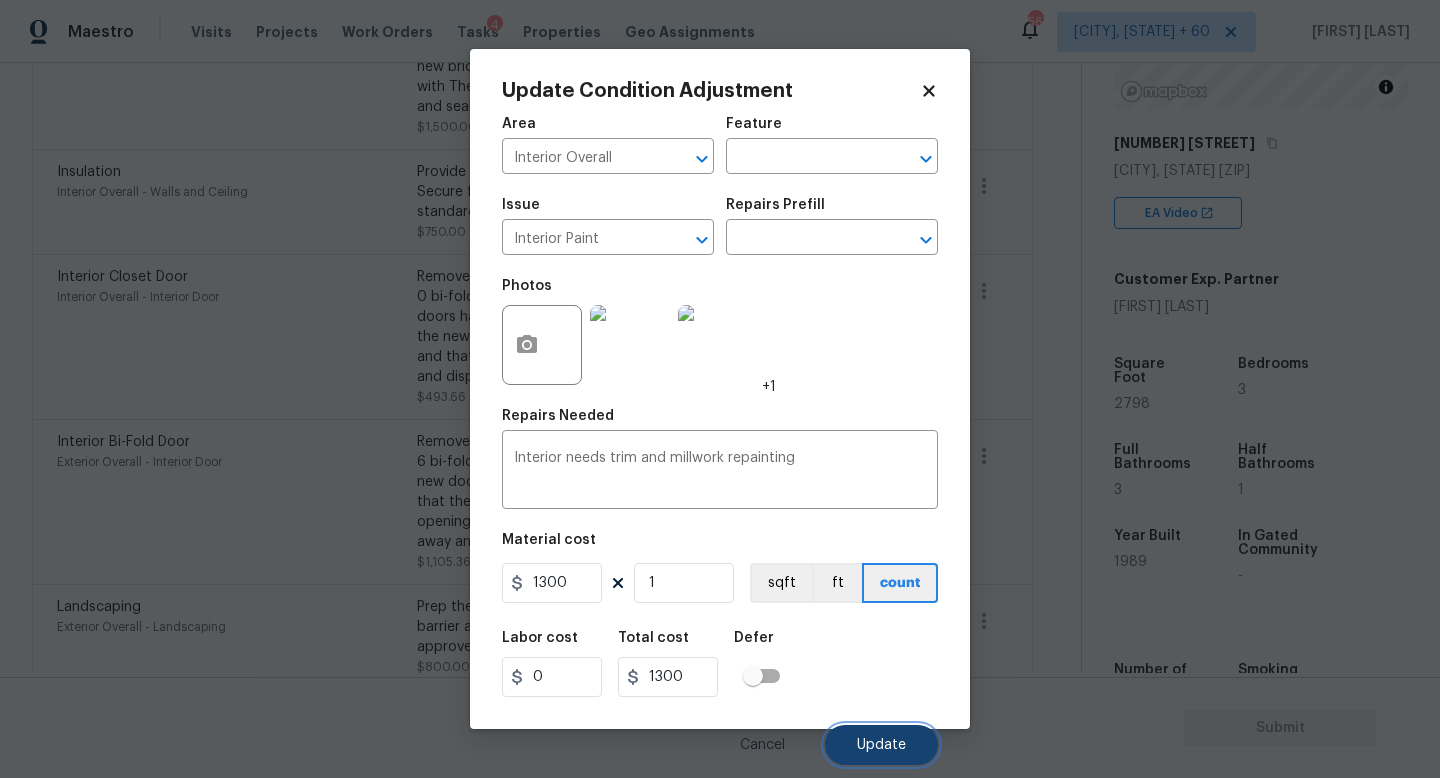 click on "Update" at bounding box center (881, 745) 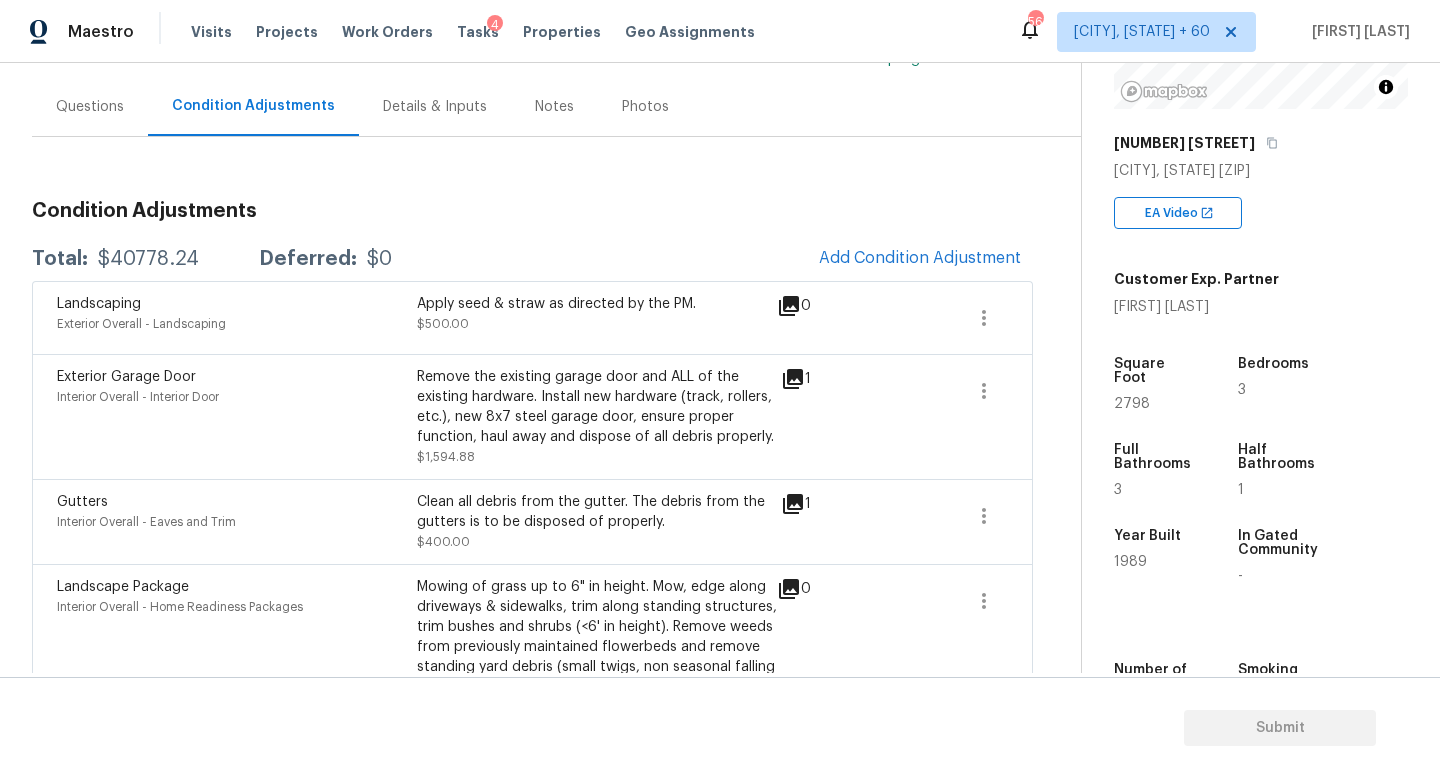 scroll, scrollTop: 167, scrollLeft: 0, axis: vertical 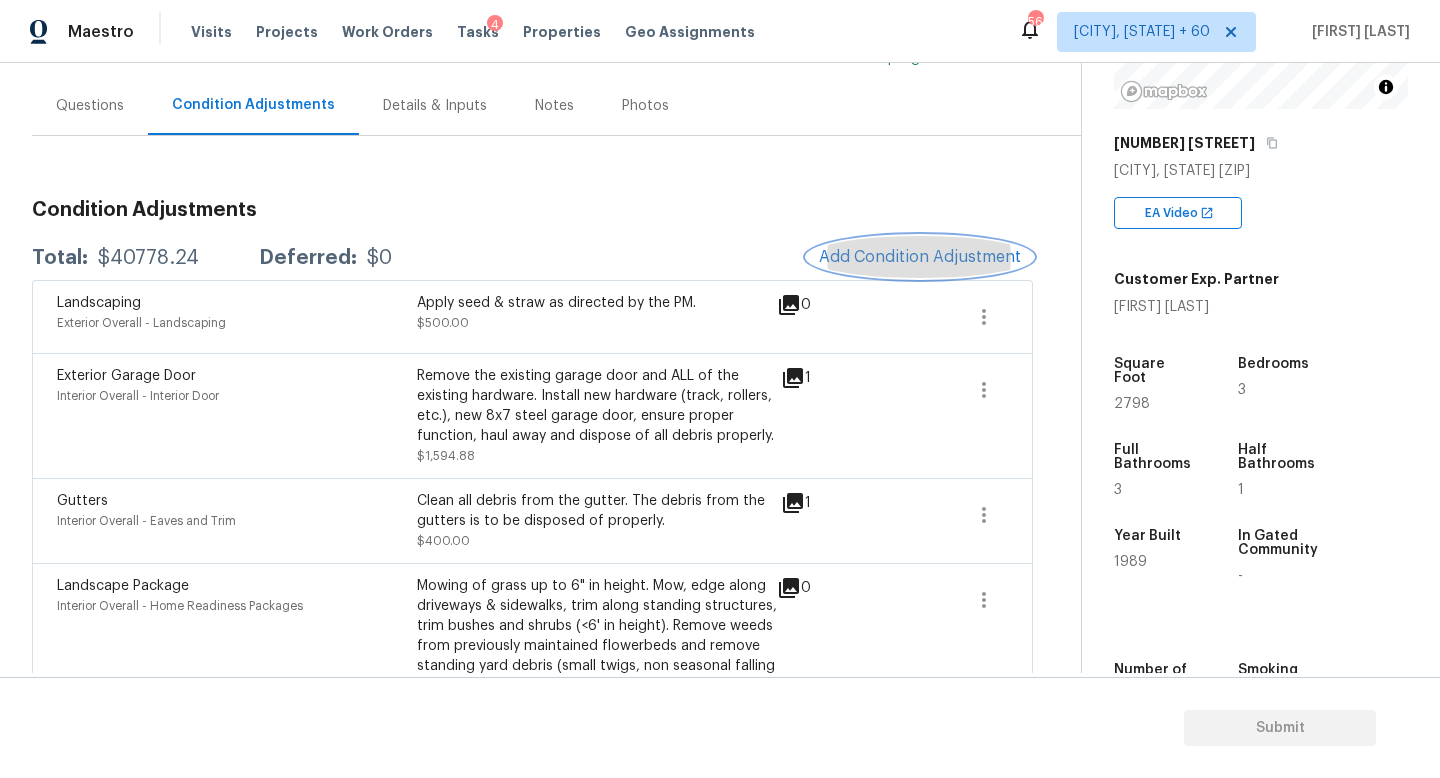 click on "Add Condition Adjustment" at bounding box center [920, 257] 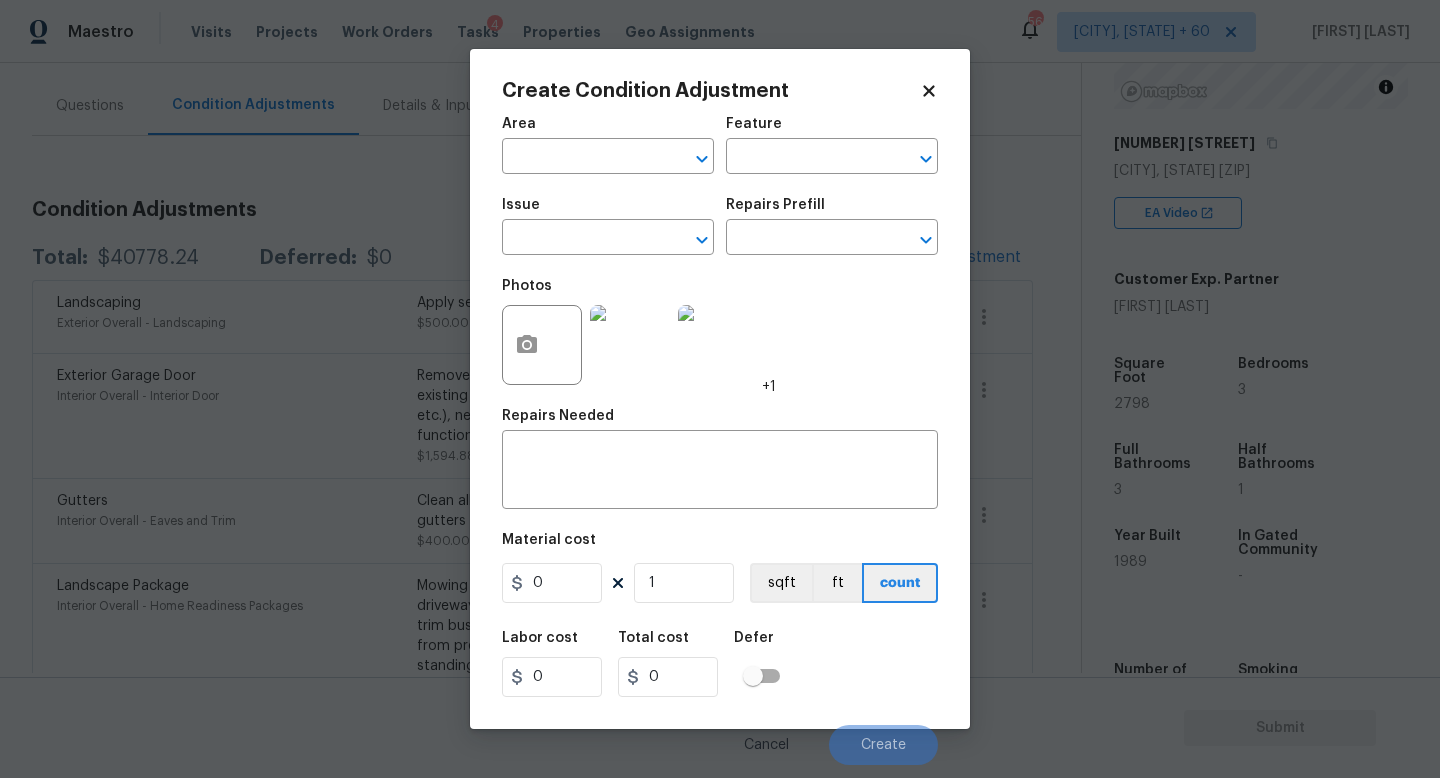 click on "Issue" at bounding box center (608, 211) 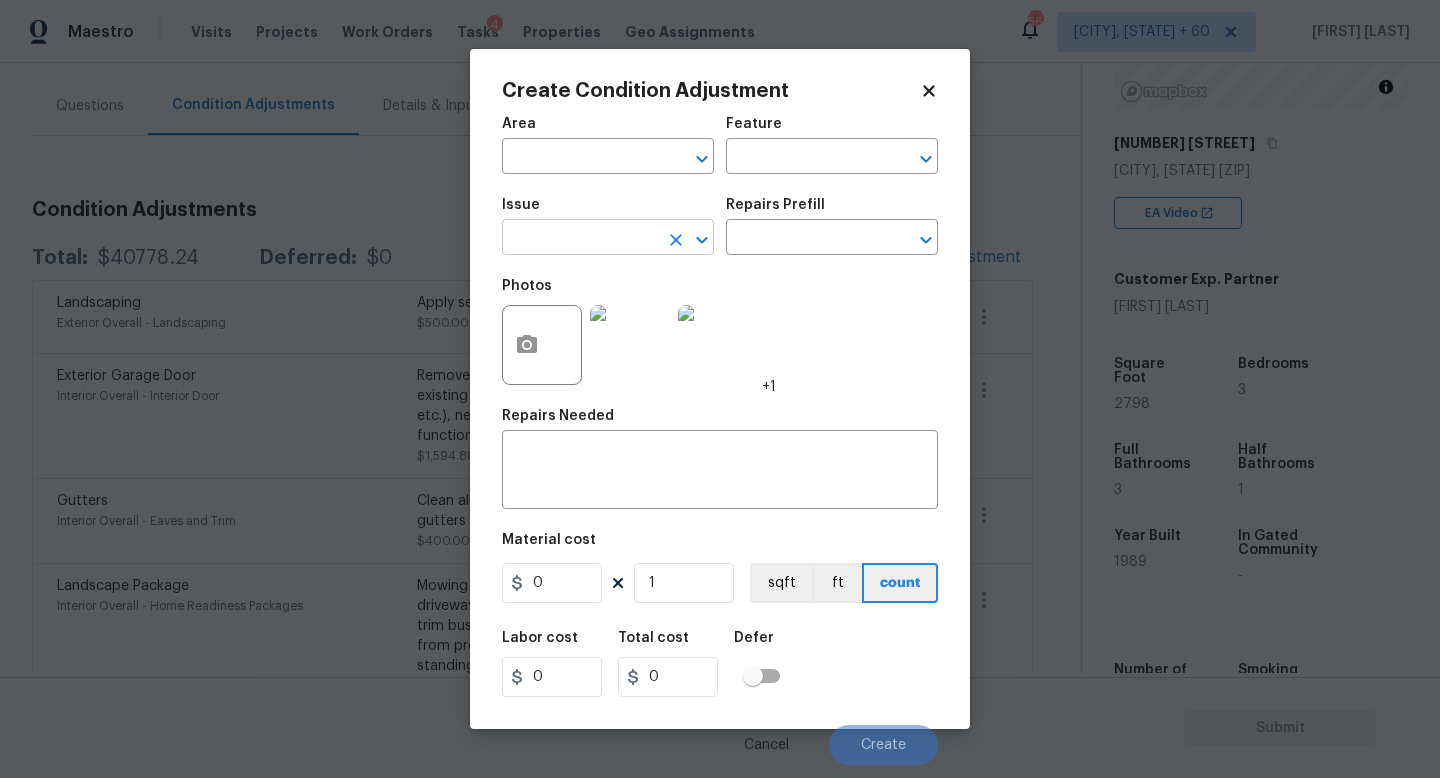 click at bounding box center (580, 239) 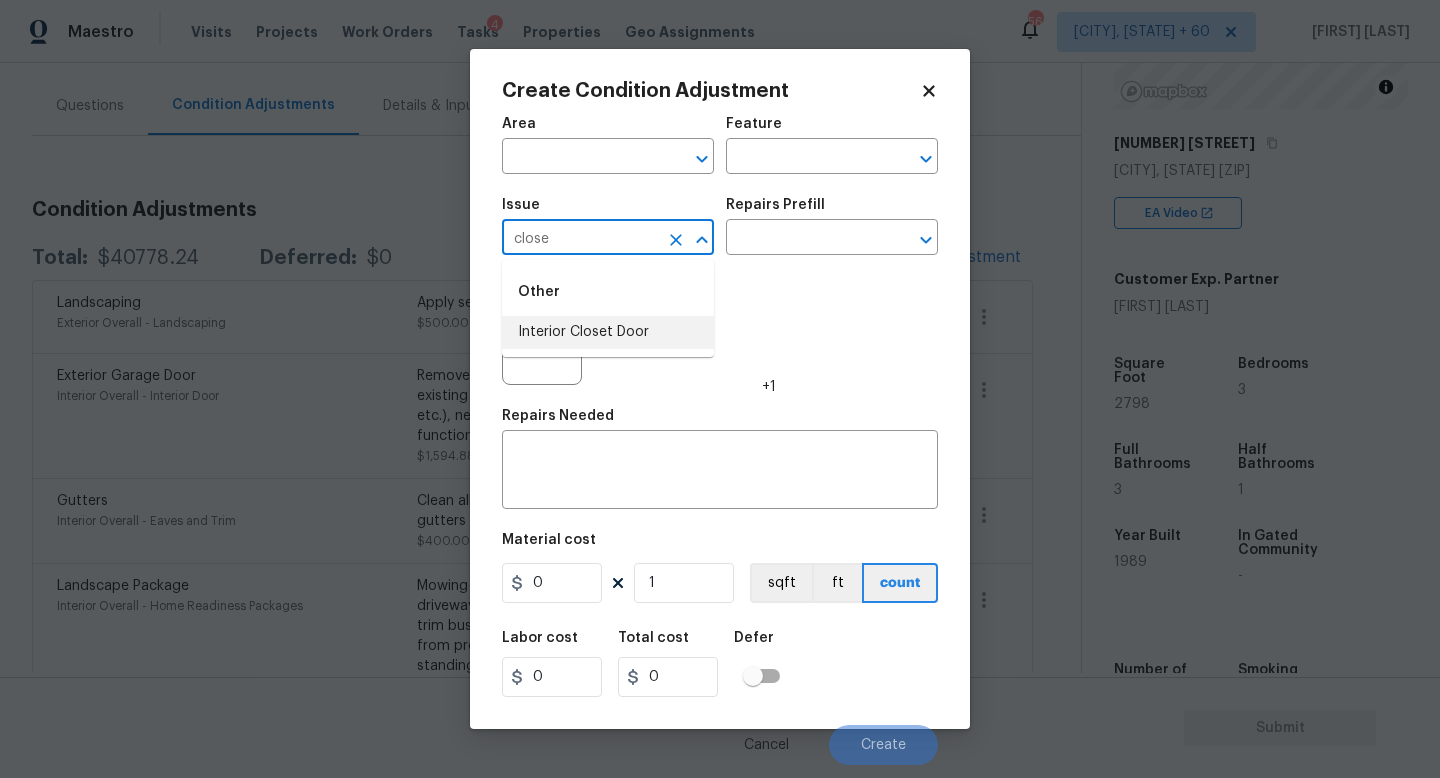 click on "Interior Closet Door" at bounding box center (608, 332) 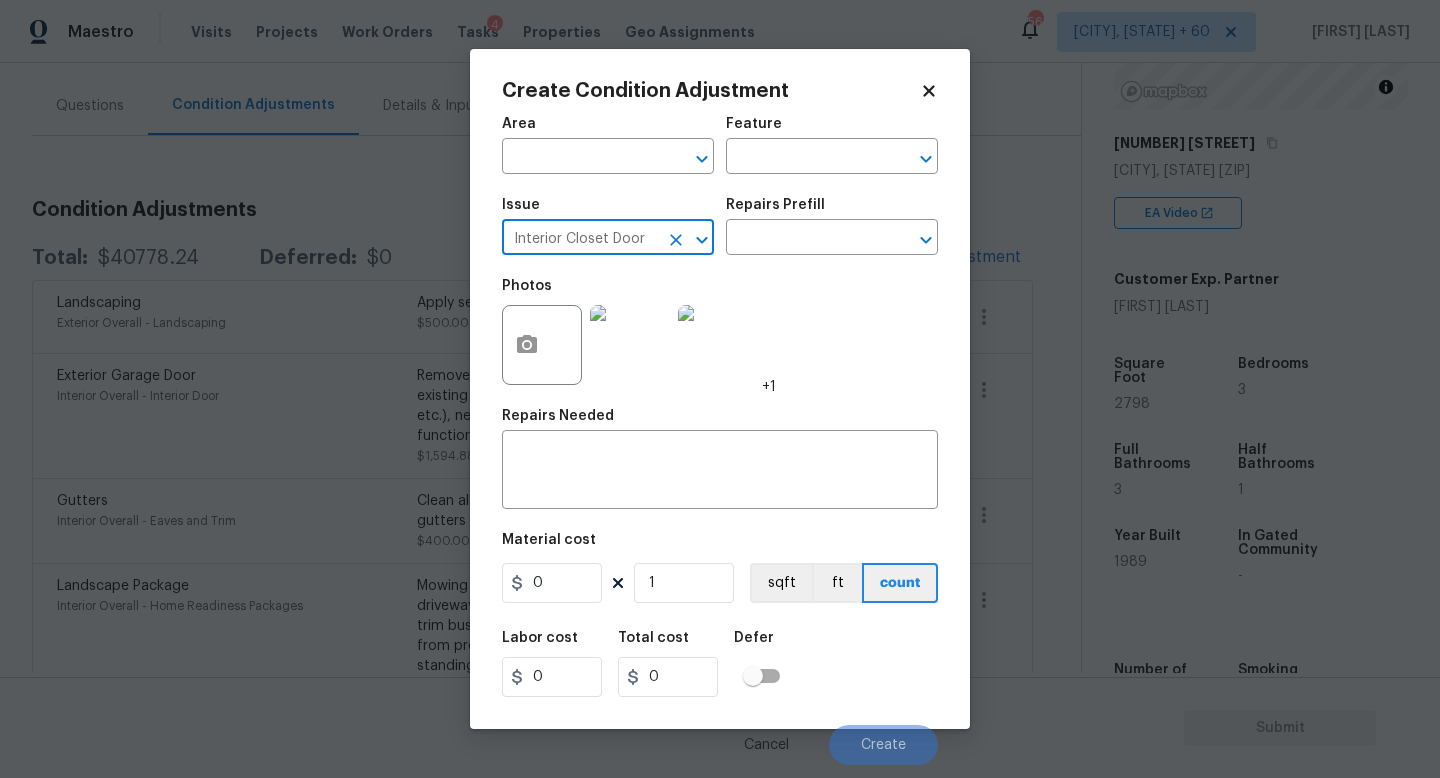 type on "Interior Closet Door" 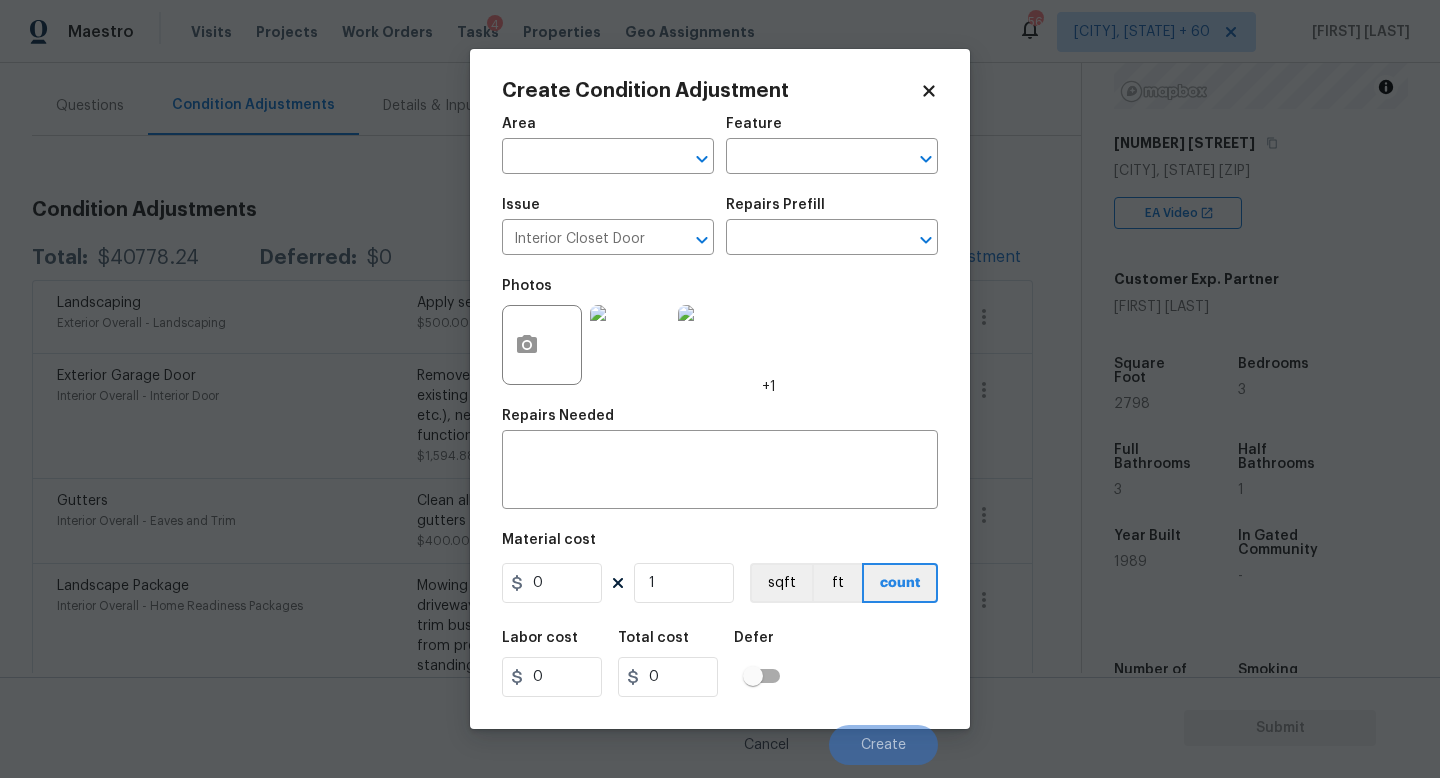 click on "Issue Interior Closet Door ​ Repairs Prefill ​" at bounding box center [720, 226] 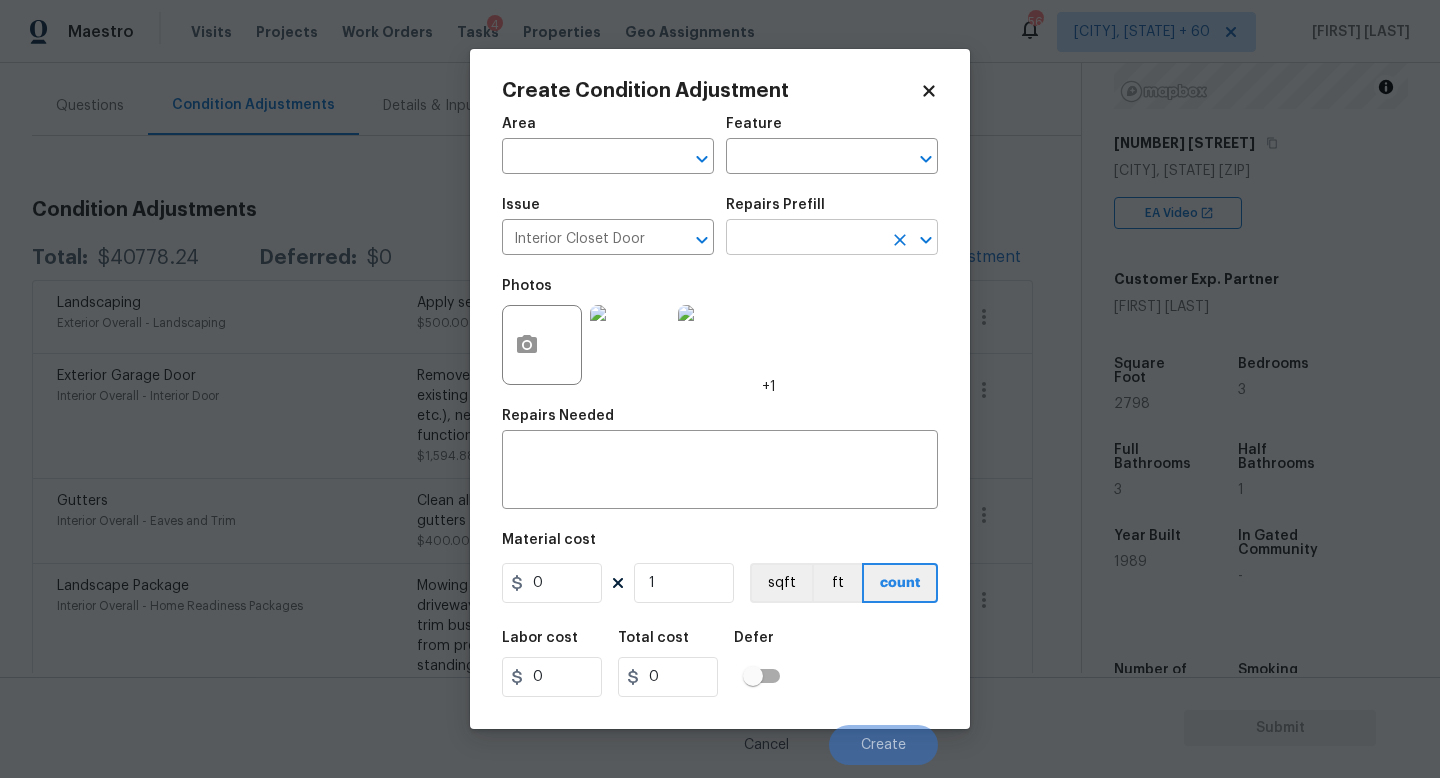 click at bounding box center (804, 239) 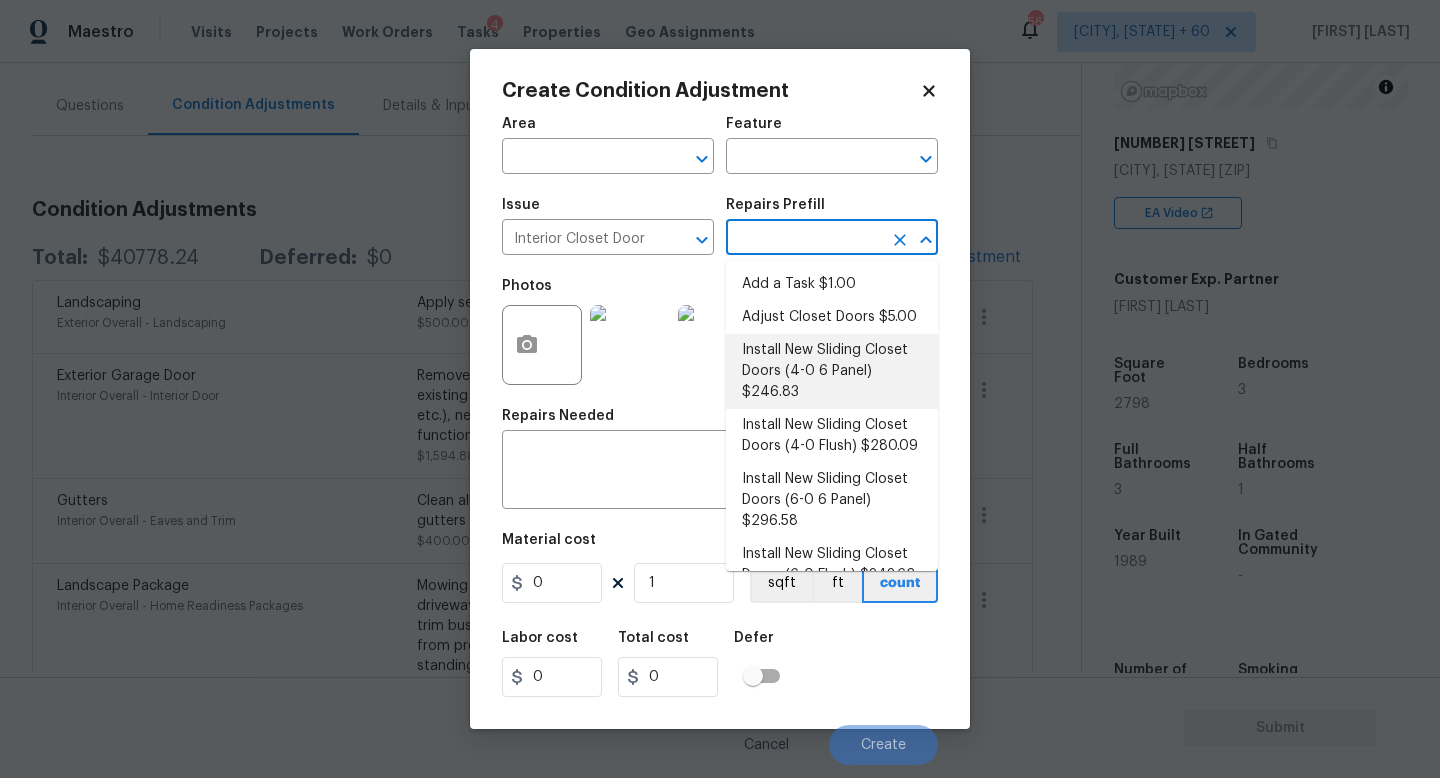 click on "Install New Sliding Closet Doors (4-0 6 Panel) $246.83" at bounding box center [832, 371] 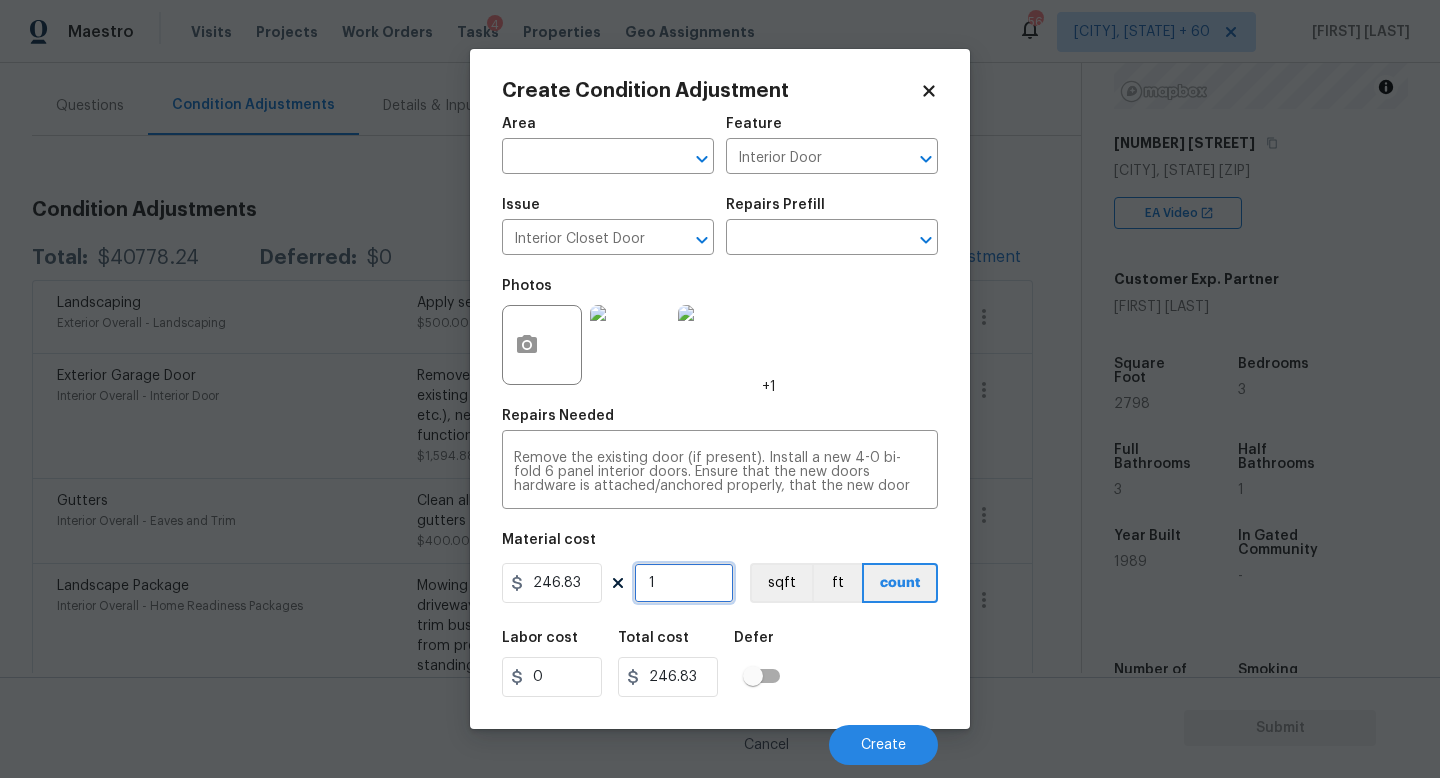 click on "1" at bounding box center [684, 583] 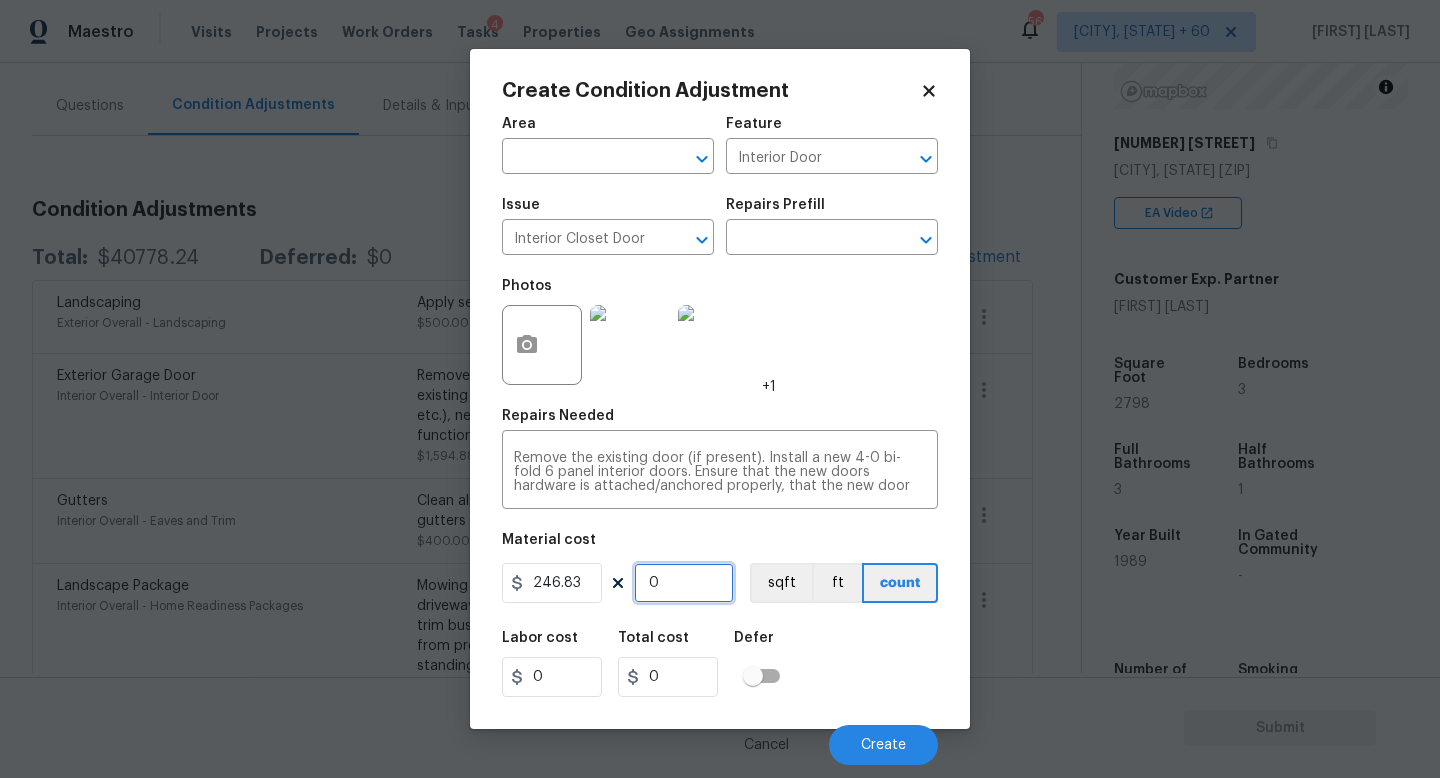type on "2" 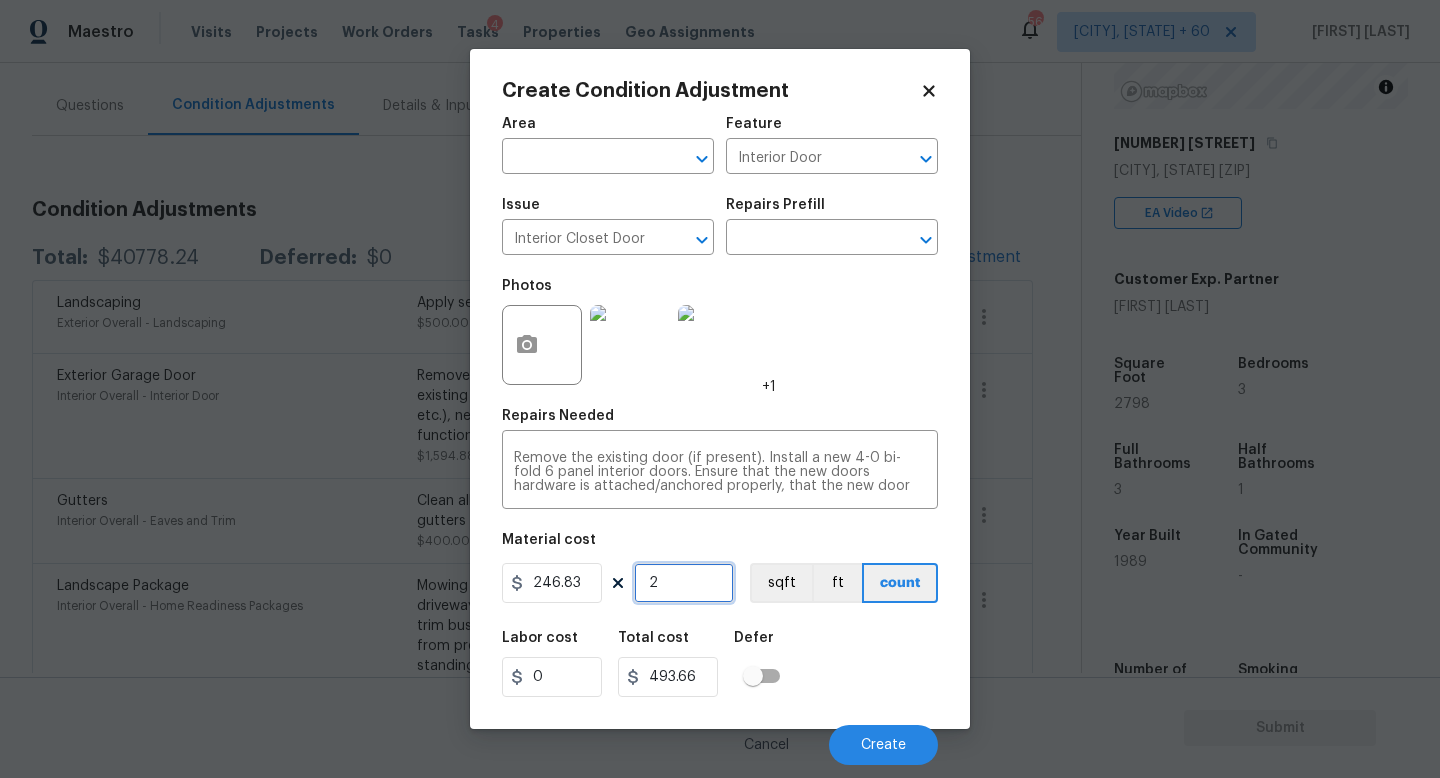 type on "2" 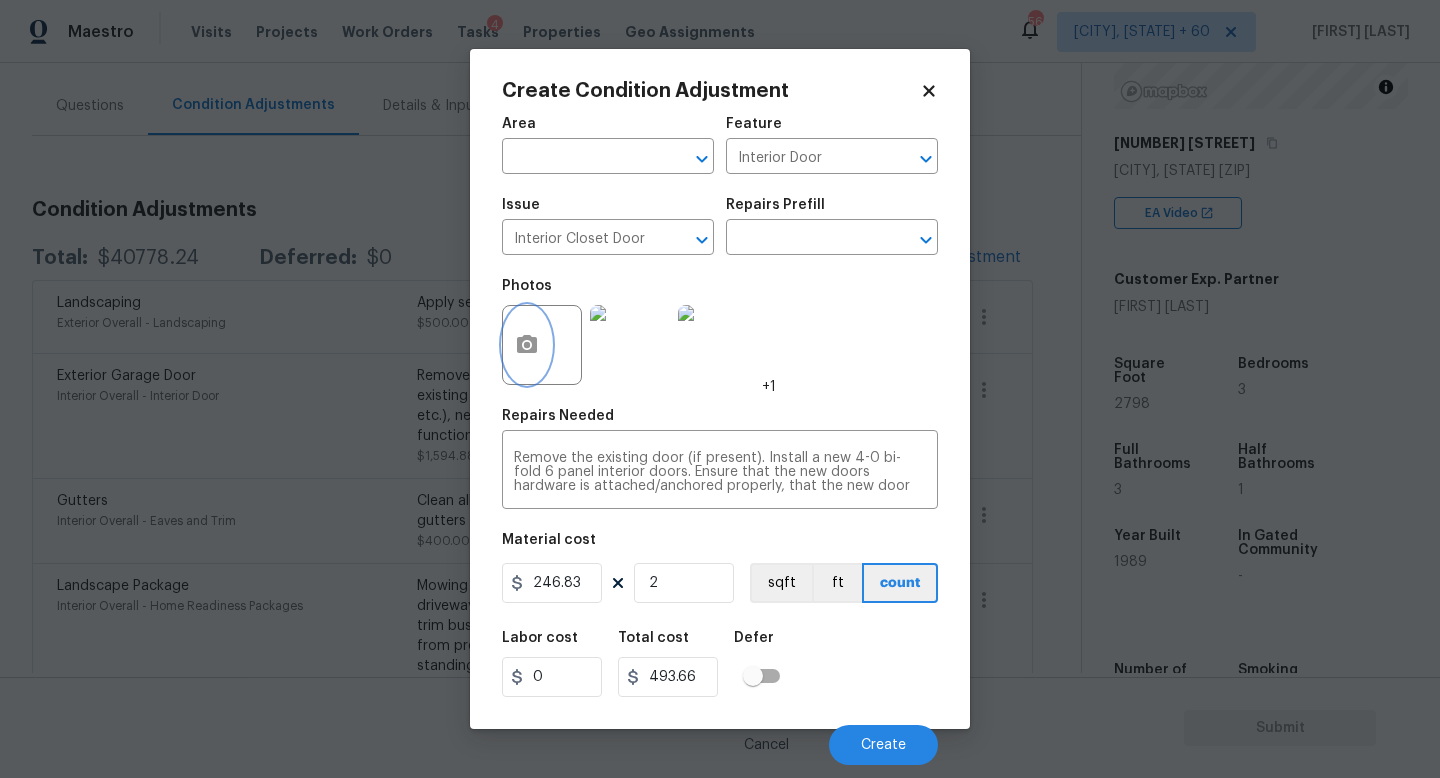 click at bounding box center (527, 345) 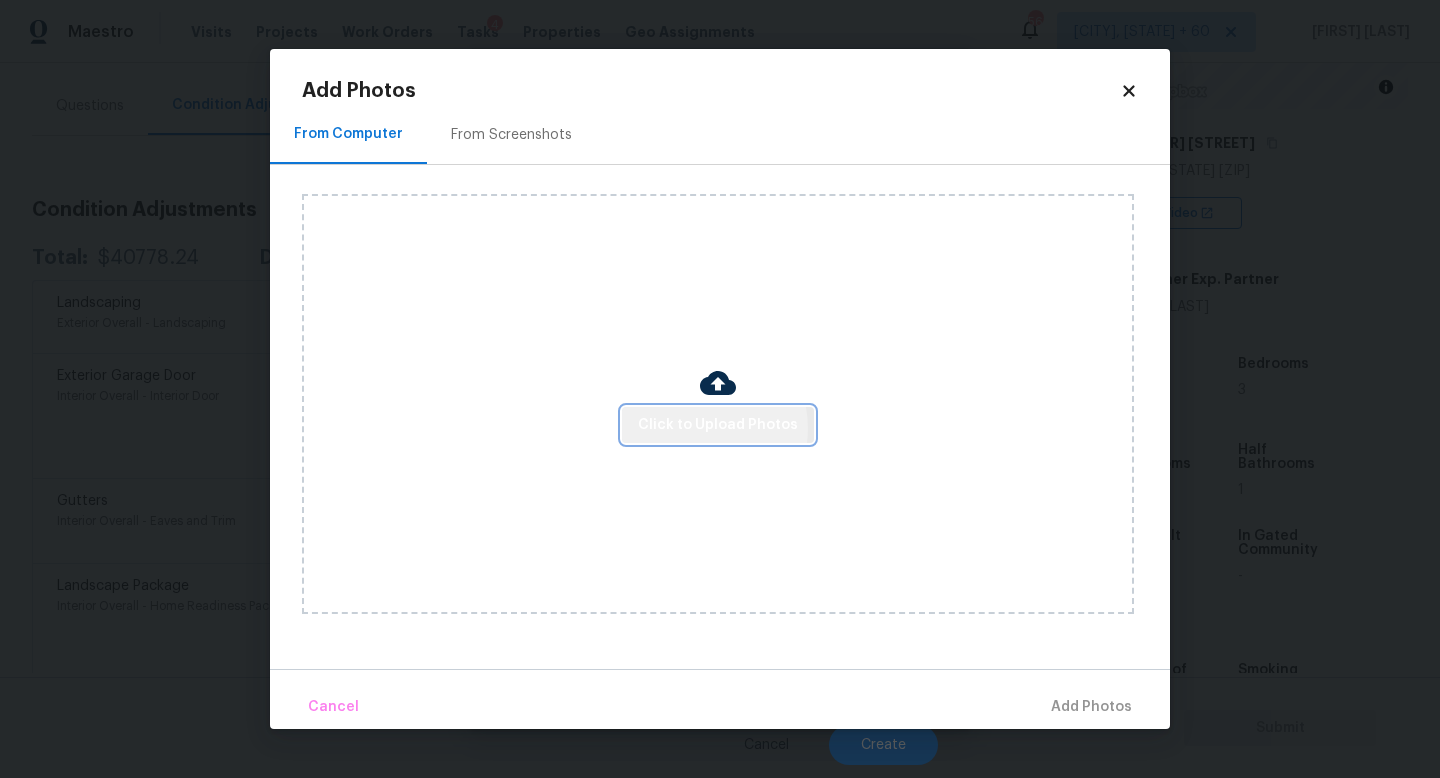 click on "Click to Upload Photos" at bounding box center [718, 425] 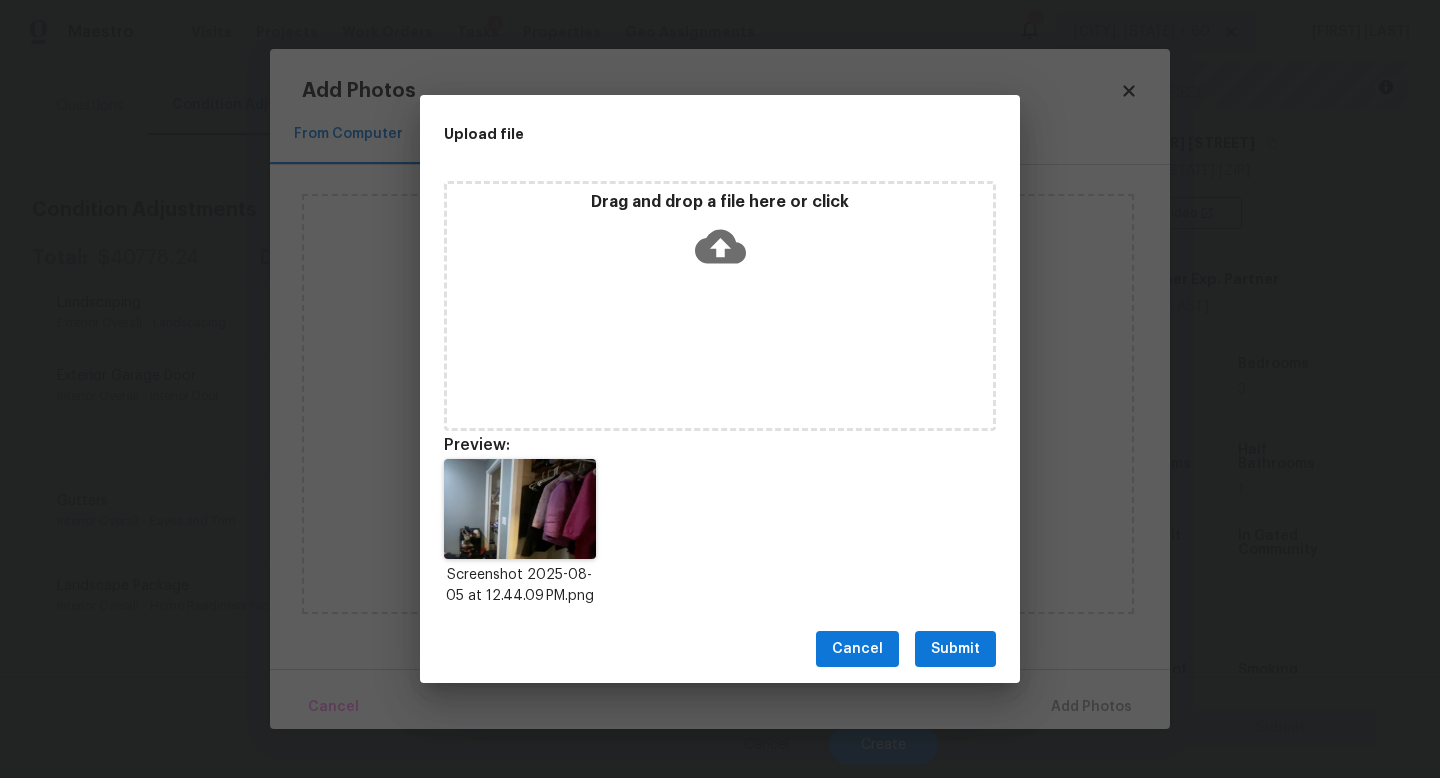 click on "Submit" at bounding box center (955, 649) 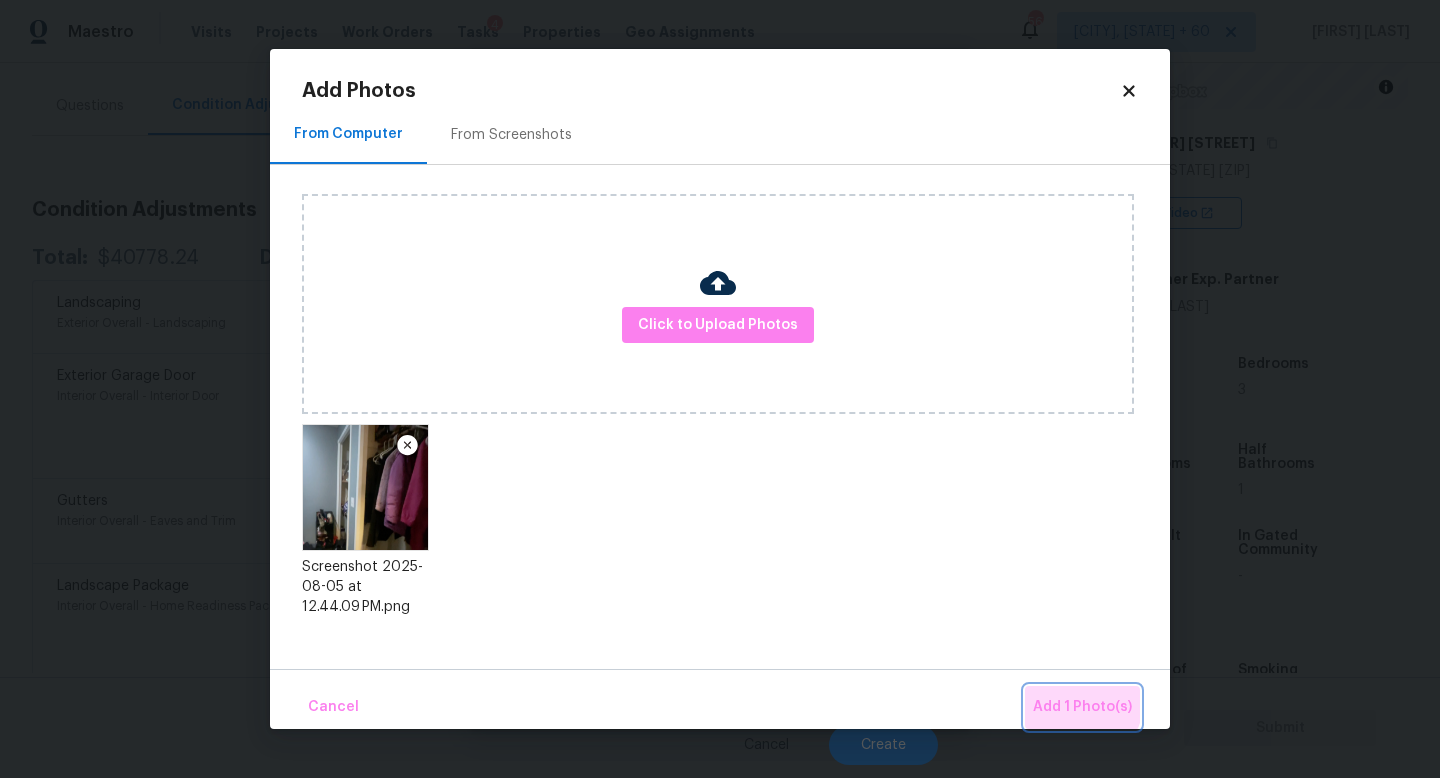 click on "Add 1 Photo(s)" at bounding box center (1082, 707) 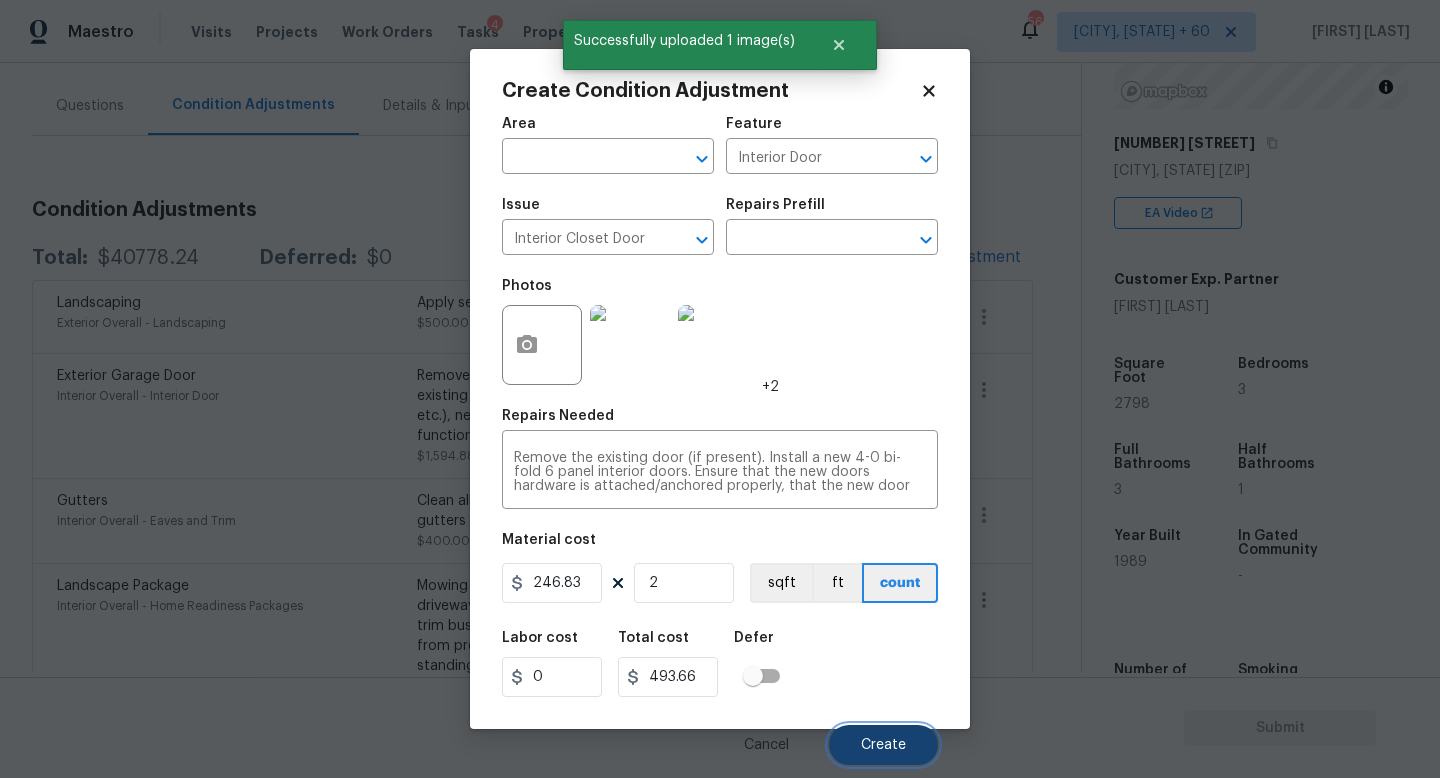 click on "Create" at bounding box center (883, 745) 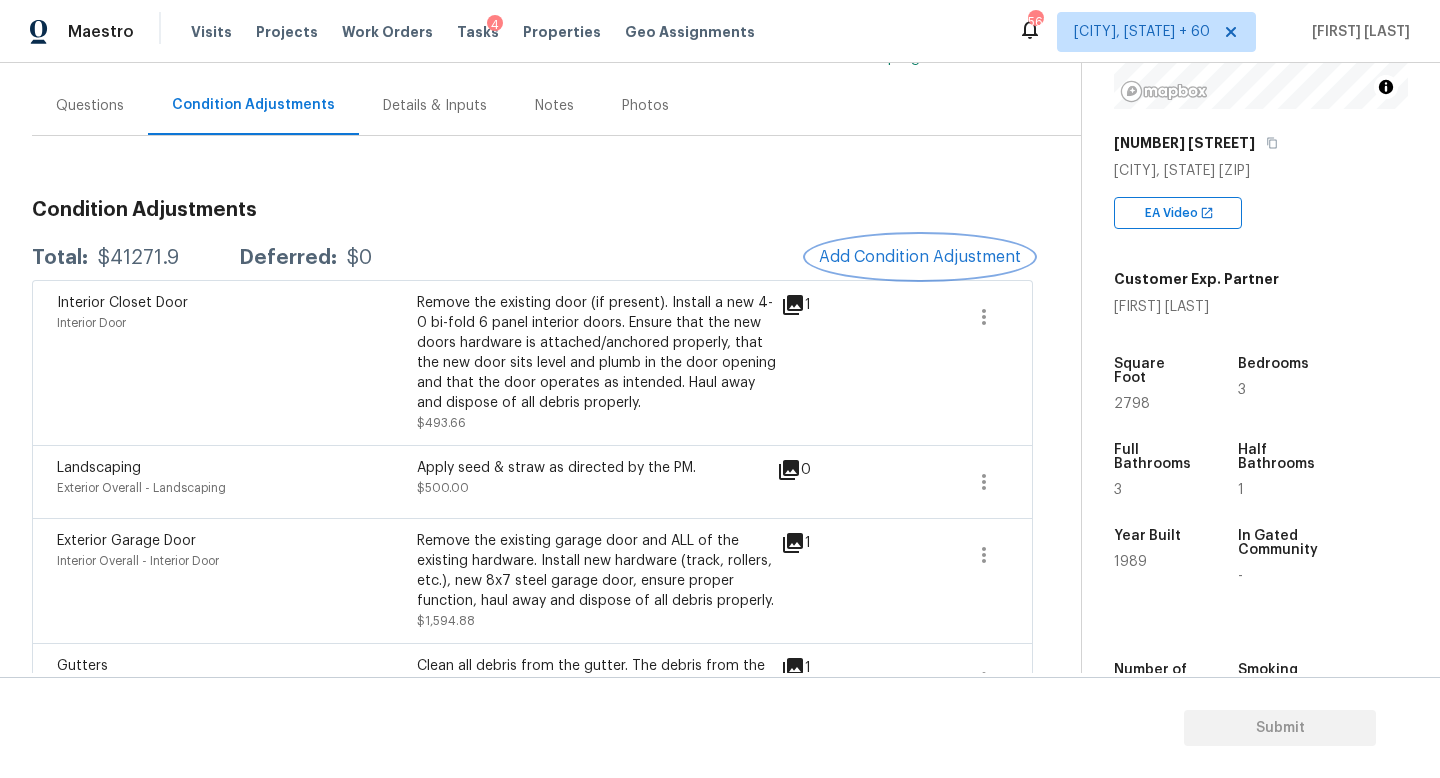 click on "Add Condition Adjustment" at bounding box center (920, 257) 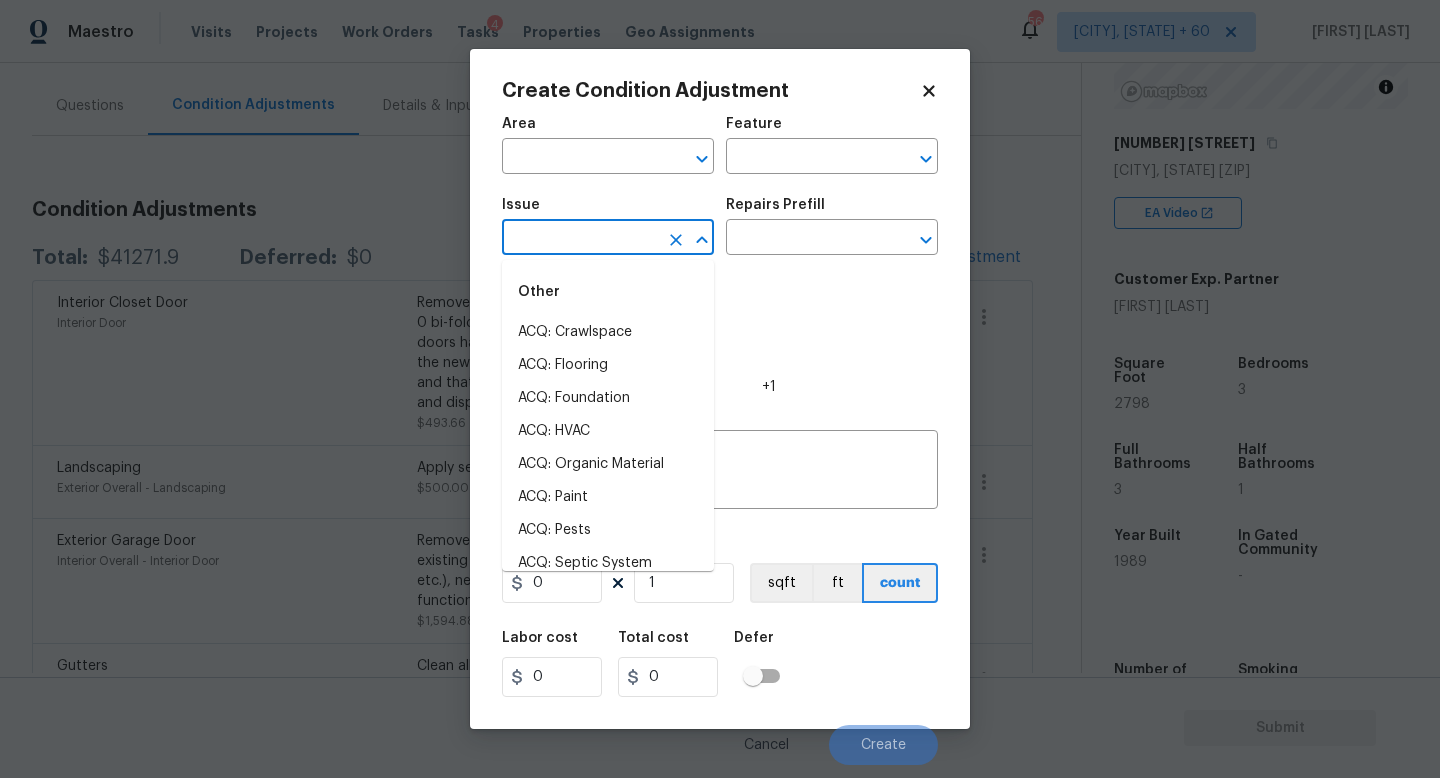 click at bounding box center (580, 239) 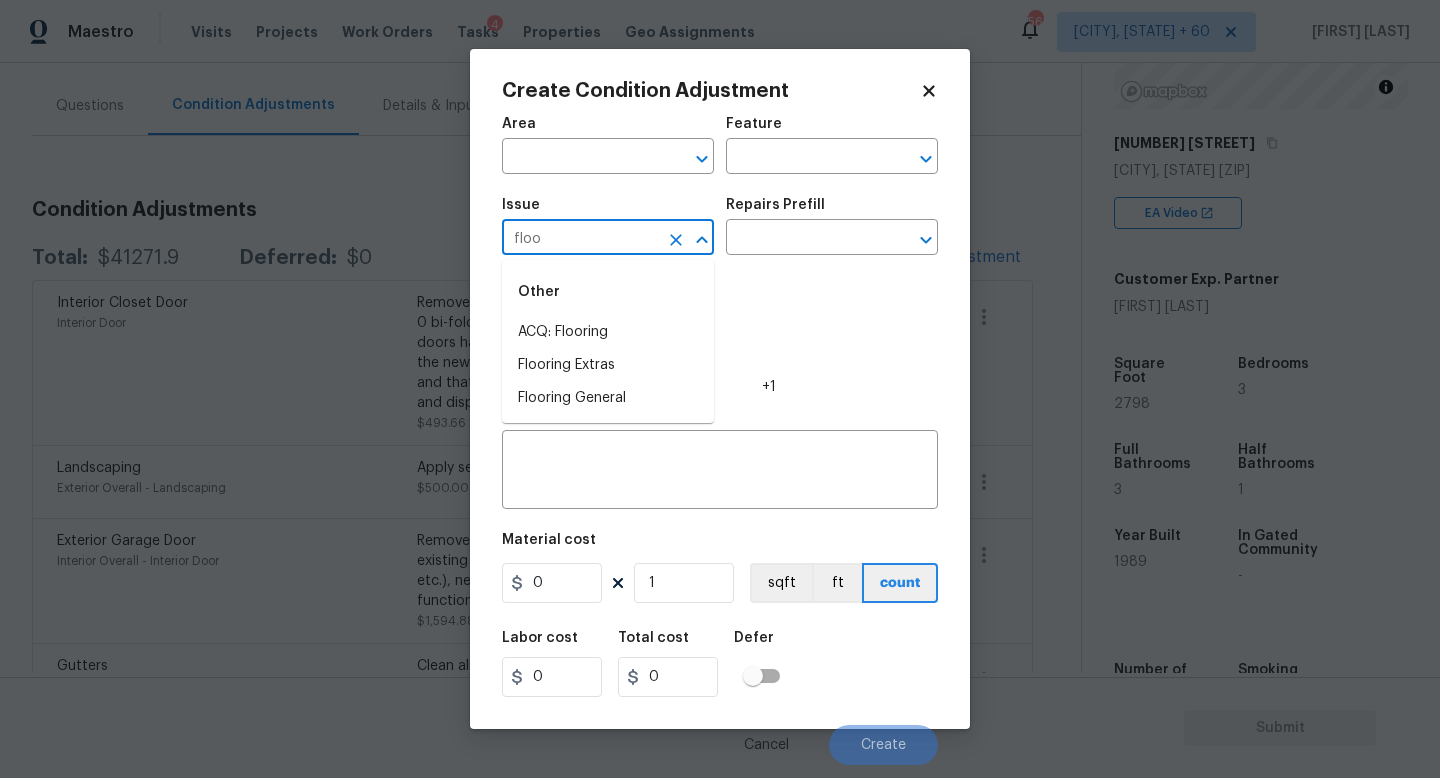 click on "Other" at bounding box center (608, 292) 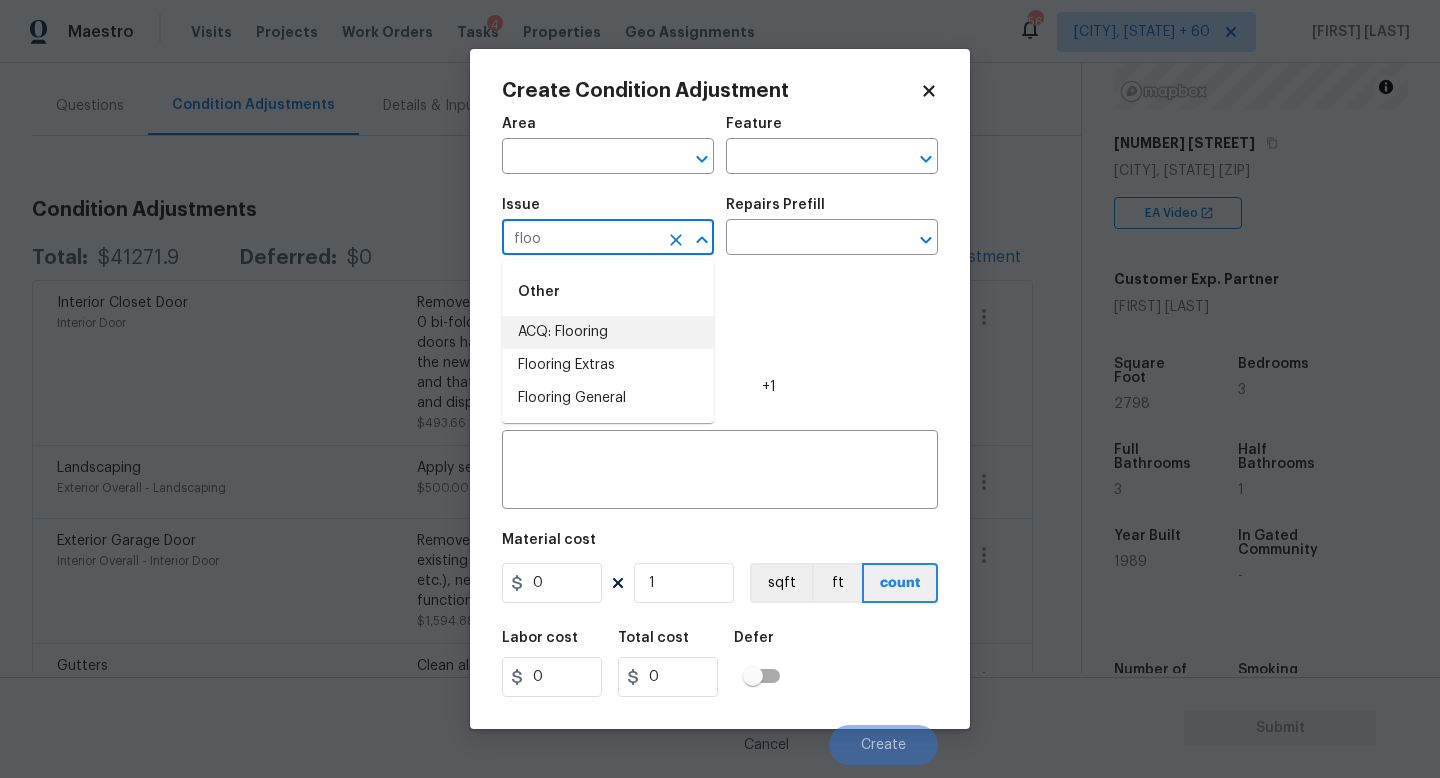 click on "ACQ: Flooring" at bounding box center (608, 332) 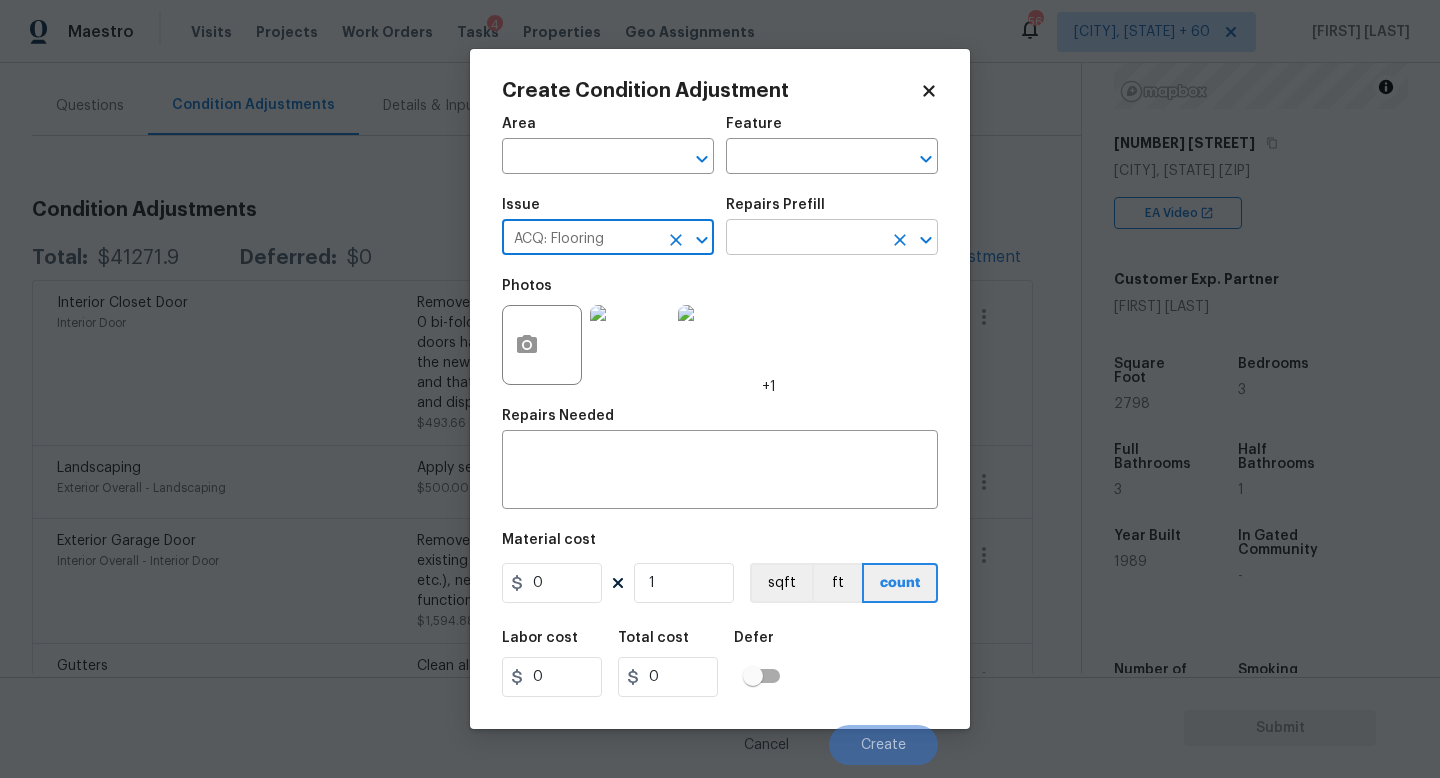 type on "ACQ: Flooring" 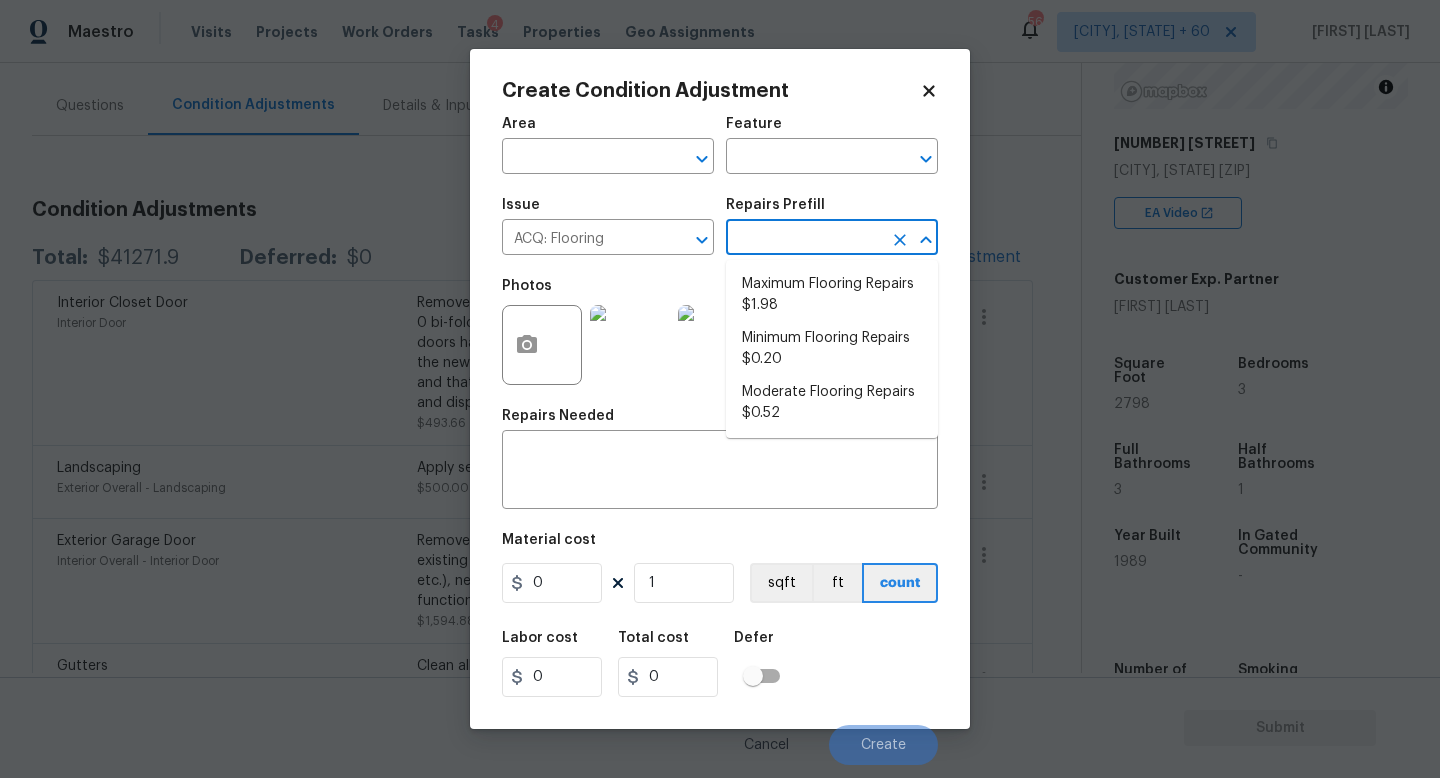 click at bounding box center (804, 239) 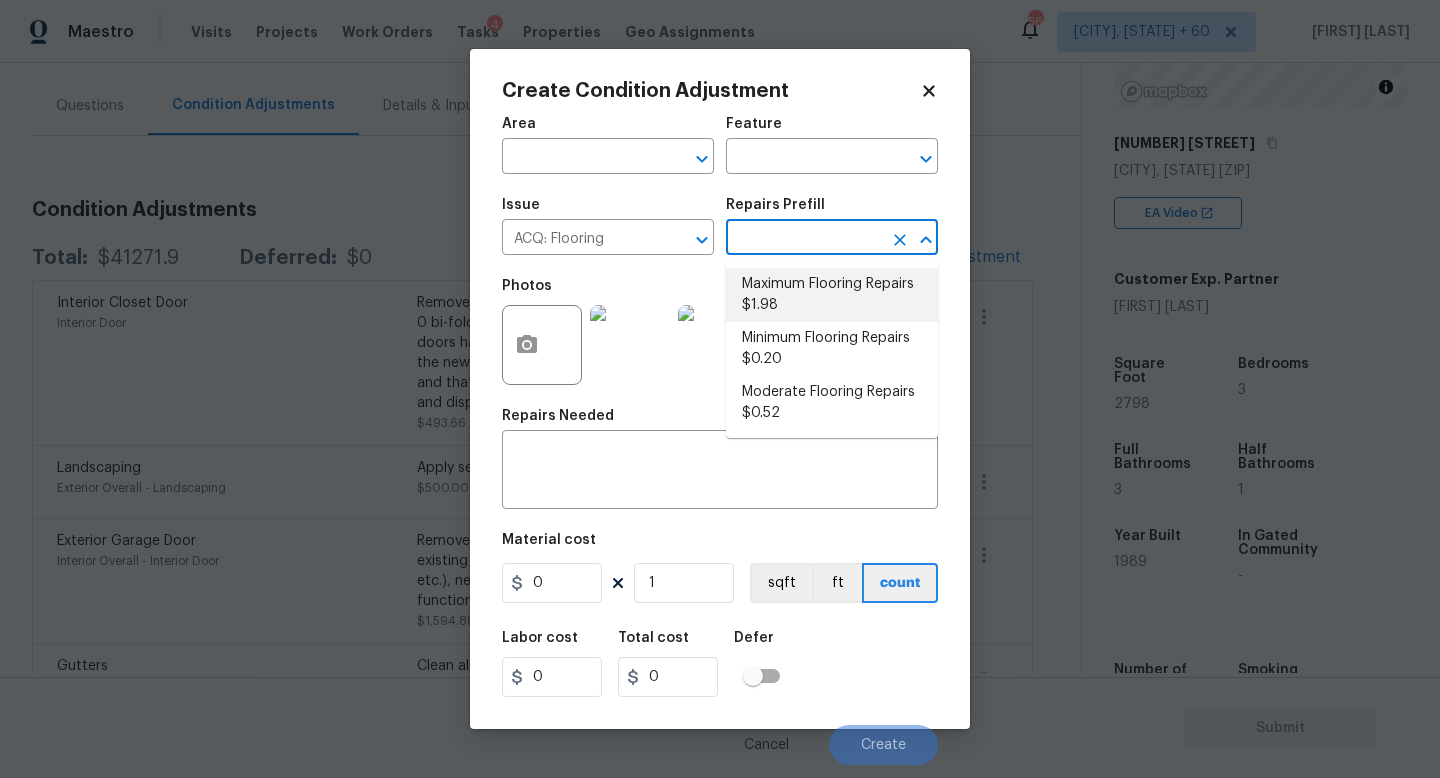 click on "Maximum Flooring Repairs $1.98" at bounding box center (832, 295) 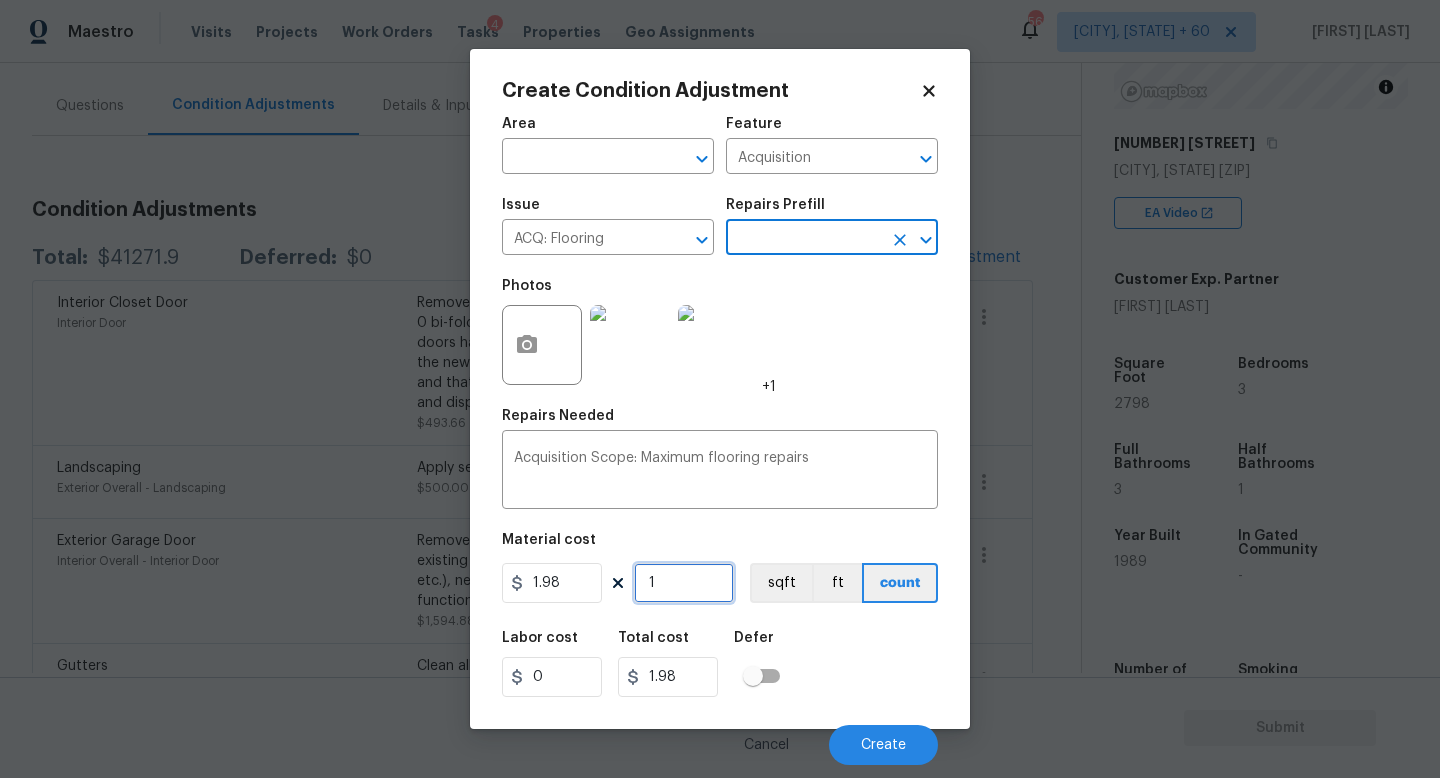 click on "1" at bounding box center (684, 583) 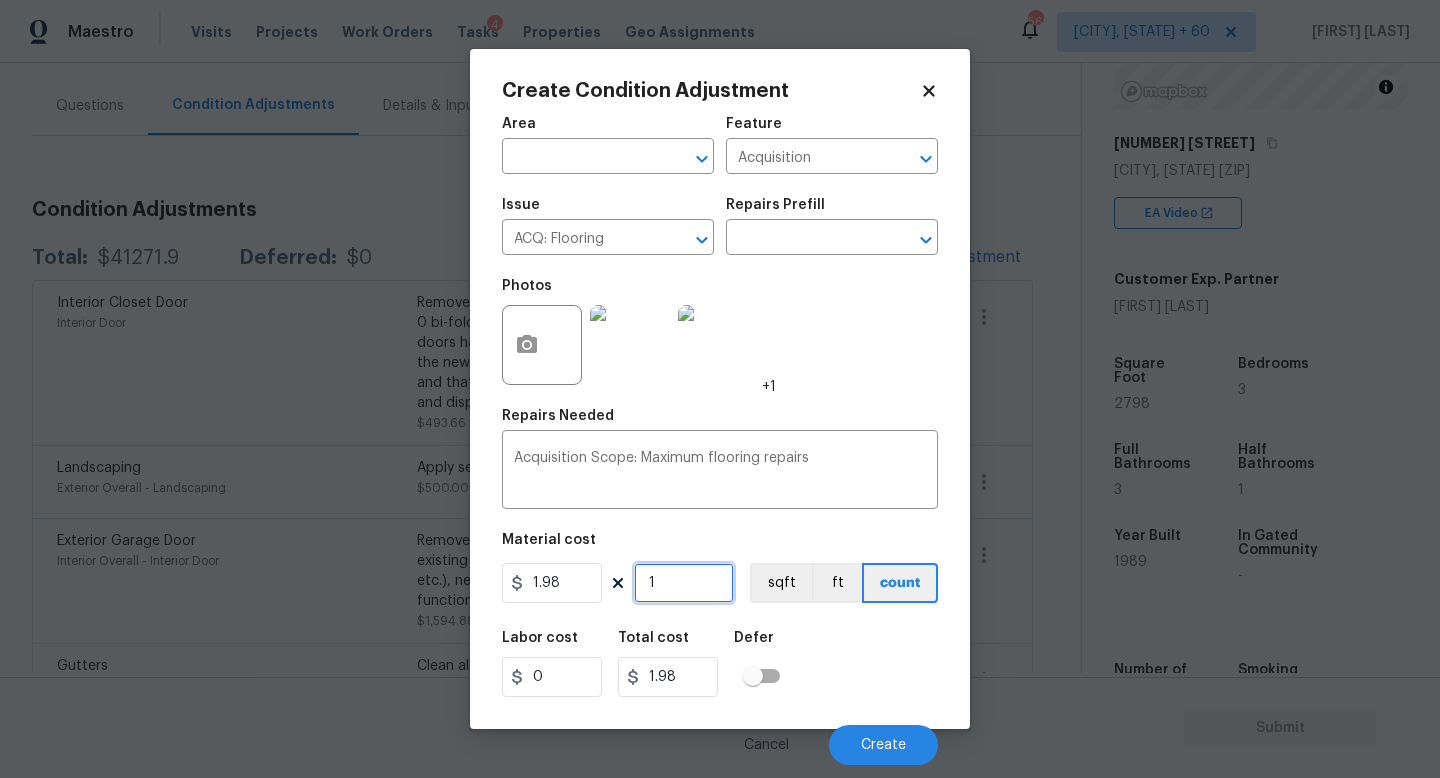 type on "0" 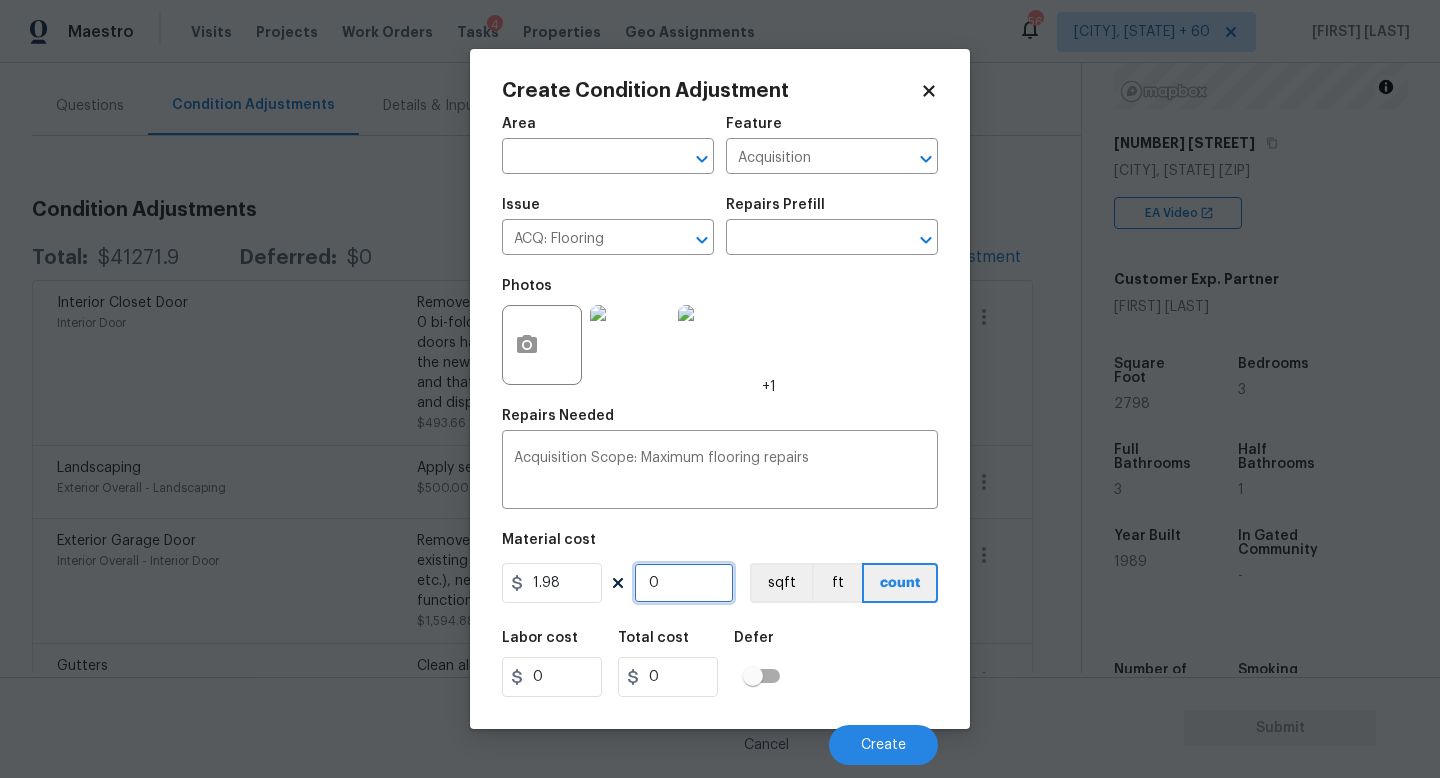 type on "2" 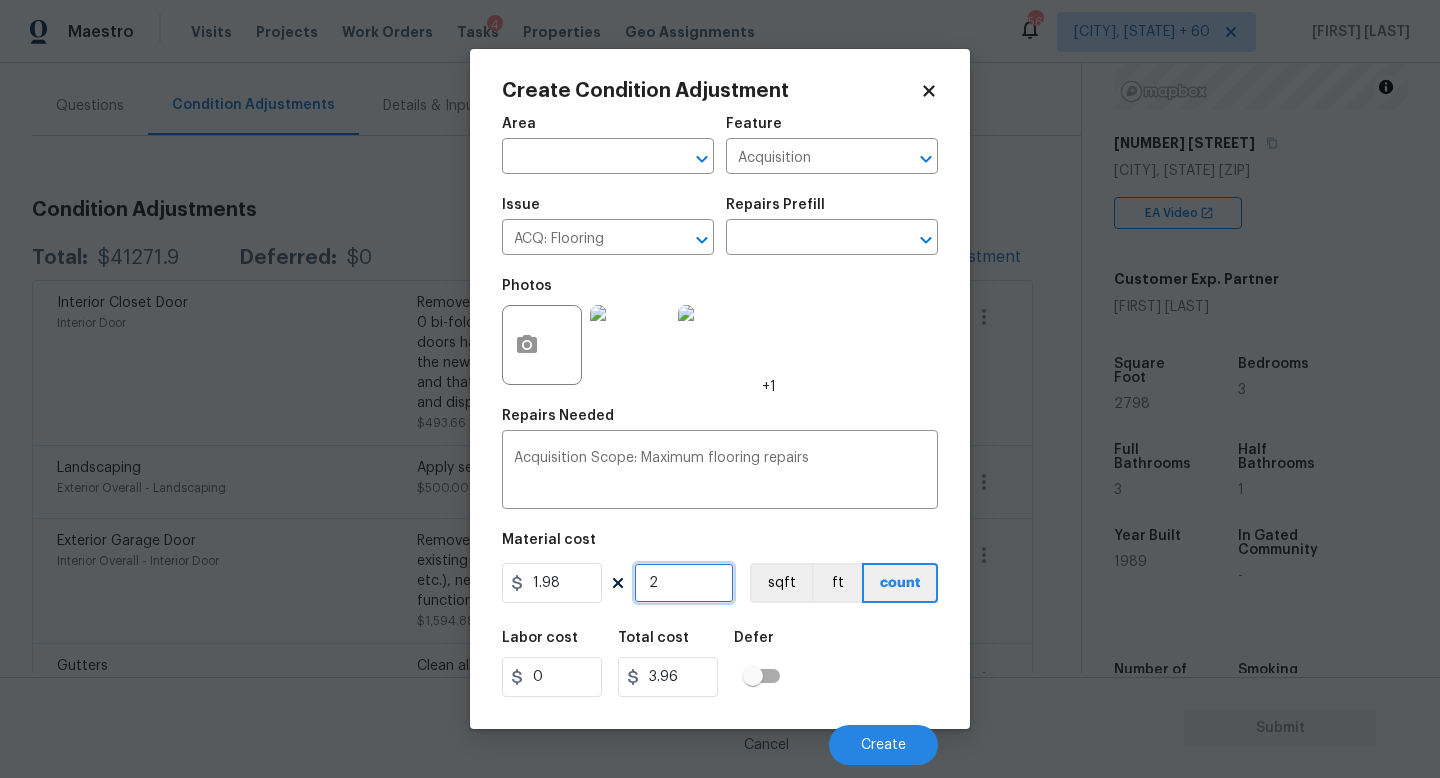 type on "27" 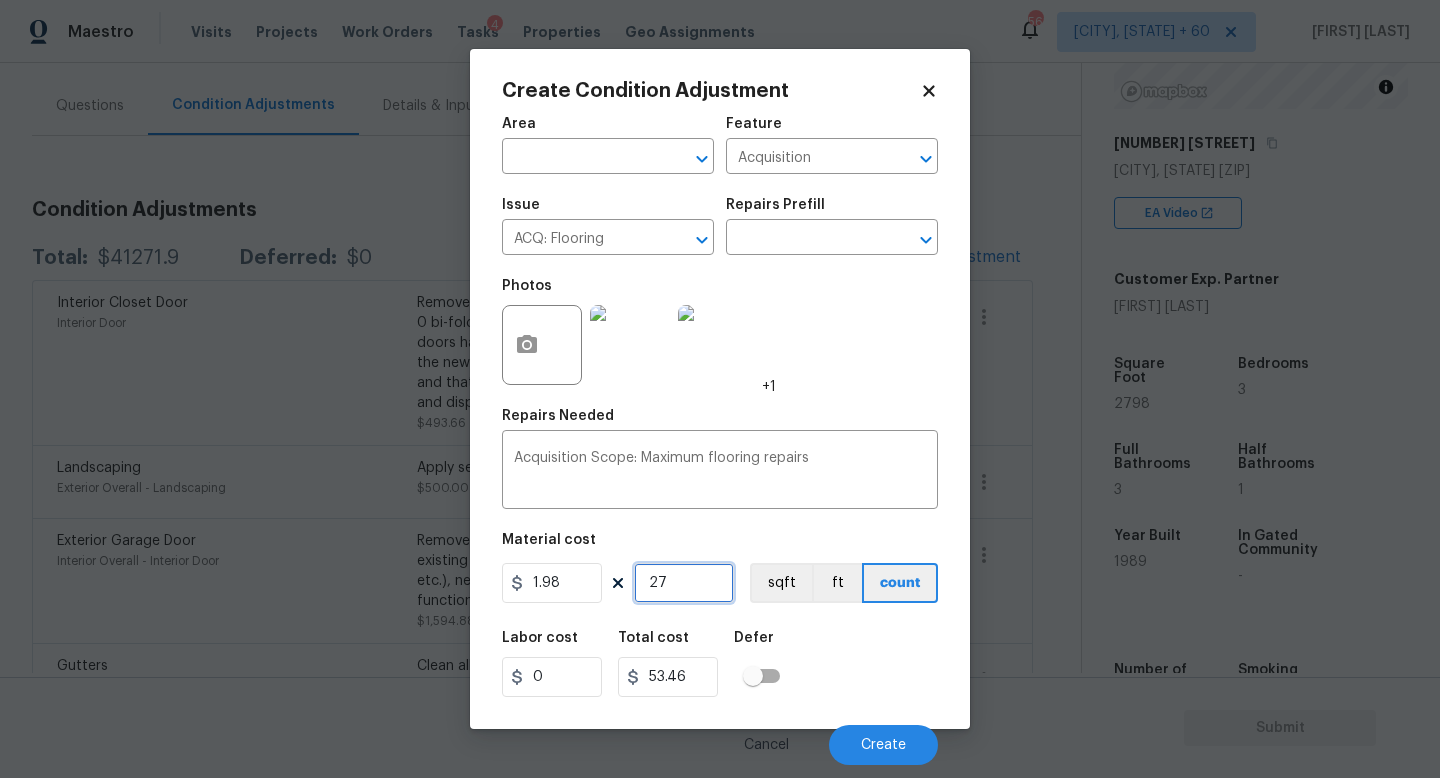 type on "278" 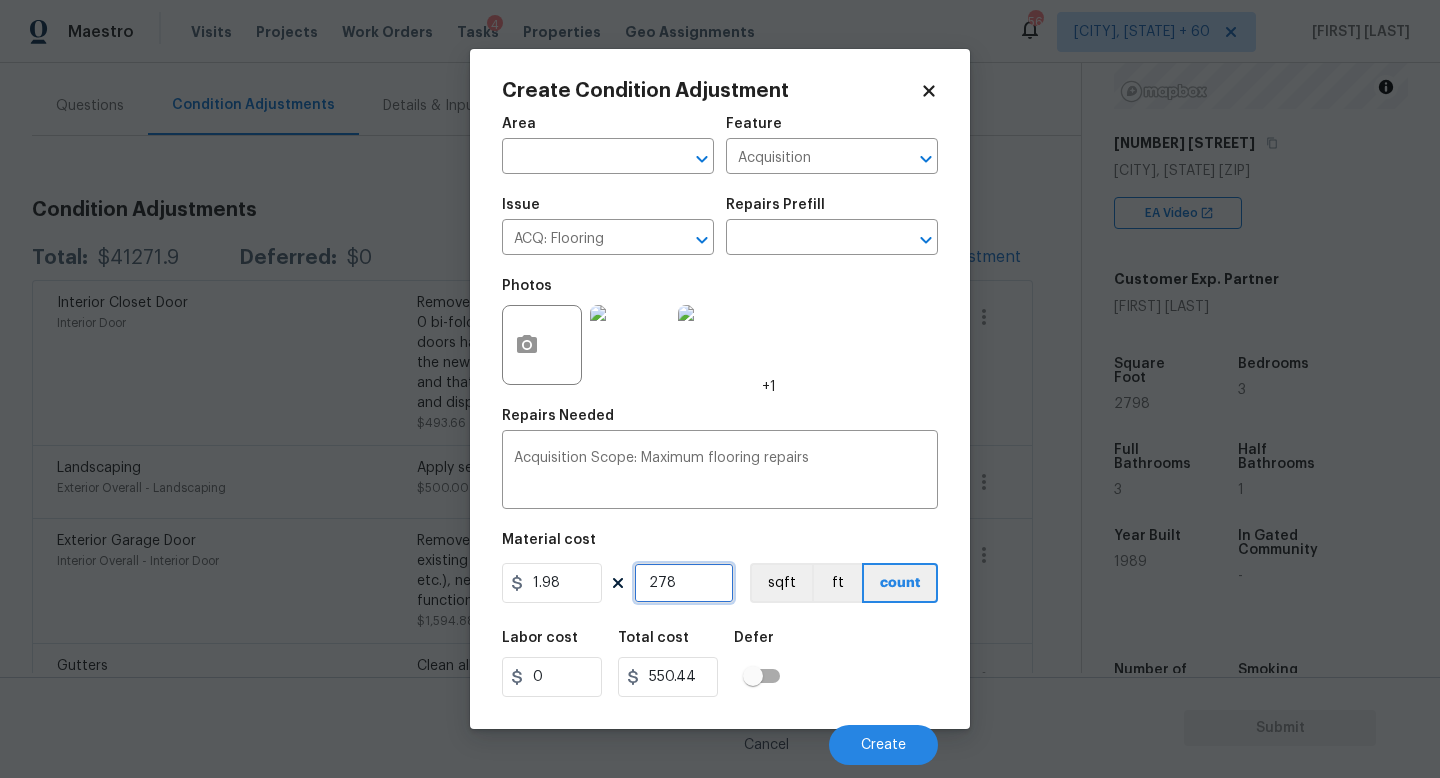 type on "2789" 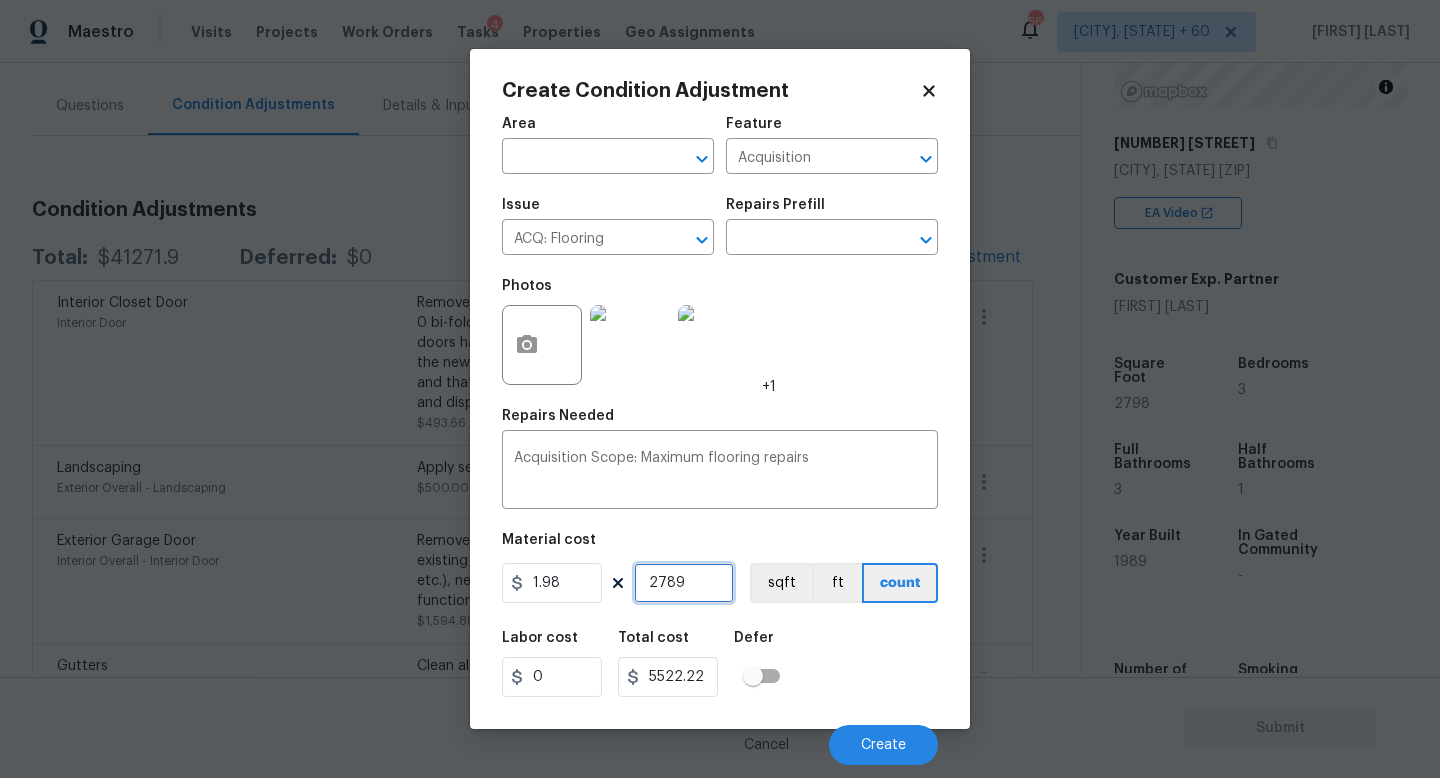 type on "278" 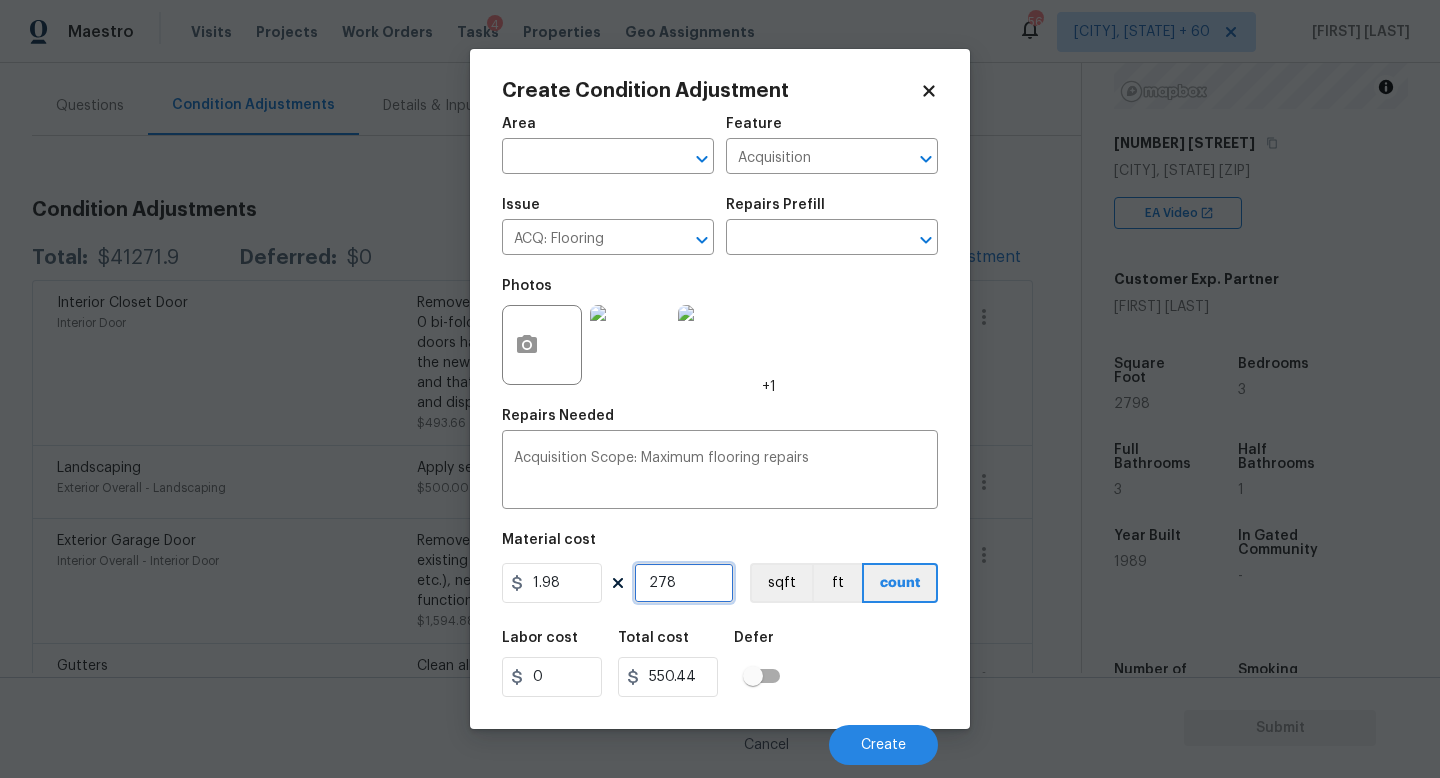 type on "27" 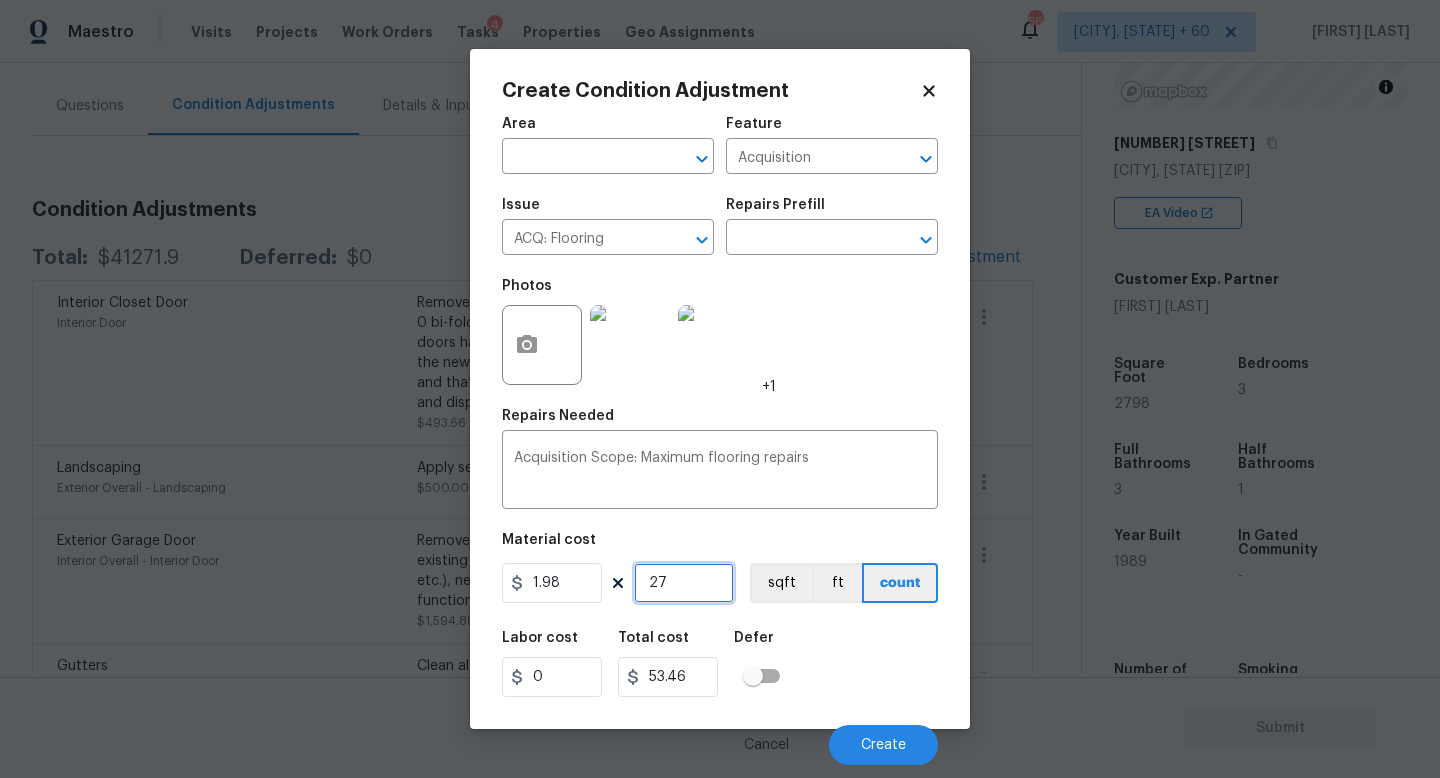 type on "279" 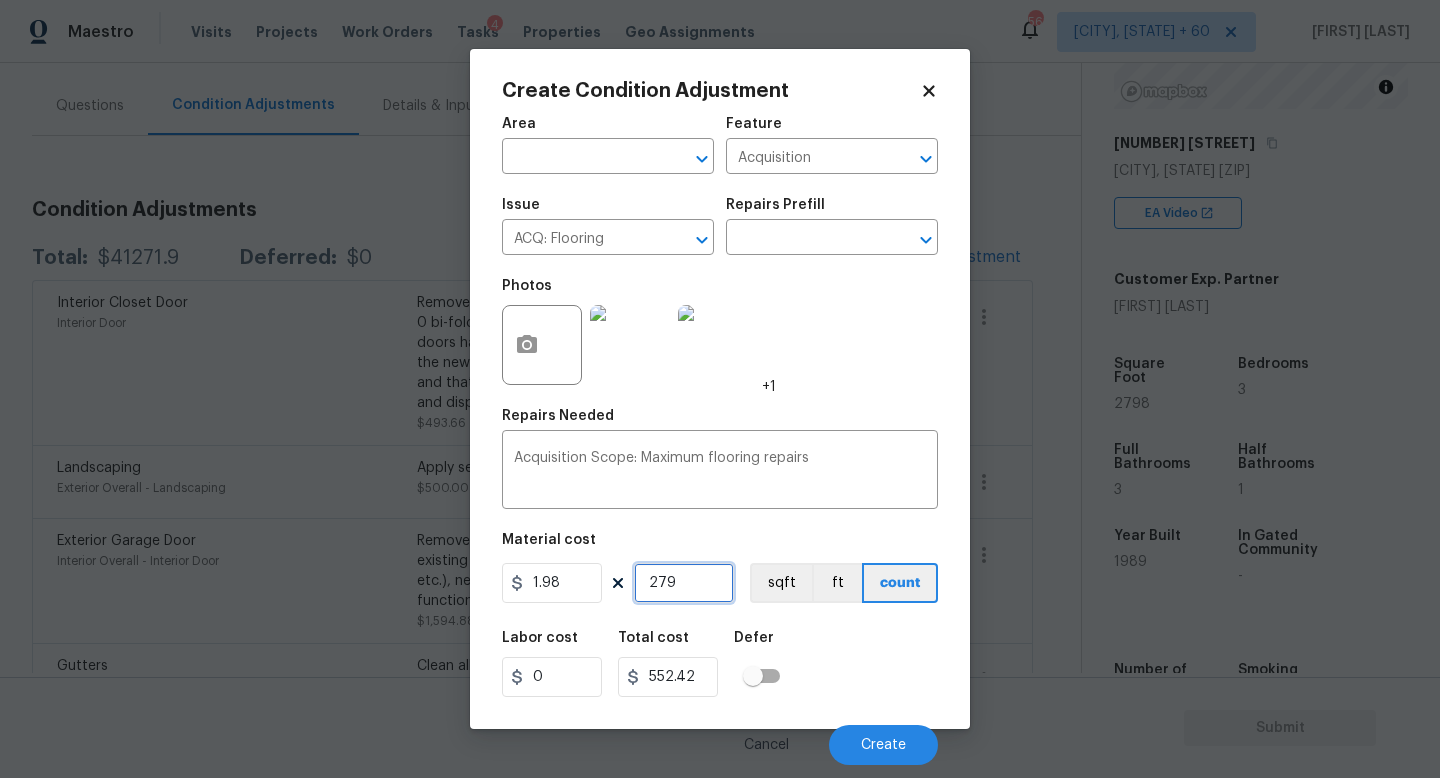 type on "2798" 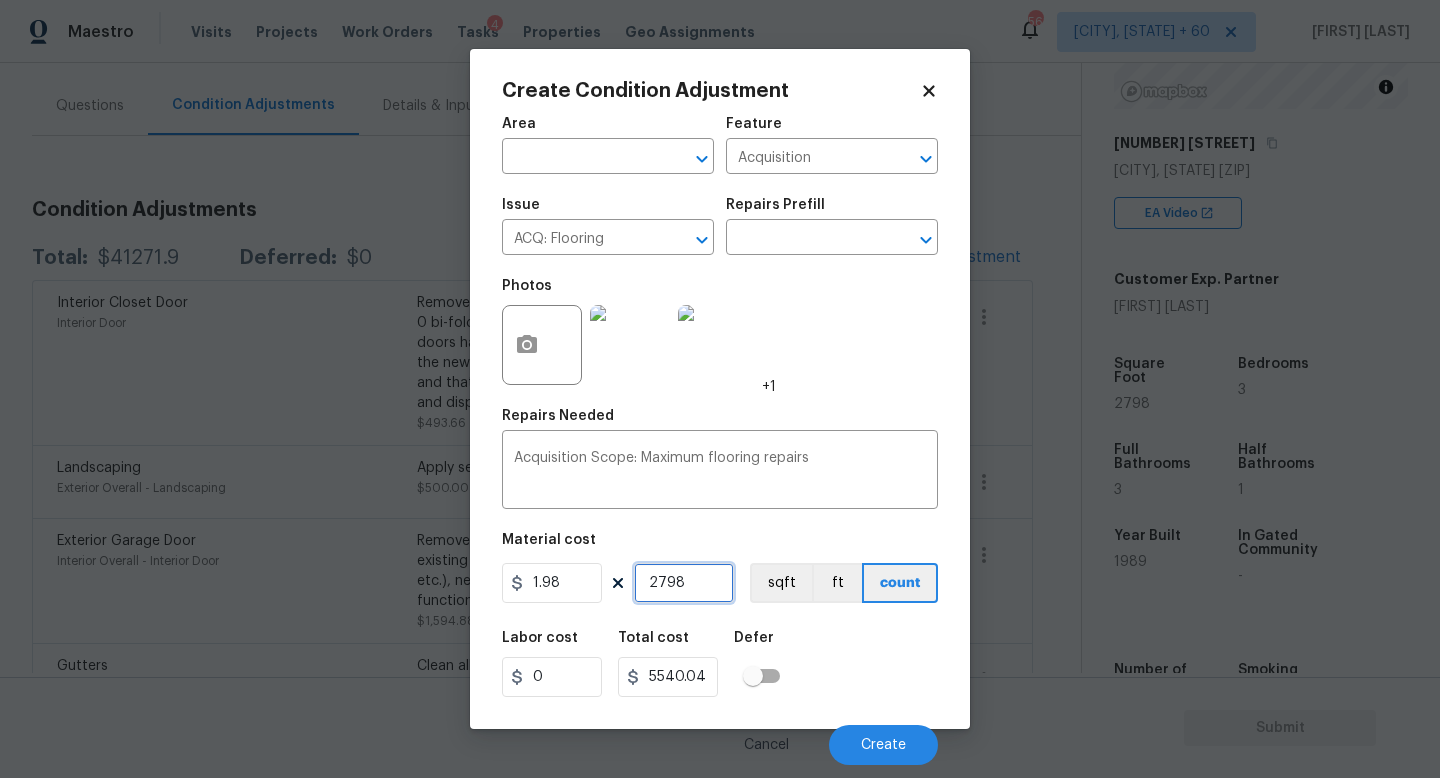type on "2798" 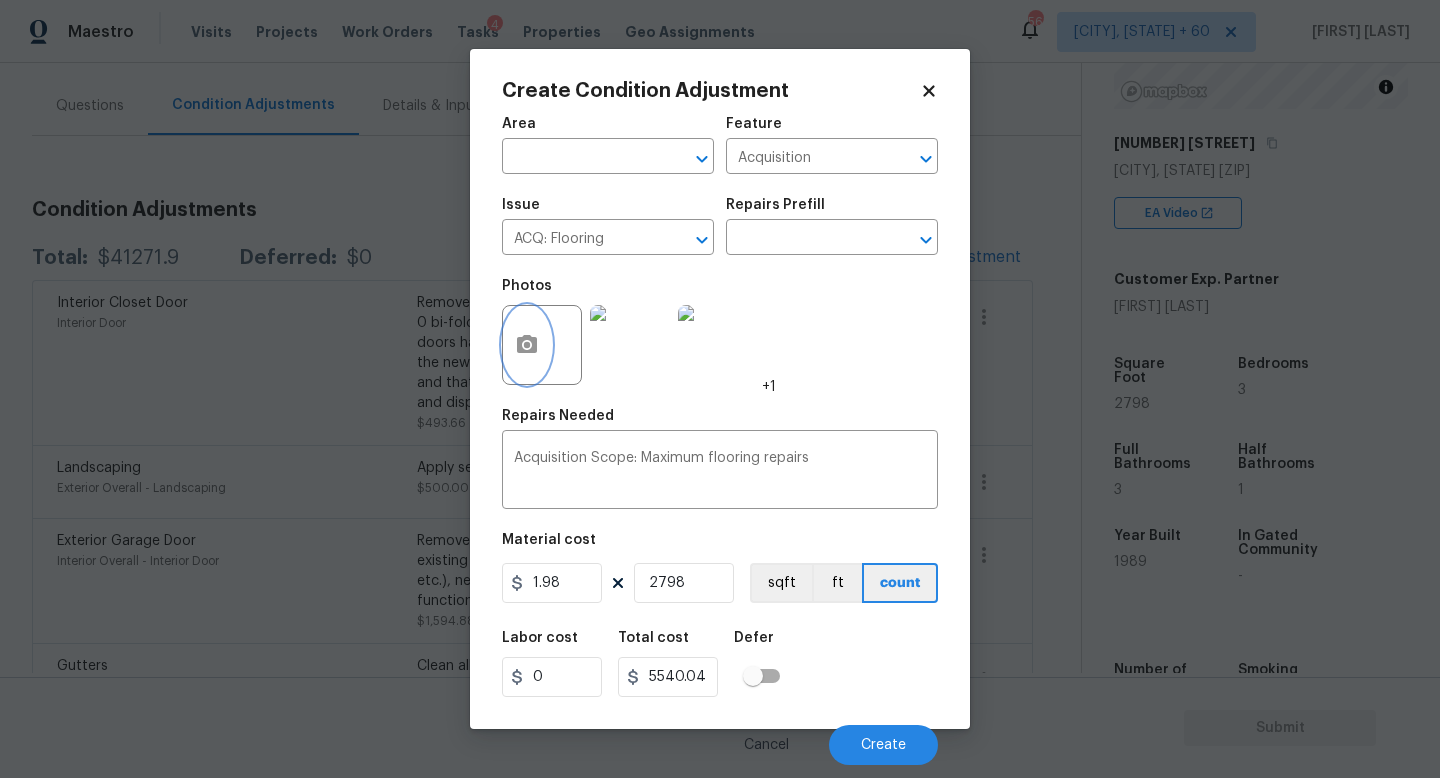 click at bounding box center (527, 345) 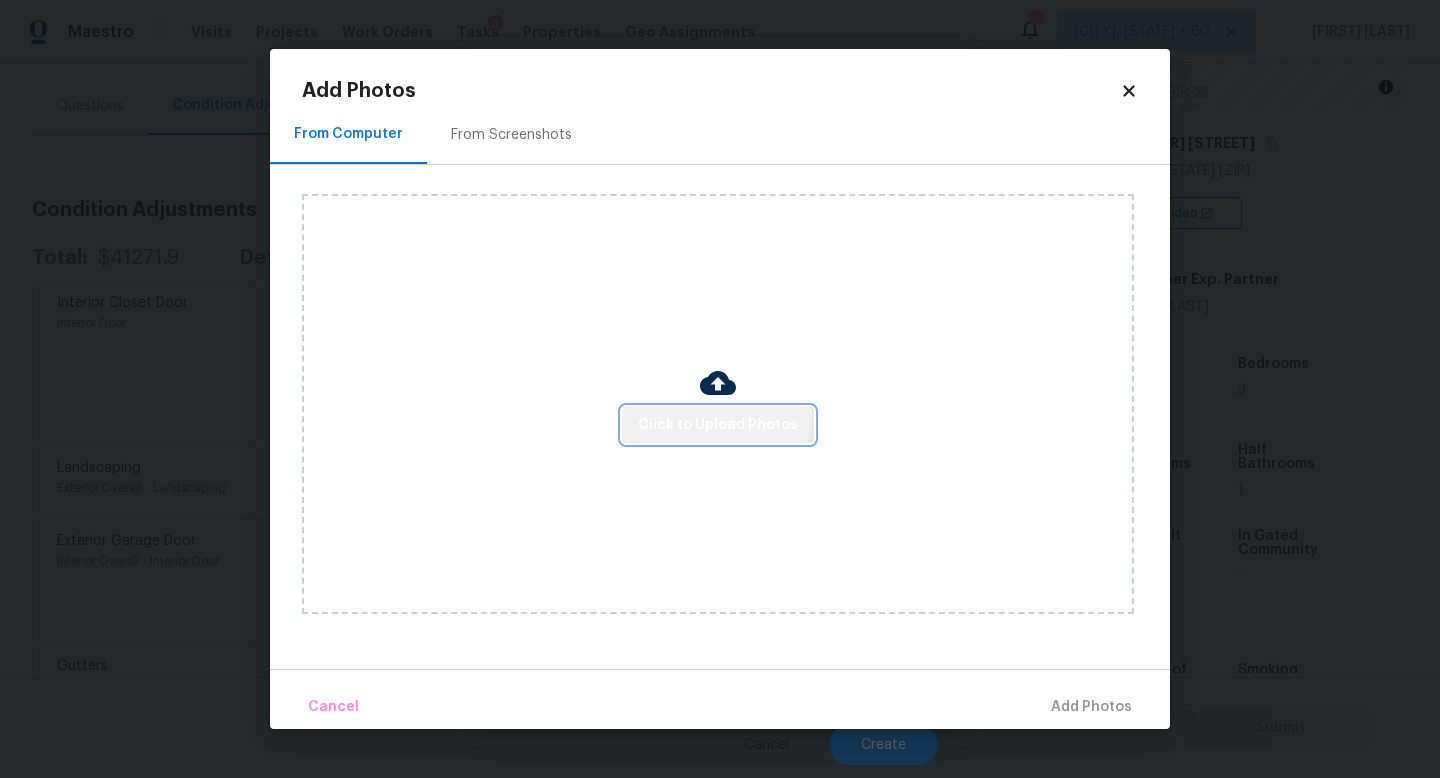 click on "Click to Upload Photos" at bounding box center (718, 425) 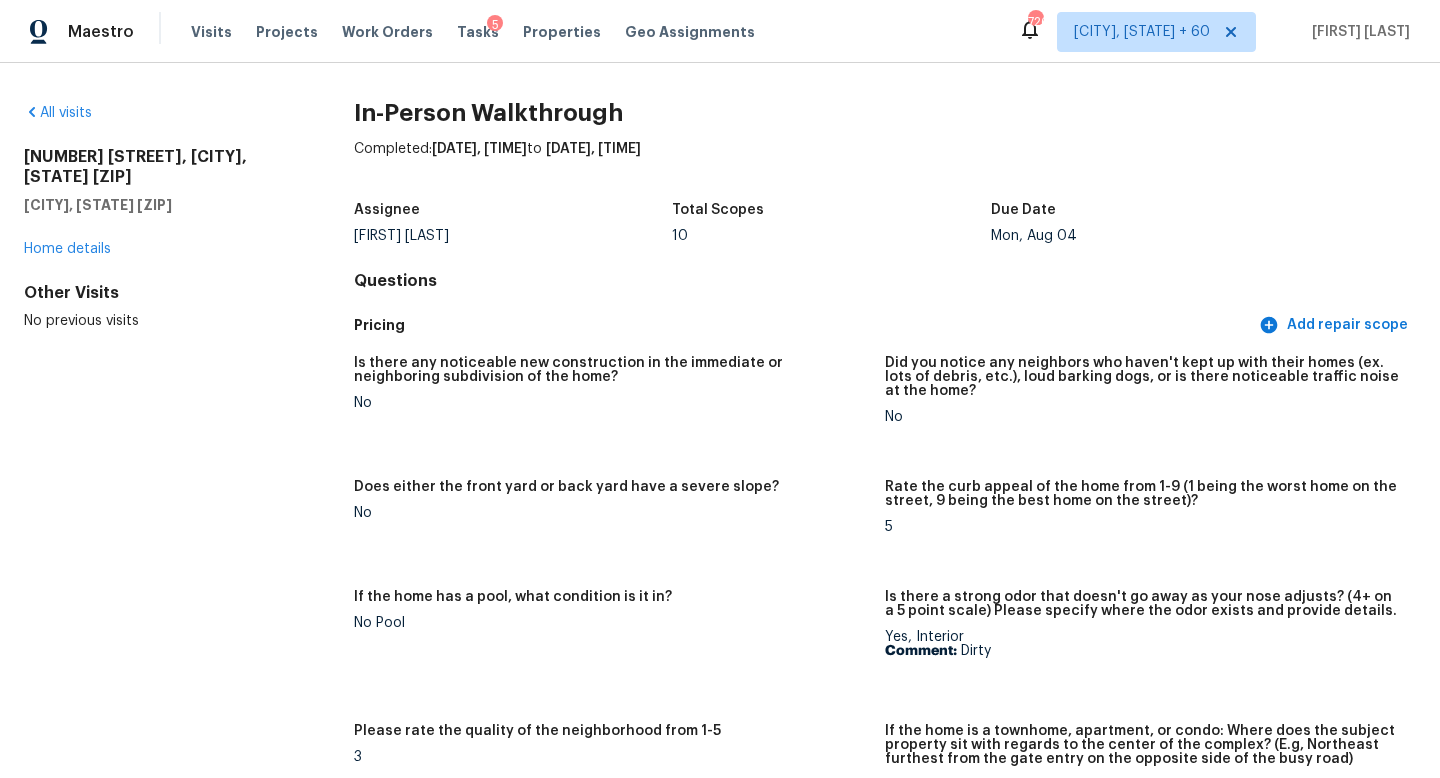 scroll, scrollTop: 0, scrollLeft: 0, axis: both 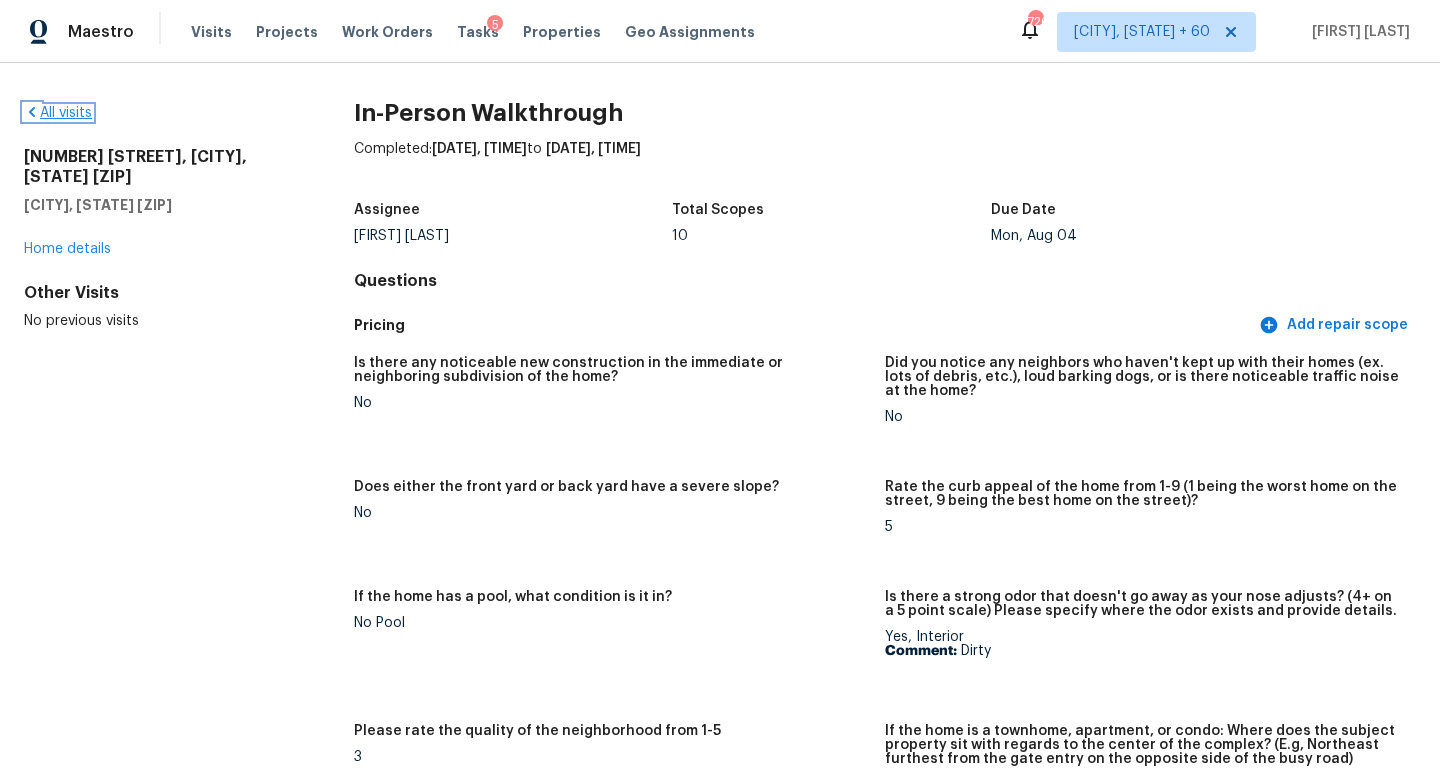 click on "All visits" at bounding box center (58, 113) 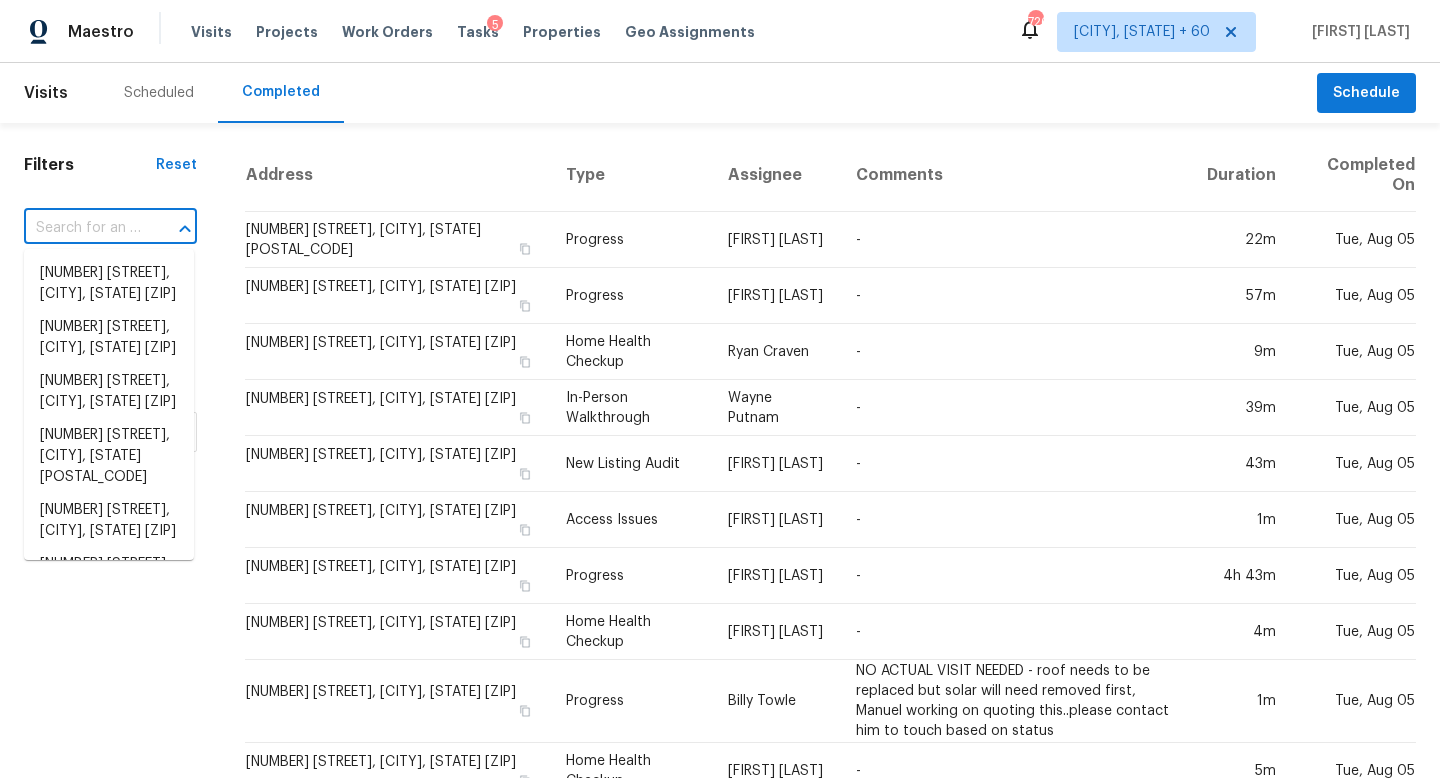 click at bounding box center (82, 228) 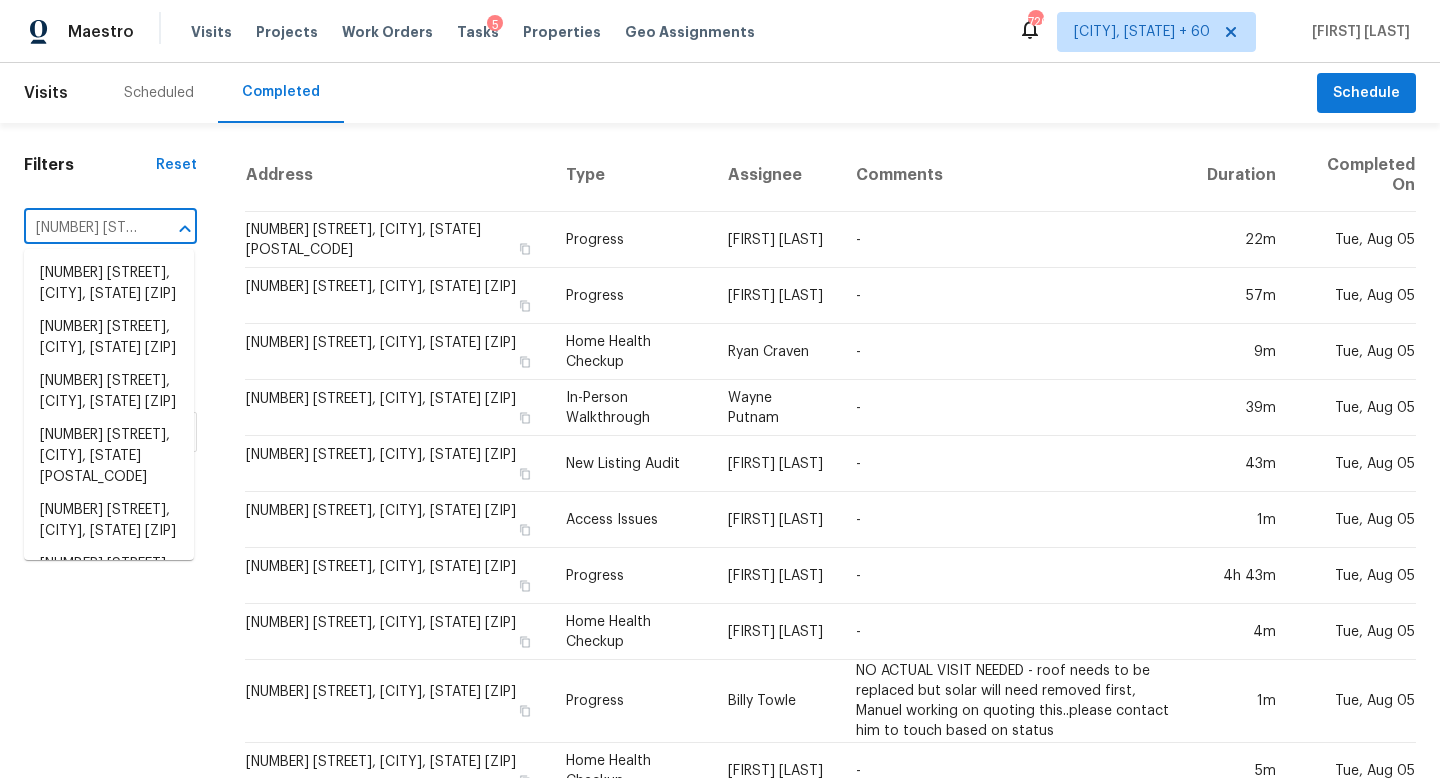 scroll, scrollTop: 0, scrollLeft: 219, axis: horizontal 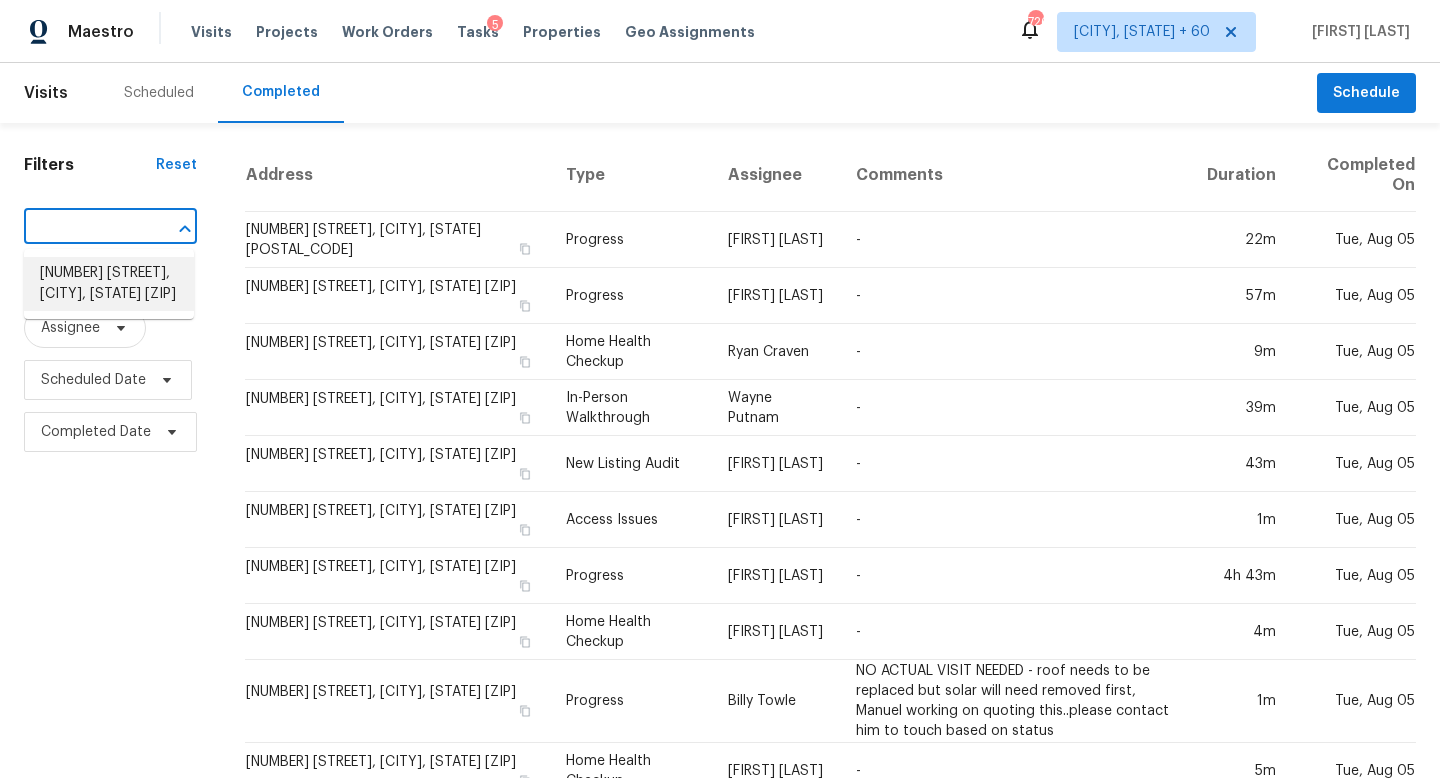 click on "11053 N Eagle Lake Blvd, Maple Grove, MN 55369" at bounding box center [109, 284] 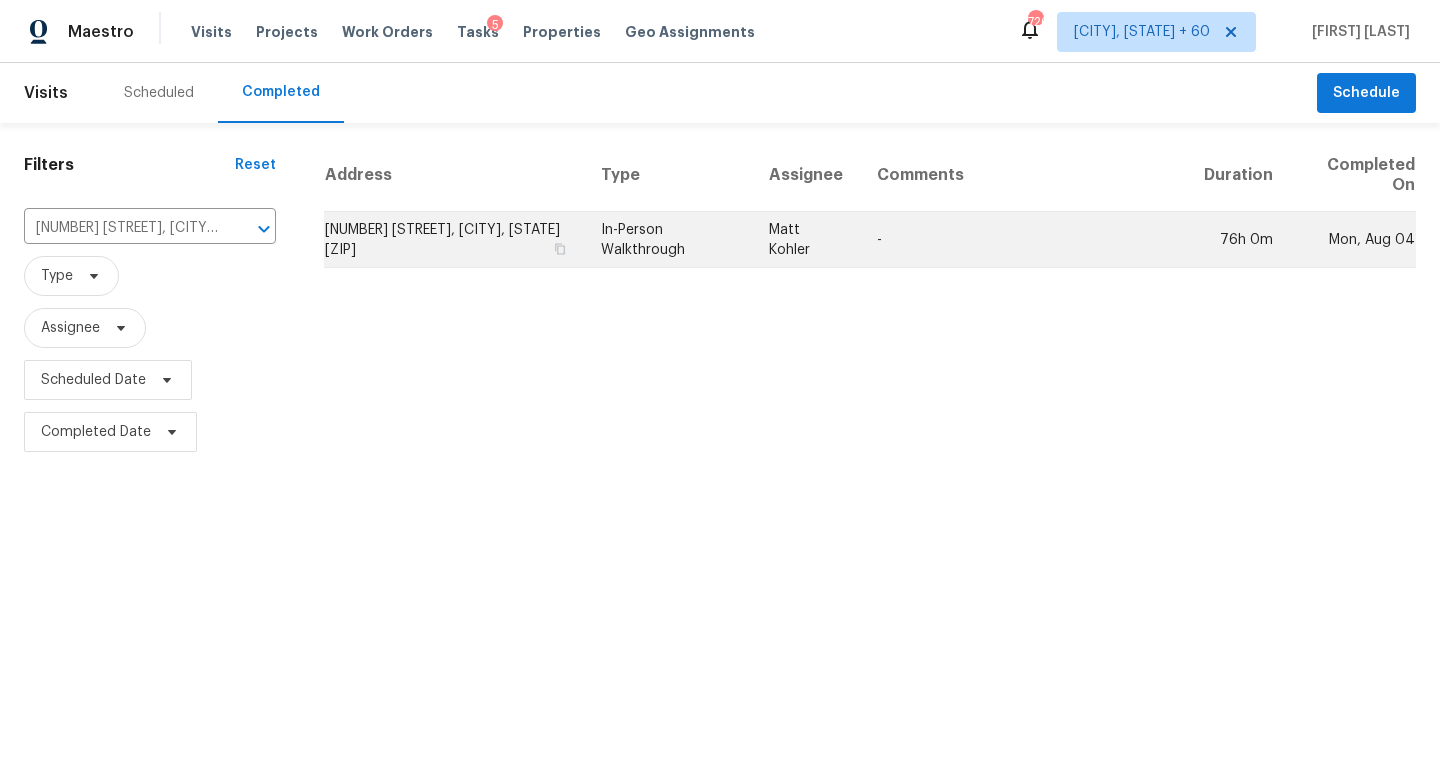 click on "-" at bounding box center (1025, 240) 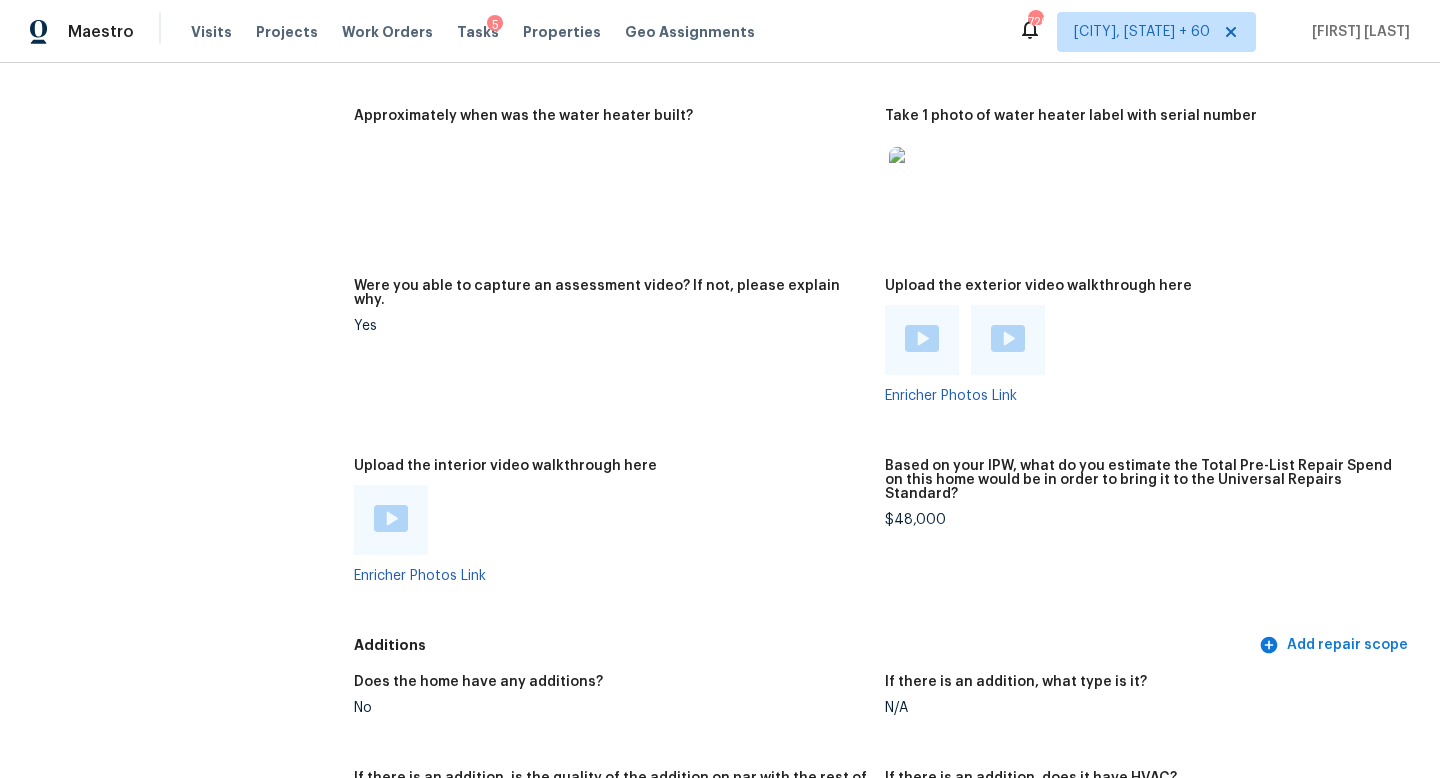 scroll, scrollTop: 4404, scrollLeft: 0, axis: vertical 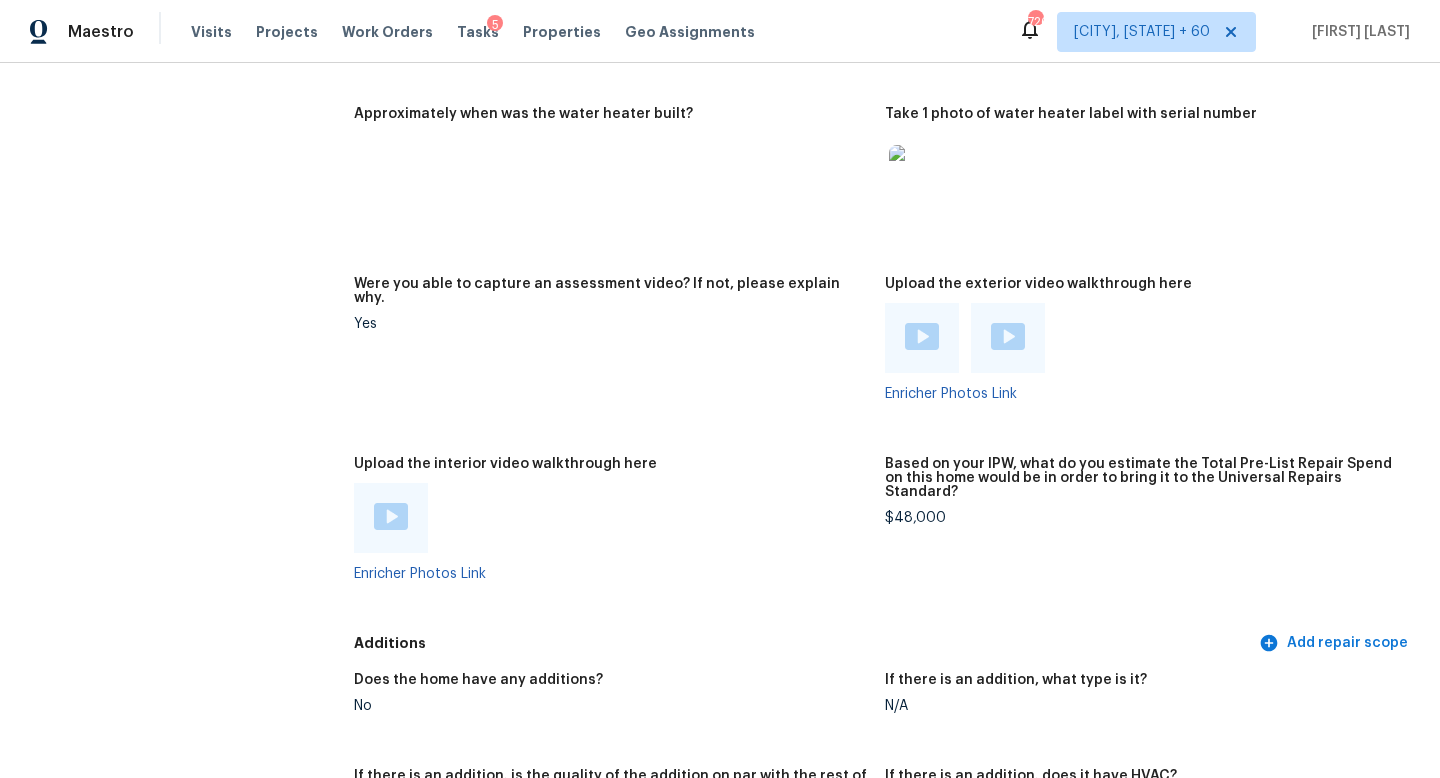 click at bounding box center [391, 516] 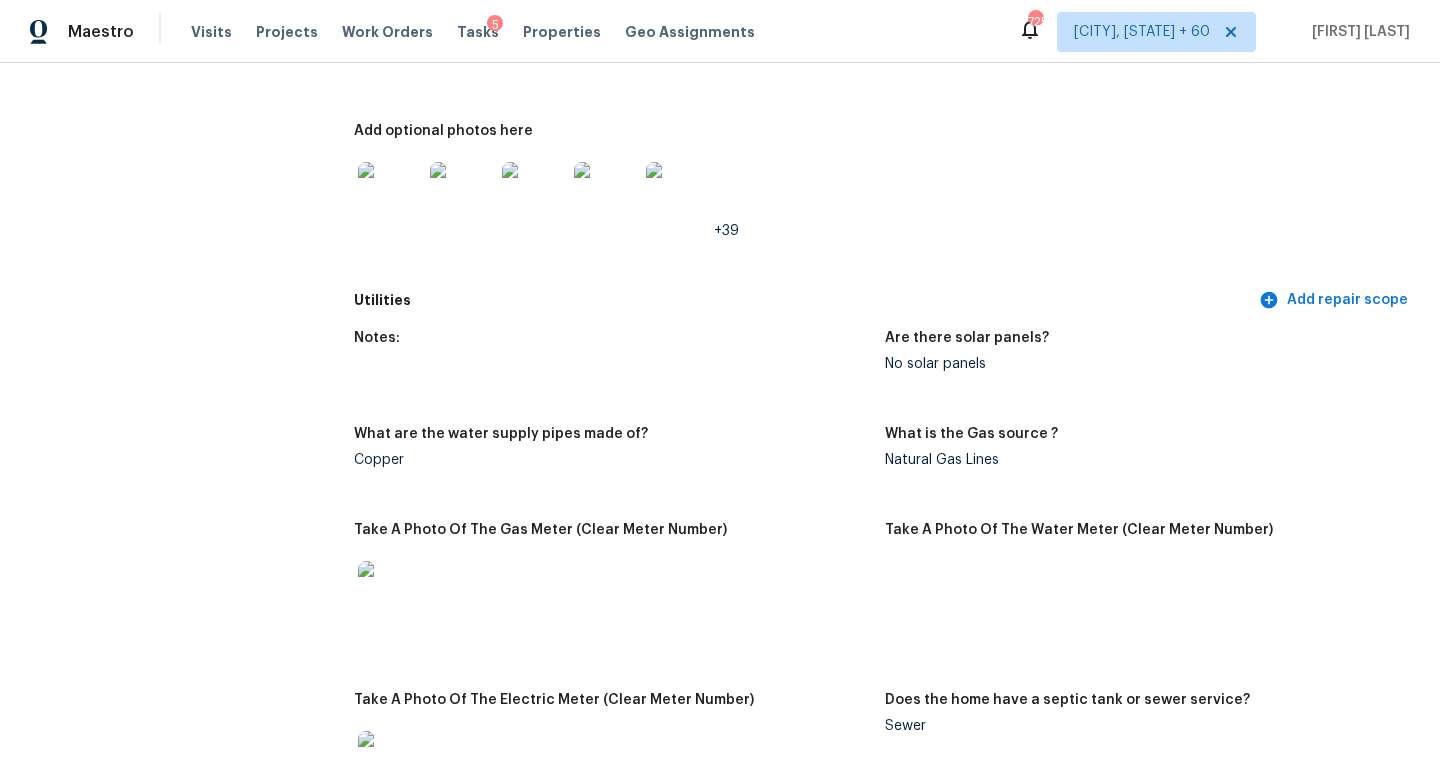 click on "All visits 11053 N Eagle Lake Blvd Maple Grove, MN 55369 Home details Other Visits No previous visits" at bounding box center [157, 2736] 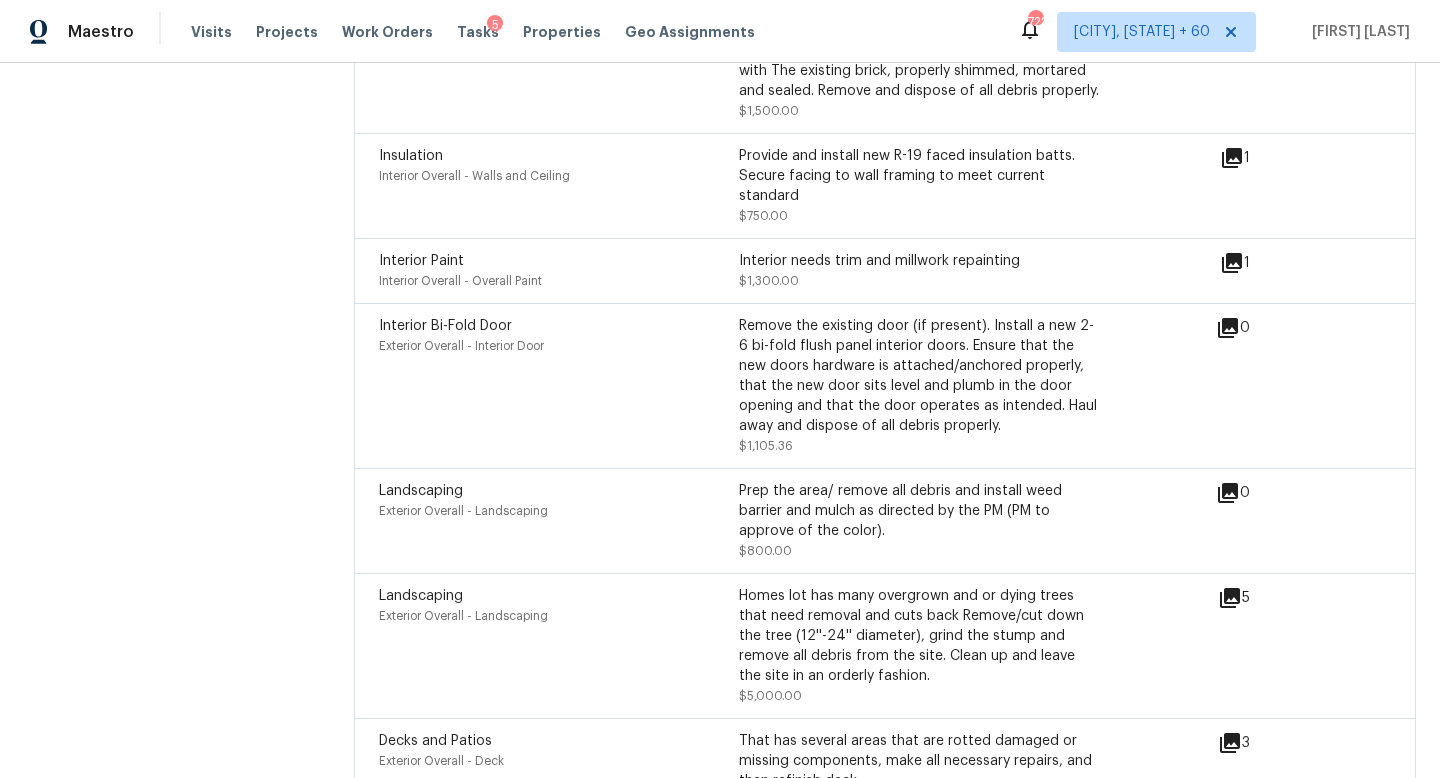 scroll, scrollTop: 6361, scrollLeft: 0, axis: vertical 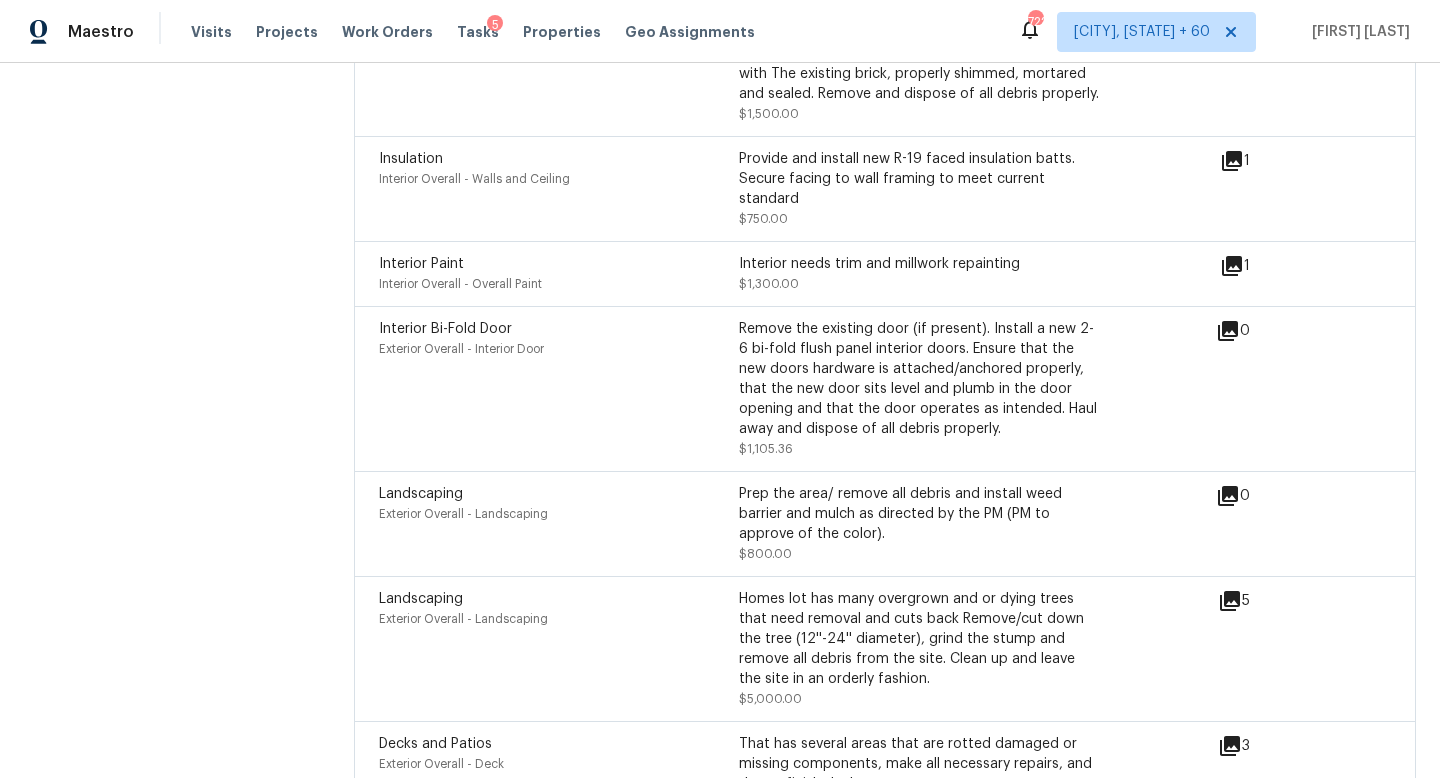 click on "Interior needs trim and millwork repainting" at bounding box center (919, 264) 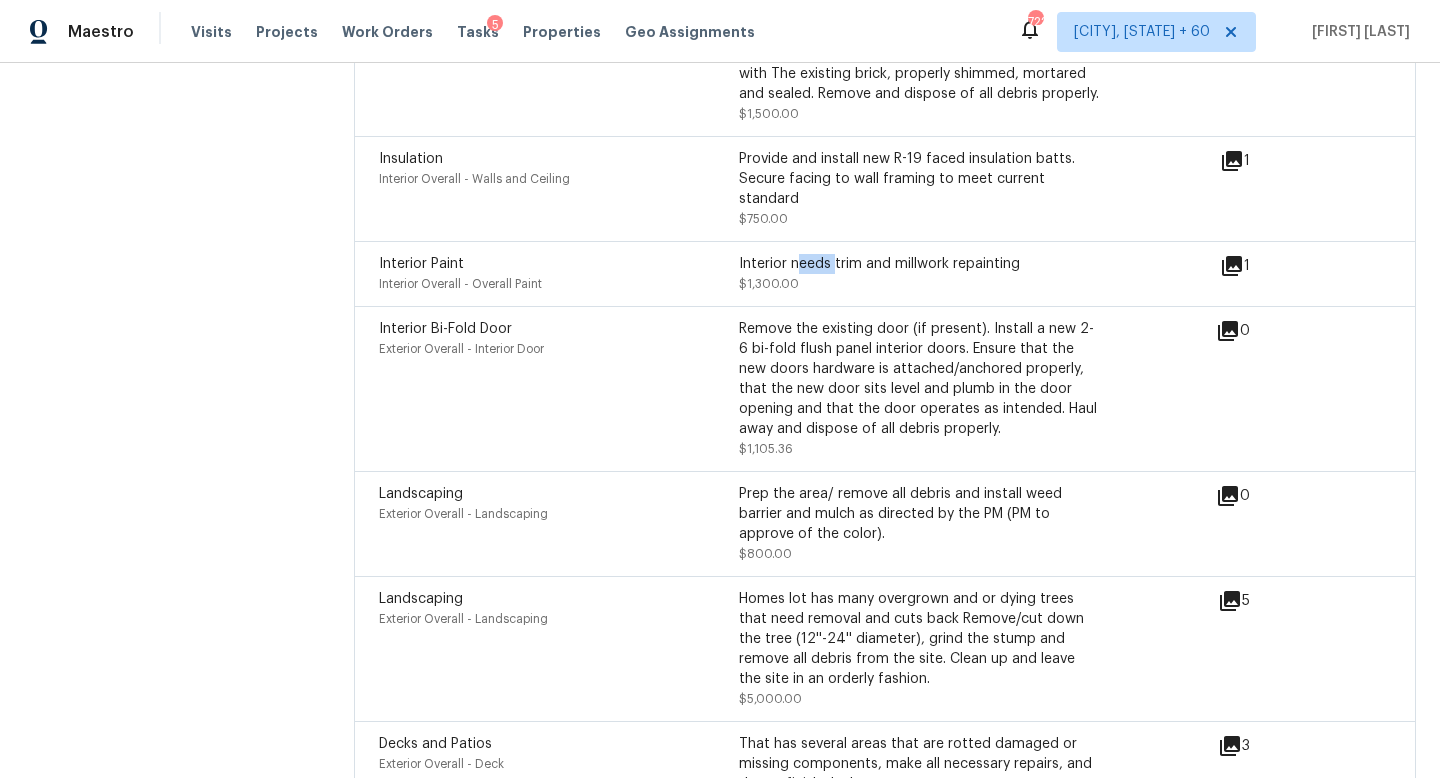 click on "Interior needs trim and millwork repainting" at bounding box center (919, 264) 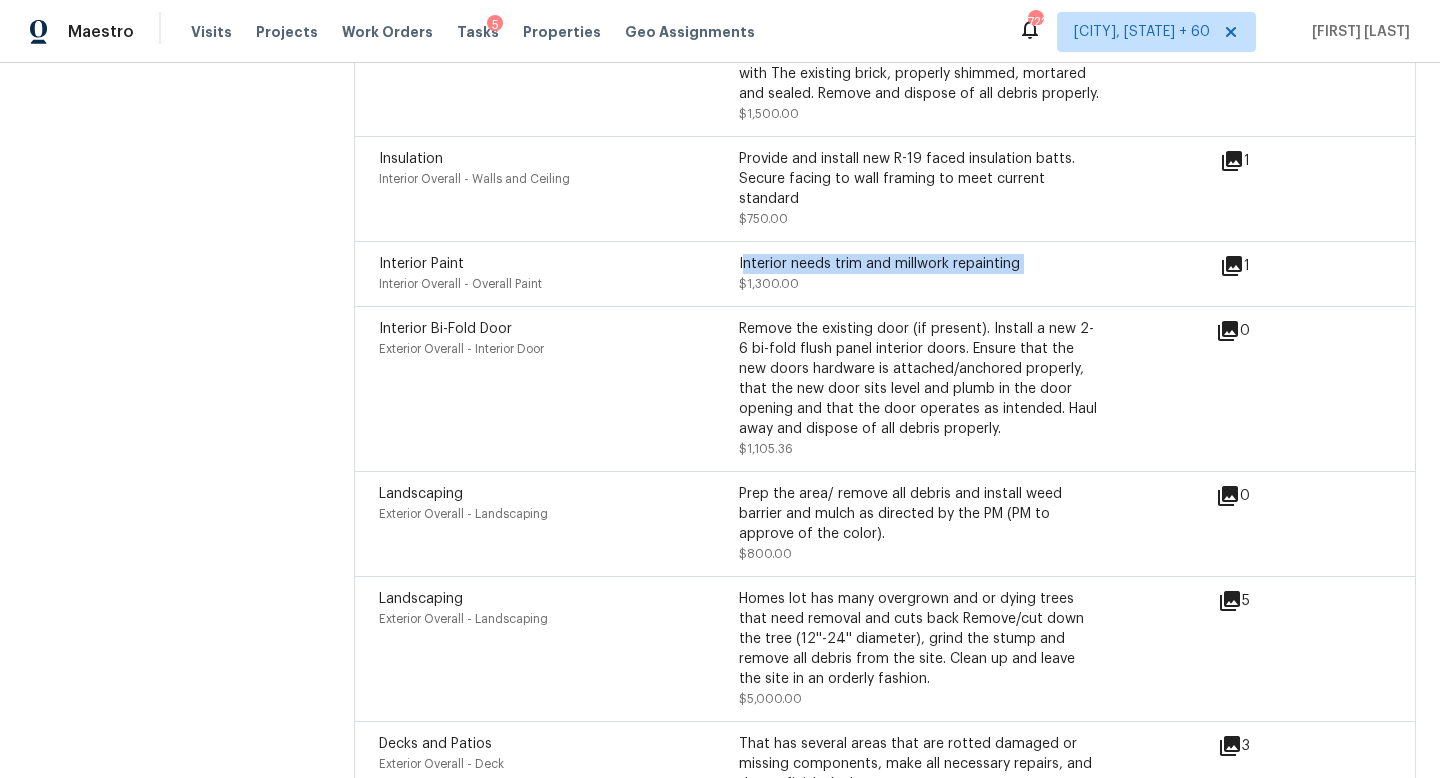 copy on "Interior needs trim and millwork repainting" 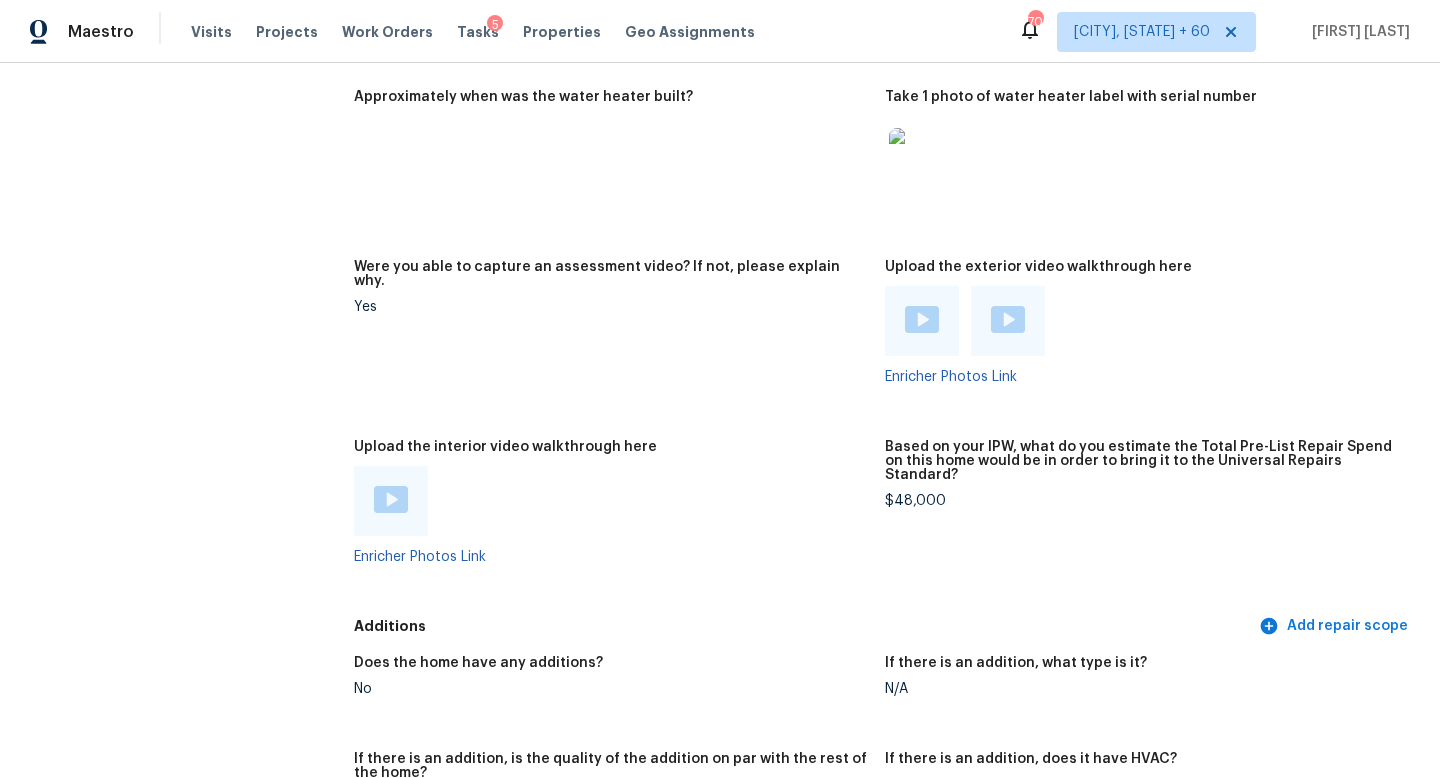 scroll, scrollTop: 4483, scrollLeft: 0, axis: vertical 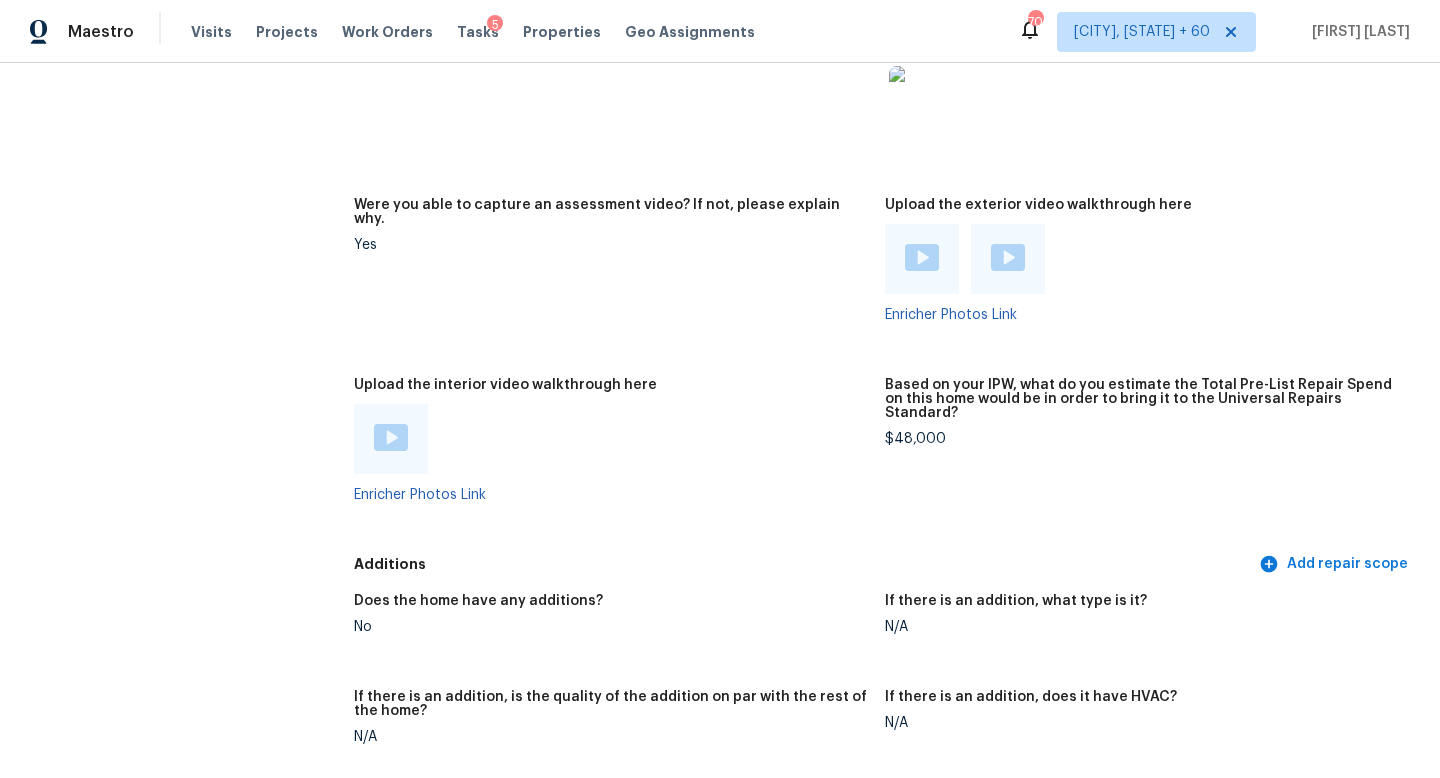 click on "Approximately when was the water heater built?" at bounding box center (619, 101) 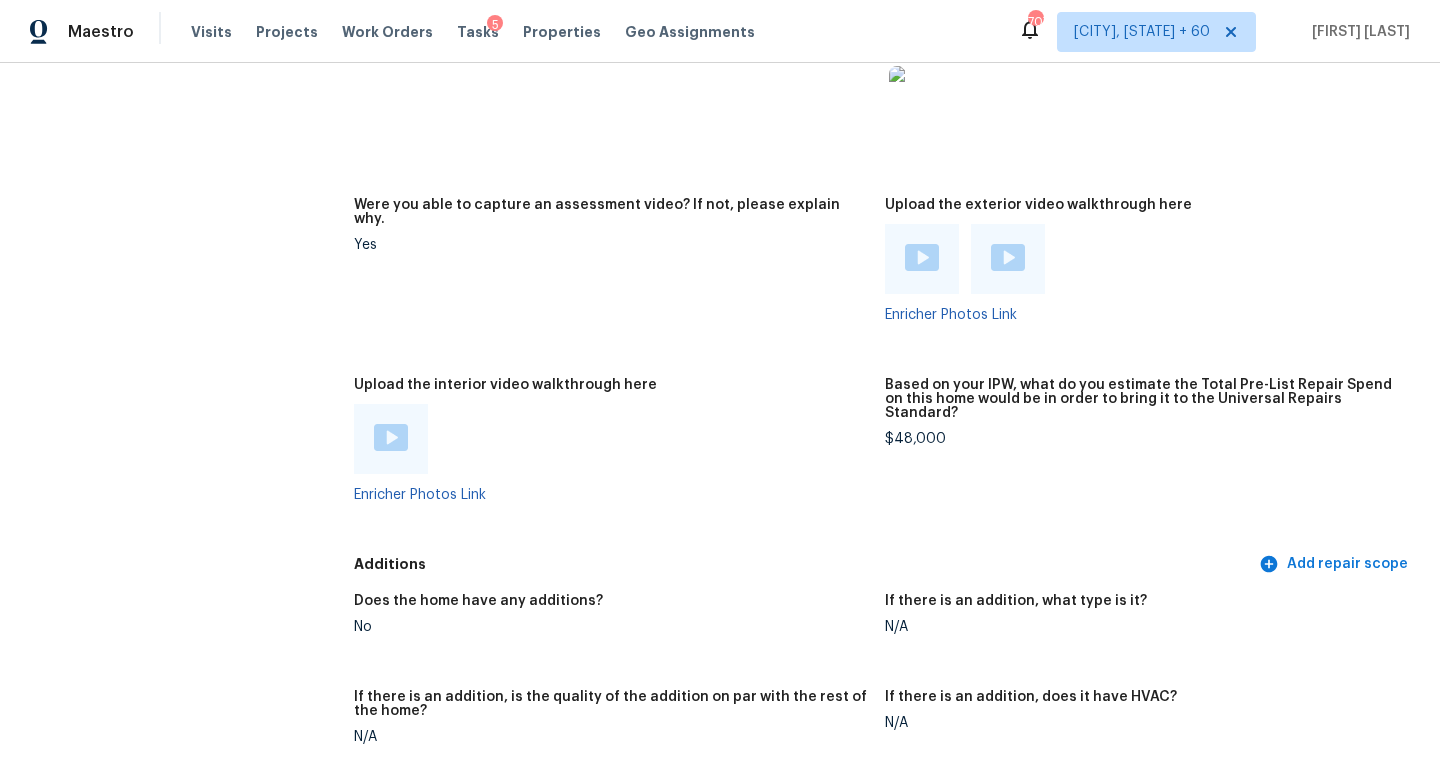 click on "Approximately when was the water heater built?" at bounding box center [619, 101] 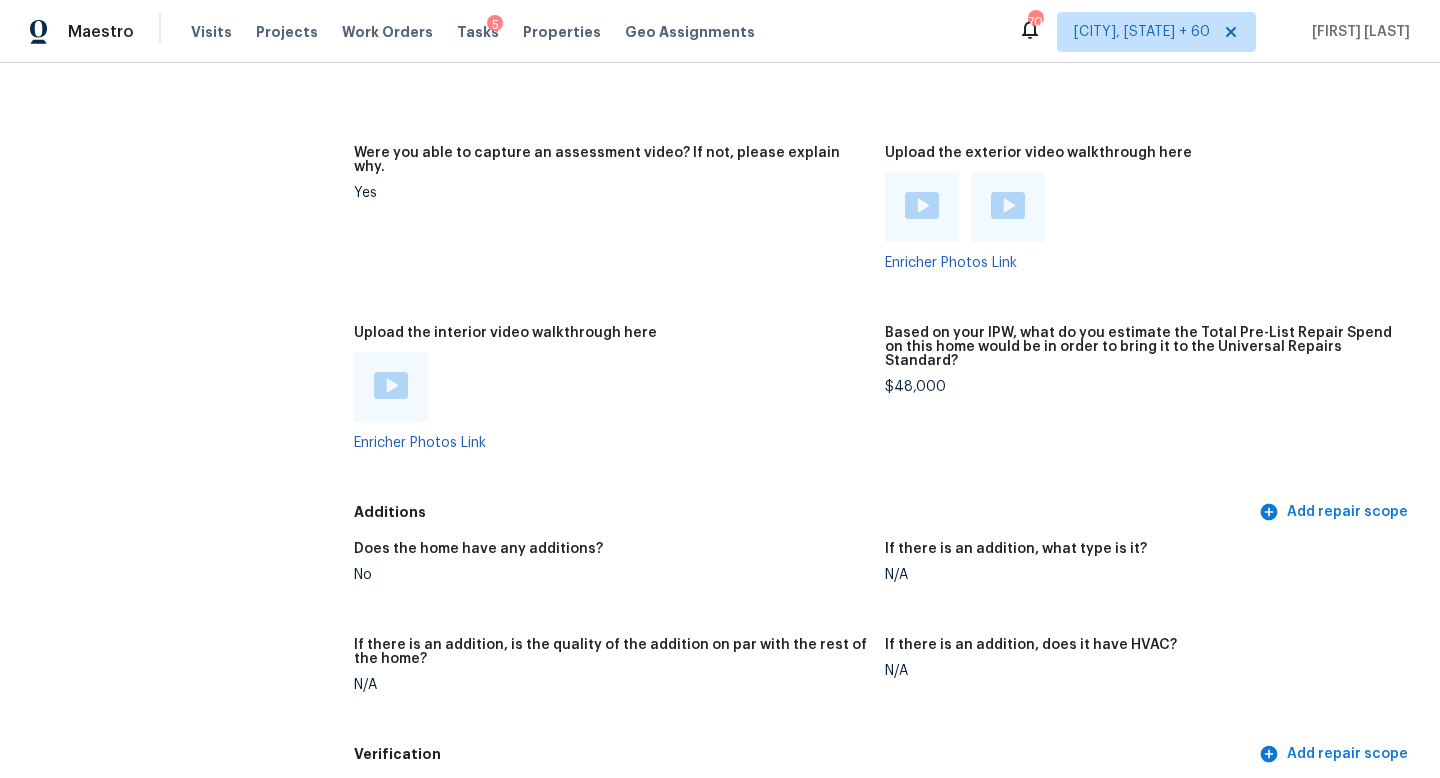 scroll, scrollTop: 4555, scrollLeft: 0, axis: vertical 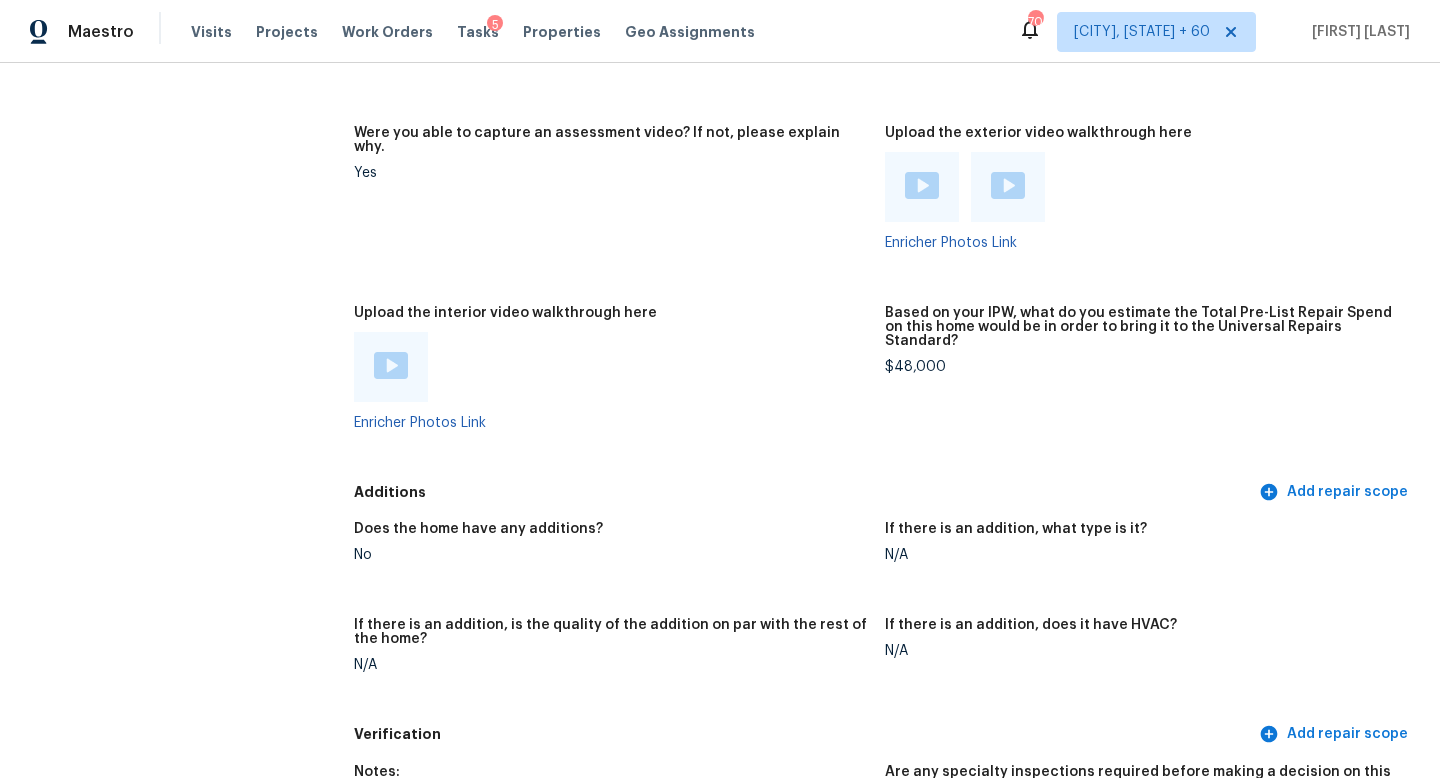 click on "$48,000" at bounding box center [1142, 367] 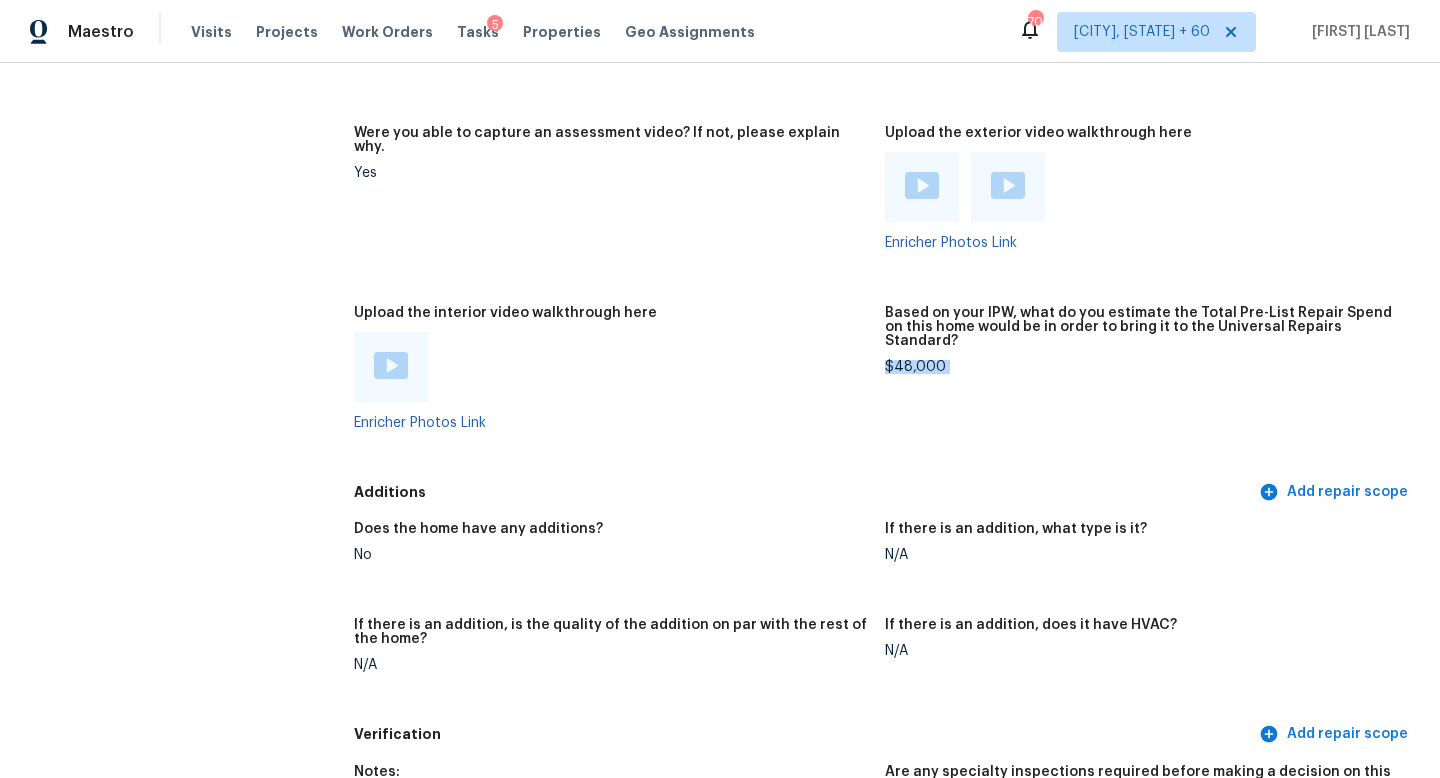 click on "$48,000" at bounding box center (1142, 367) 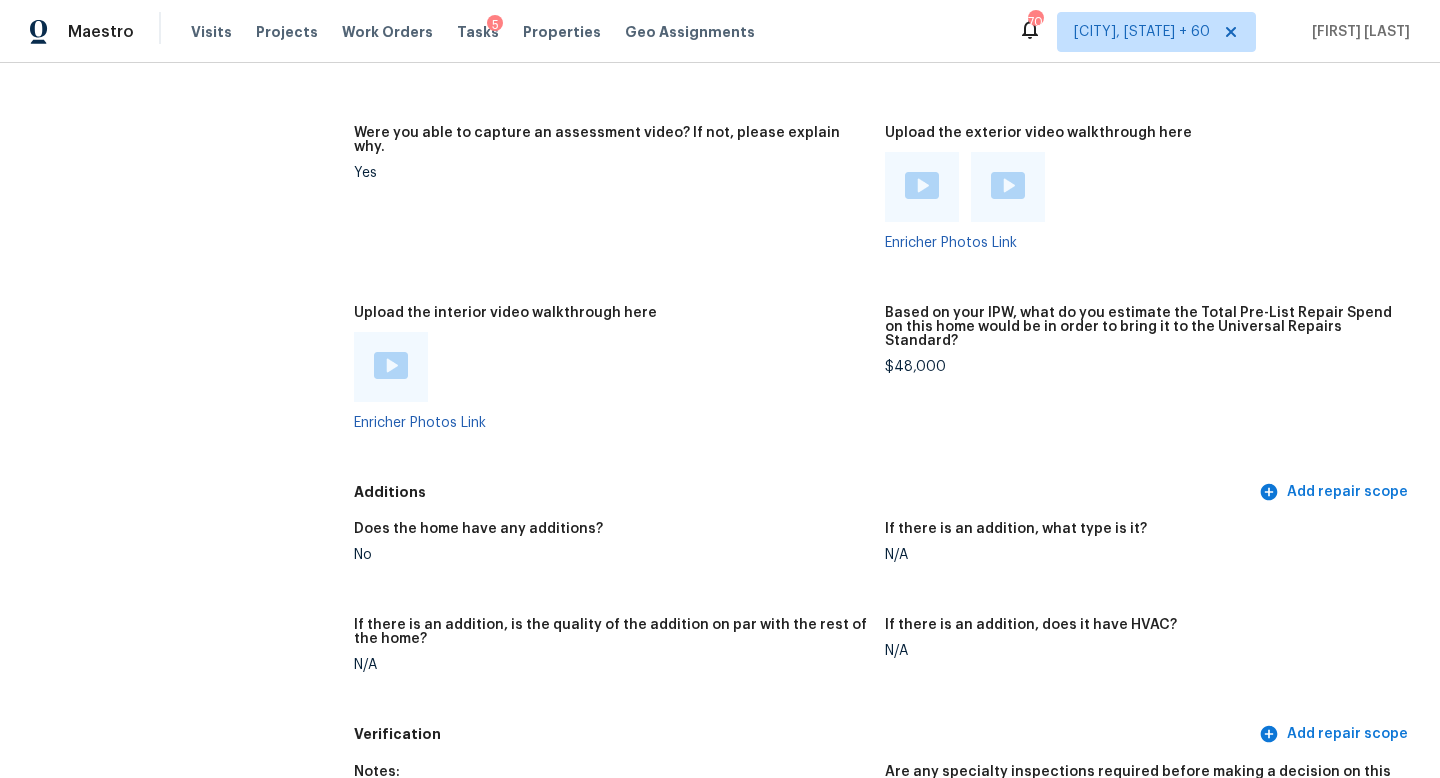 click on "All visits 11053 N Eagle Lake Blvd Maple Grove, MN 55369 Home details Other Visits No previous visits" at bounding box center [157, -617] 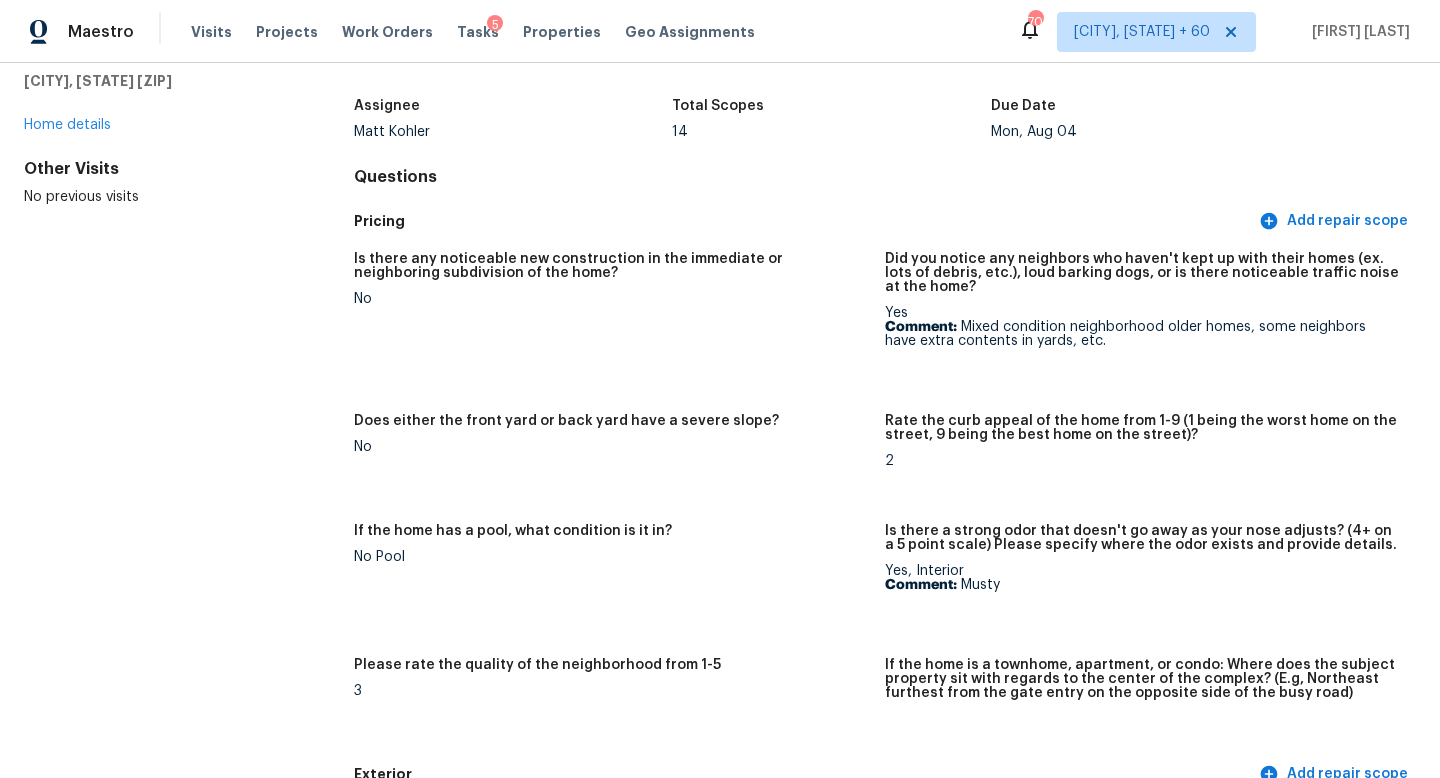scroll, scrollTop: 0, scrollLeft: 0, axis: both 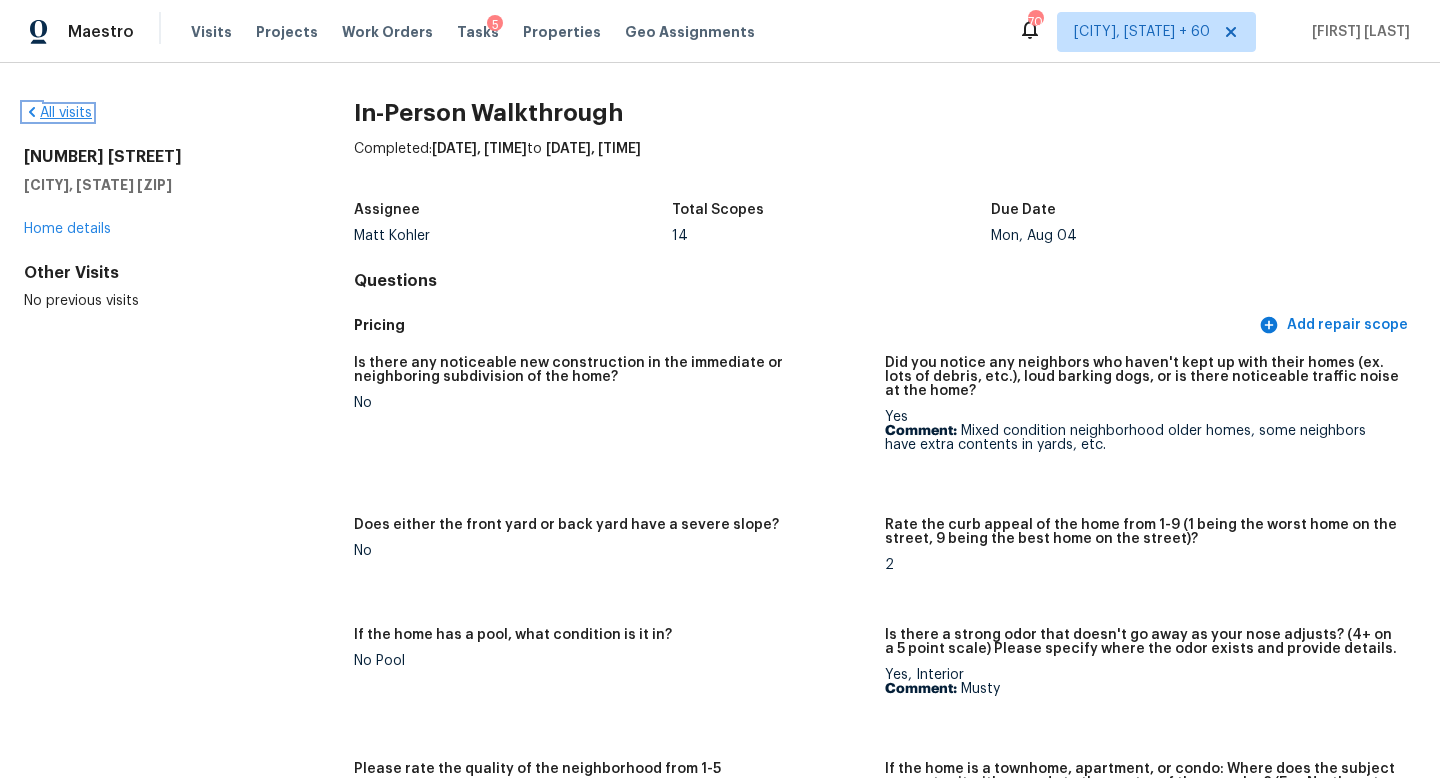 click on "All visits" at bounding box center (58, 113) 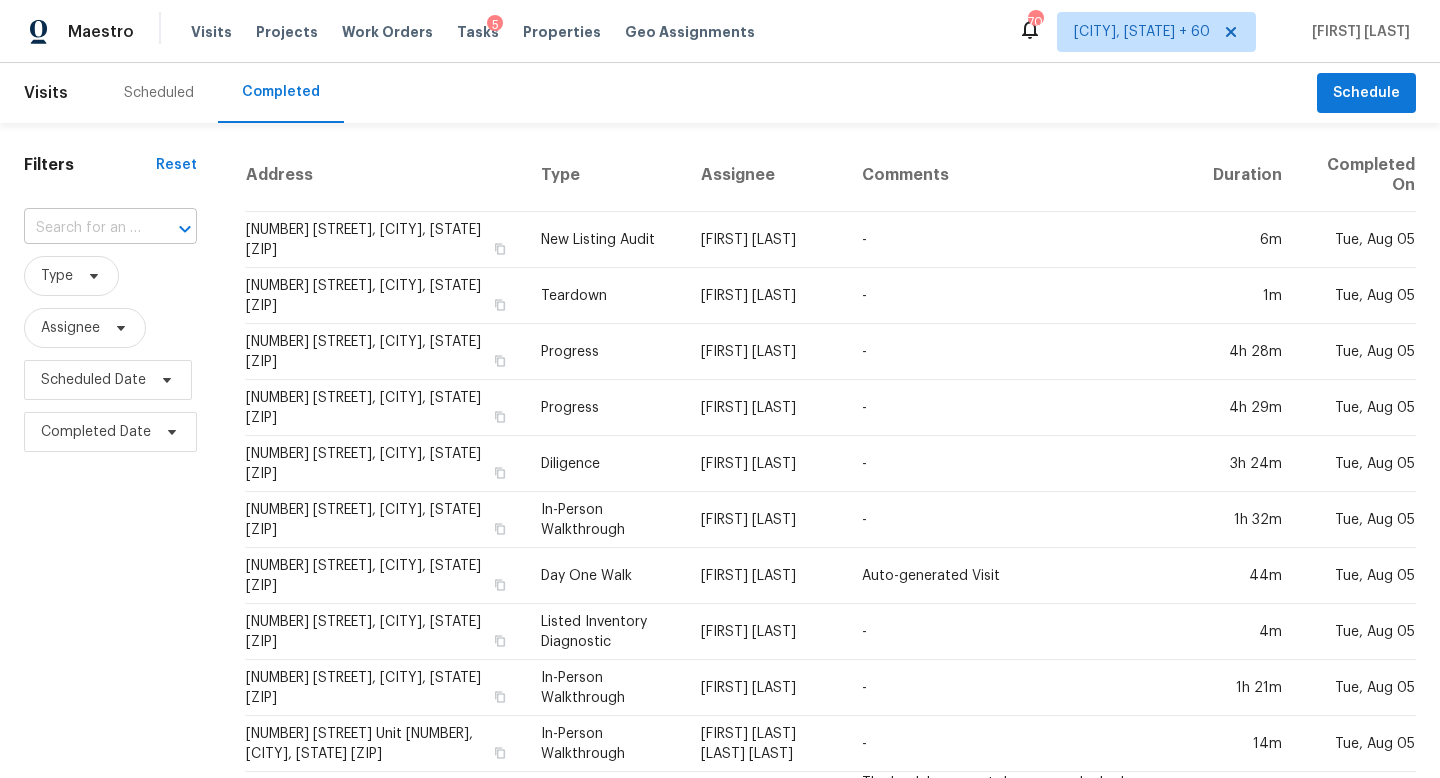 click at bounding box center [82, 228] 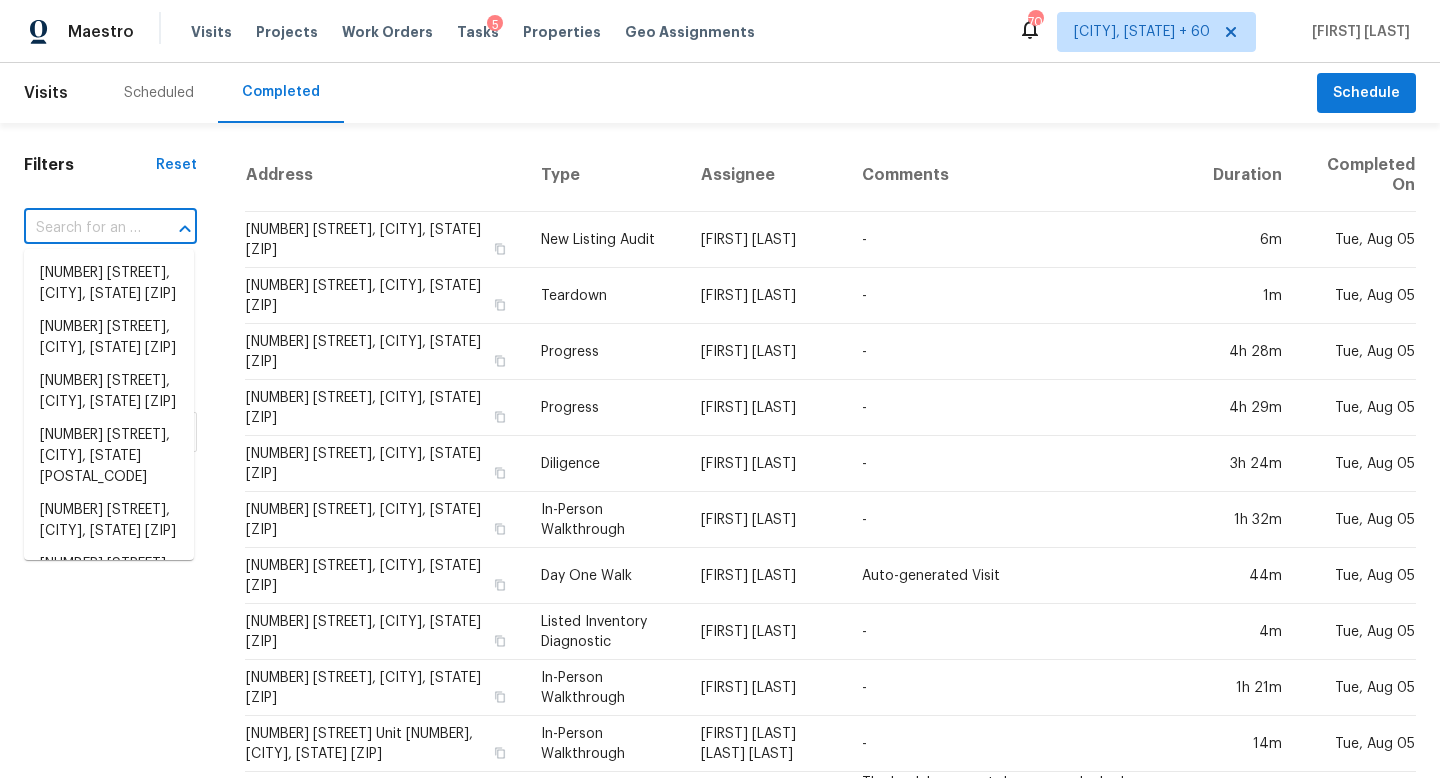 paste on "7214 Glenroe Dr Huntersville, NC, 28078" 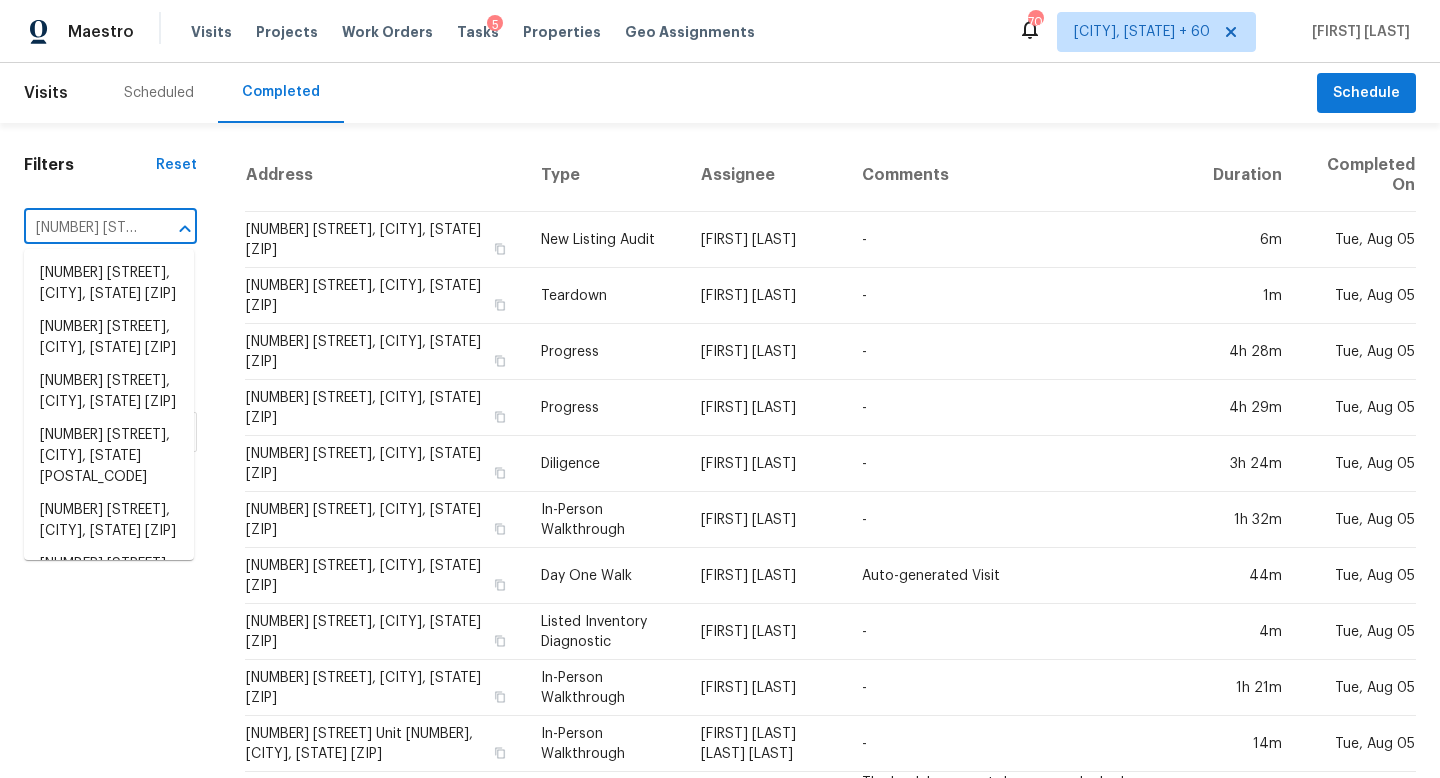scroll, scrollTop: 0, scrollLeft: 158, axis: horizontal 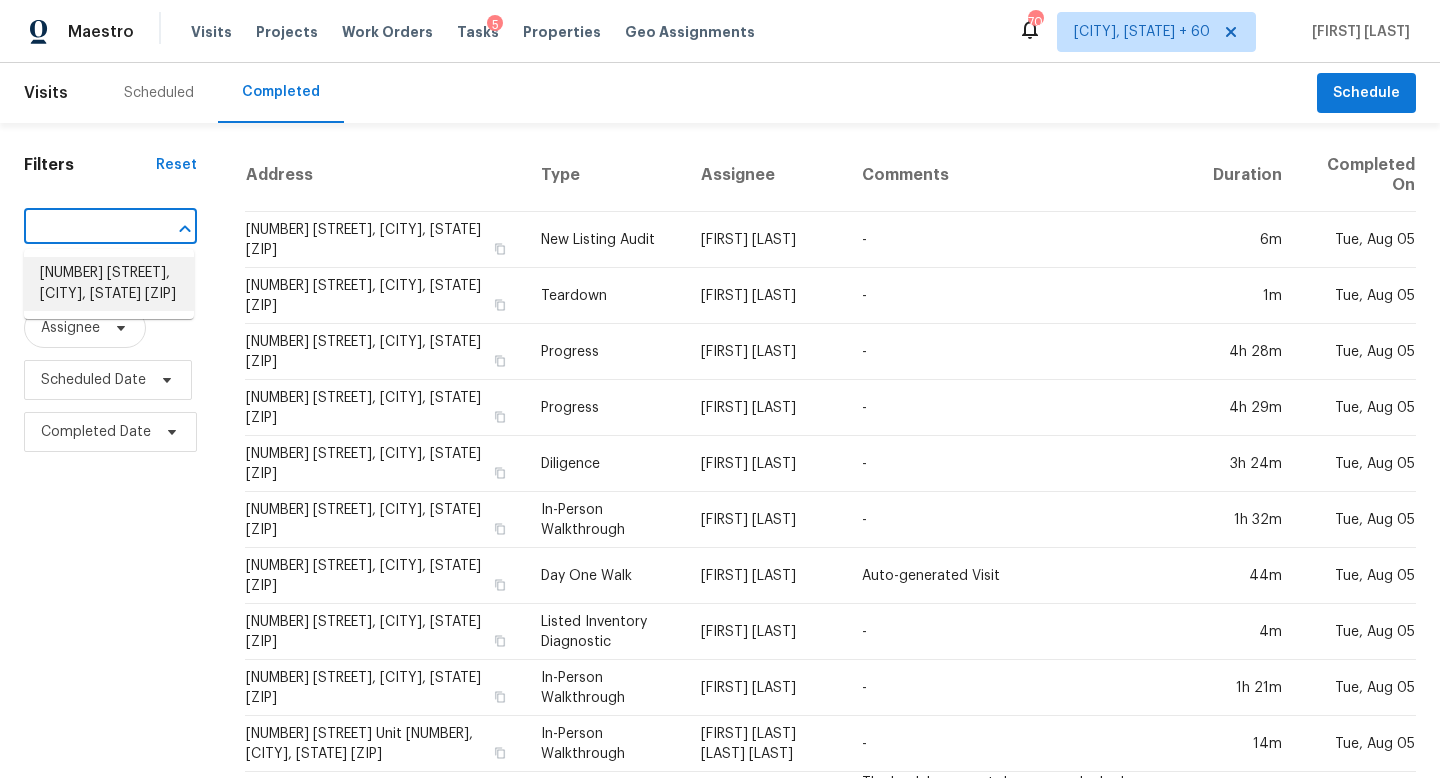 click on "7214 Glenroe Dr, Huntersville, NC 28078" at bounding box center (109, 284) 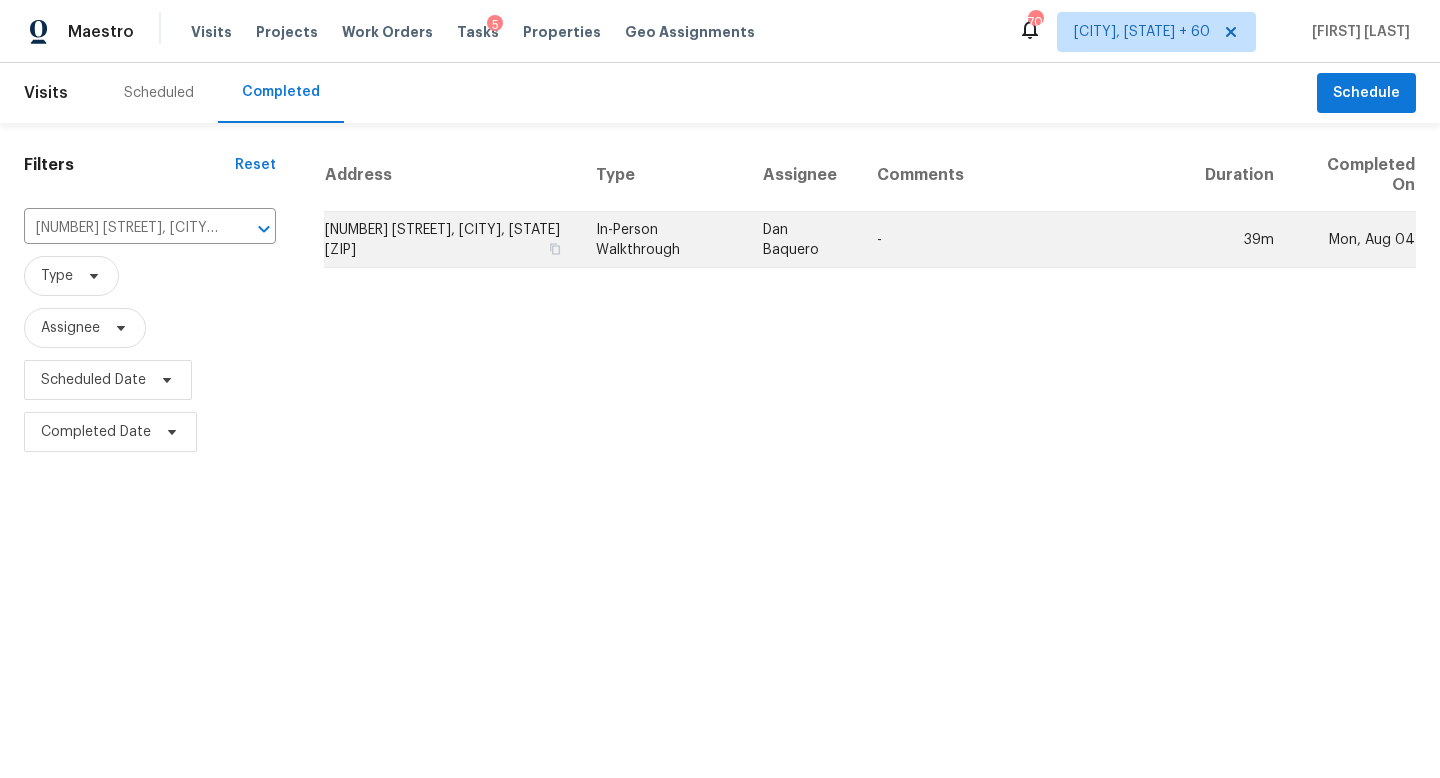 click on "In-Person Walkthrough" at bounding box center (663, 240) 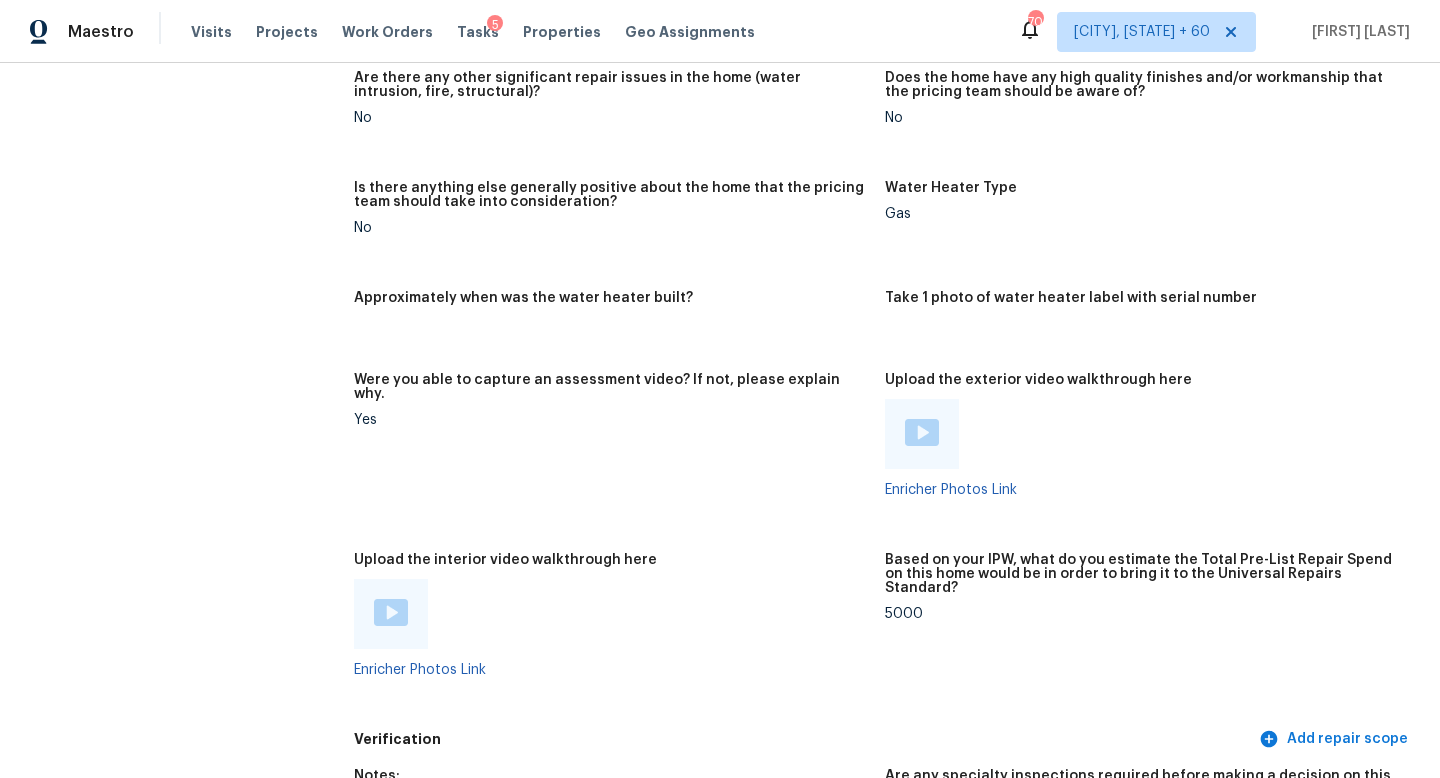 scroll, scrollTop: 4044, scrollLeft: 0, axis: vertical 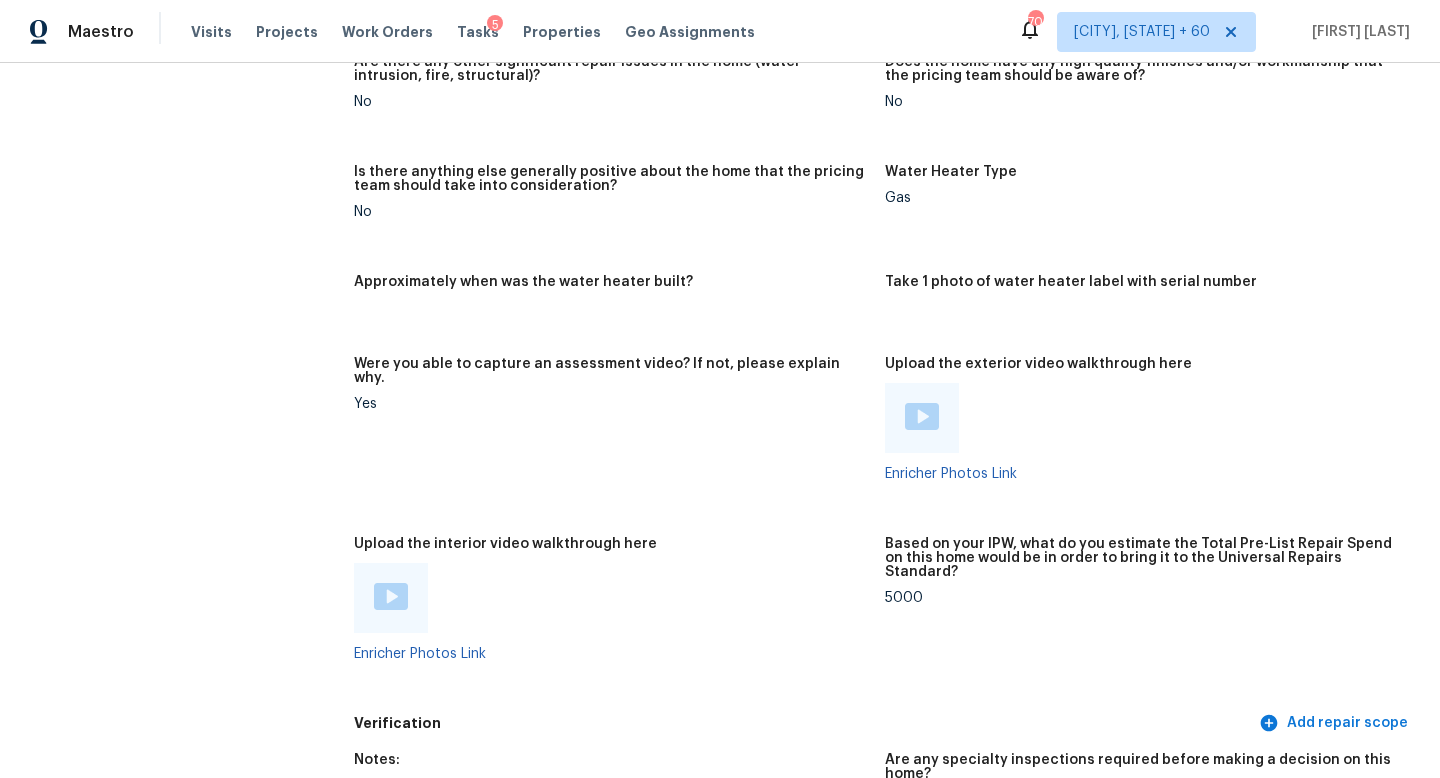 click at bounding box center [391, 596] 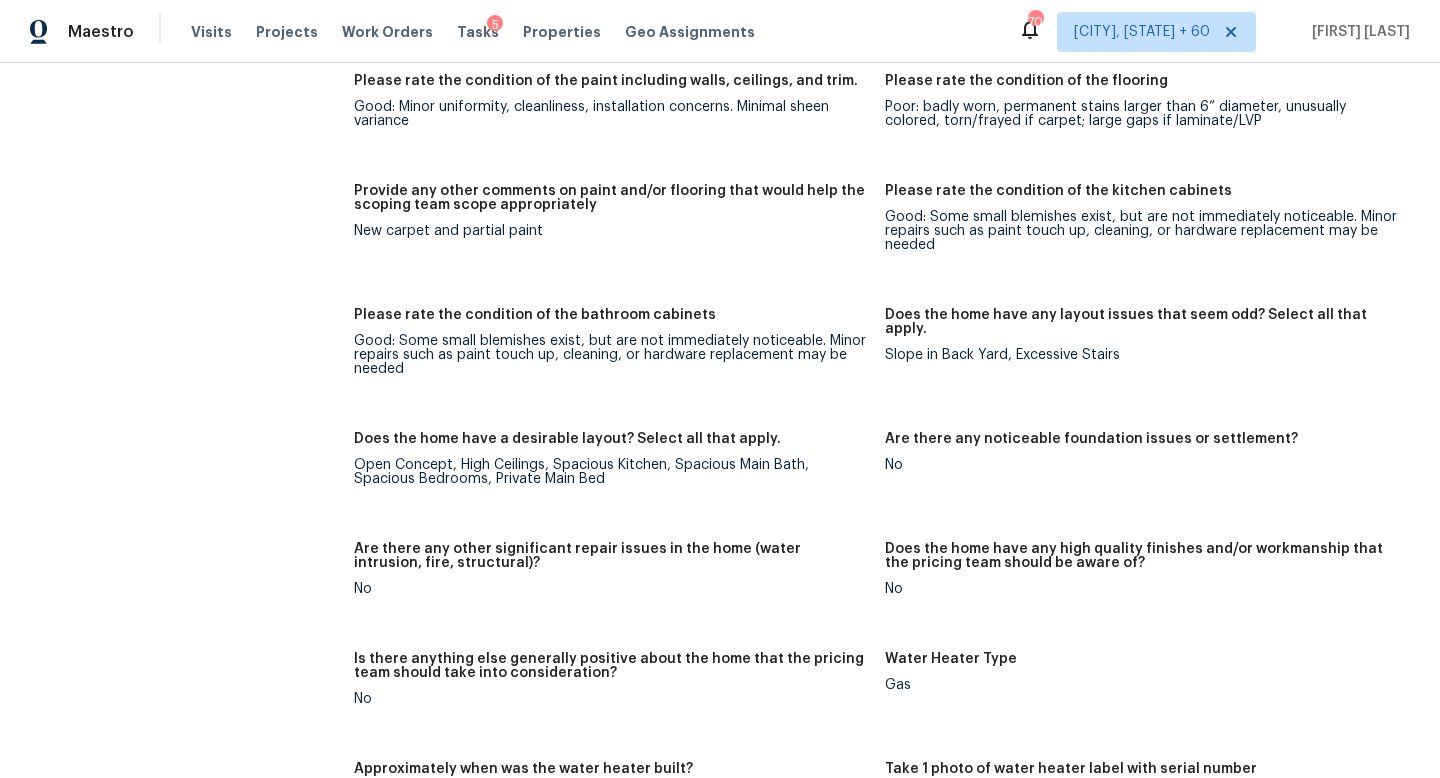 scroll, scrollTop: 3553, scrollLeft: 0, axis: vertical 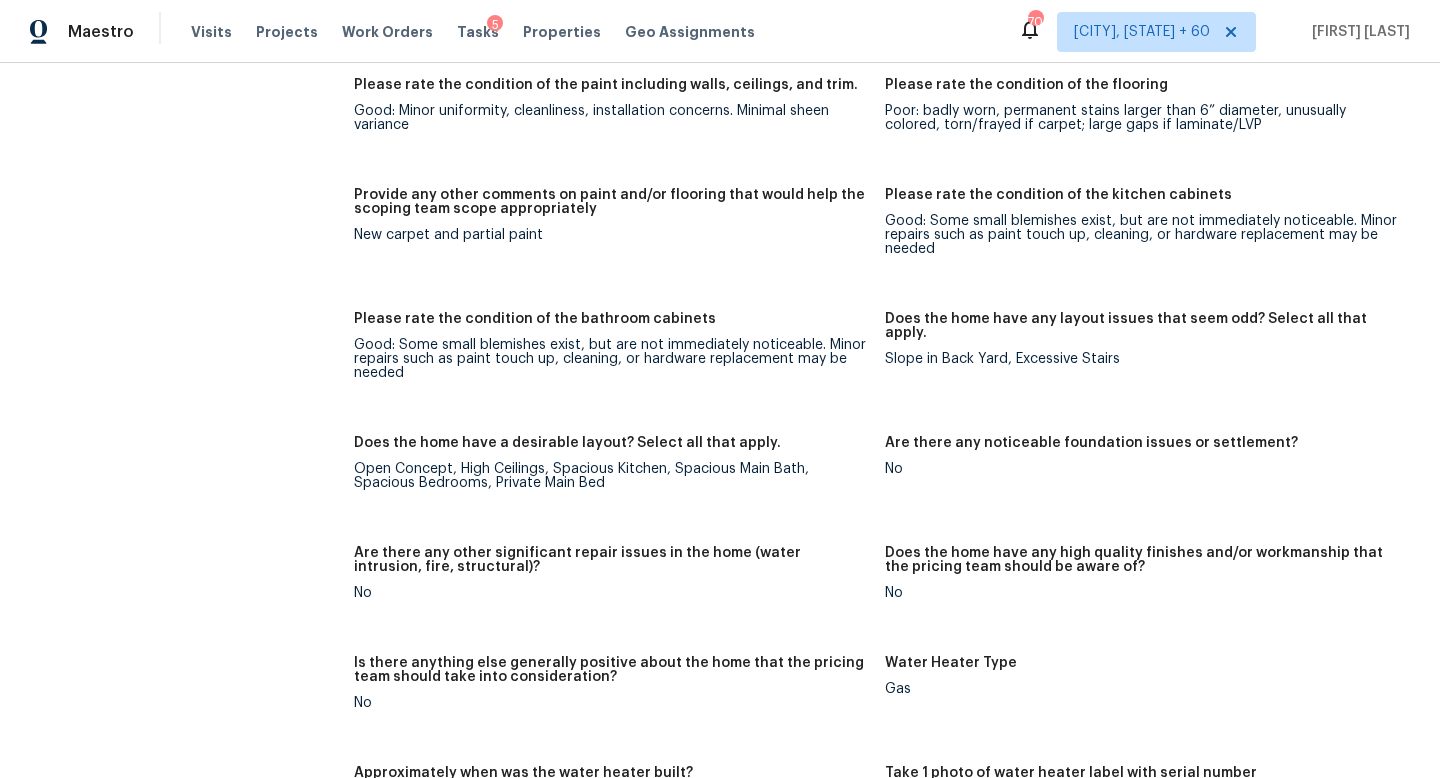 click on "All visits 7214 Glenroe Dr Huntersville, NC 28078 Home details Other Visits No previous visits" at bounding box center [157, -630] 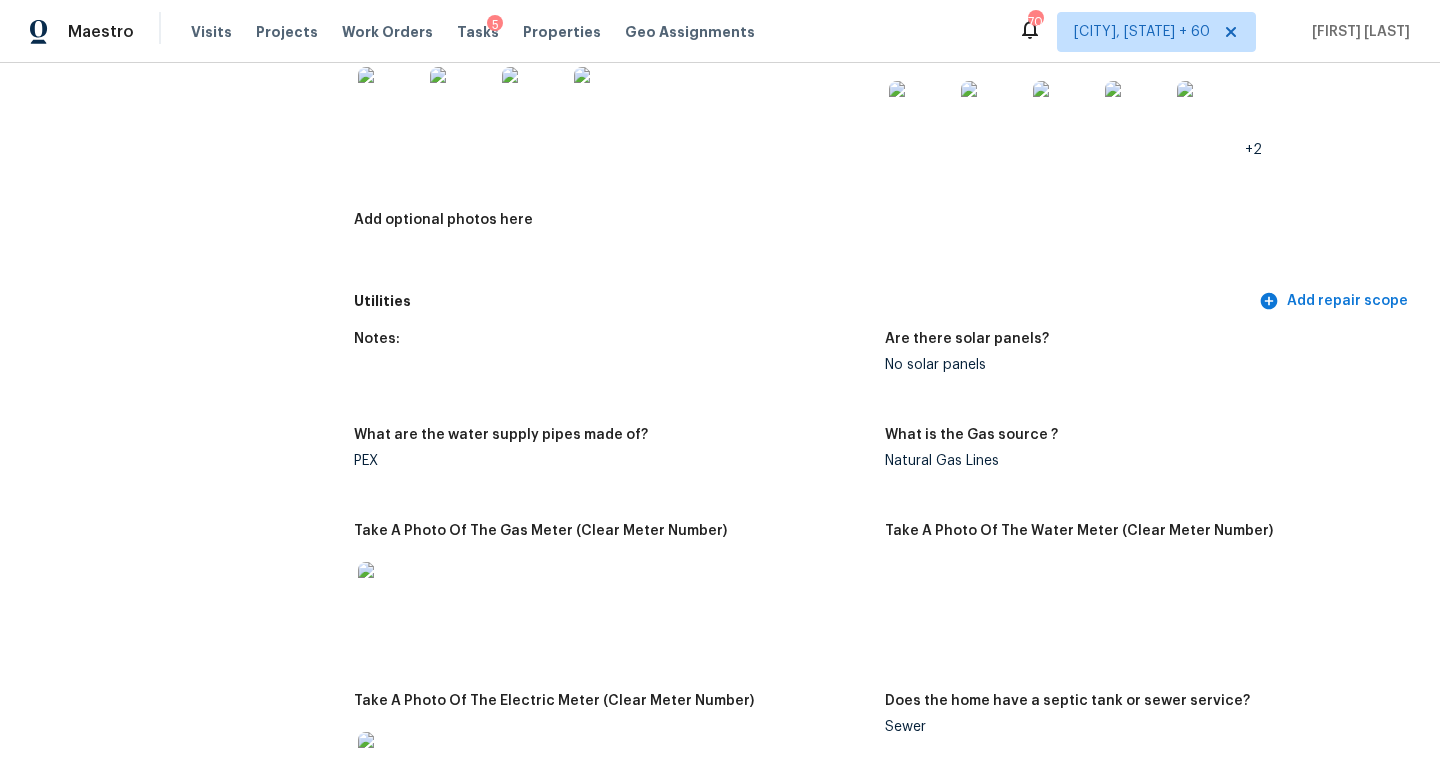 scroll, scrollTop: 0, scrollLeft: 0, axis: both 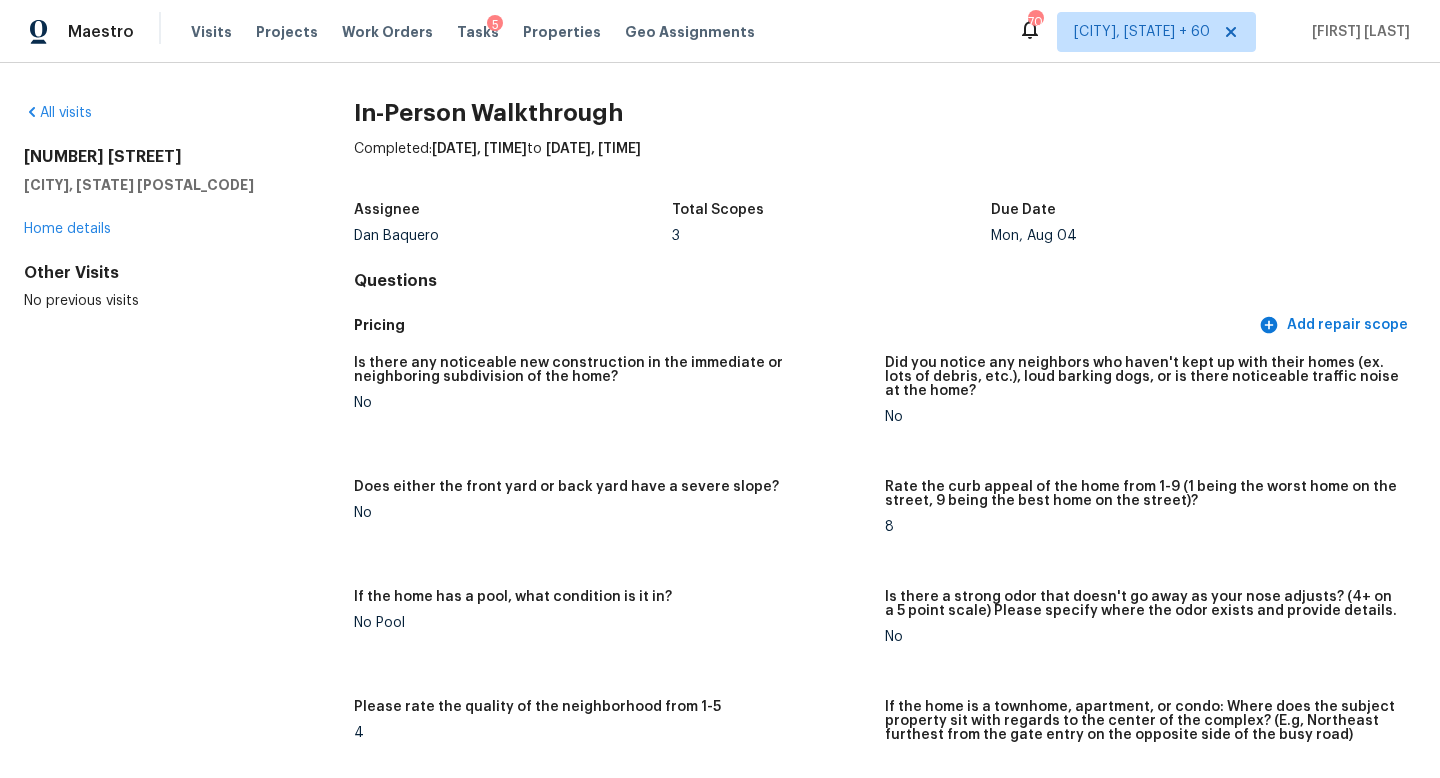 click on "7214 Glenroe Dr Huntersville, NC 28078 Home details" at bounding box center [157, 193] 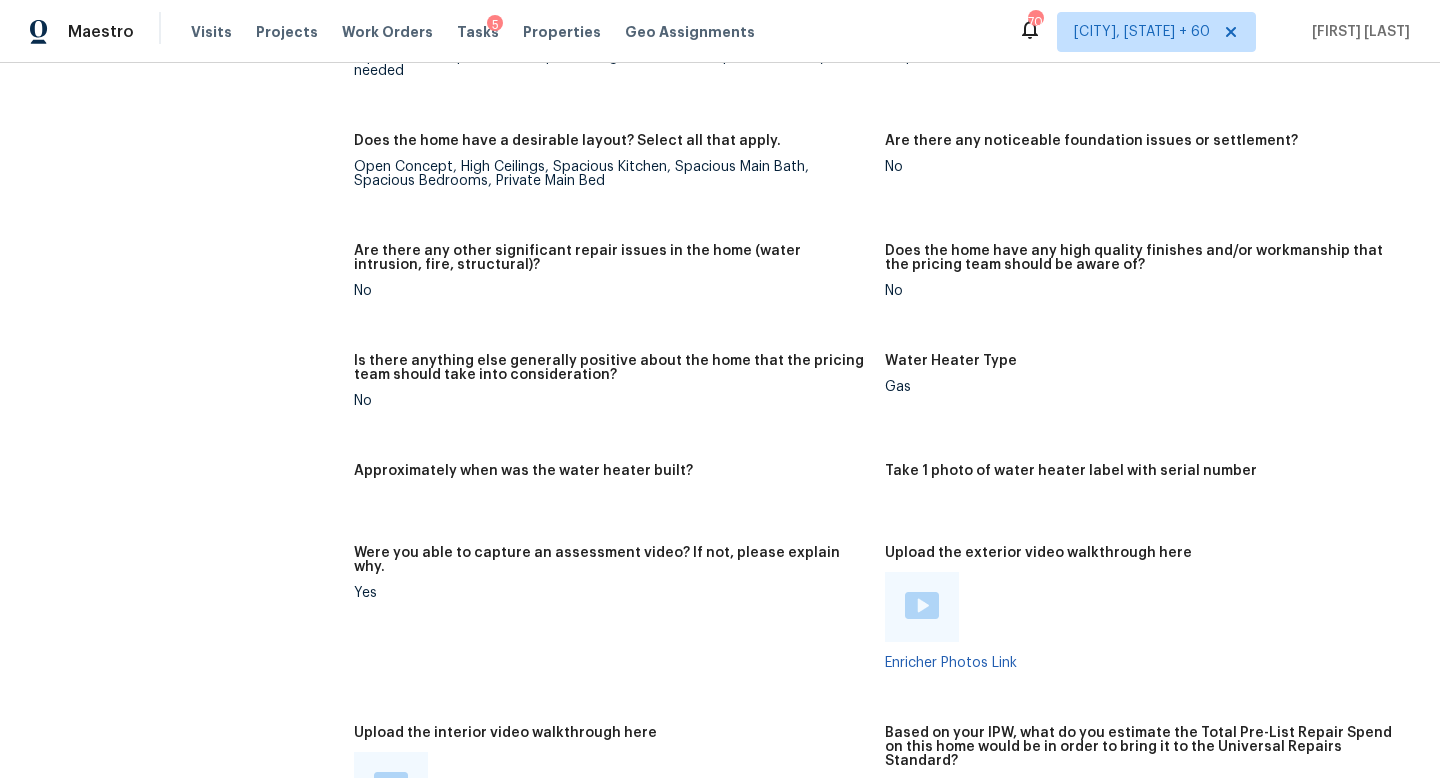 scroll, scrollTop: 4121, scrollLeft: 0, axis: vertical 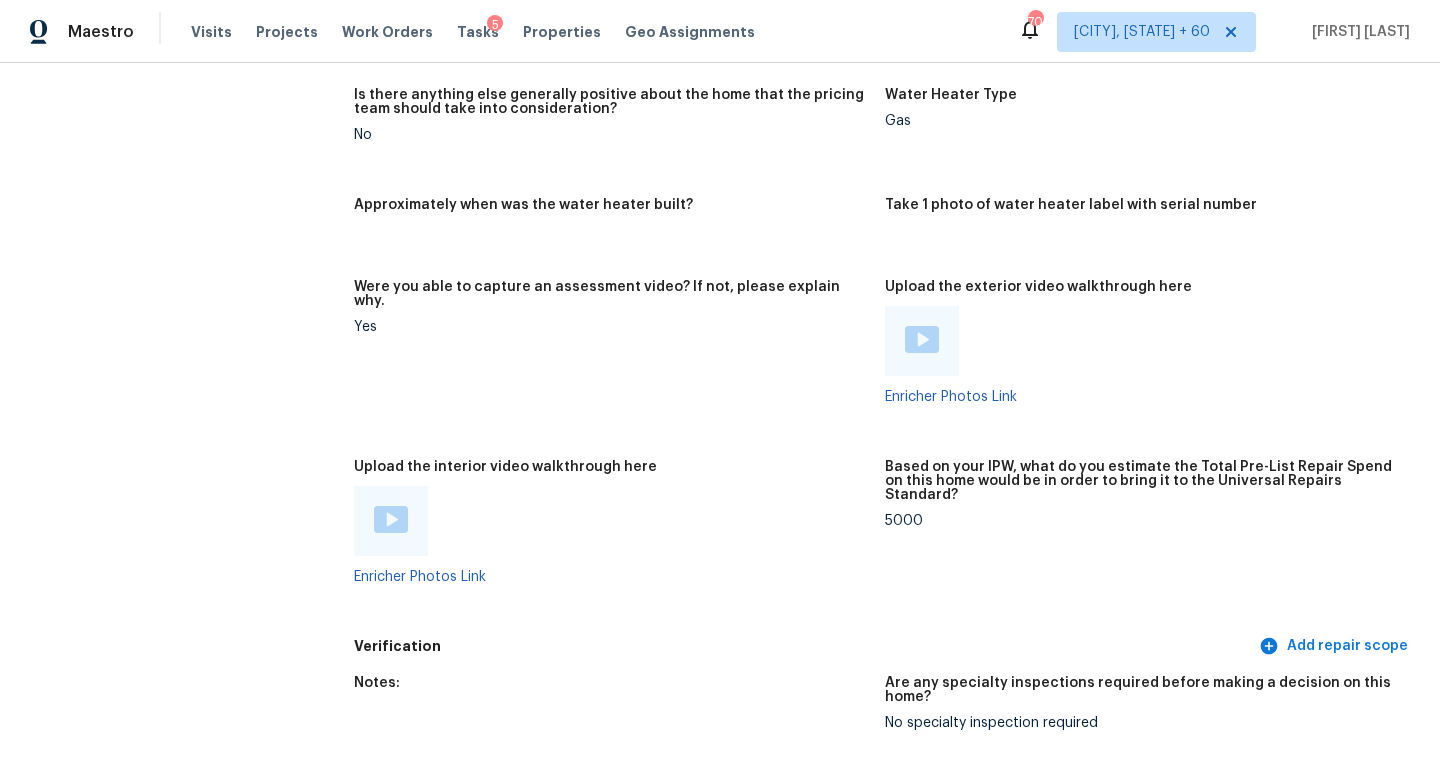click at bounding box center (391, 519) 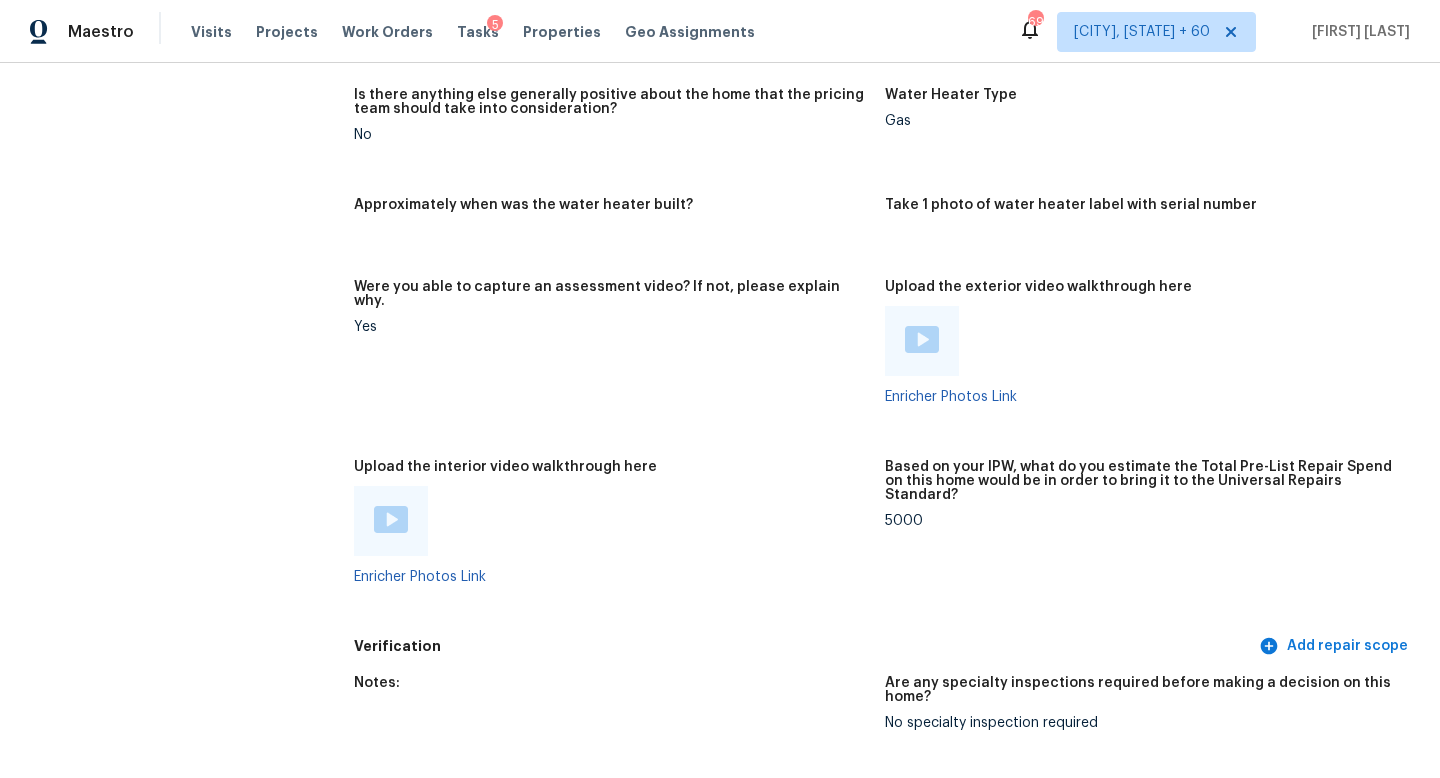 click on "All visits 7214 Glenroe Dr Huntersville, NC 28078 Home details Other Visits No previous visits" at bounding box center (157, -1198) 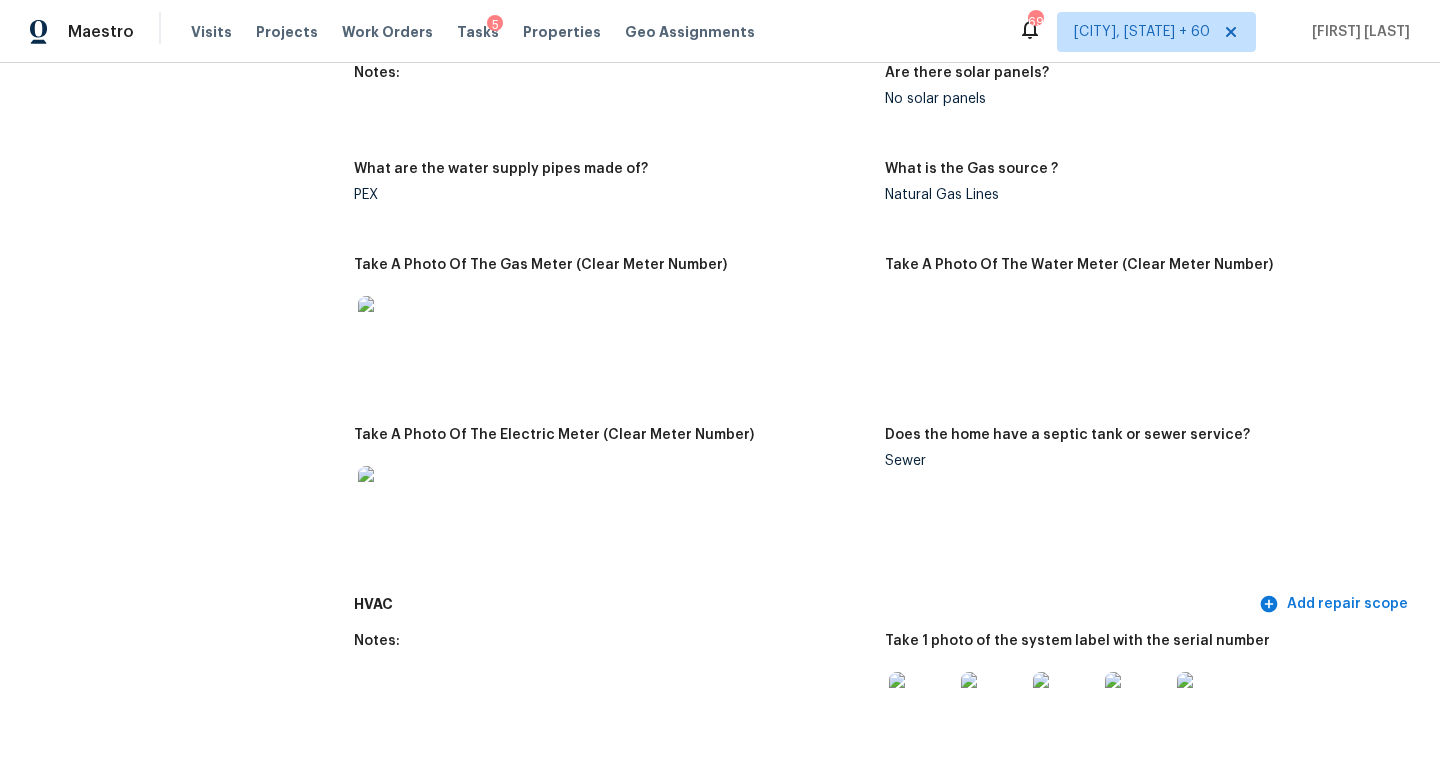drag, startPoint x: 300, startPoint y: 101, endPoint x: 300, endPoint y: 116, distance: 15 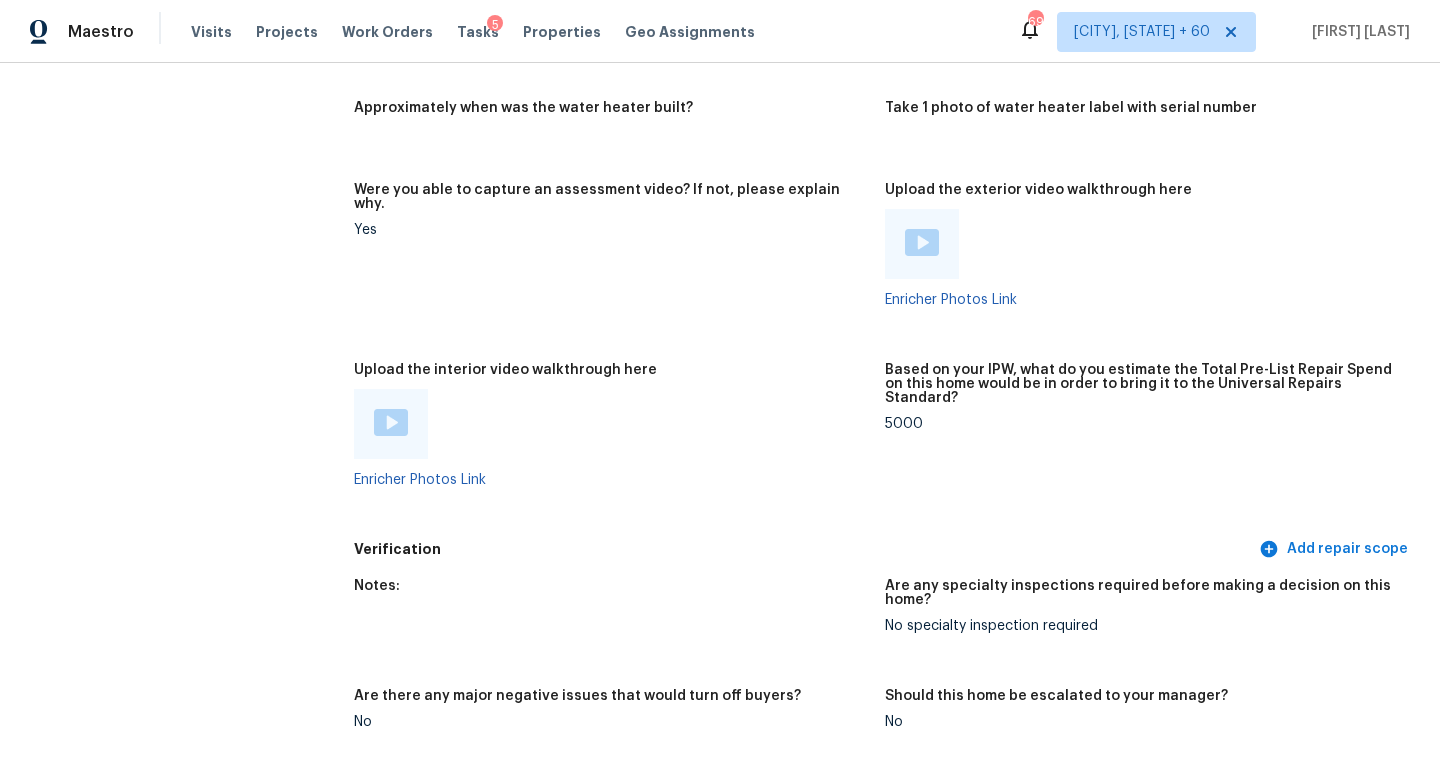 scroll, scrollTop: 4213, scrollLeft: 0, axis: vertical 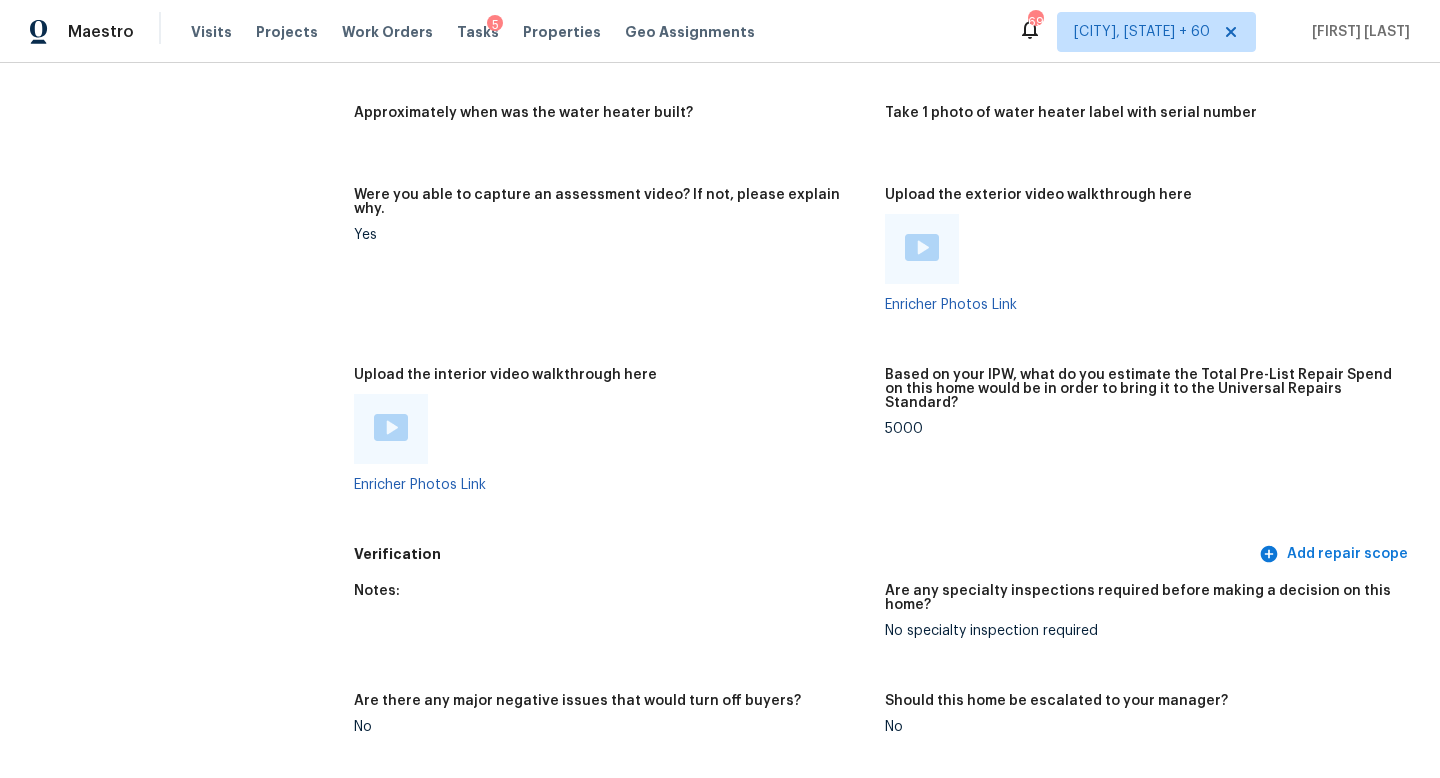 click at bounding box center [922, 247] 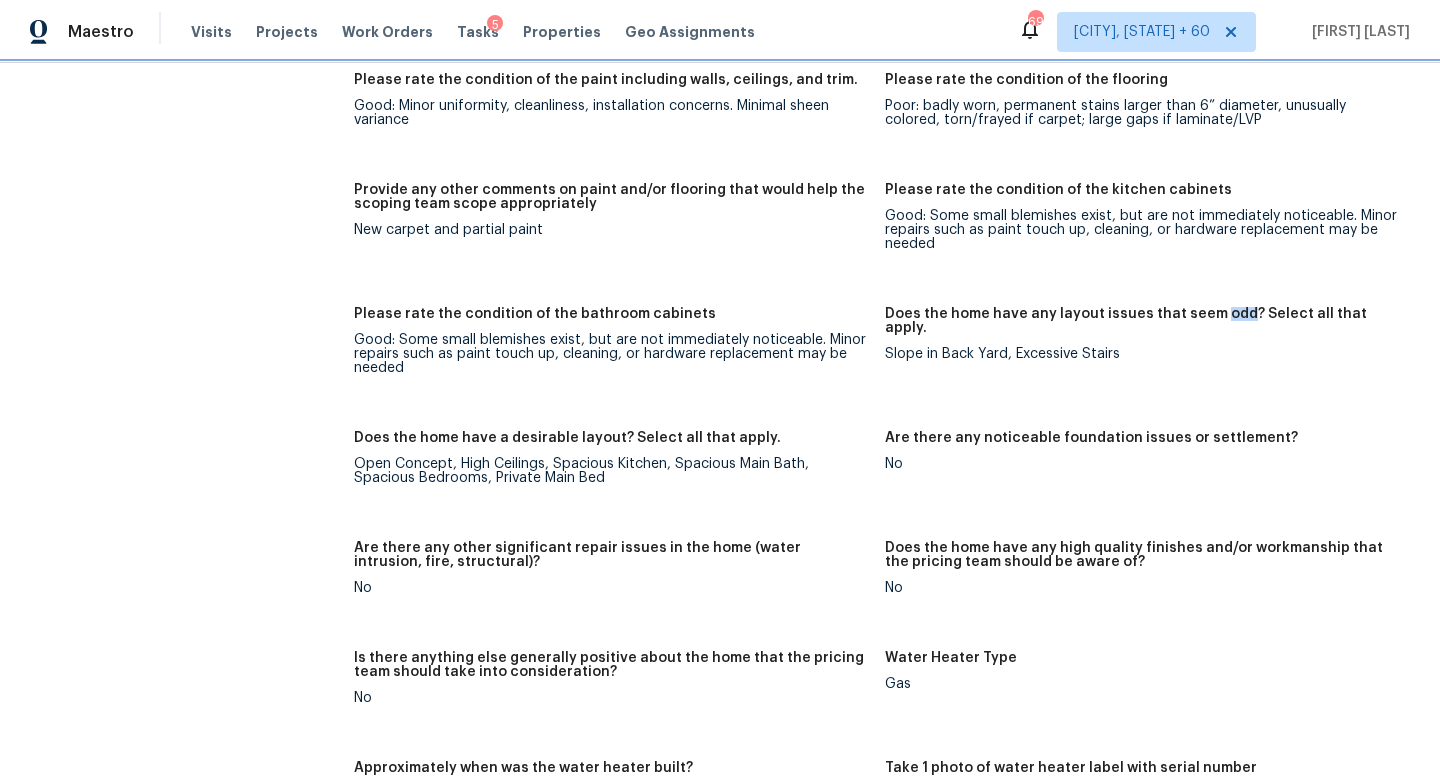 scroll, scrollTop: 3549, scrollLeft: 0, axis: vertical 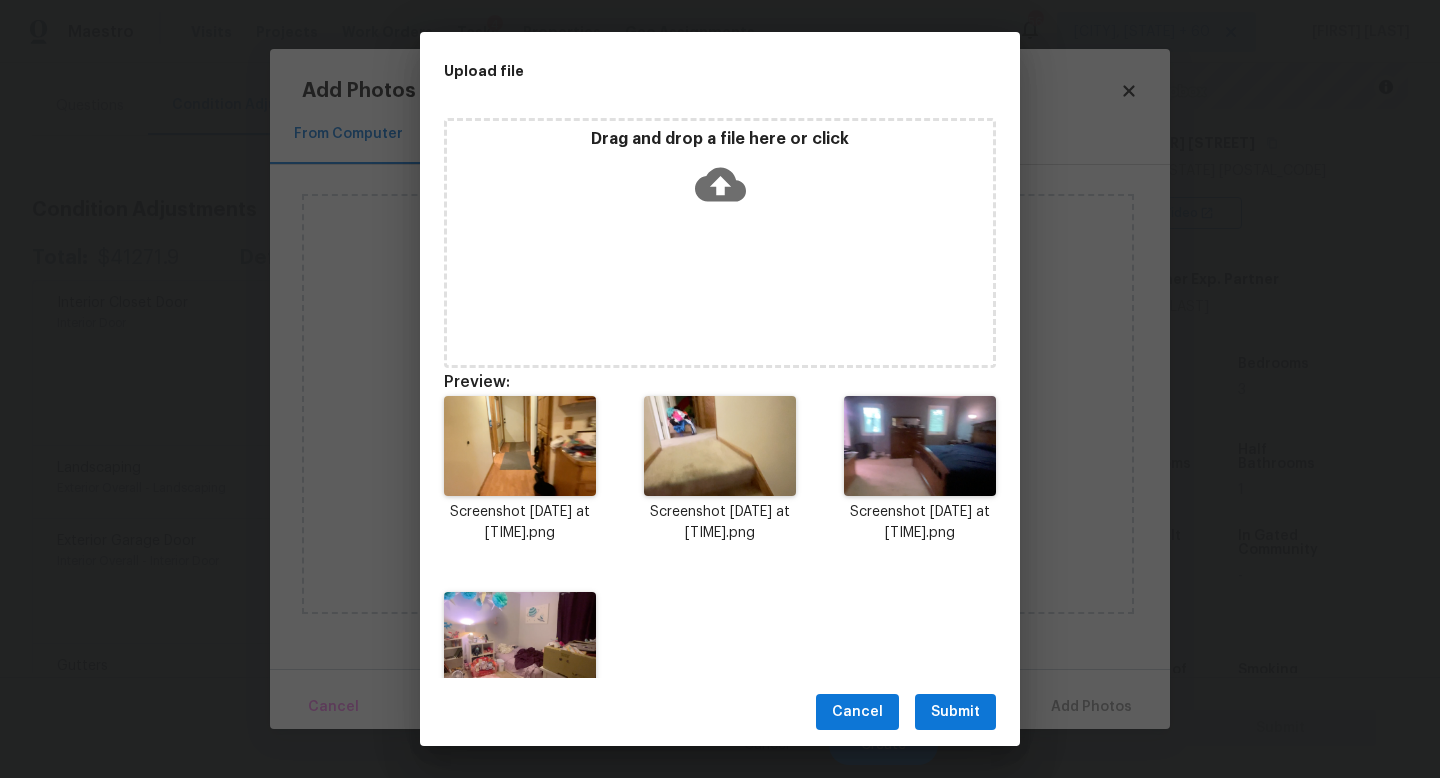 click on "Submit" at bounding box center (955, 712) 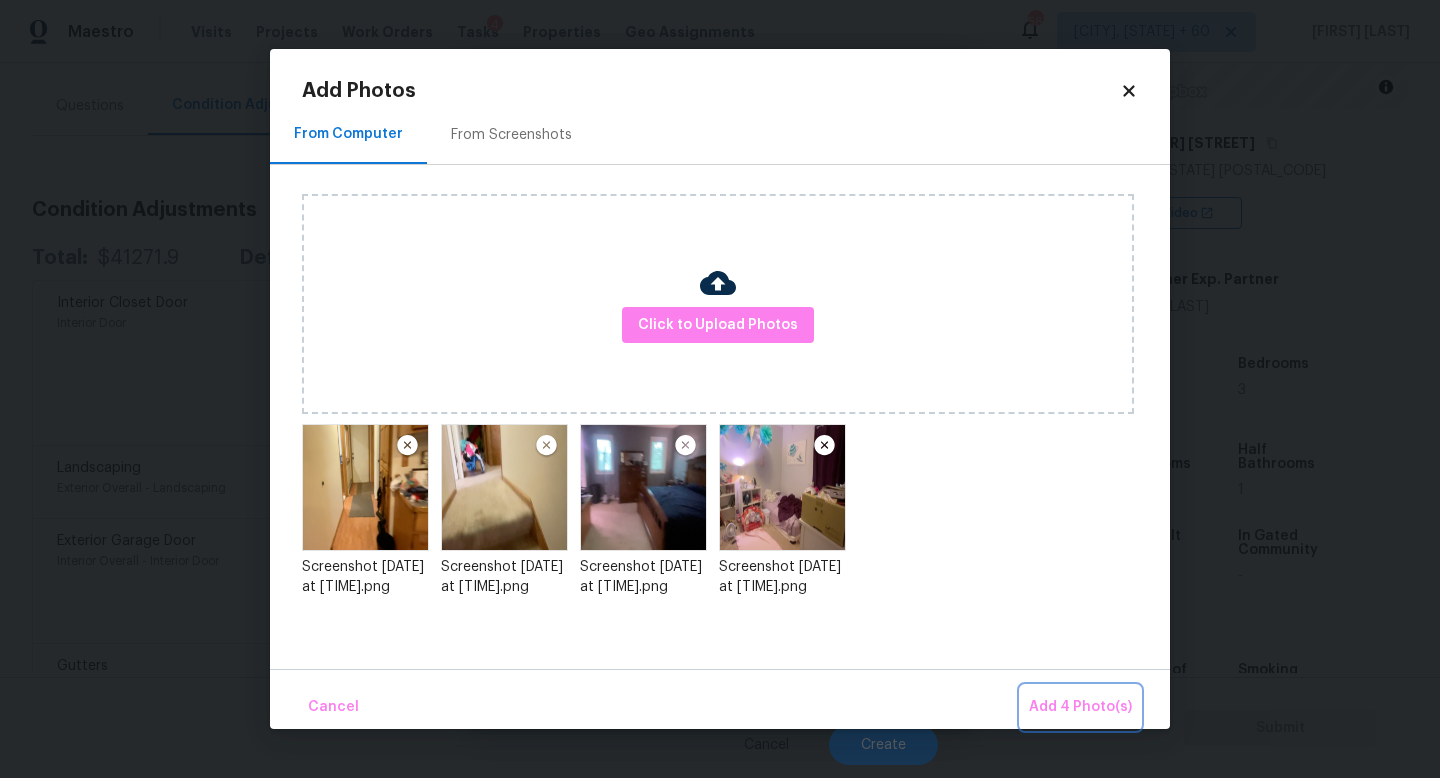 click on "Add 4 Photo(s)" at bounding box center [1080, 707] 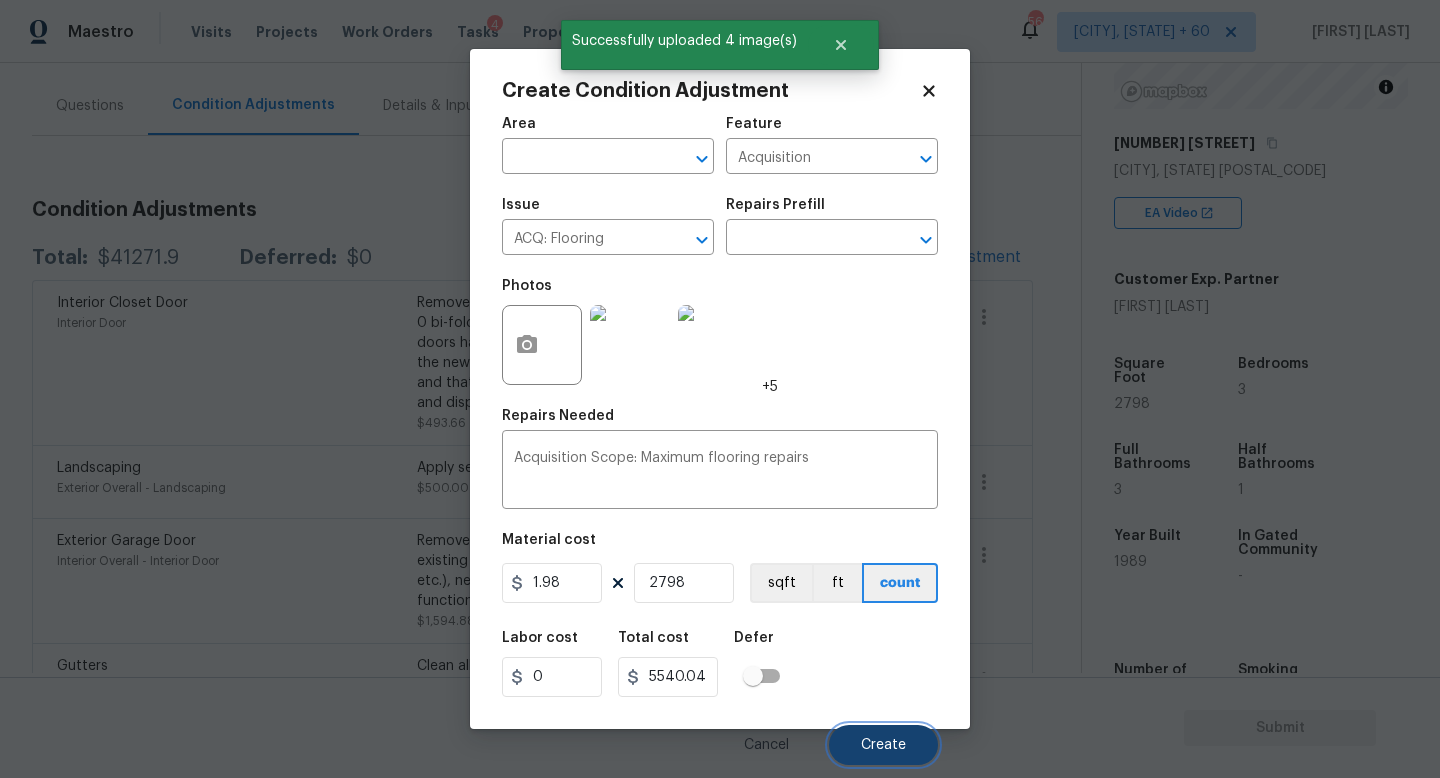 click on "Create" at bounding box center [883, 745] 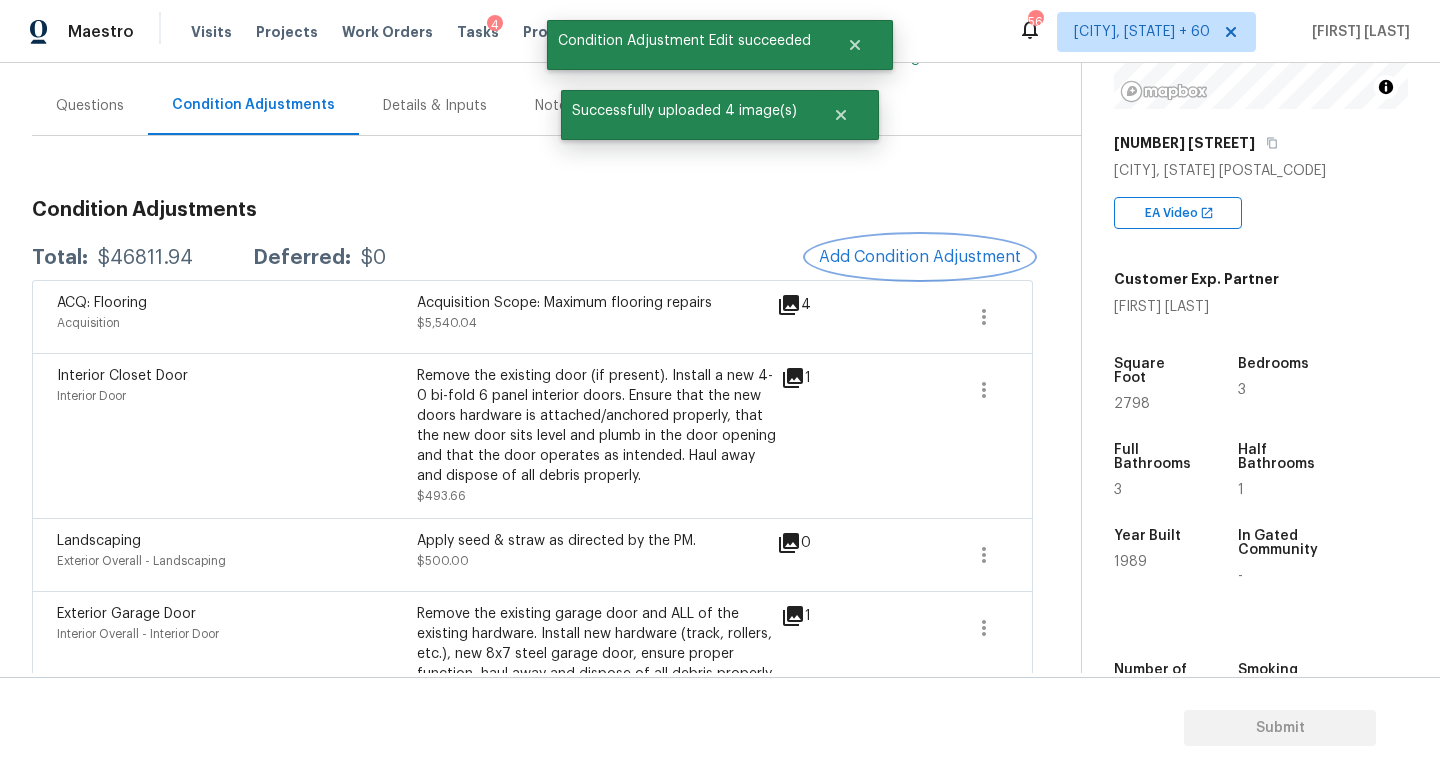 click on "Add Condition Adjustment" at bounding box center [920, 257] 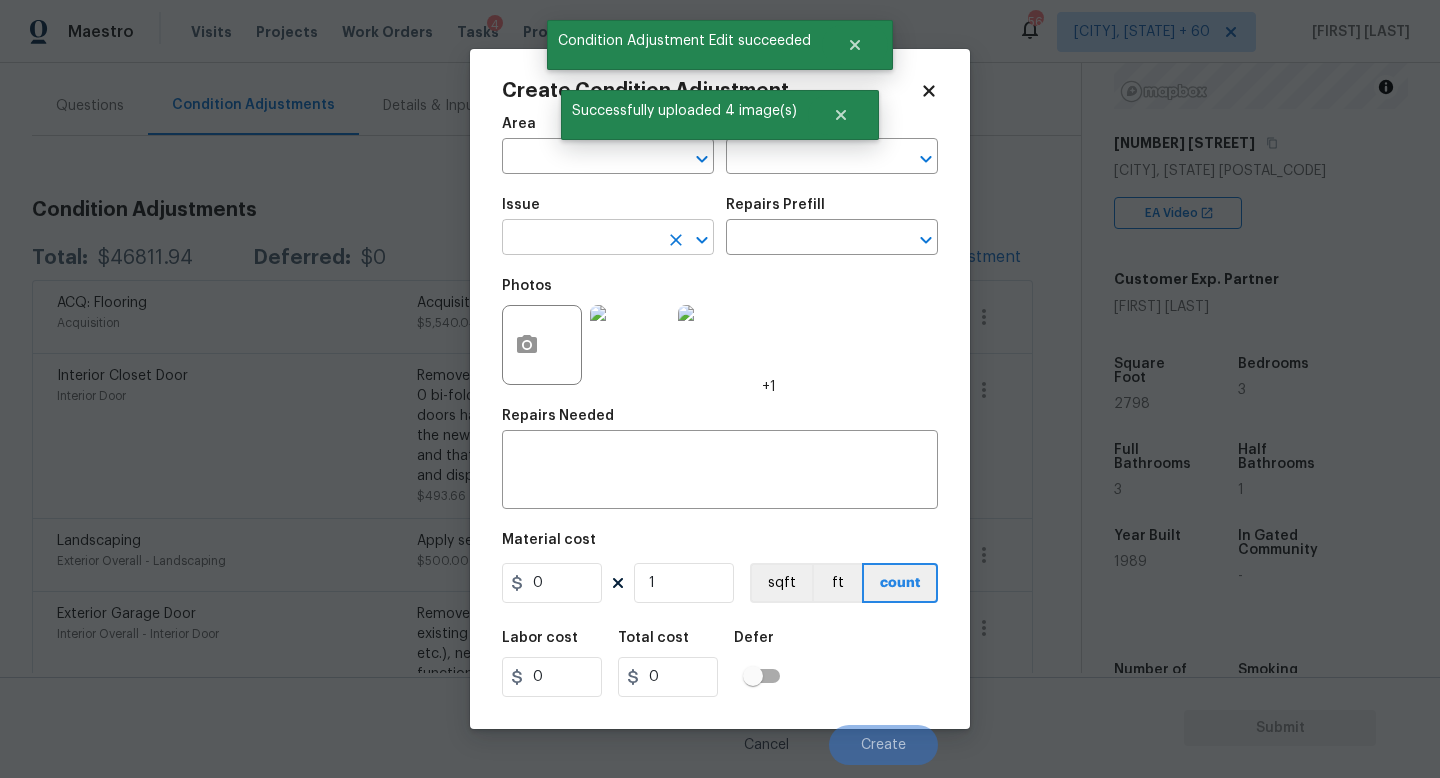 click at bounding box center (580, 239) 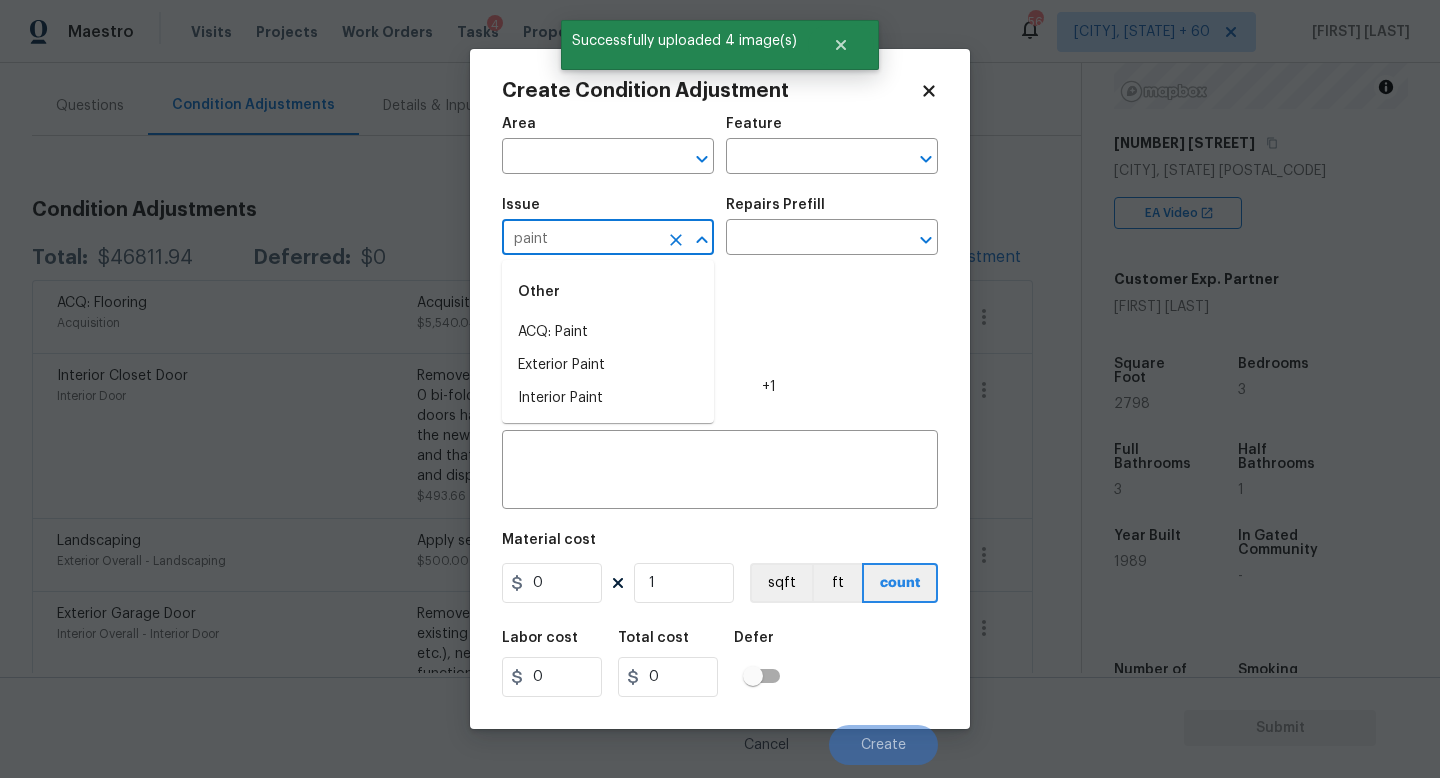click on "ACQ: Paint" at bounding box center (608, 332) 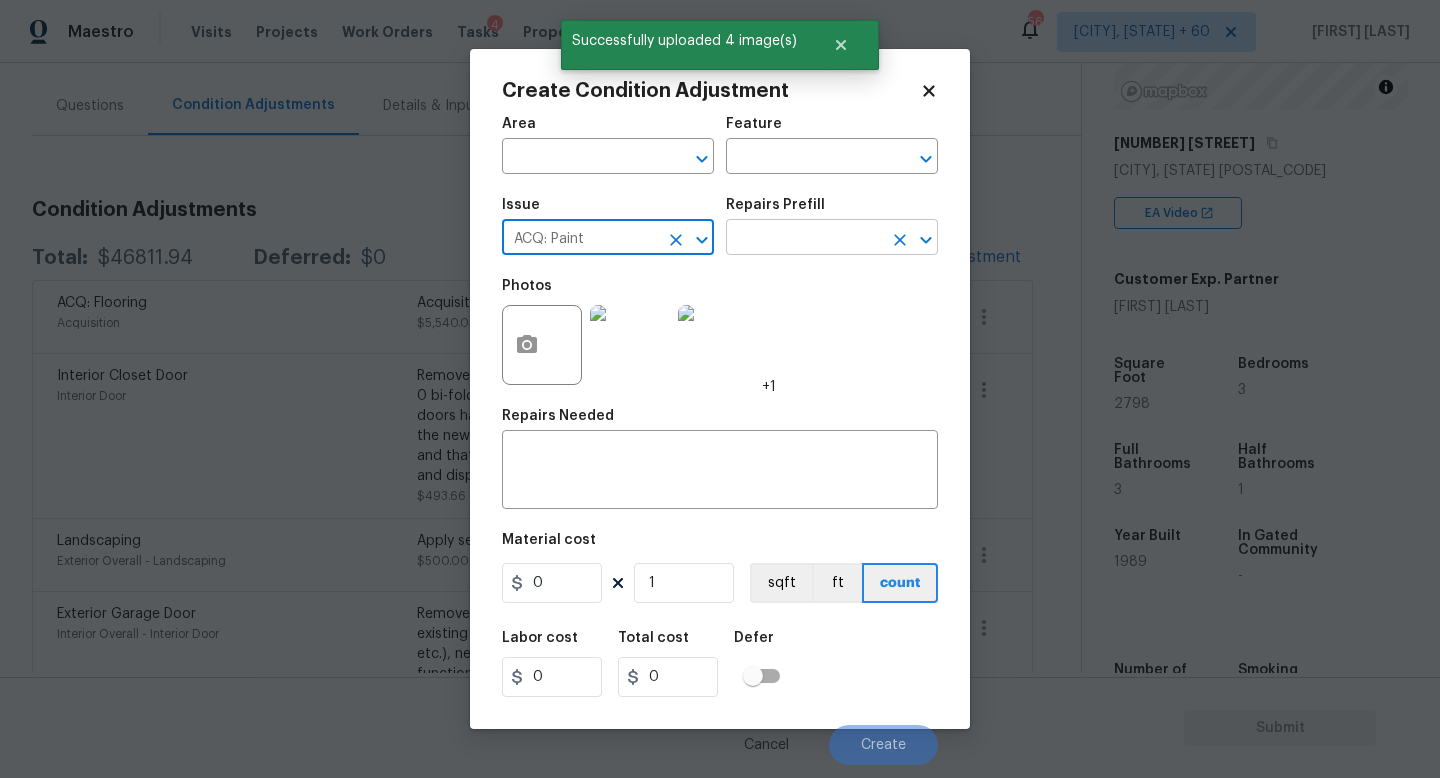 type on "ACQ: Paint" 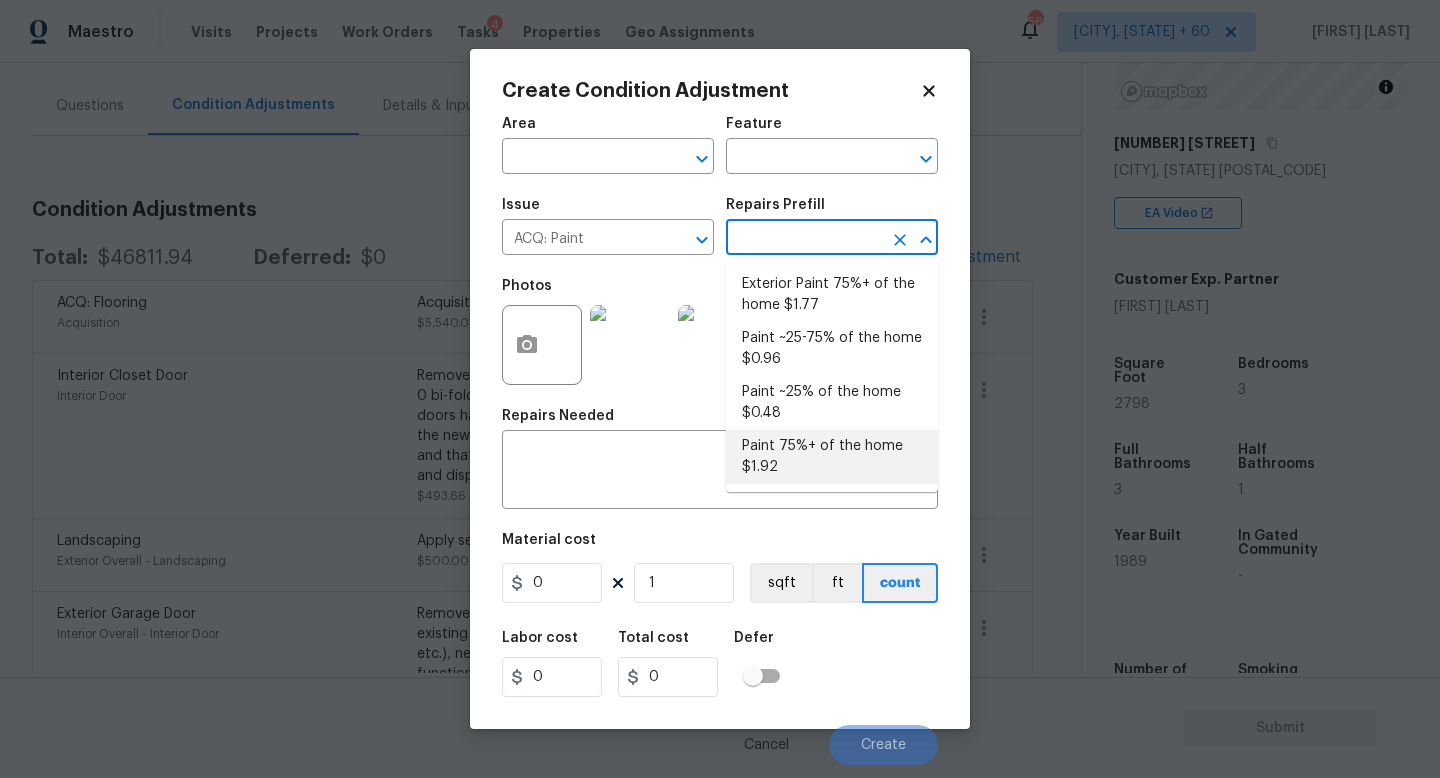 click on "Paint 75%+ of the home $1.92" at bounding box center [832, 457] 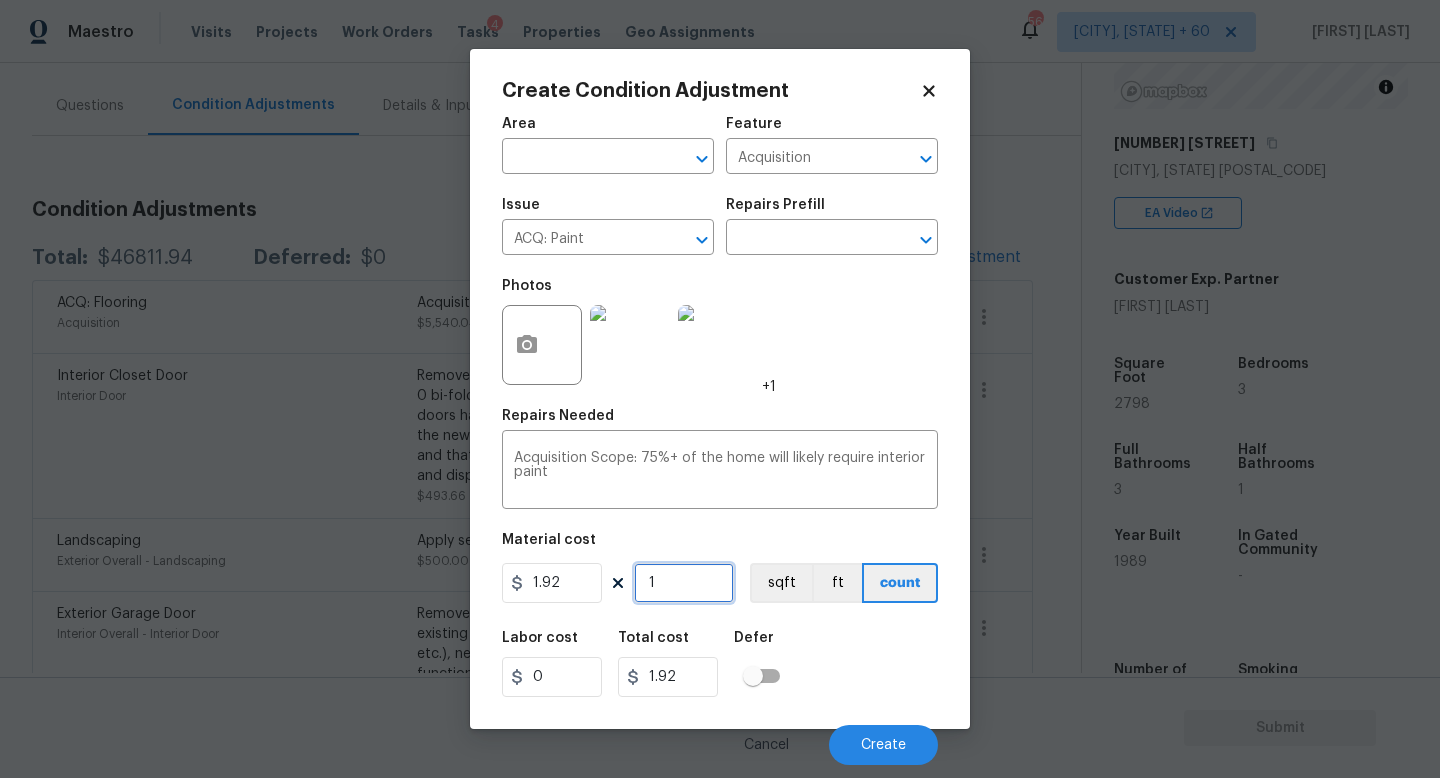 click on "1" at bounding box center (684, 583) 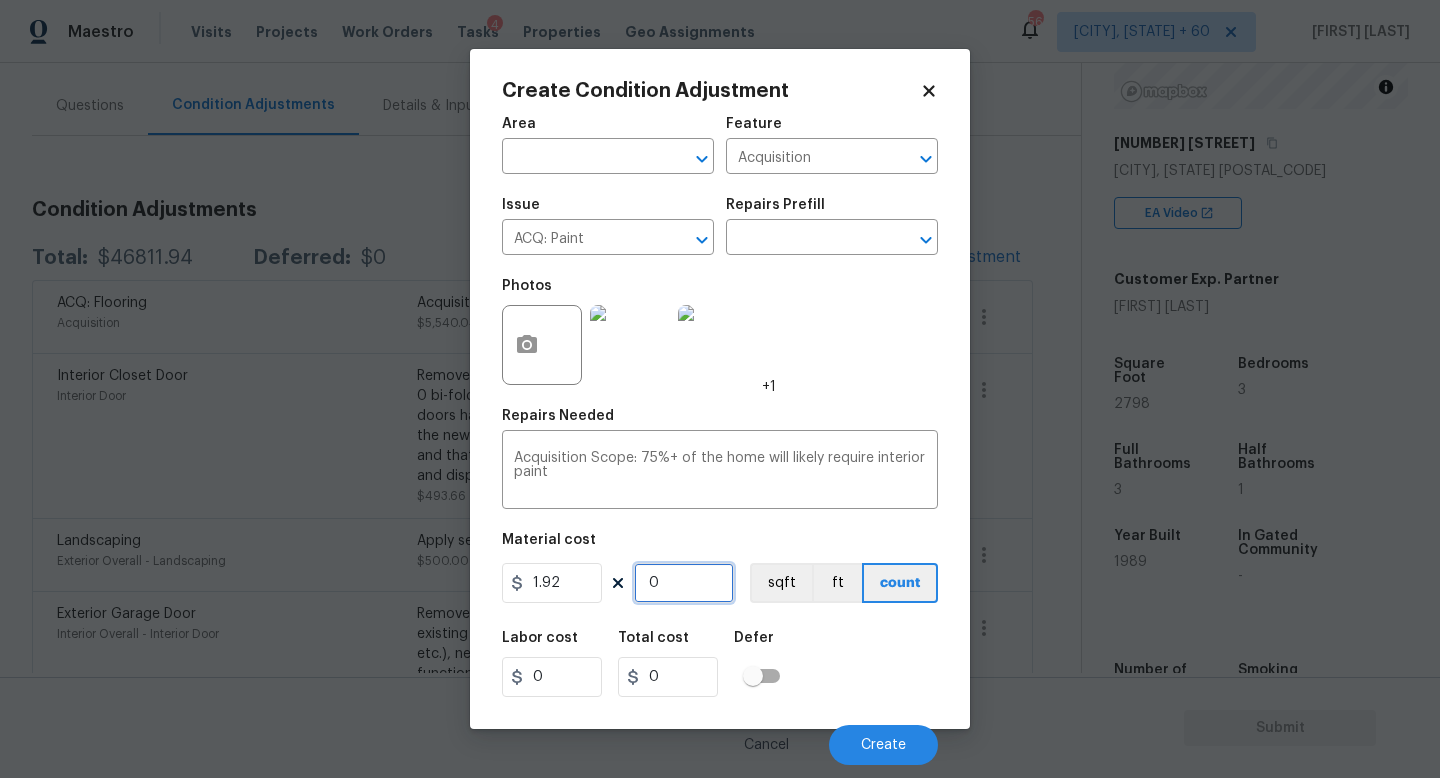 type on "2" 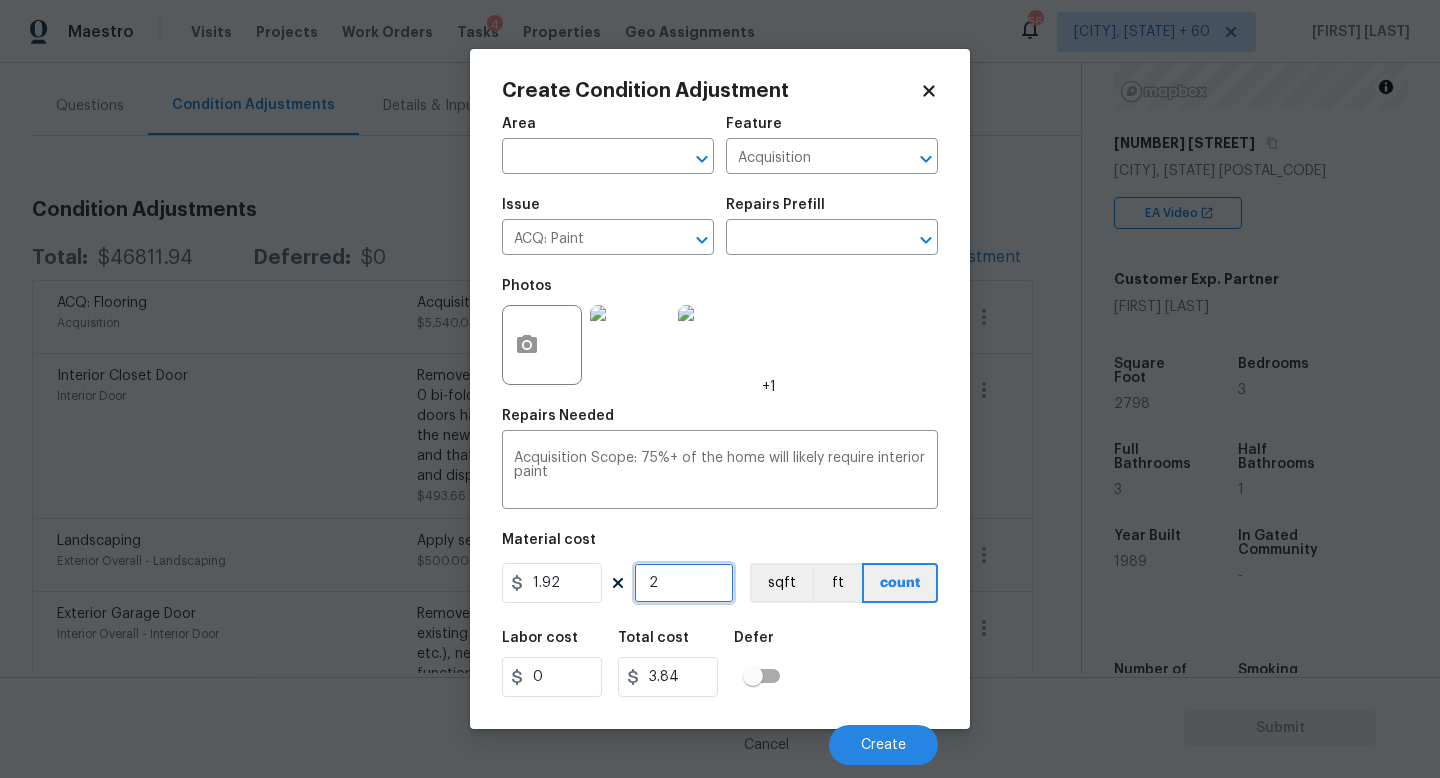 type on "27" 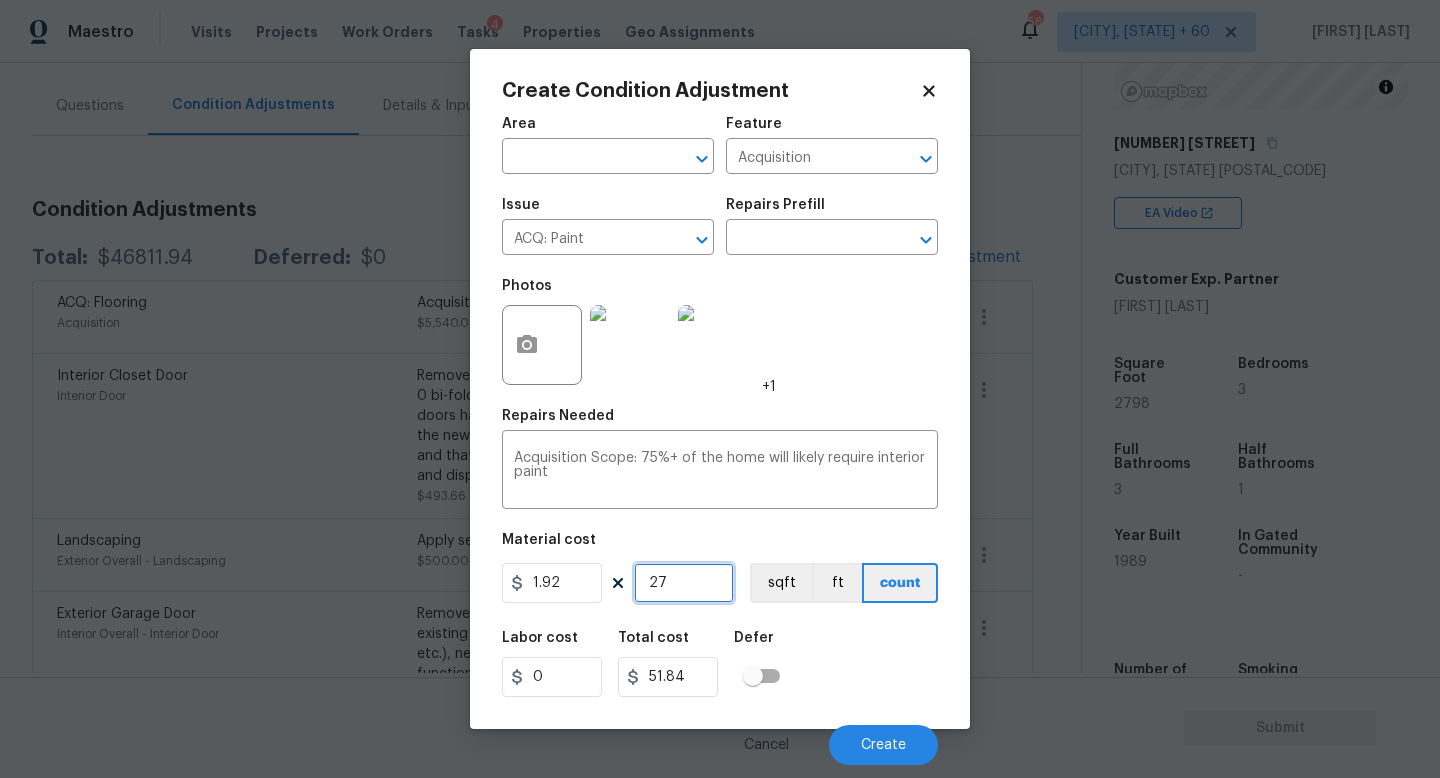 type on "278" 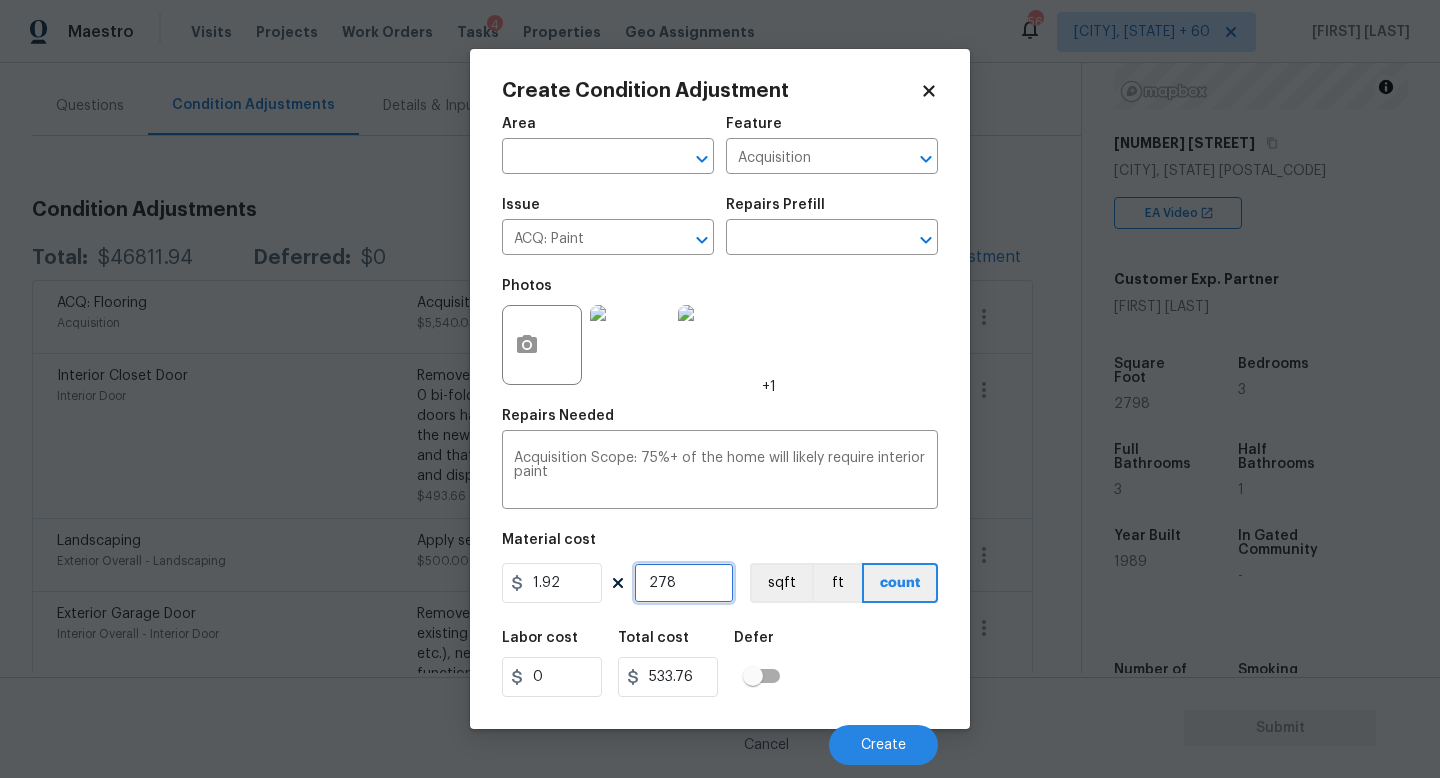 type on "27" 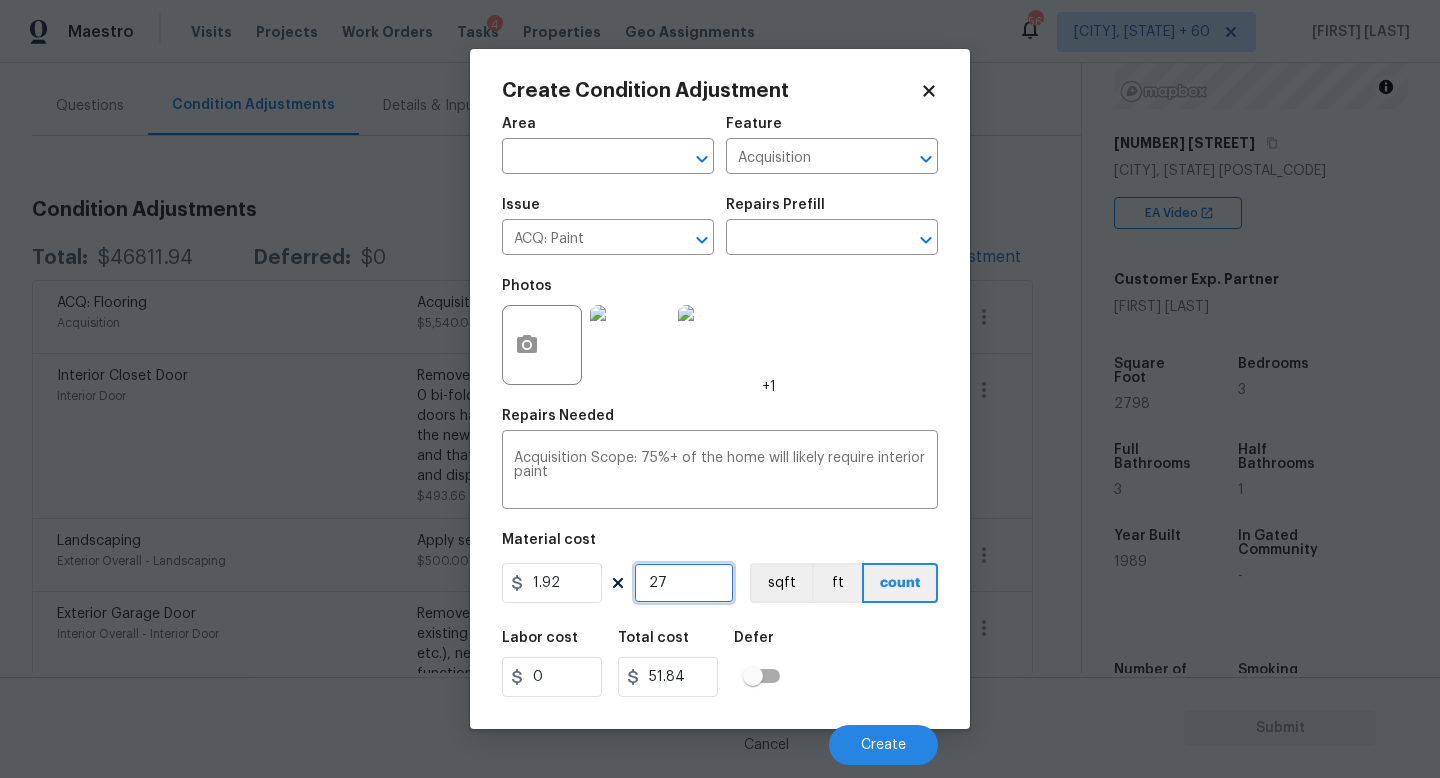 type on "279" 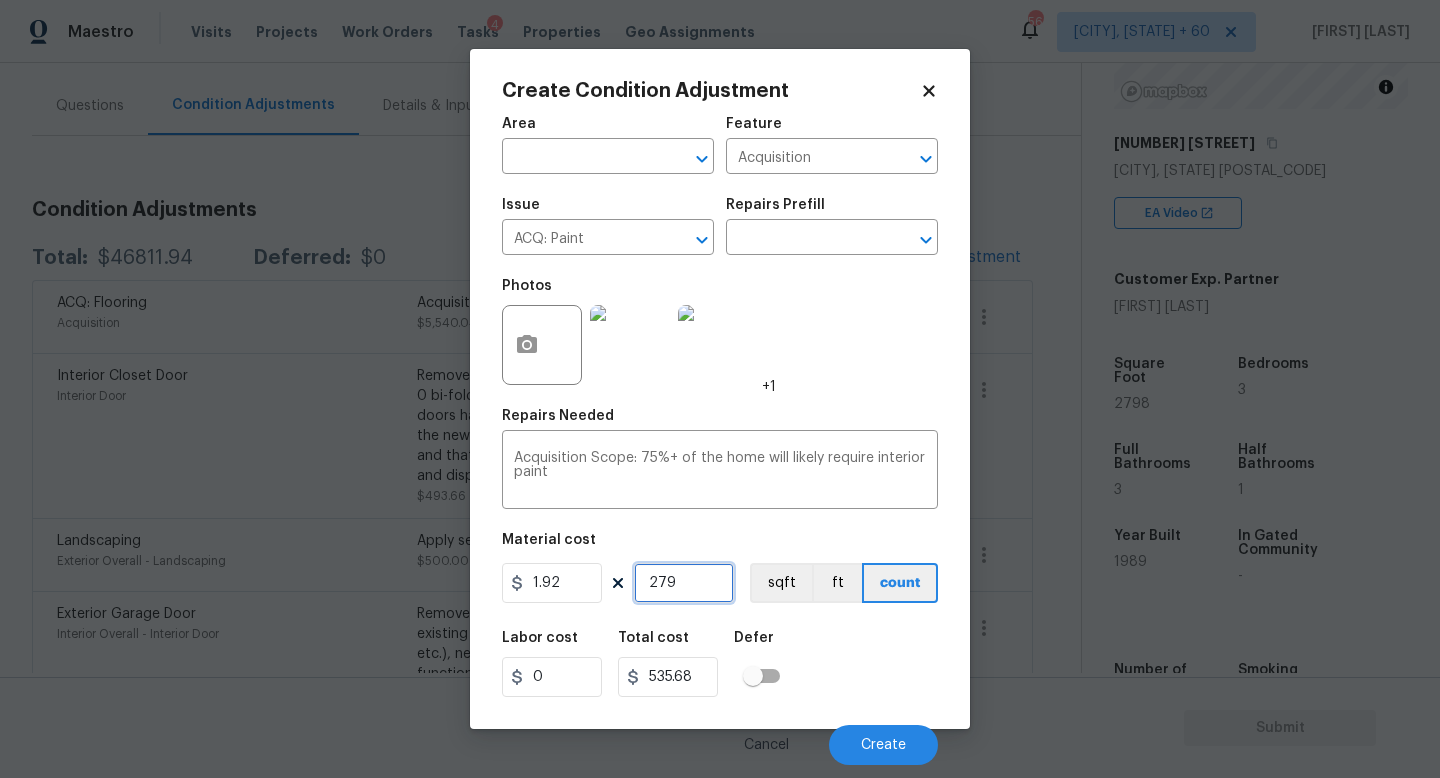 type on "2798" 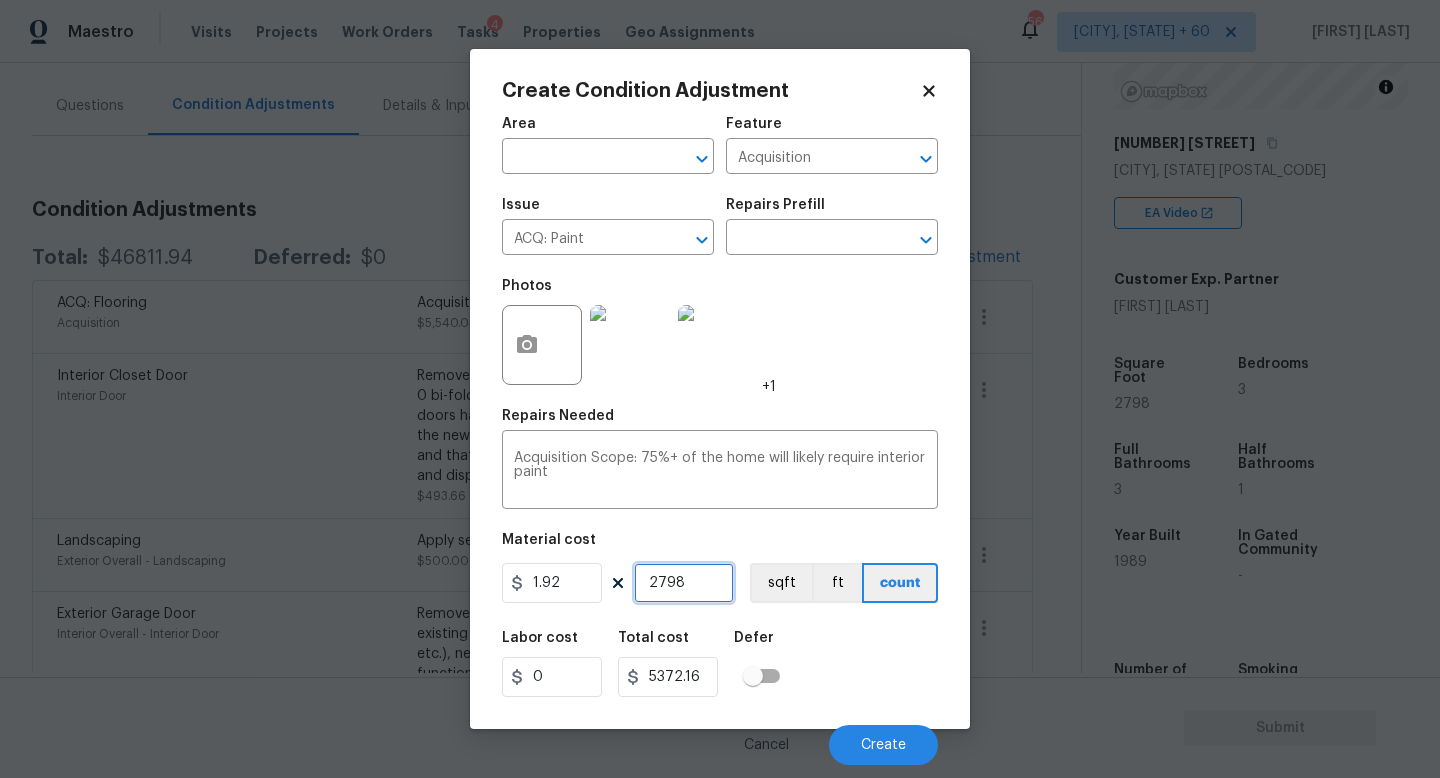 type on "2798" 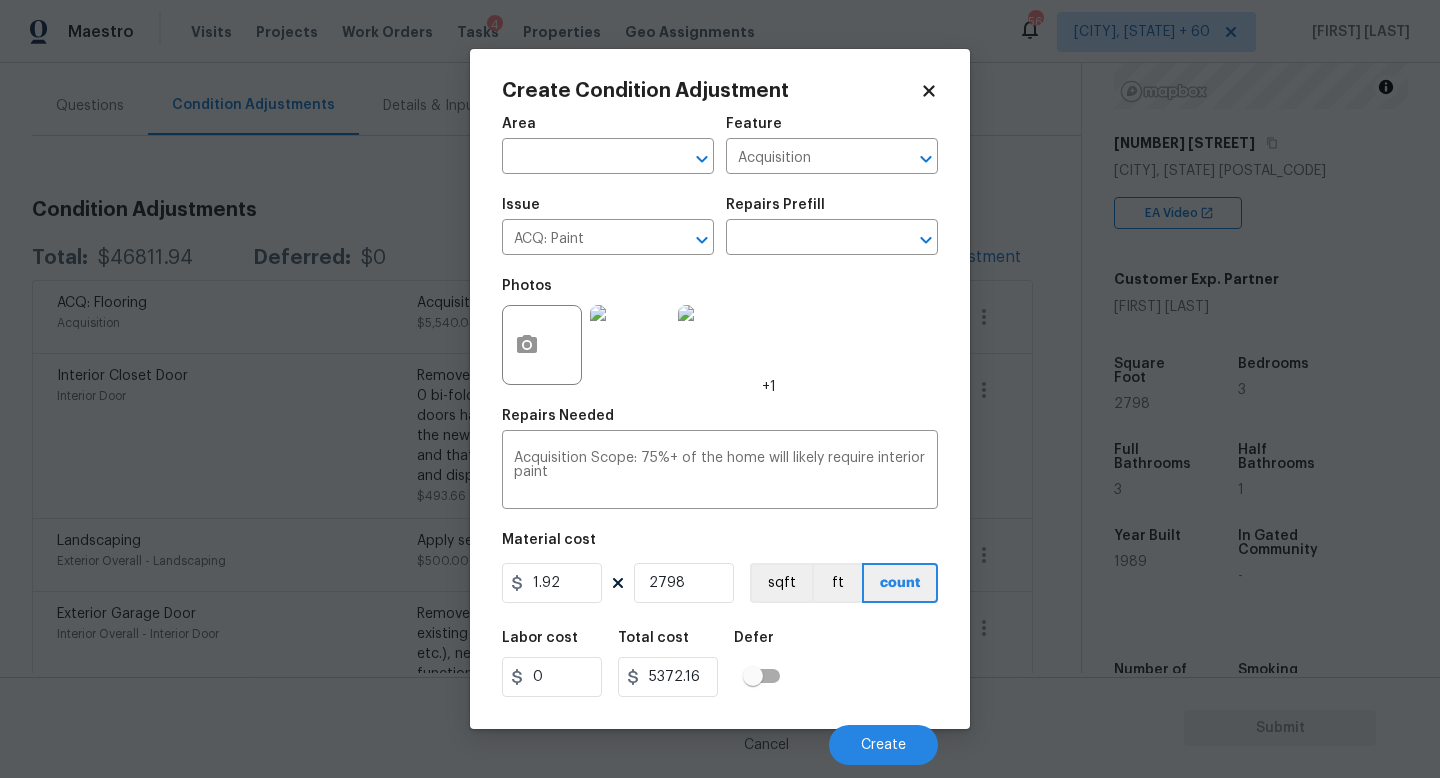 click on "Create Condition Adjustment Area ​ Feature Acquisition ​ Issue ACQ: Paint ​ Repairs Prefill ​ Photos  +1 Repairs Needed Acquisition Scope: 75%+ of the home will likely require interior paint x ​ Material cost 1.92 2798 sqft ft count Labor cost 0 Total cost 5372.16 Defer Cancel Create" at bounding box center [720, 389] 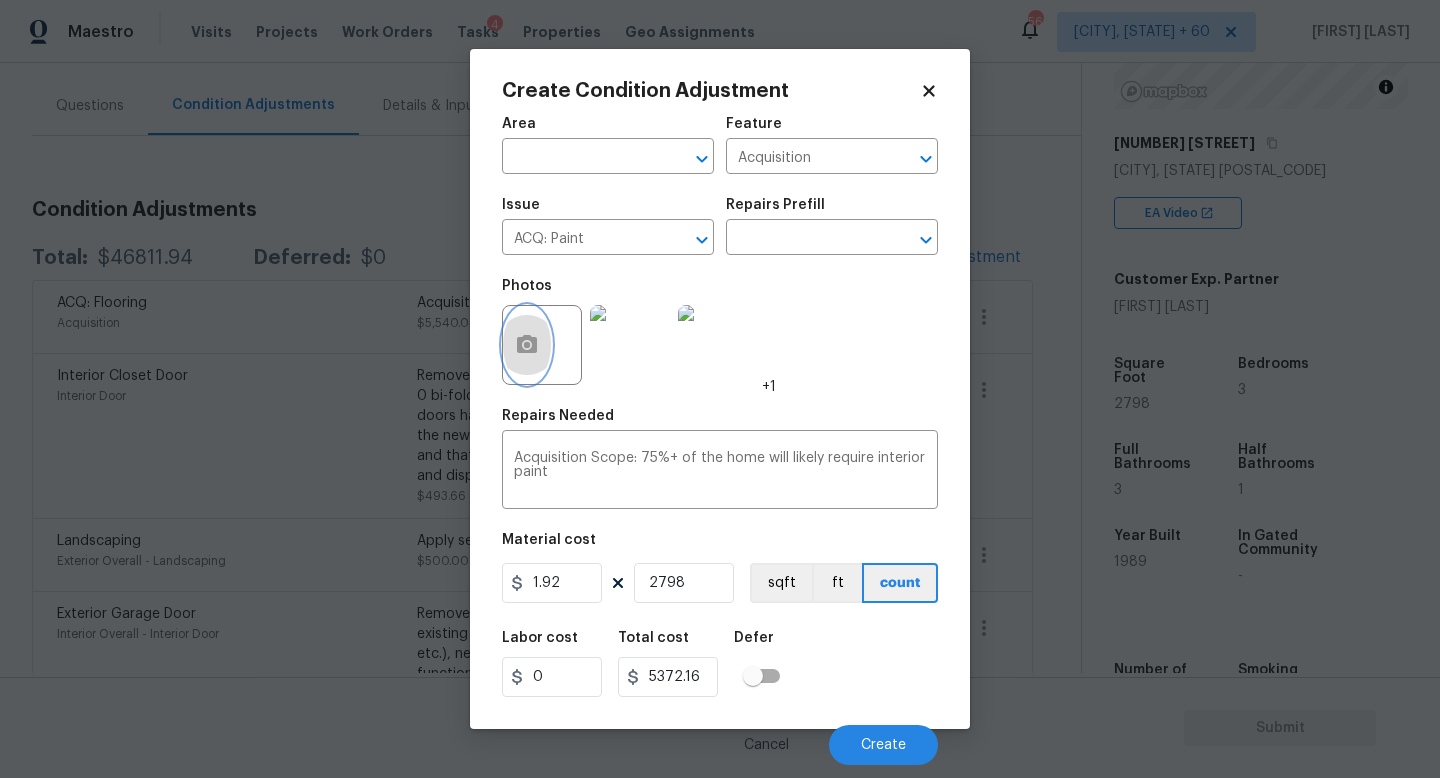 click at bounding box center (527, 345) 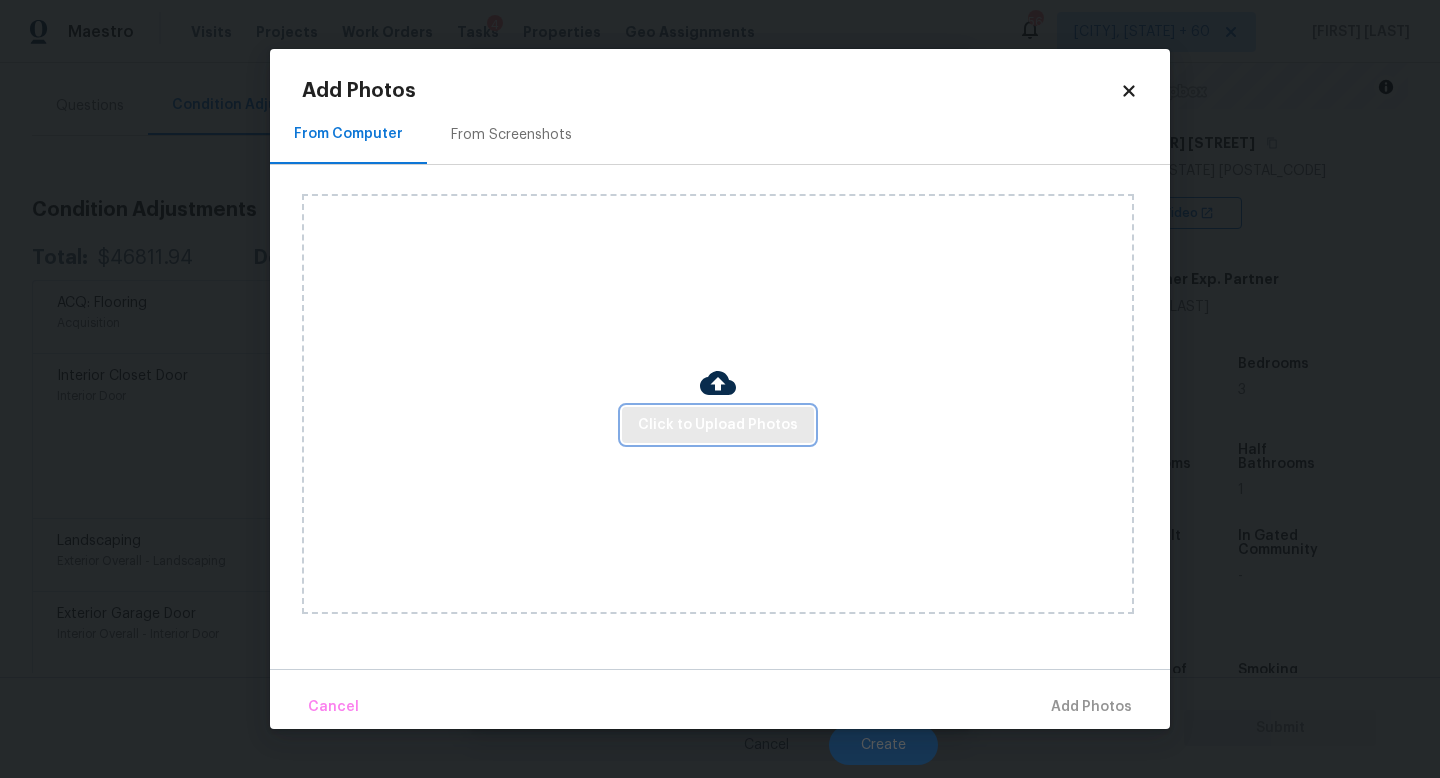 click on "Click to Upload Photos" at bounding box center (718, 425) 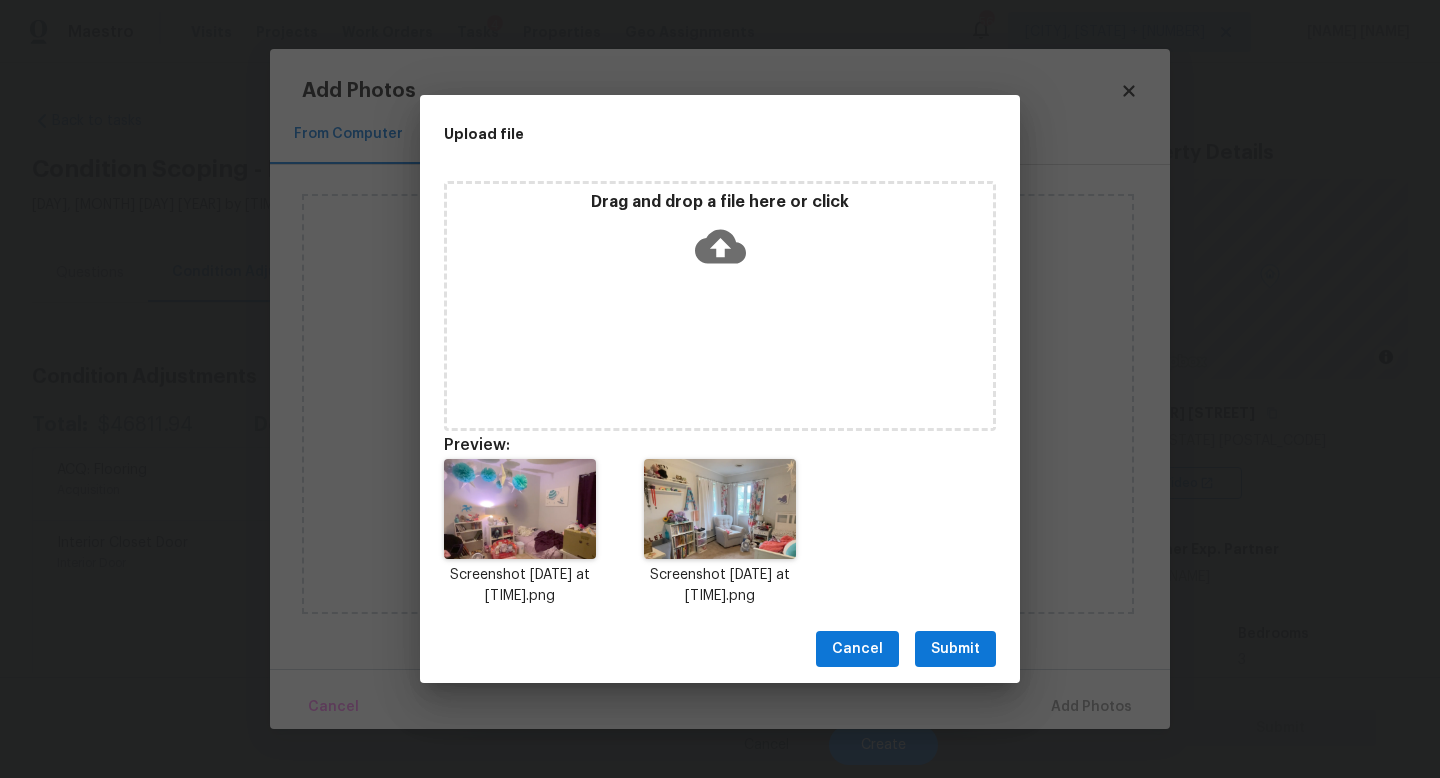 scroll, scrollTop: 0, scrollLeft: 0, axis: both 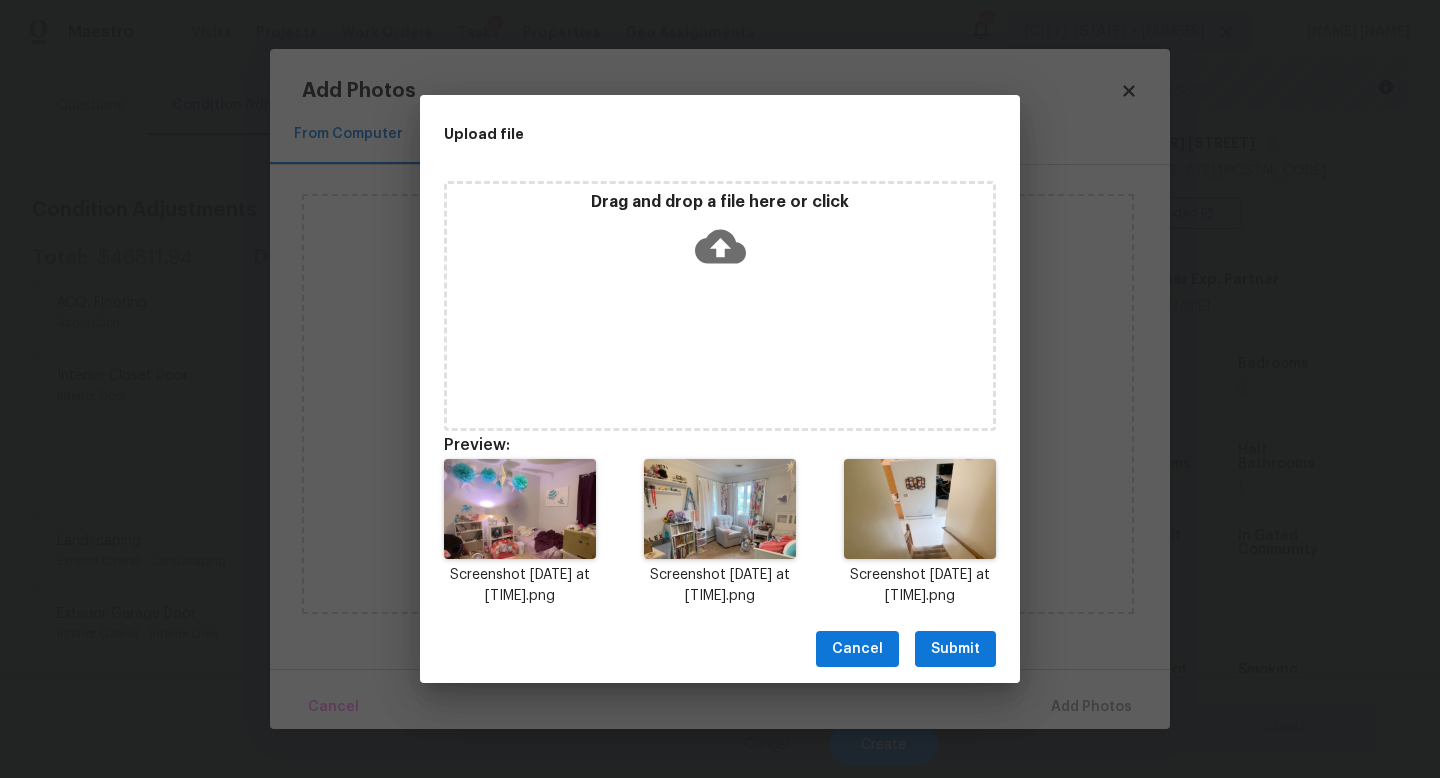 click on "Submit" at bounding box center (955, 649) 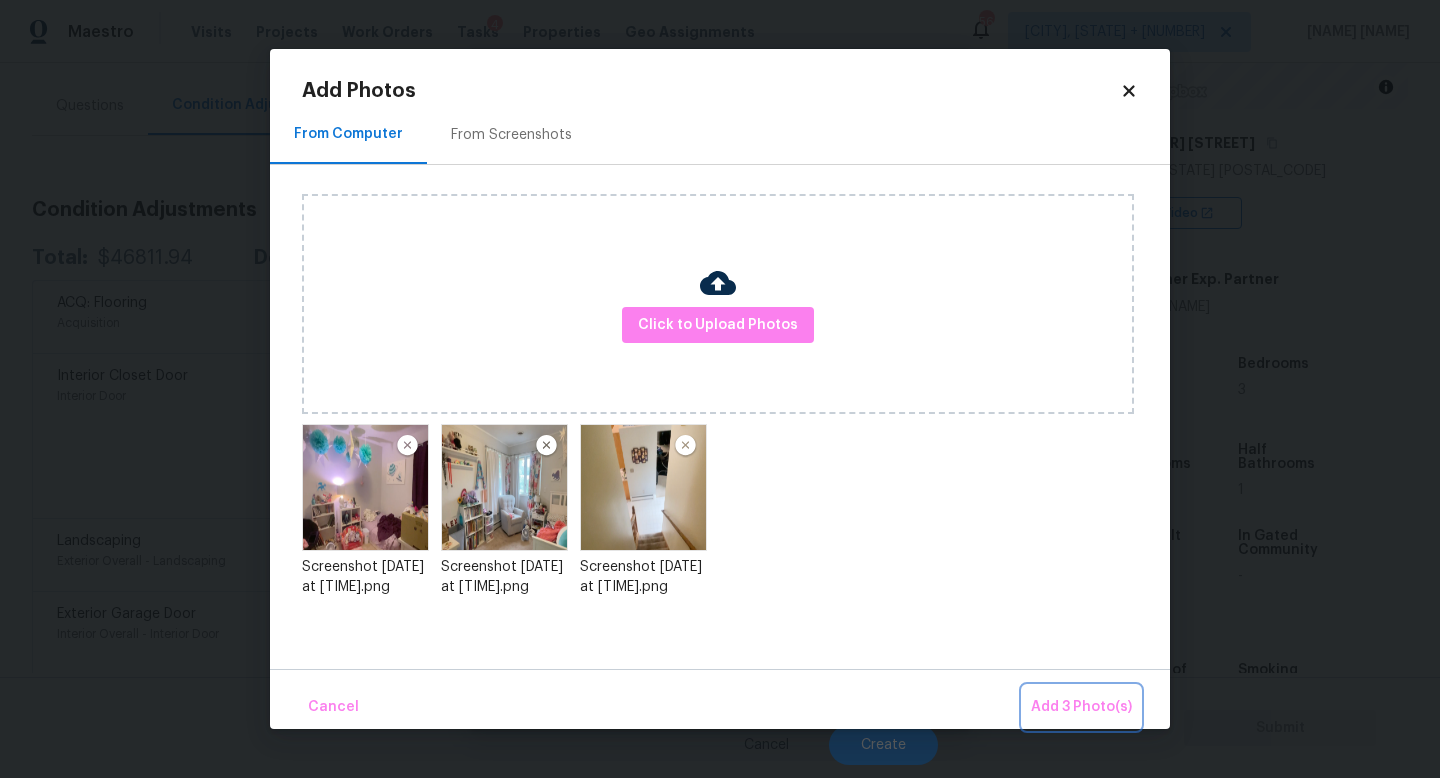 click on "Add 3 Photo(s)" at bounding box center [1081, 707] 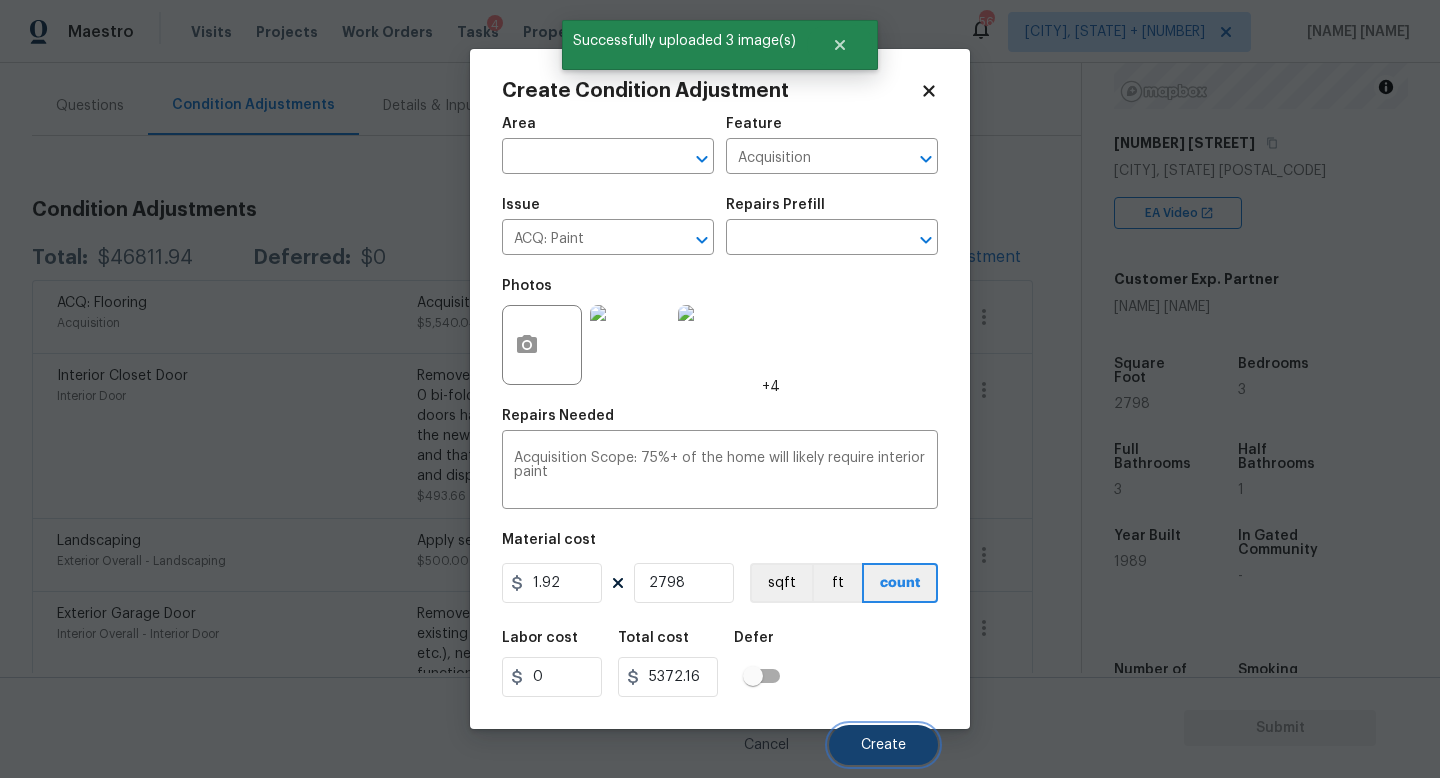 click on "Create" at bounding box center (883, 745) 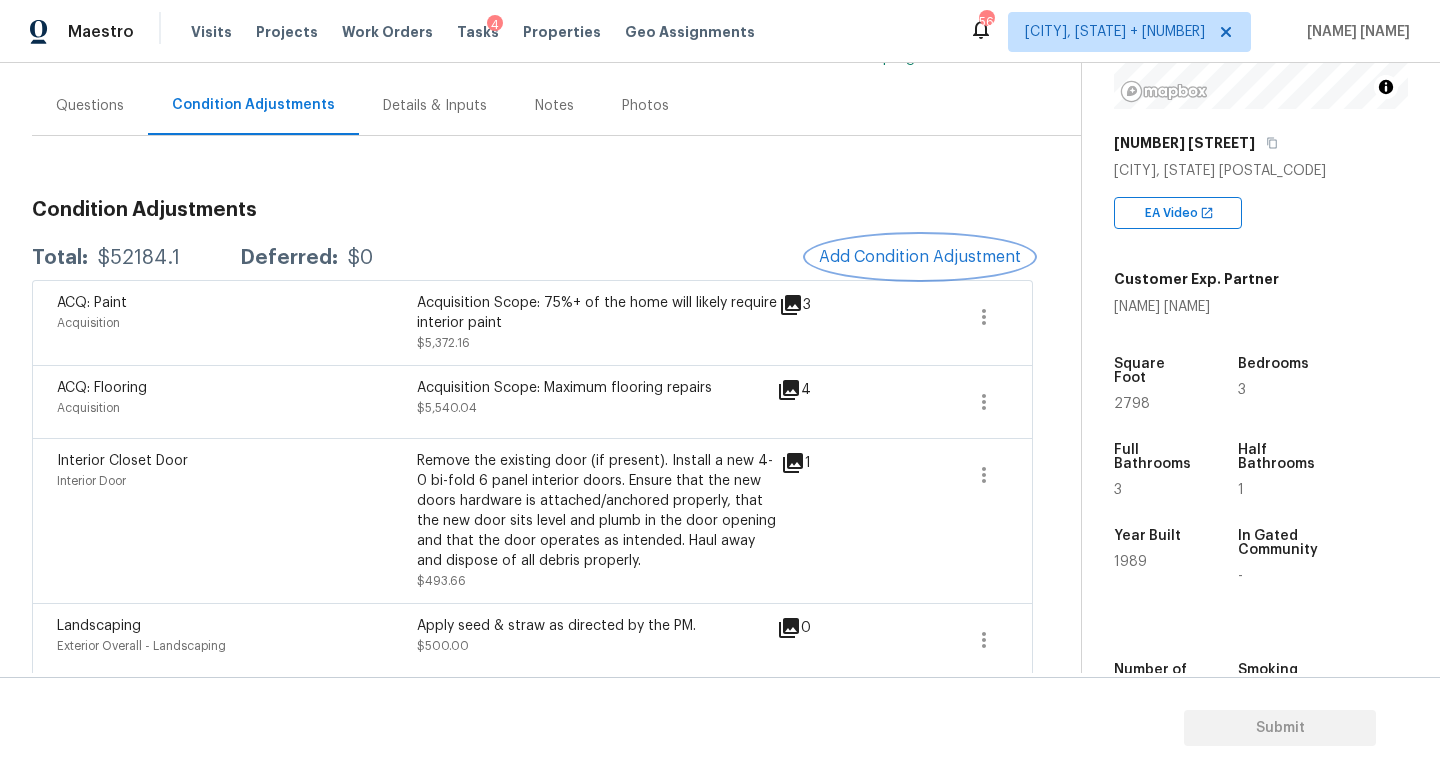 click on "Add Condition Adjustment" at bounding box center [920, 257] 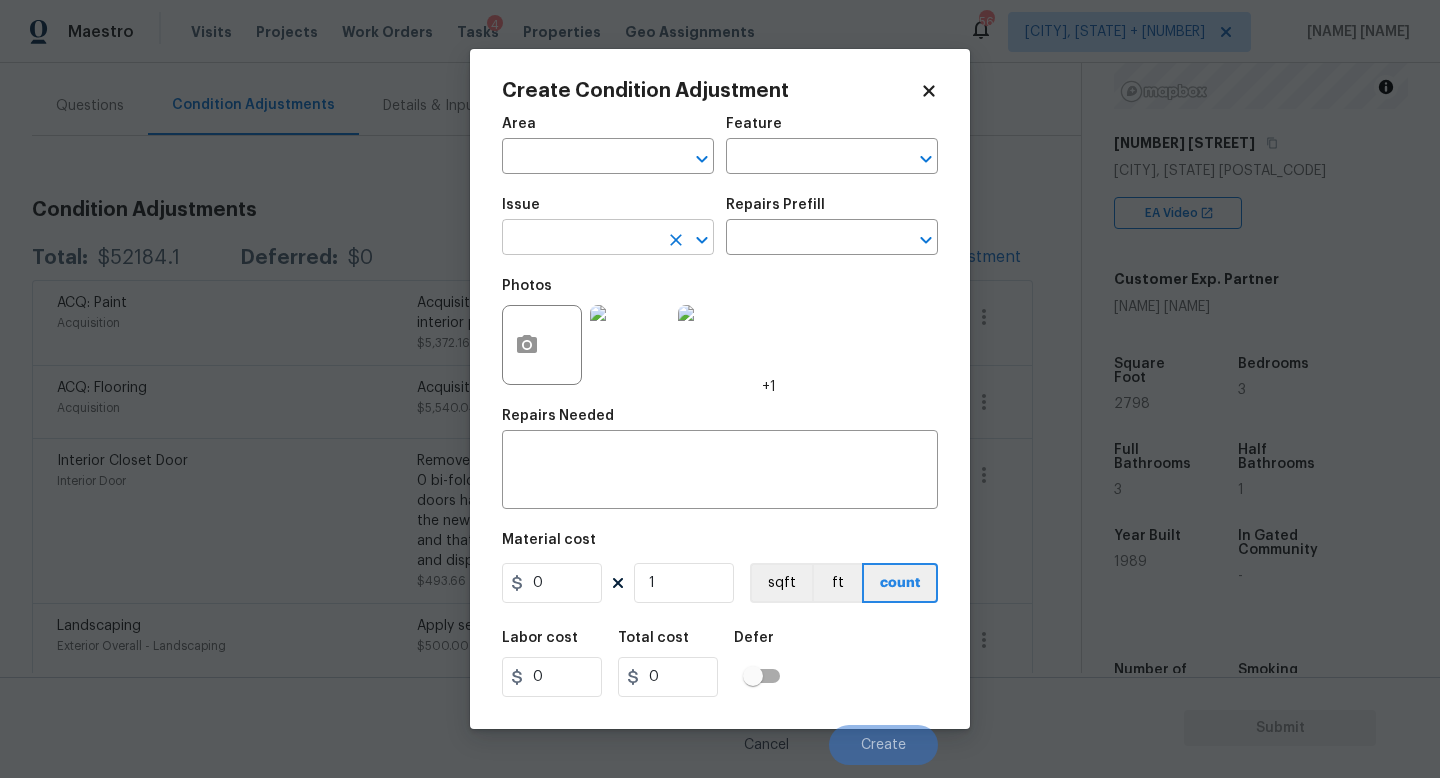 click at bounding box center (580, 239) 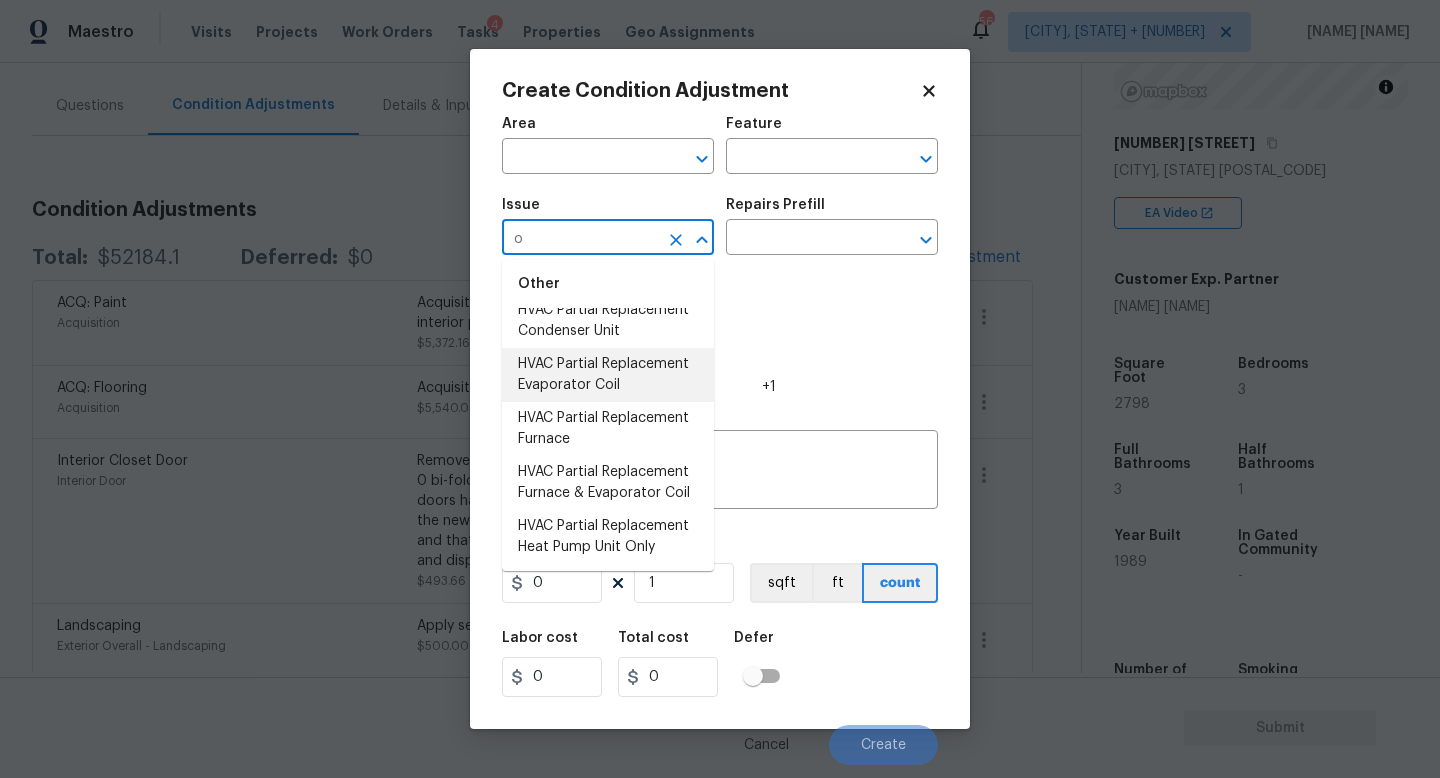 scroll, scrollTop: 0, scrollLeft: 0, axis: both 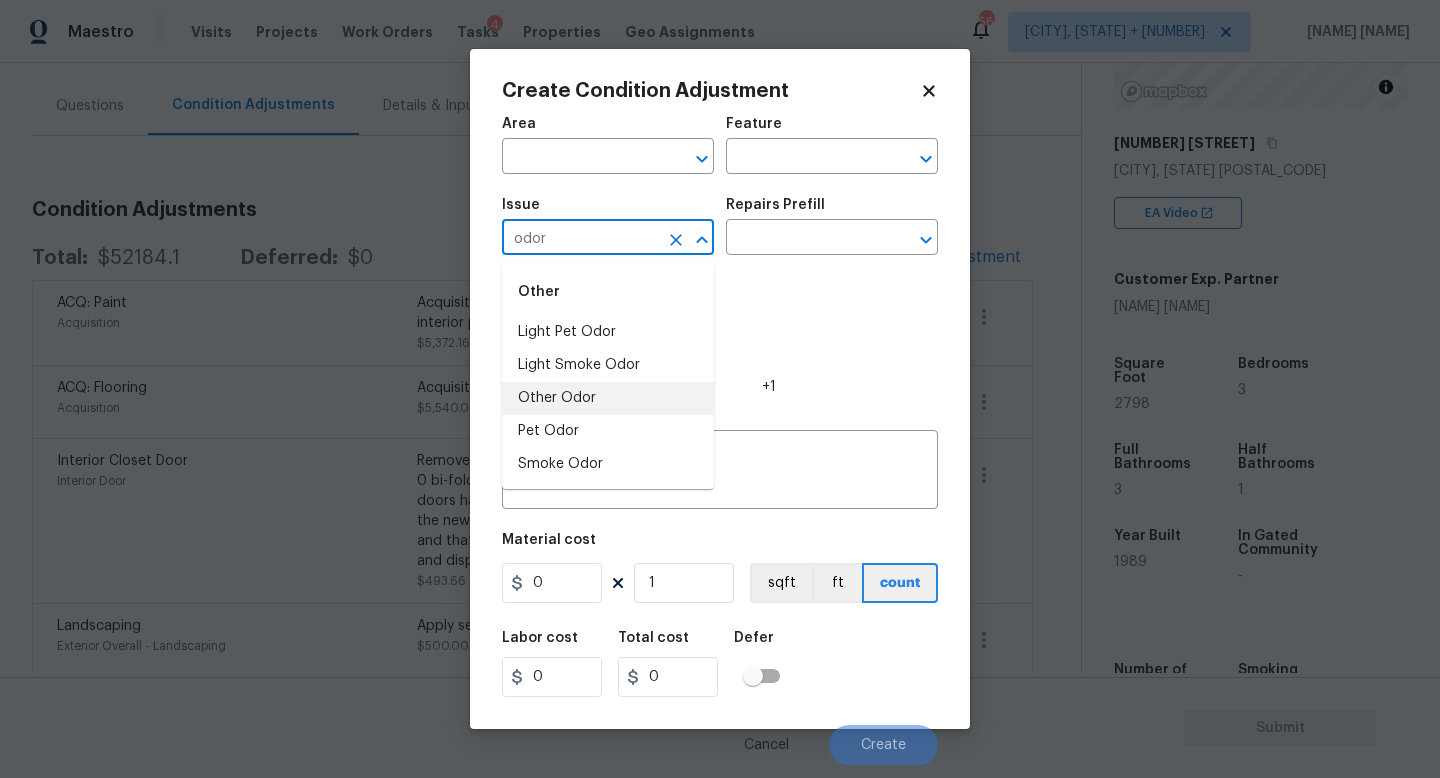 click on "Other Odor" at bounding box center (608, 398) 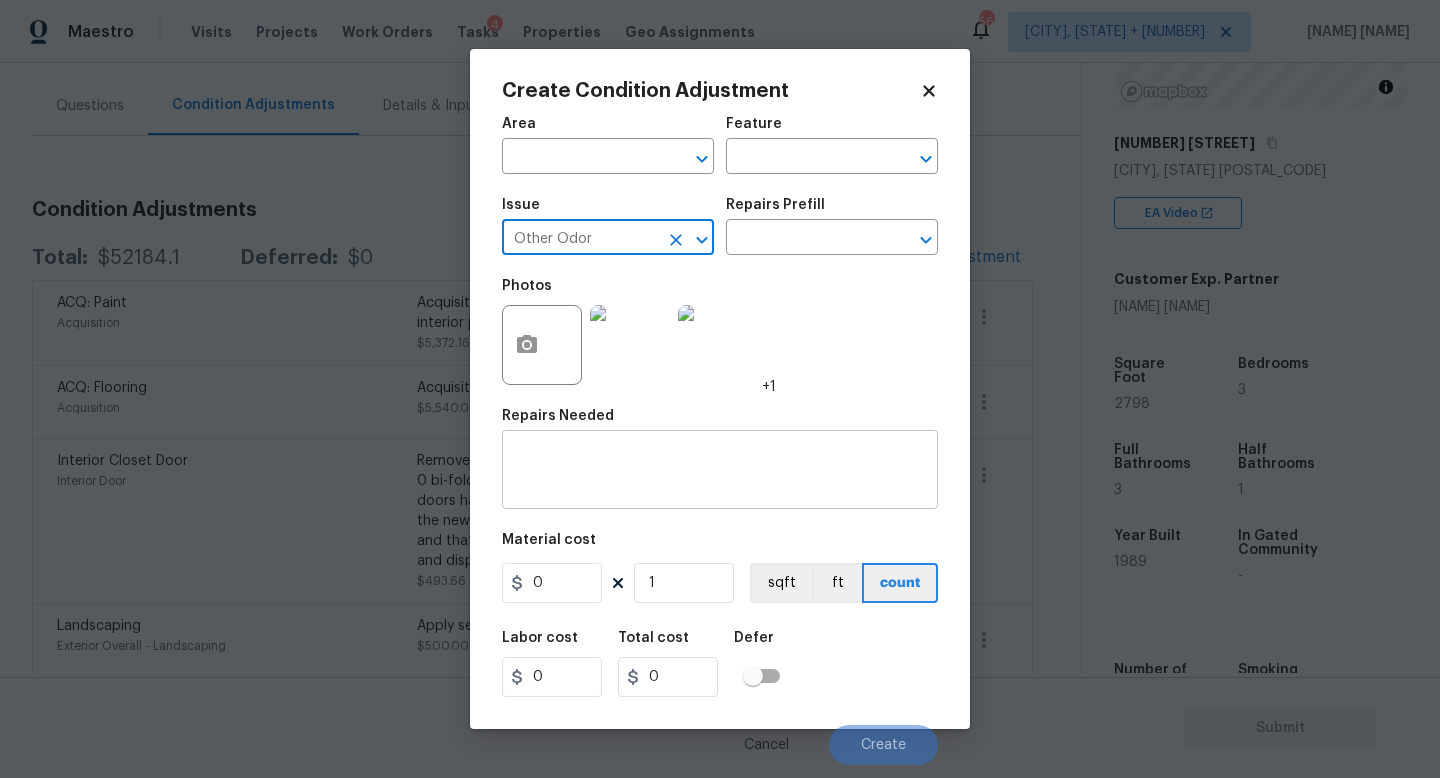 type on "Other Odor" 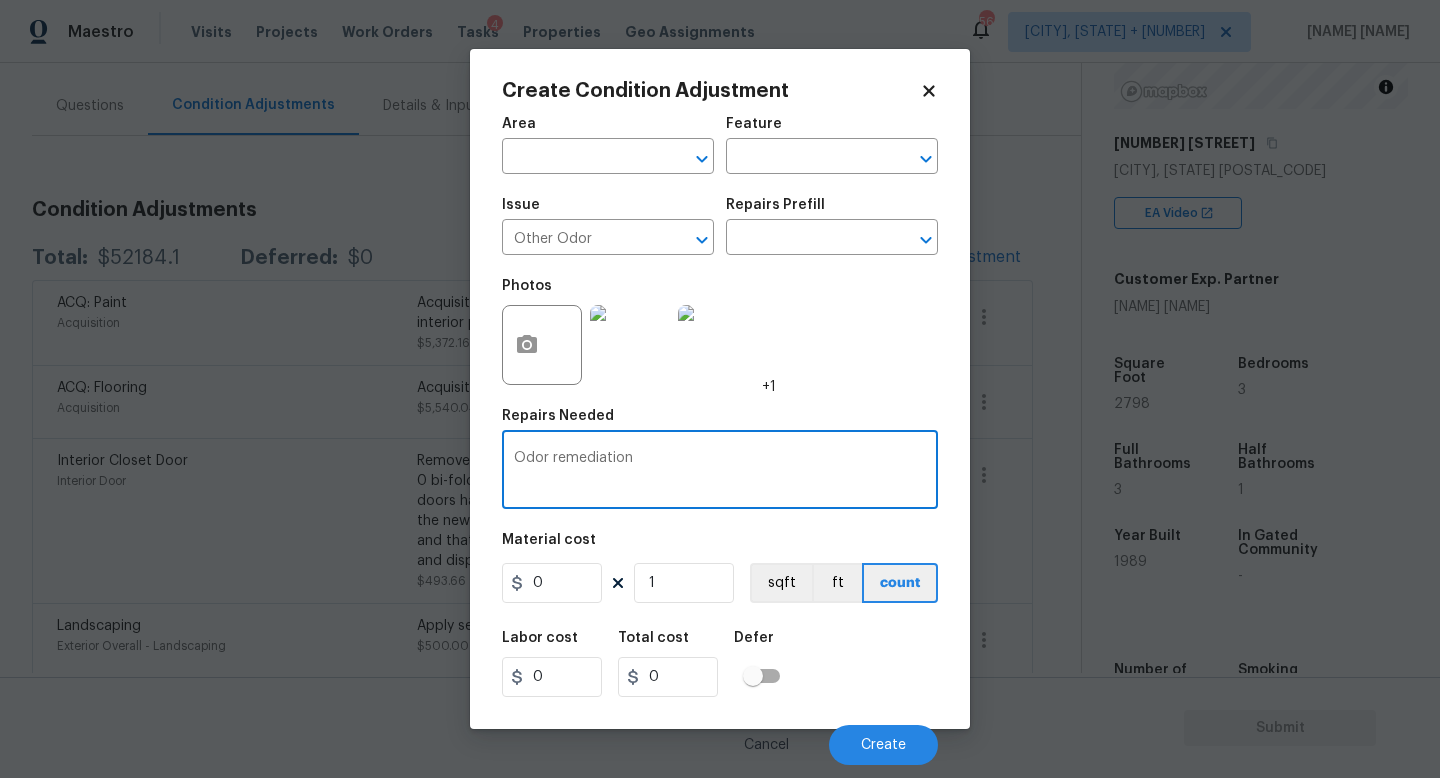 type on "Odor remediation" 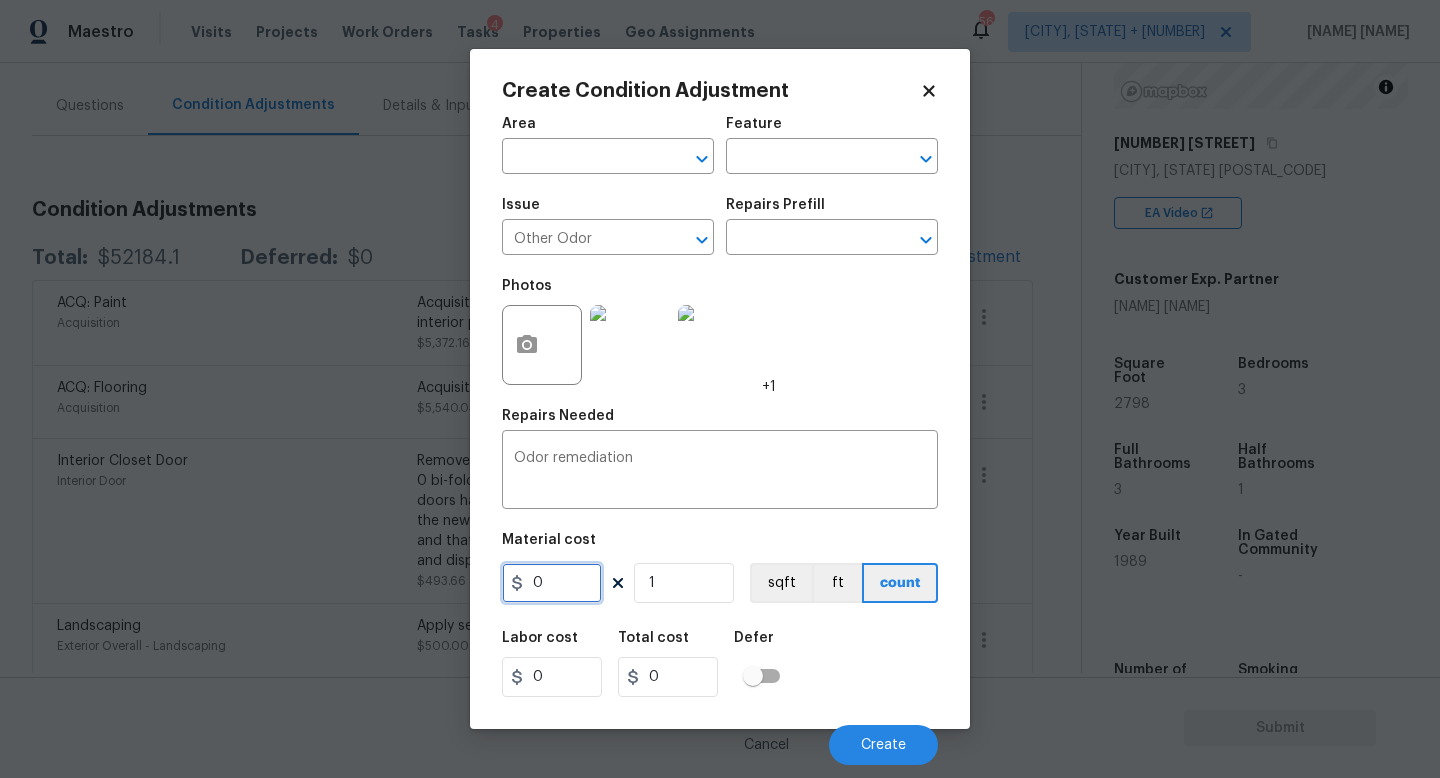 drag, startPoint x: 549, startPoint y: 581, endPoint x: 485, endPoint y: 568, distance: 65.30697 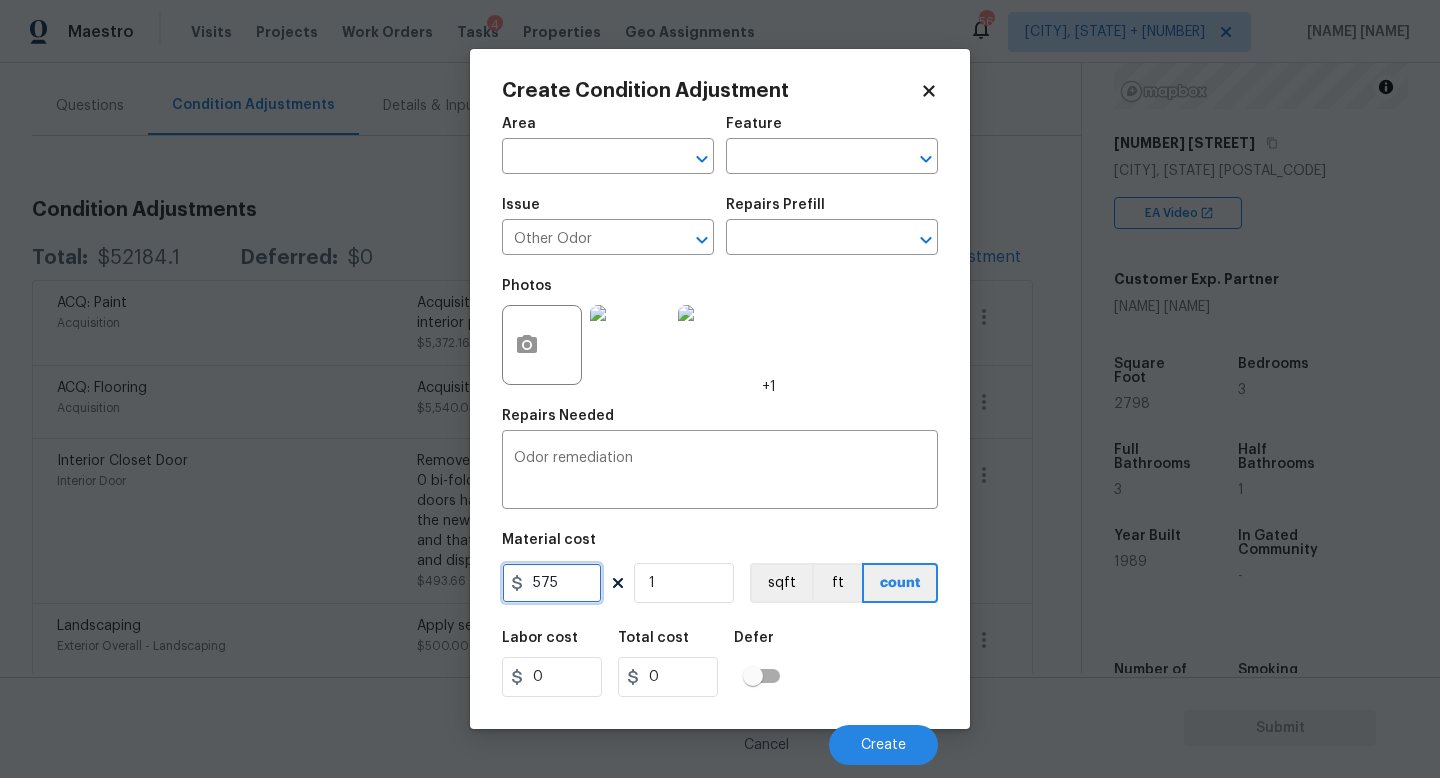 type on "575" 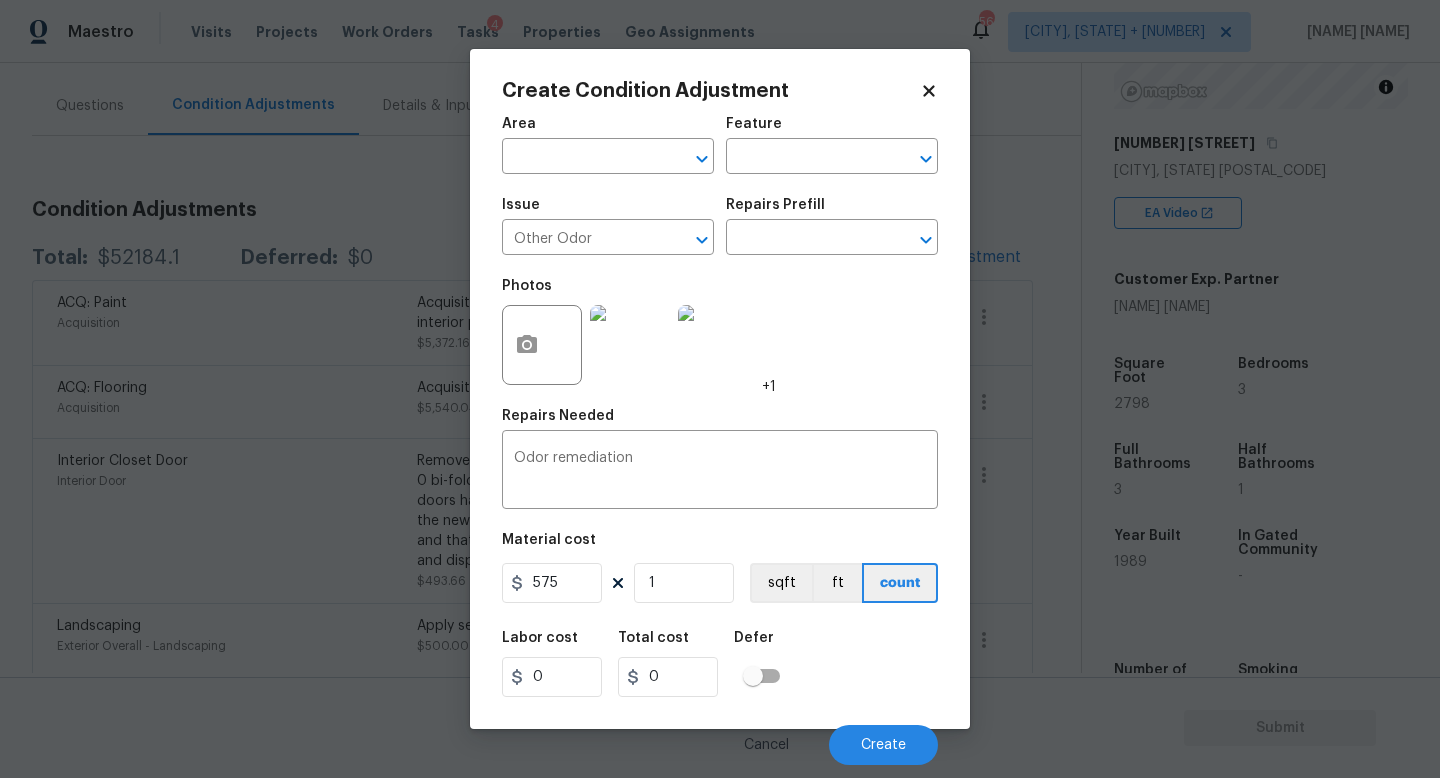 type on "575" 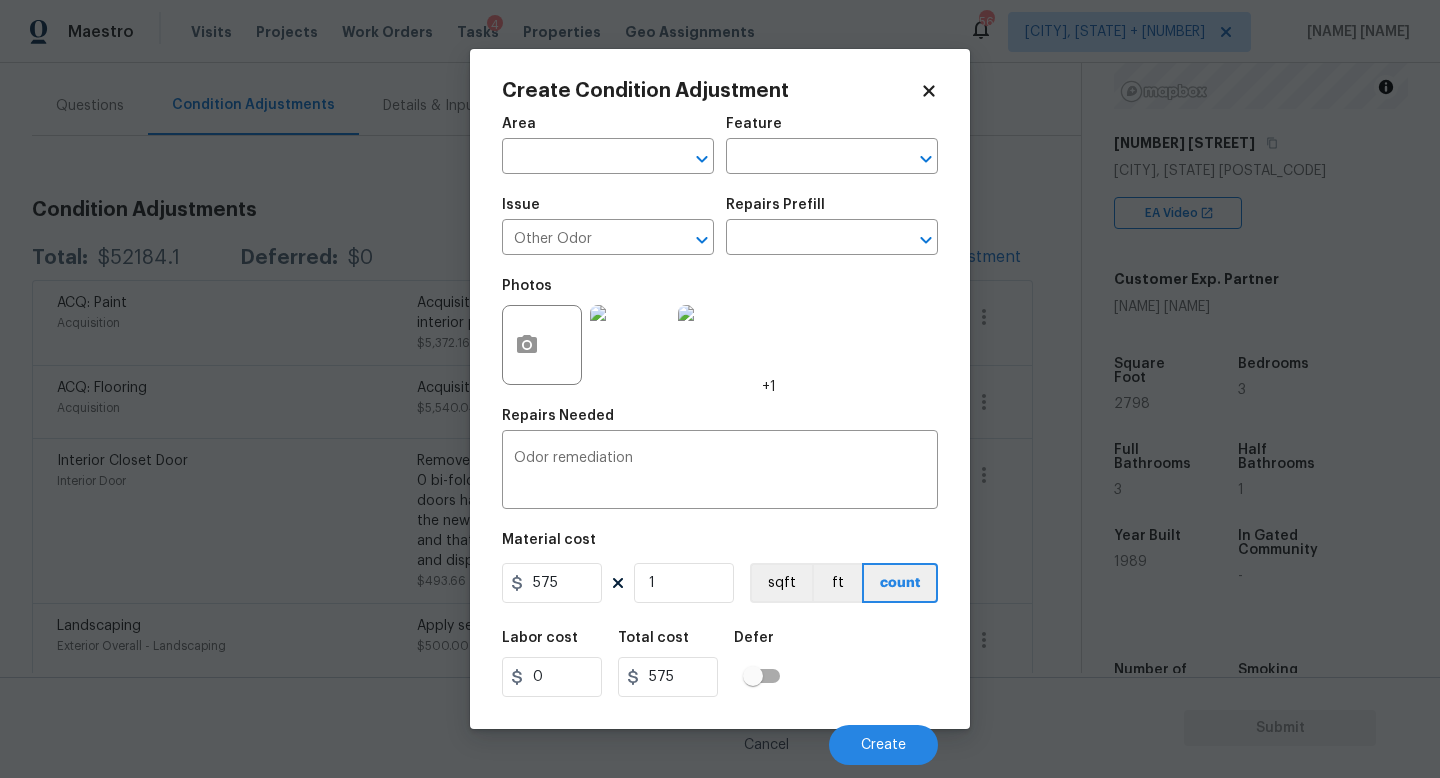 click on "Labor cost 0 Total cost 575 Defer" at bounding box center [720, 664] 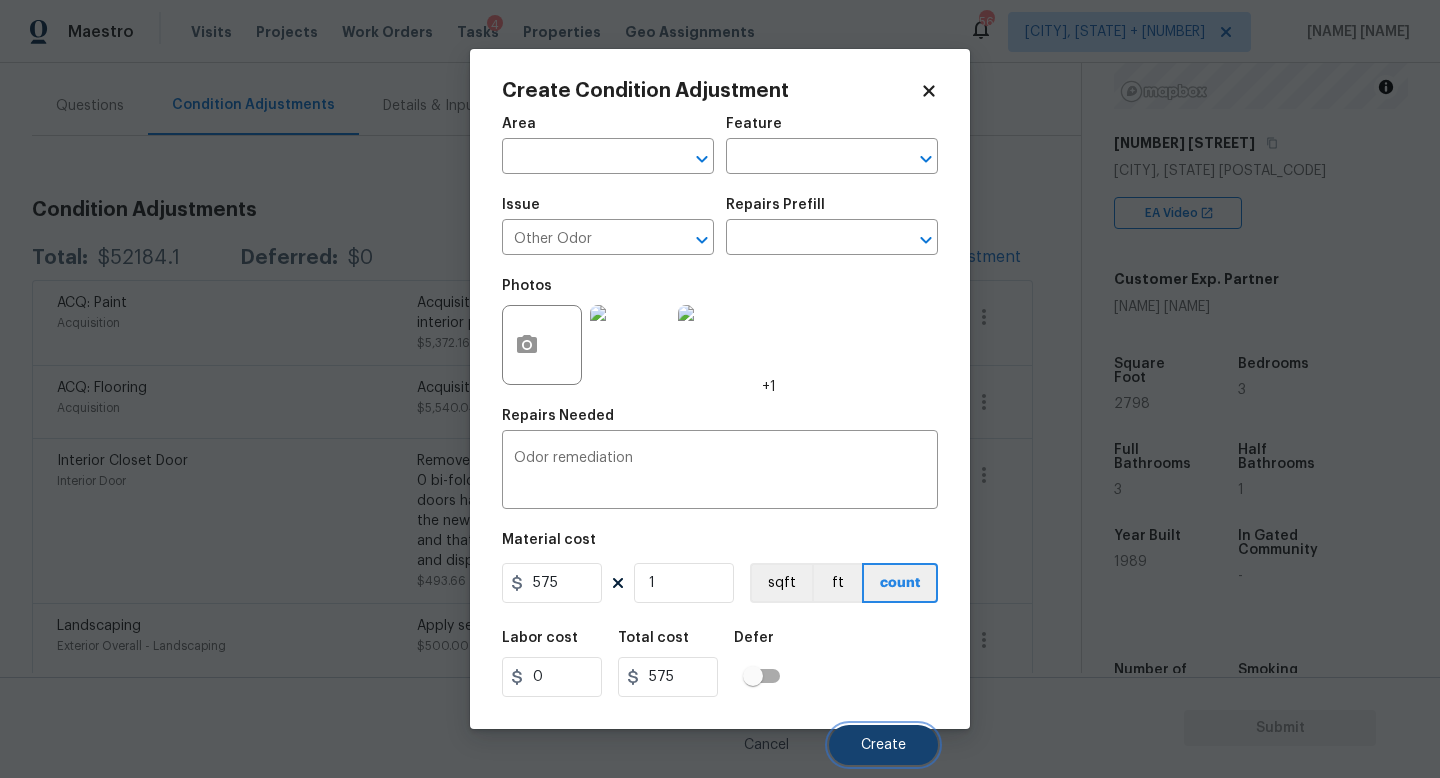 click on "Create" at bounding box center (883, 745) 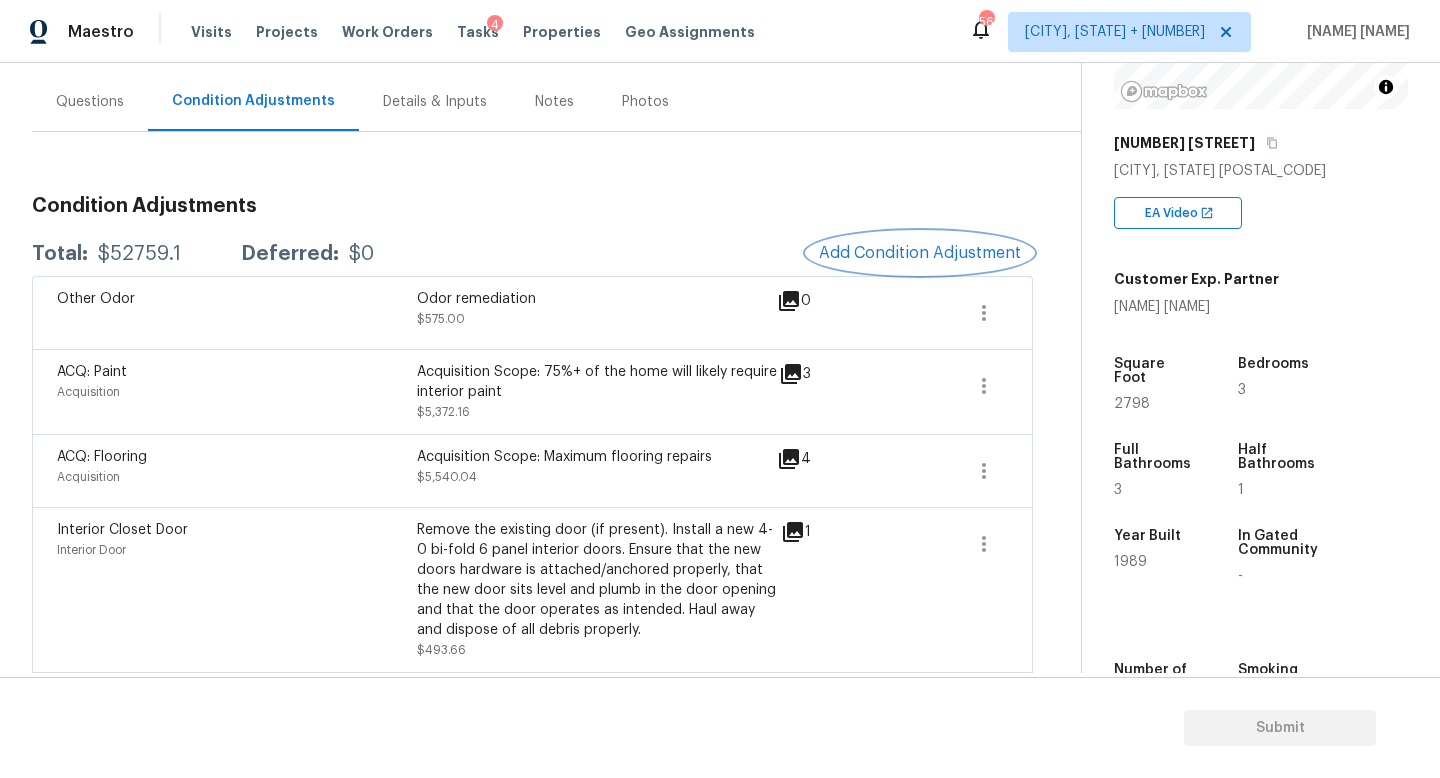 scroll, scrollTop: 172, scrollLeft: 0, axis: vertical 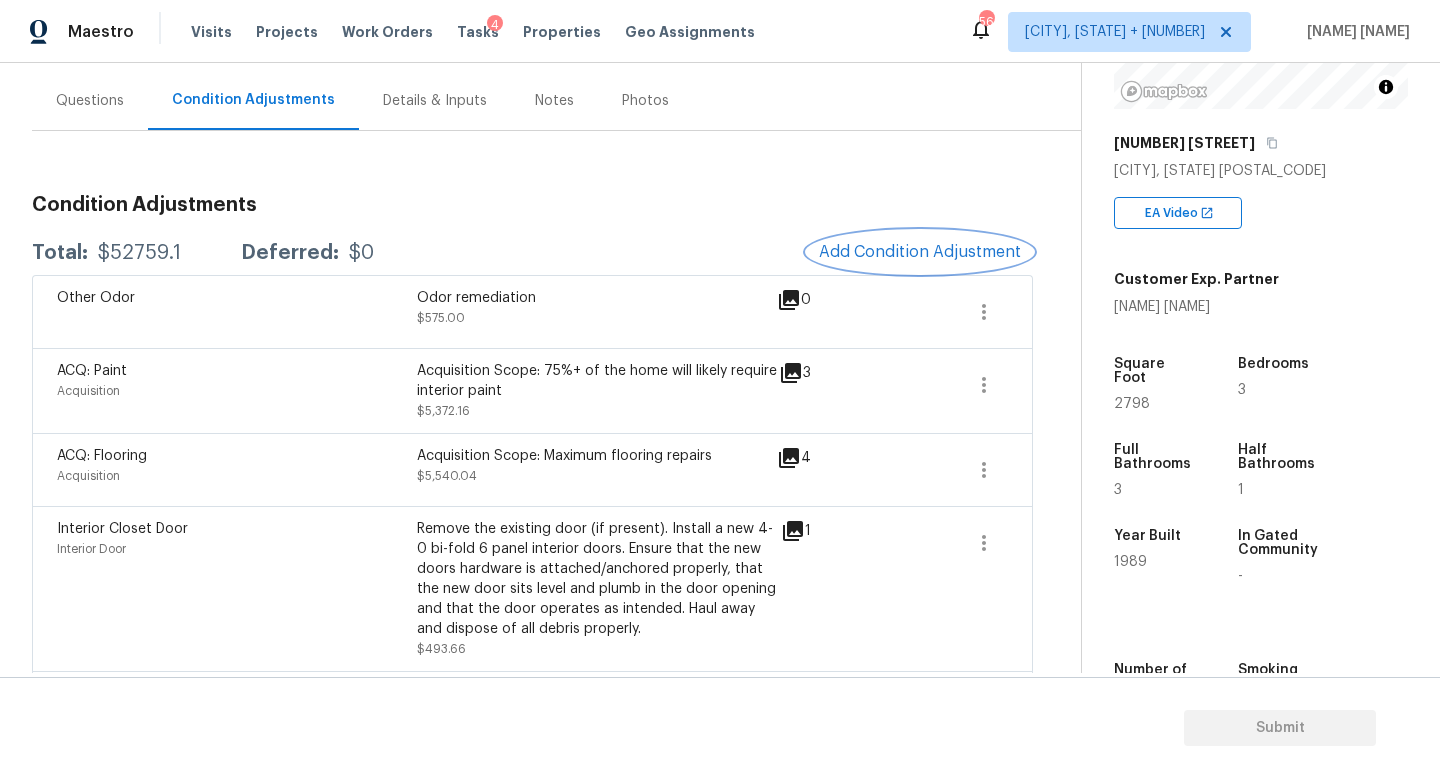click on "Add Condition Adjustment" at bounding box center (920, 252) 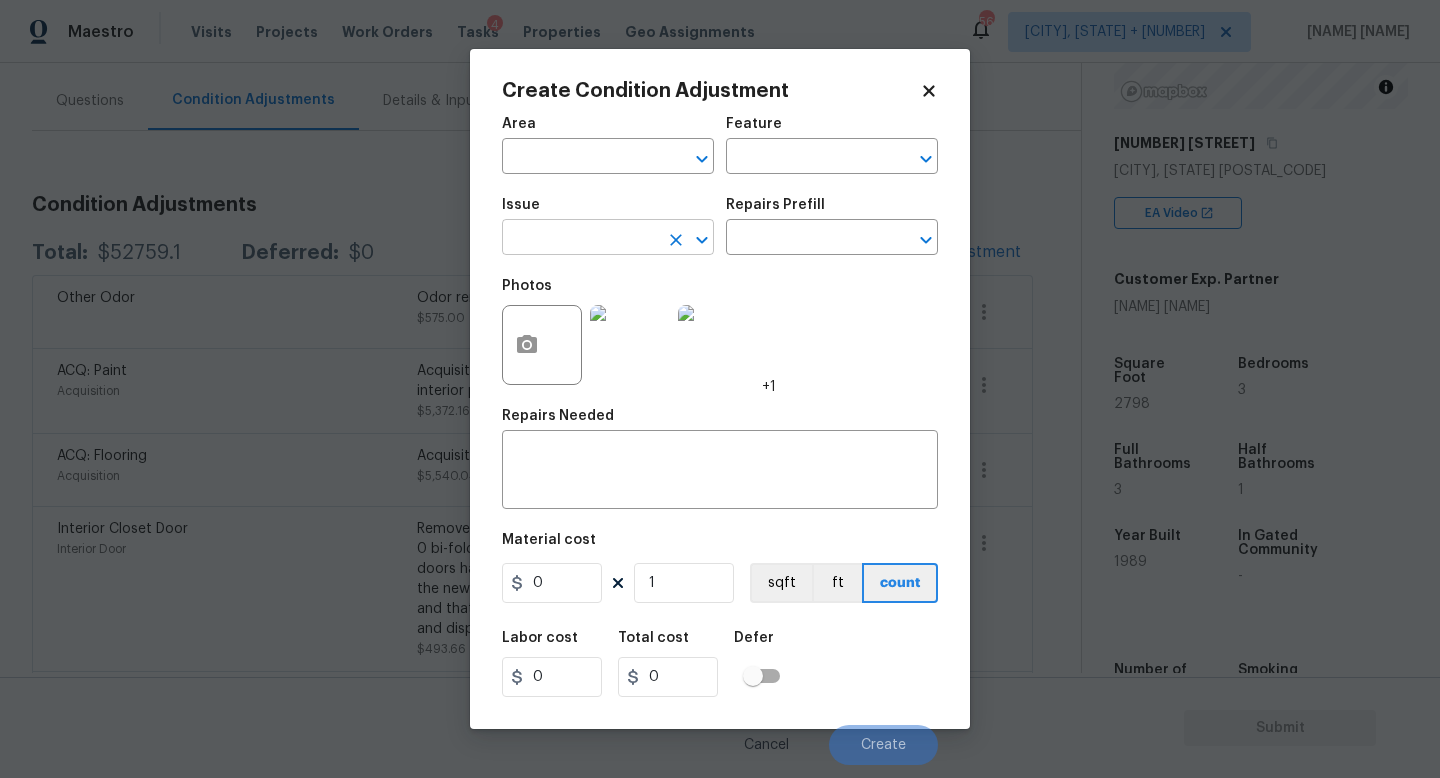 click at bounding box center (580, 239) 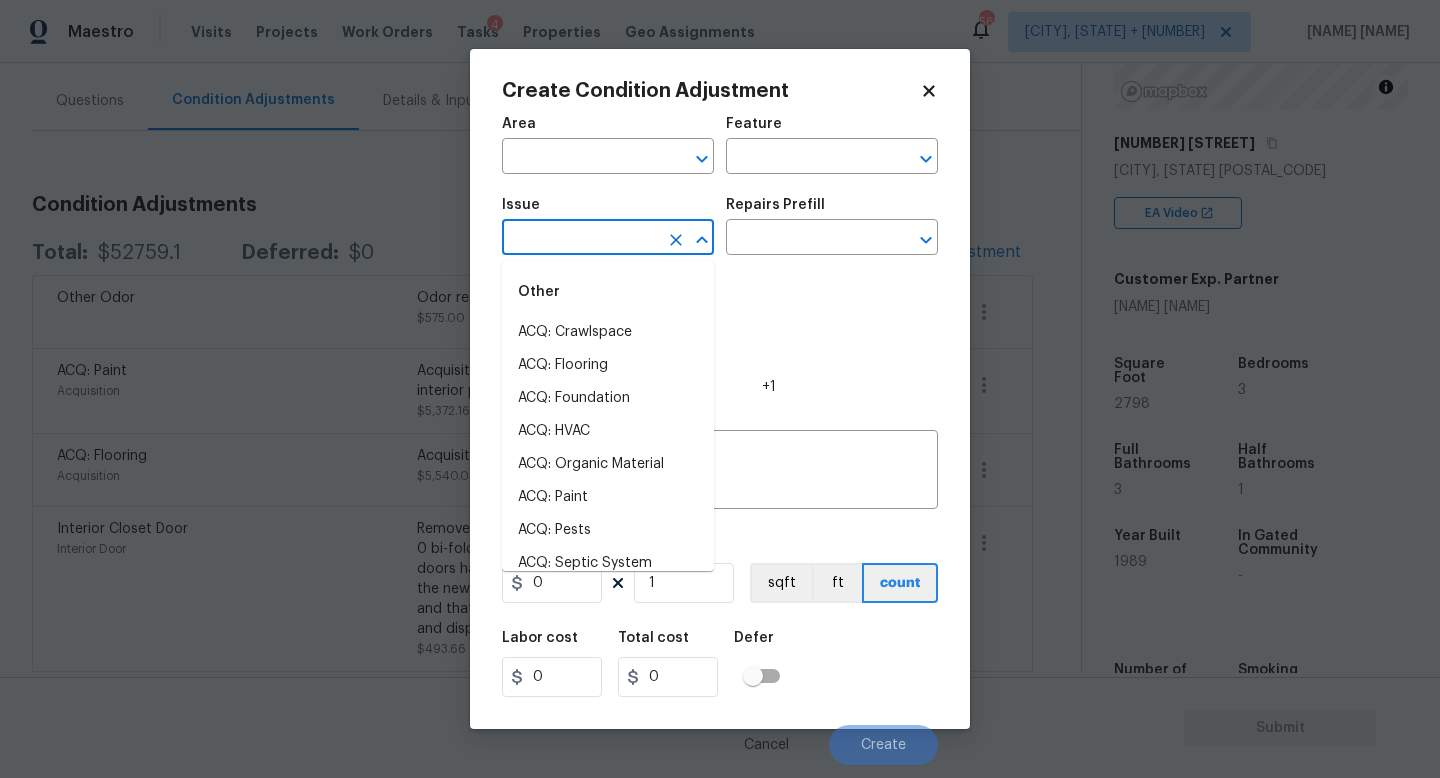 type on "o" 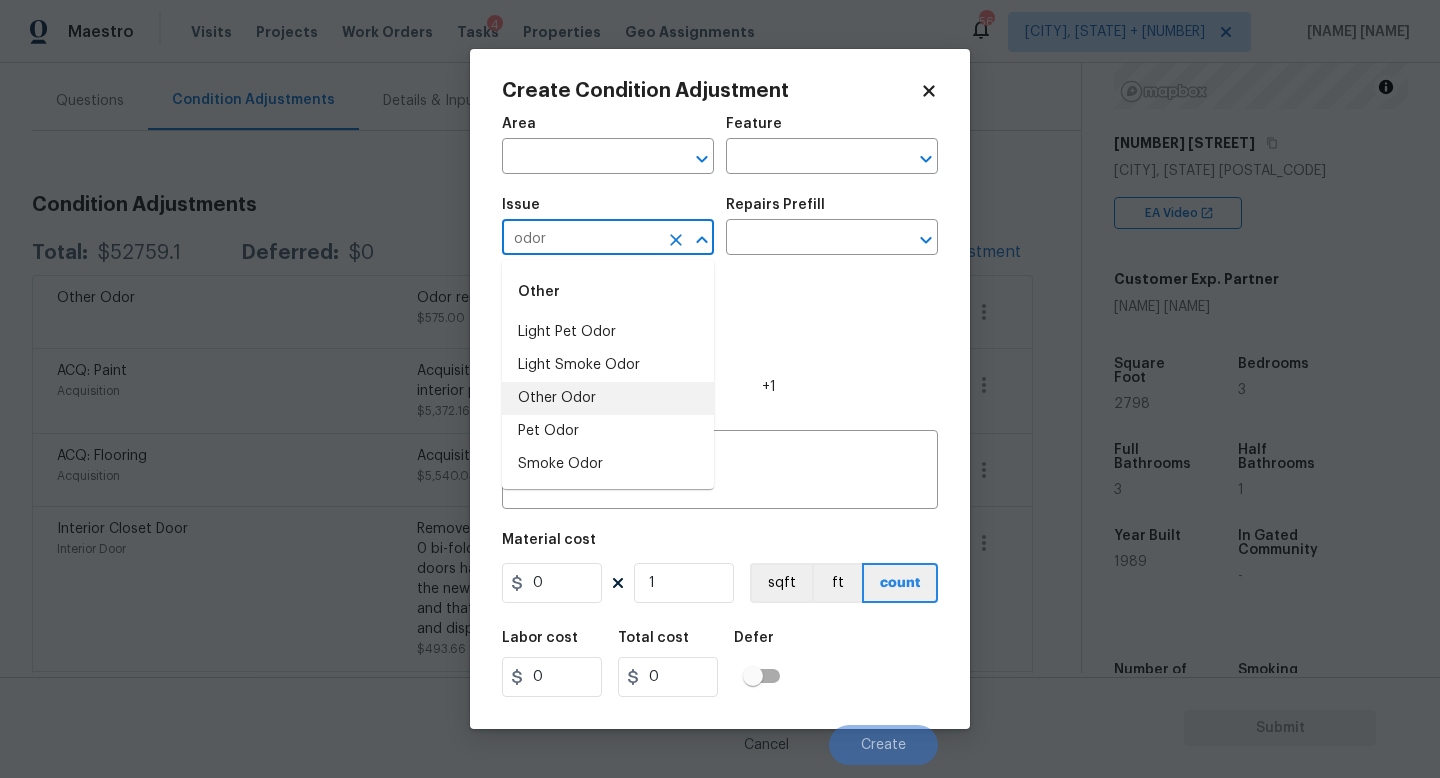 click on "Other Odor" at bounding box center [608, 398] 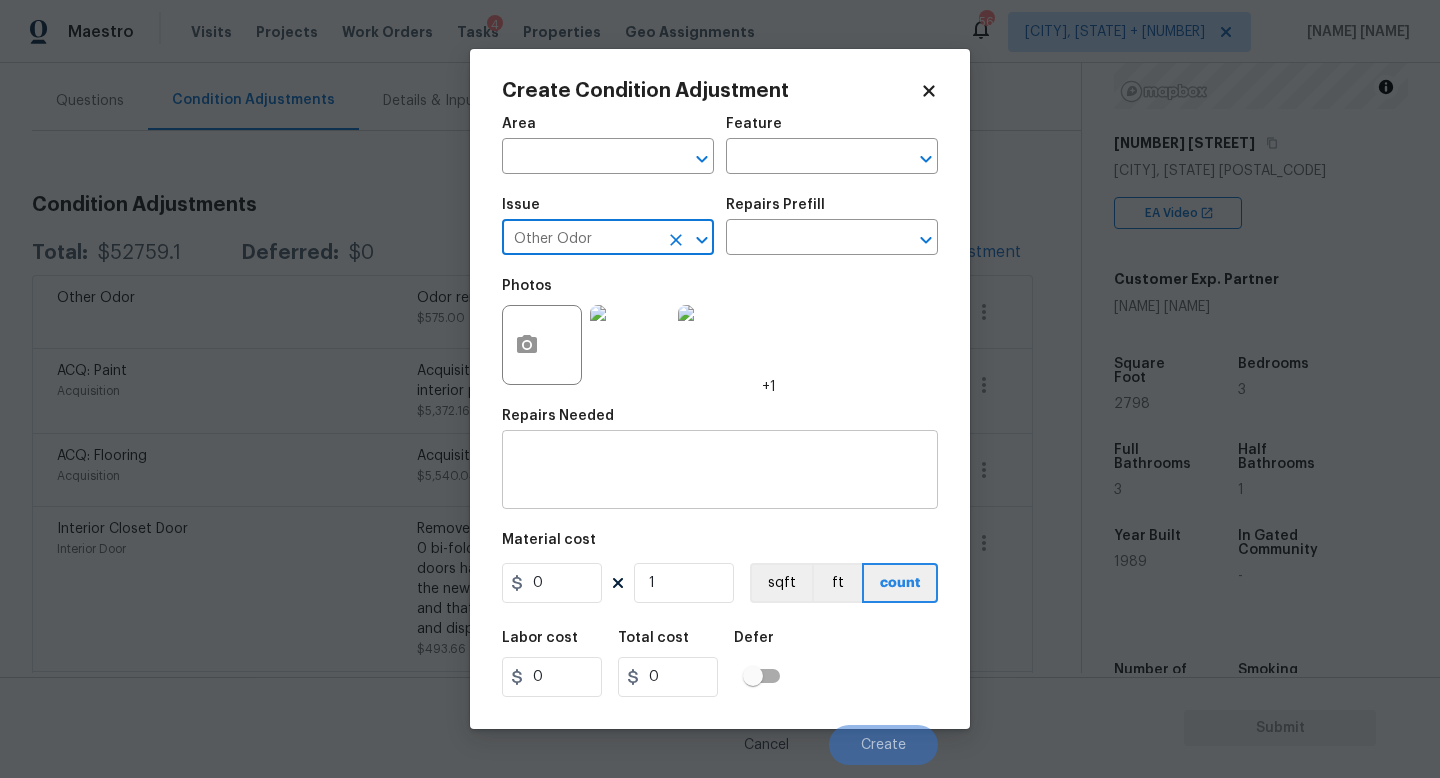 type on "Other Odor" 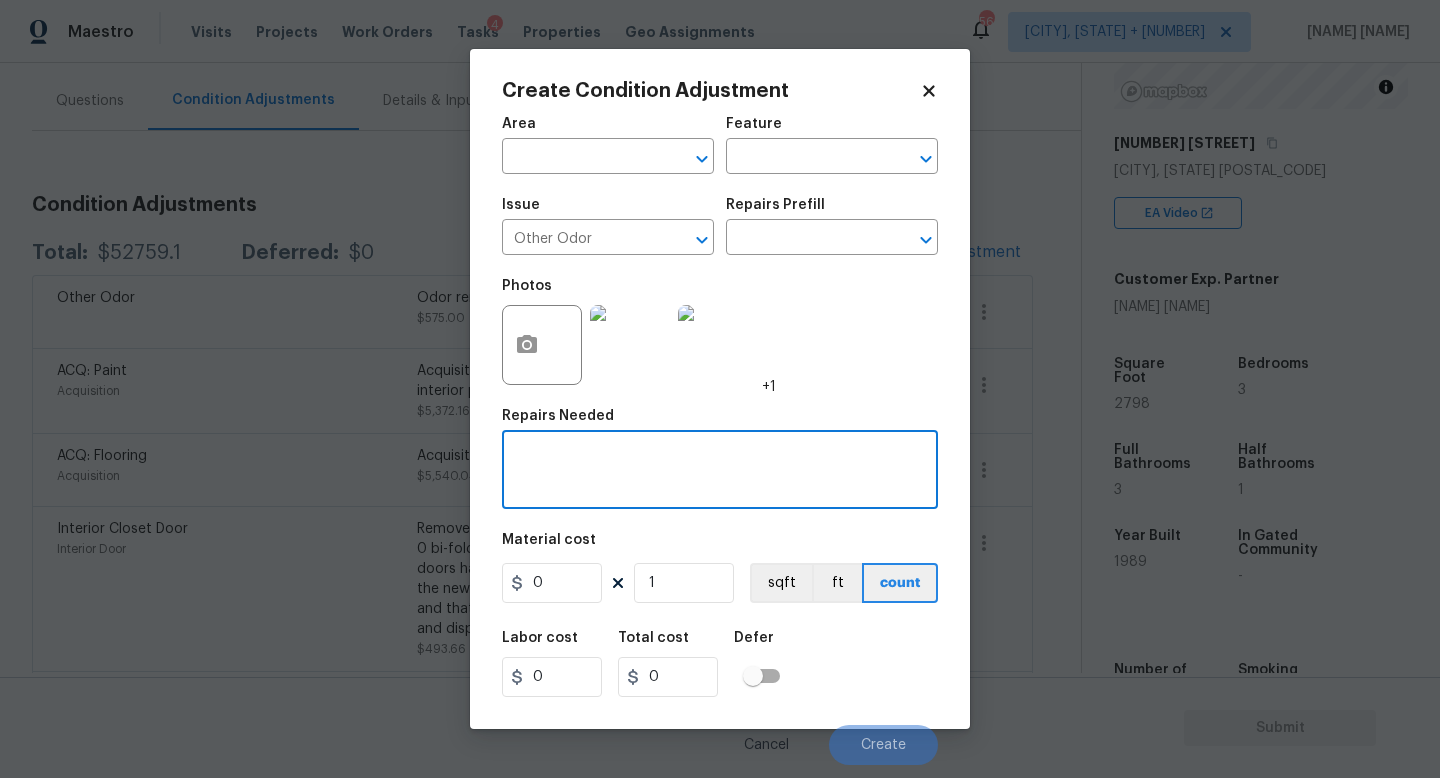click at bounding box center [720, 472] 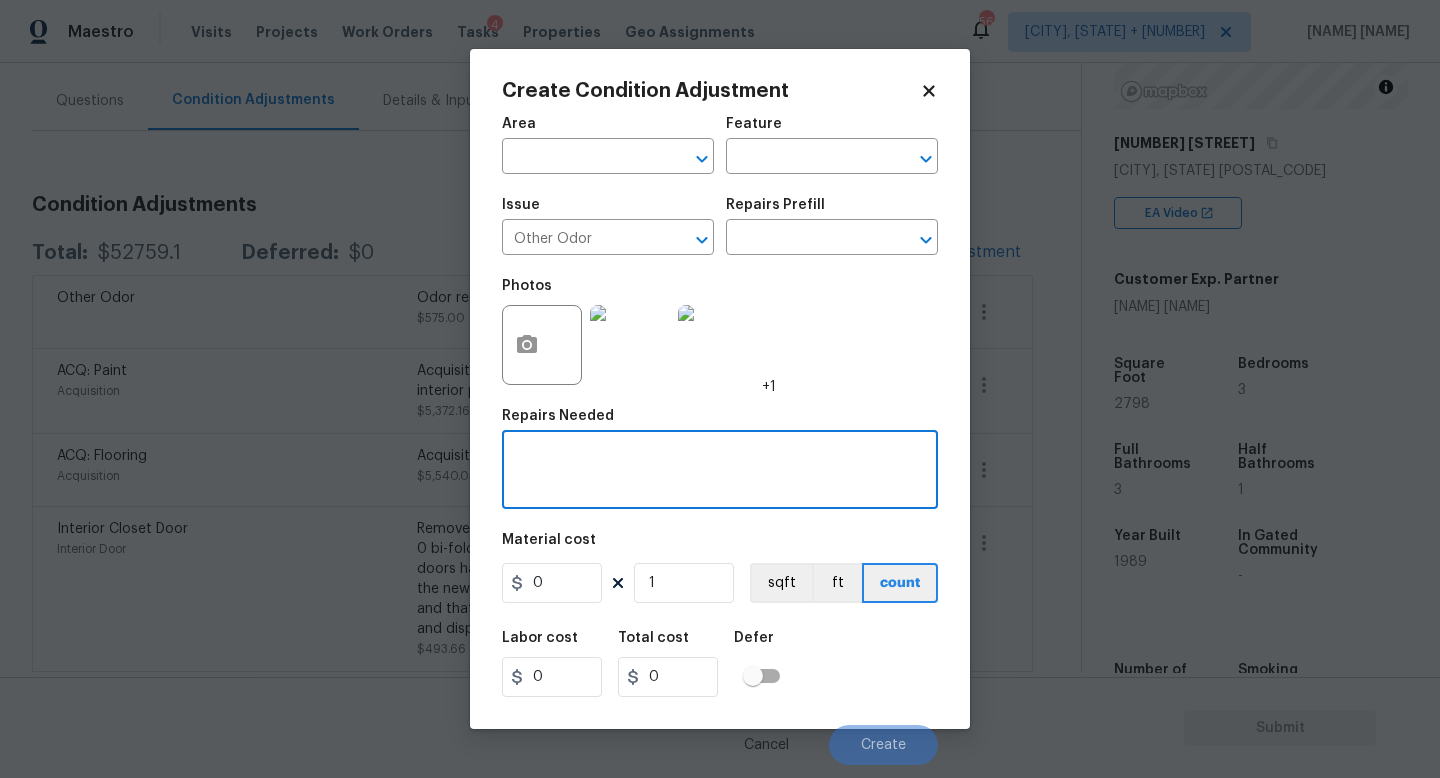 click at bounding box center (720, 472) 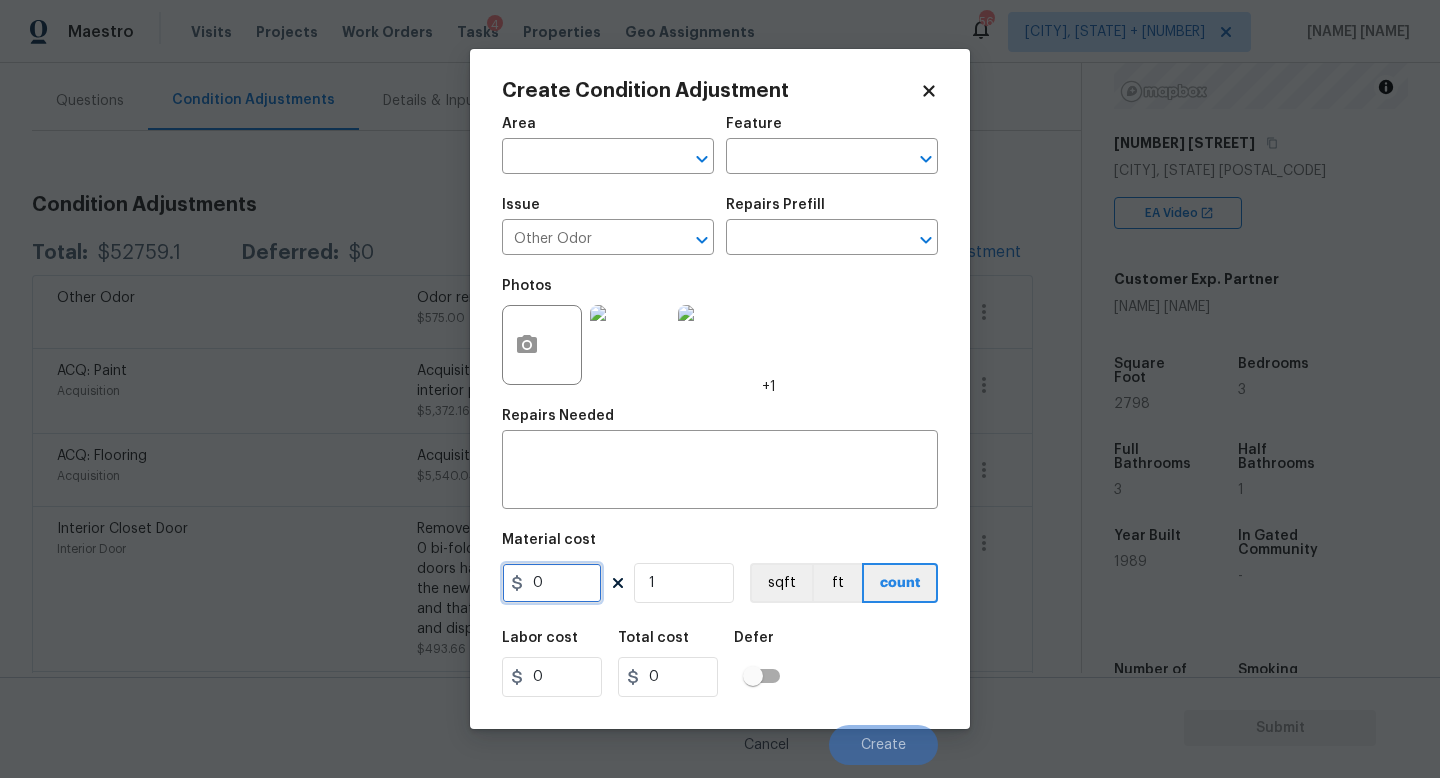 drag, startPoint x: 581, startPoint y: 581, endPoint x: 460, endPoint y: 581, distance: 121 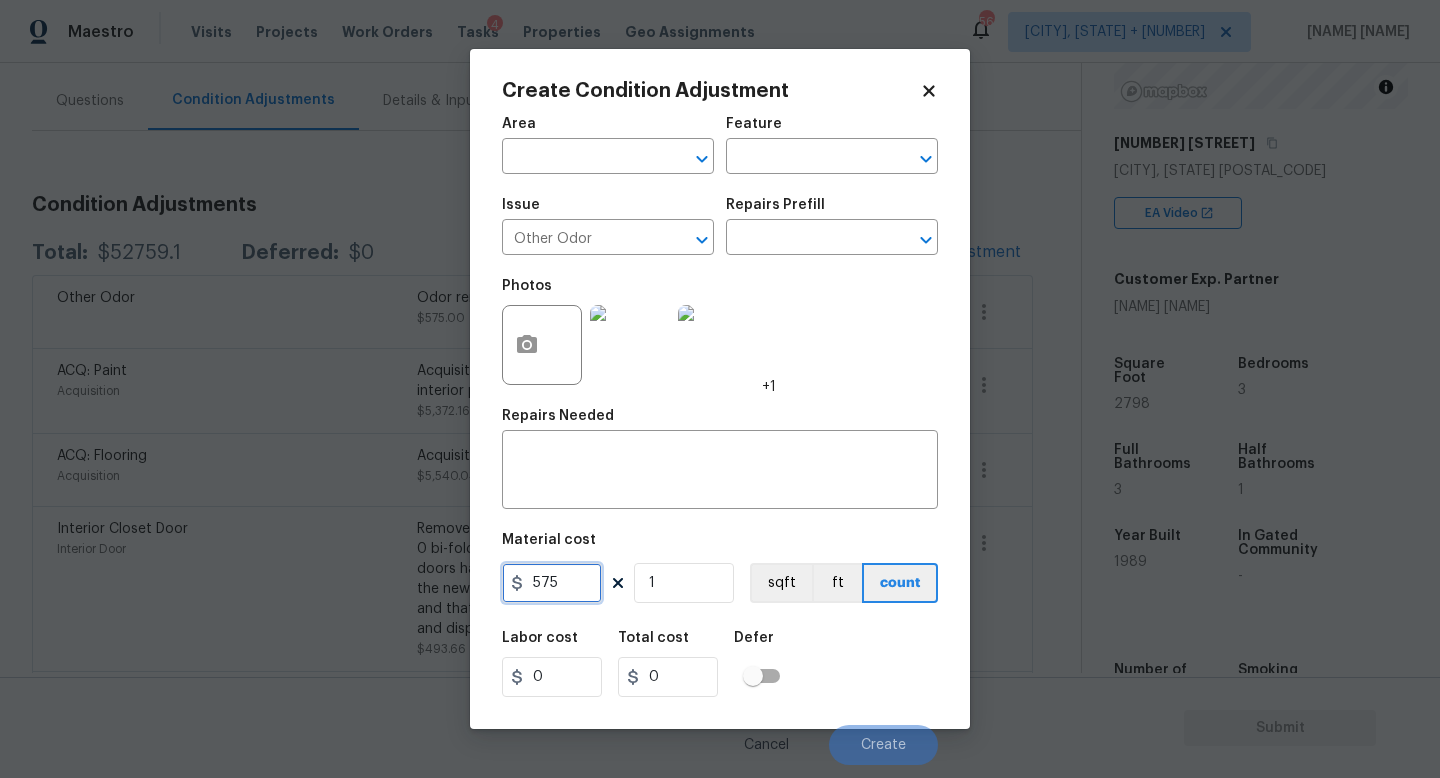 type on "575" 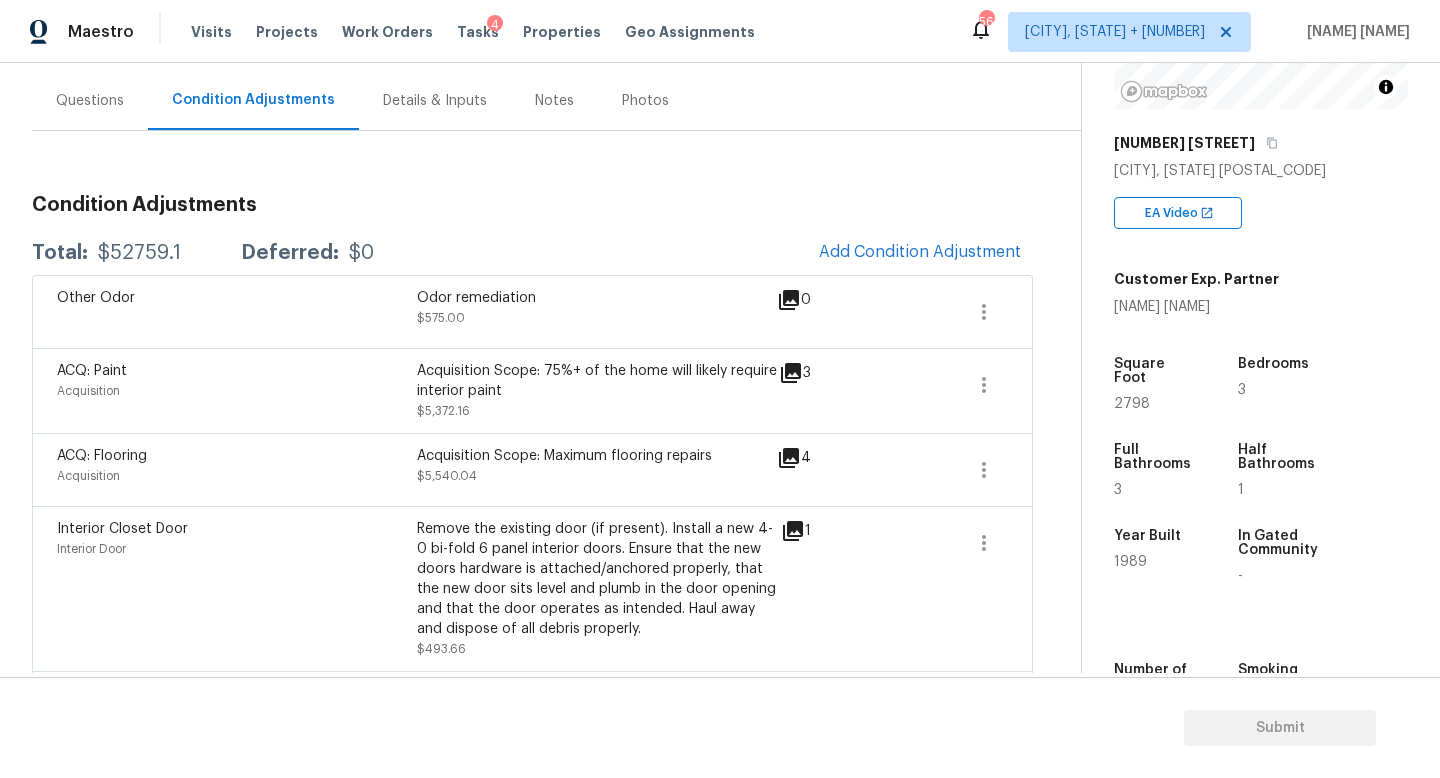 click on "Maestro Visits Projects Work Orders Tasks 4 Properties Geo Assignments 561 Knoxville, TN + 60 Jishnu Manoj Back to tasks Condition Scoping - Interior Tue, Aug 05 2025 by 9:00 am   3 Hours Overdue Jishnu Manoj In-progress Questions Condition Adjustments Details & Inputs Notes Photos Condition Adjustments Total:  $52759.1 Deferred:  $0 Add Condition Adjustment Other Odor Odor remediation  $575.00   0 ACQ: Paint Acquisition Acquisition Scope: 75%+ of the home will likely require interior paint $5,372.16   3 ACQ: Flooring Acquisition Acquisition Scope: Maximum flooring repairs $5,540.04   4 Interior Closet Door Interior Door Remove the existing door (if present). Install a new 4-0 bi-fold 6 panel interior doors. Ensure that the new doors hardware is attached/anchored properly, that the new door sits level and plumb in the door opening and that the door operates as intended. Haul away and dispose of all debris properly. $493.66   1 Landscaping Exterior Overall - Landscaping $500.00   0 Exterior Garage Door   1   1" at bounding box center [720, 389] 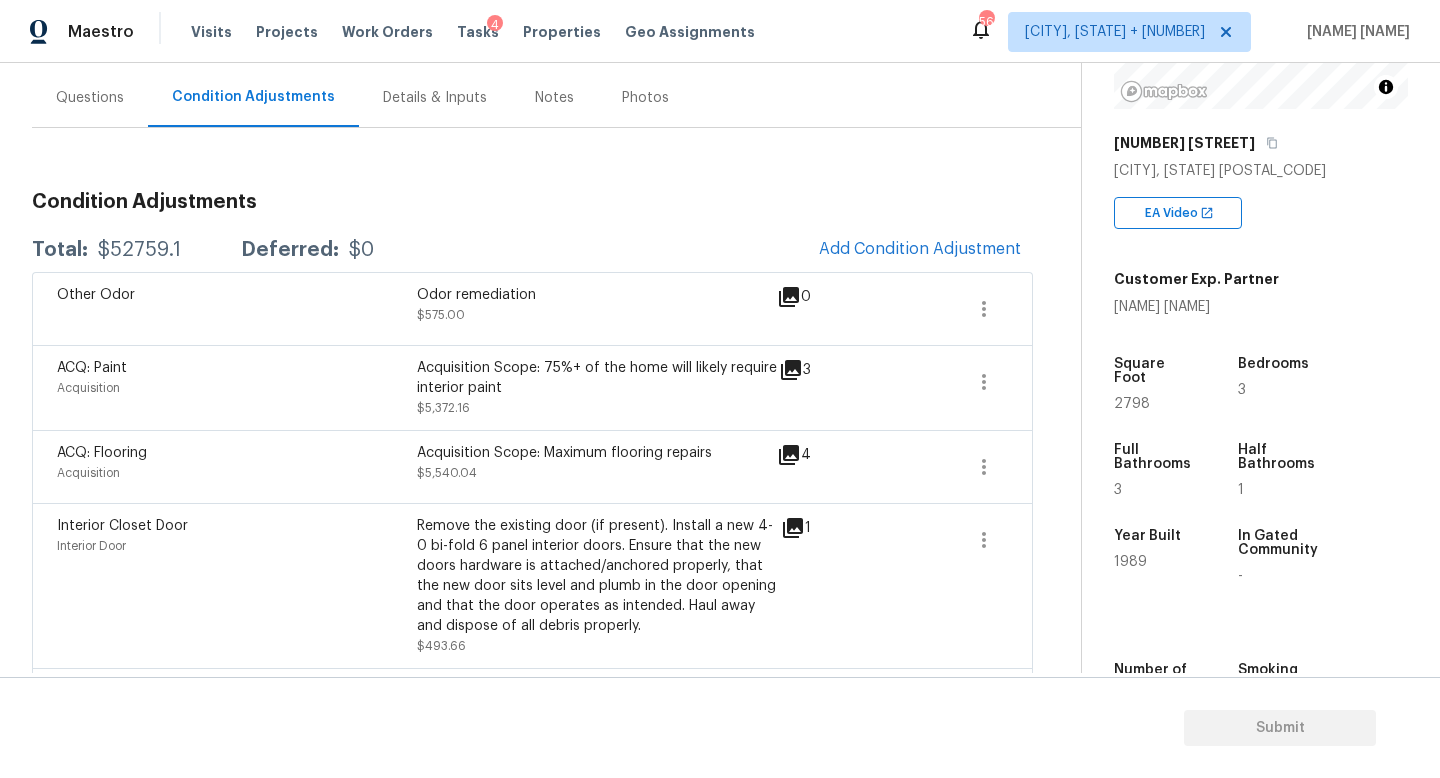 scroll, scrollTop: 179, scrollLeft: 0, axis: vertical 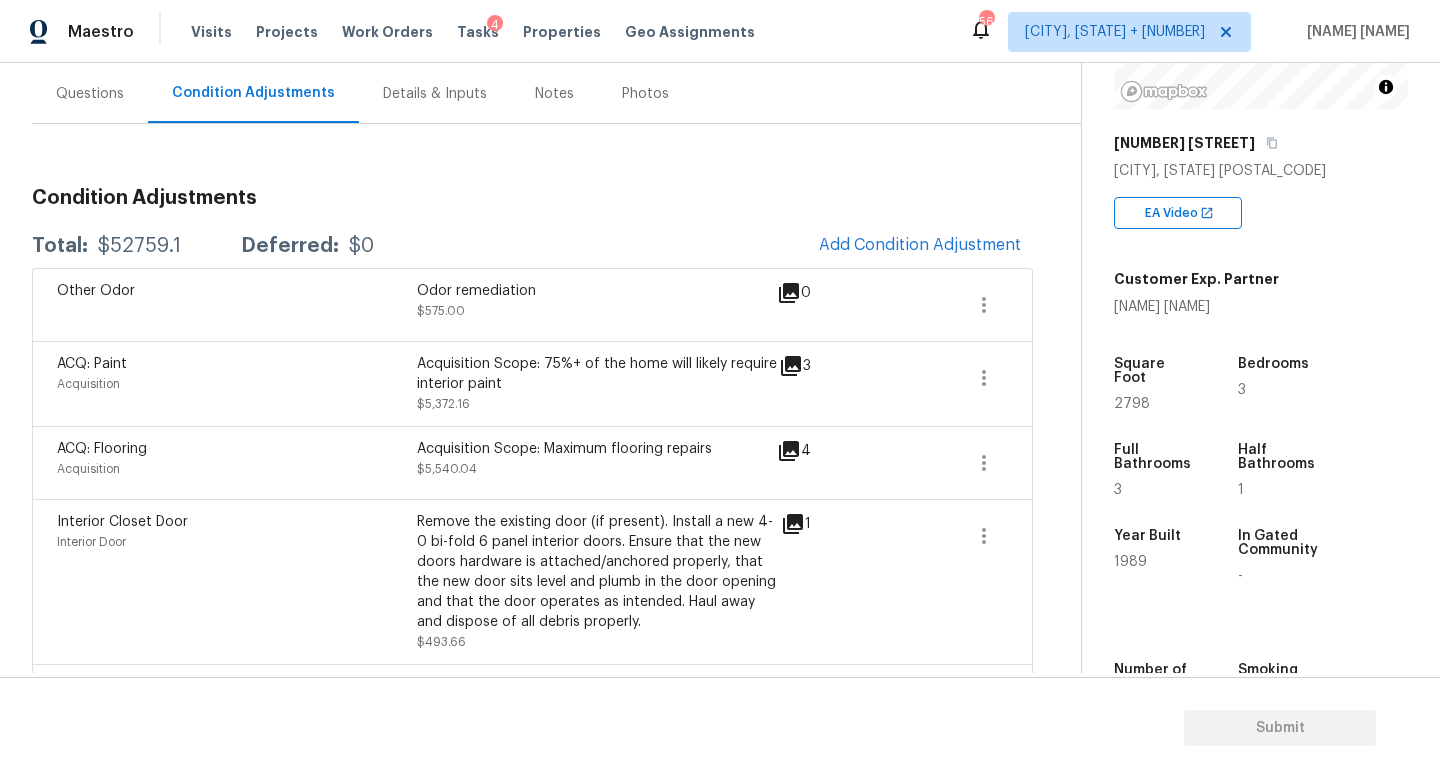 click on "Acquisition Scope: Maximum flooring repairs $5,540.04" at bounding box center (597, 463) 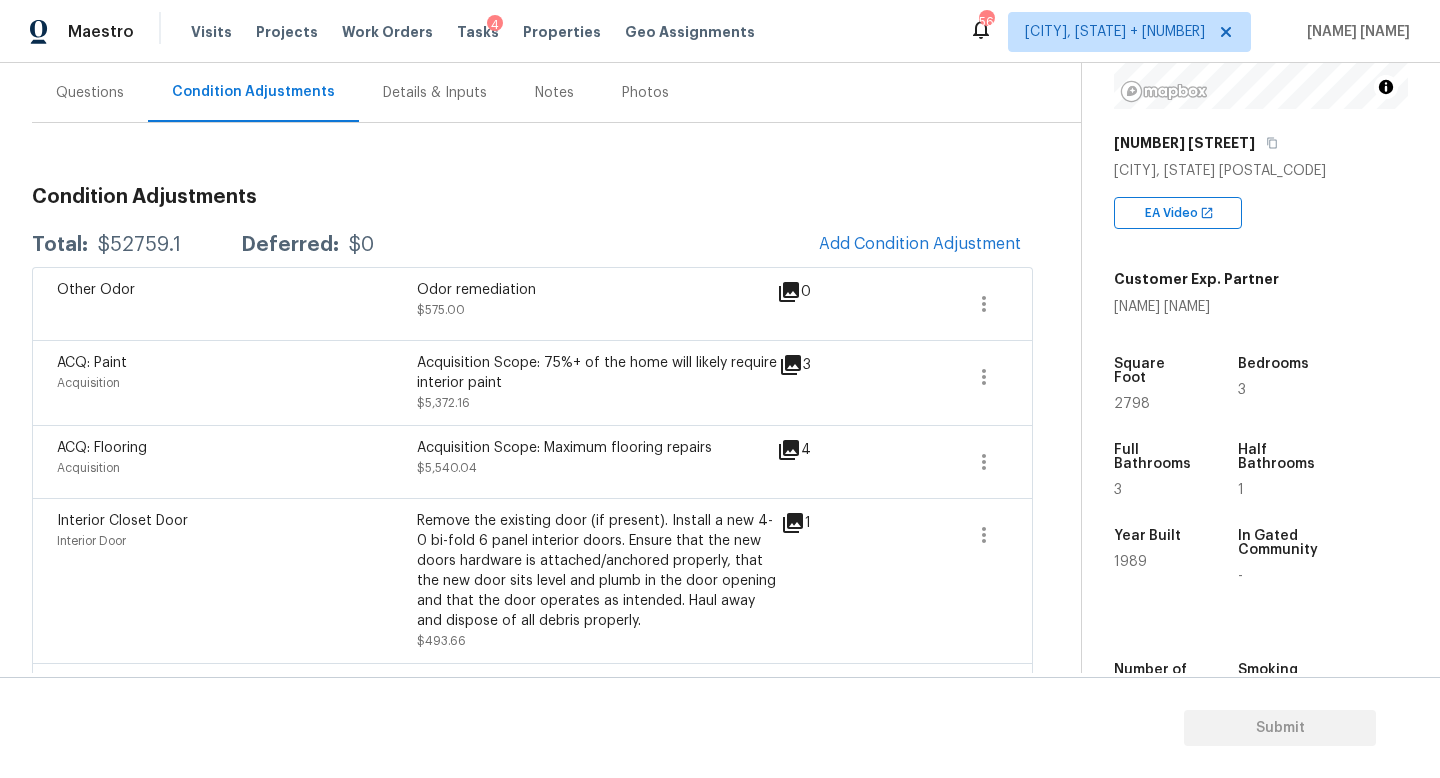 scroll, scrollTop: 181, scrollLeft: 0, axis: vertical 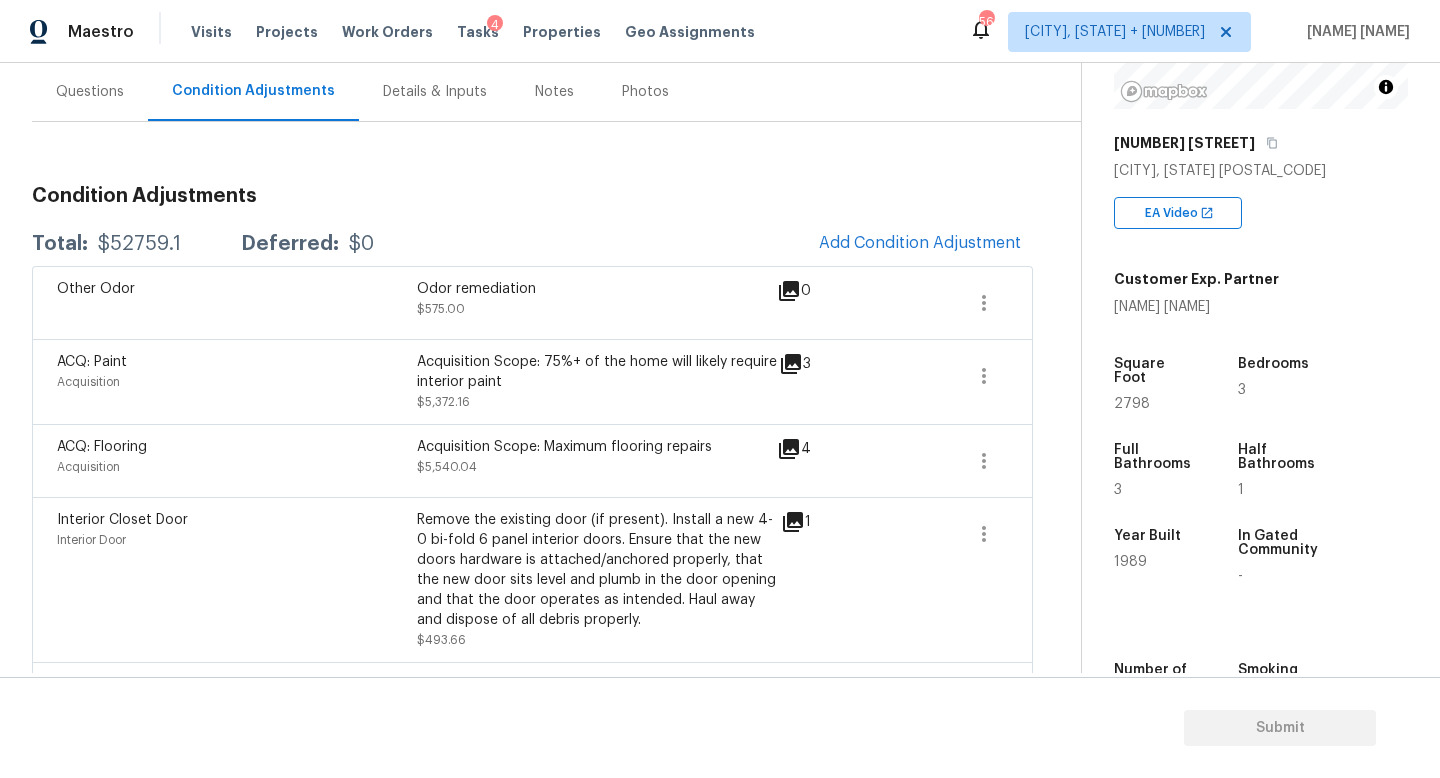 click on "Acquisition Scope: Maximum flooring repairs $5,540.04" at bounding box center (597, 461) 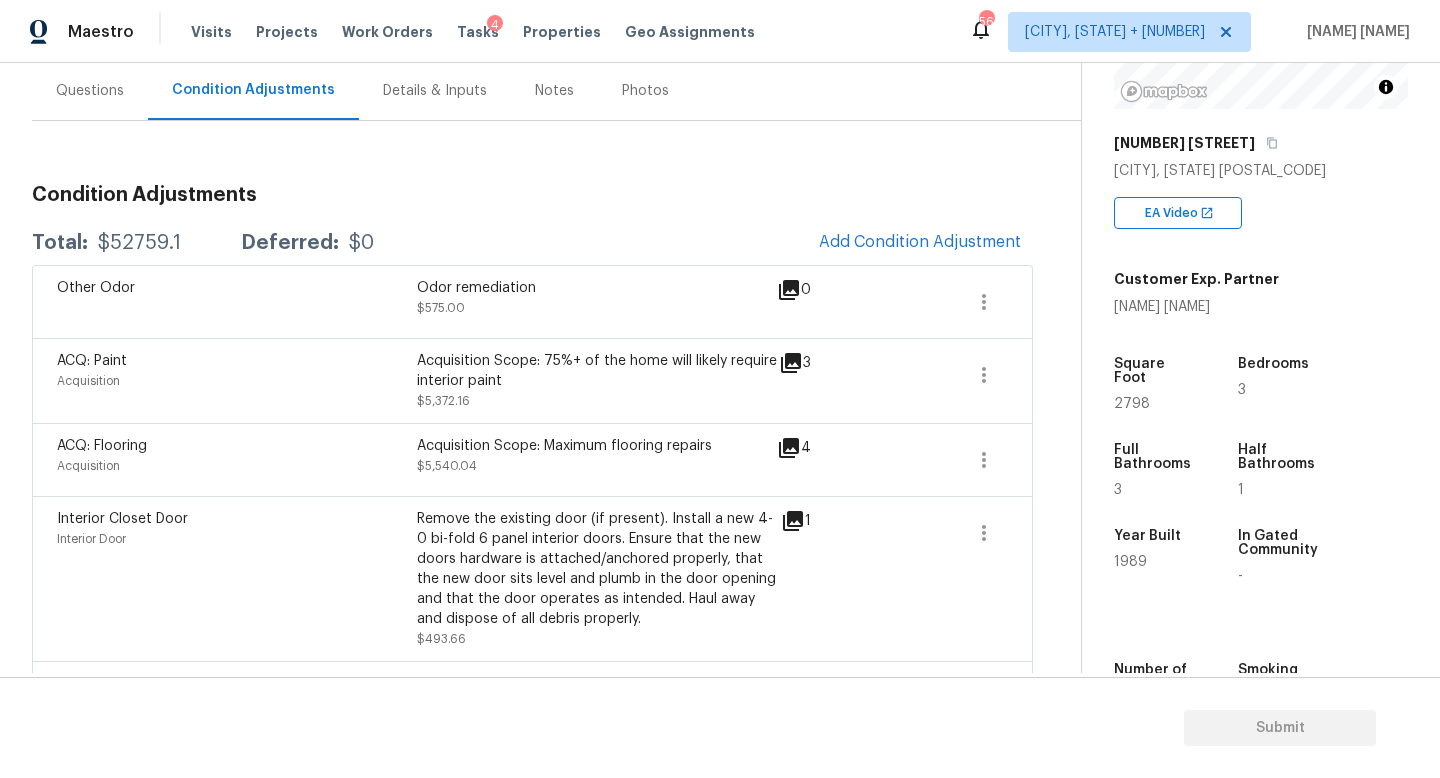 click on "ACQ: Flooring Acquisition Acquisition Scope: Maximum flooring repairs $5,540.04   4" at bounding box center [532, 459] 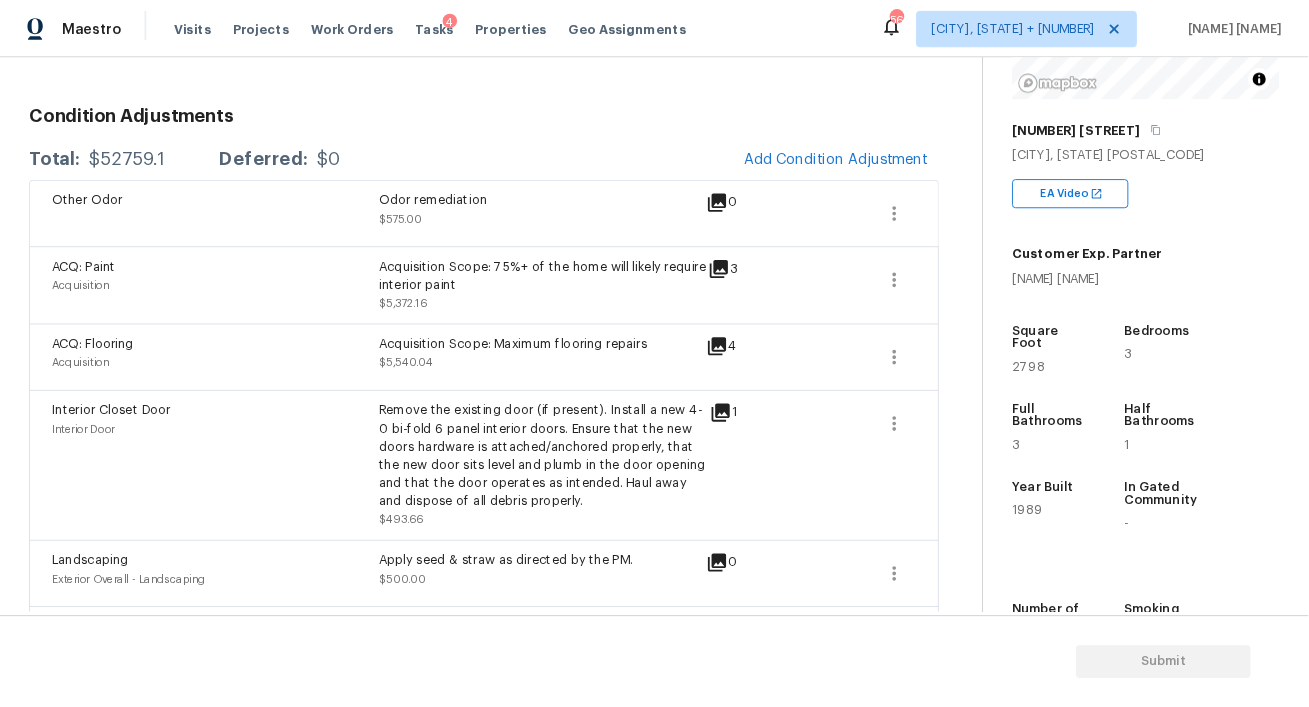 scroll, scrollTop: 240, scrollLeft: 0, axis: vertical 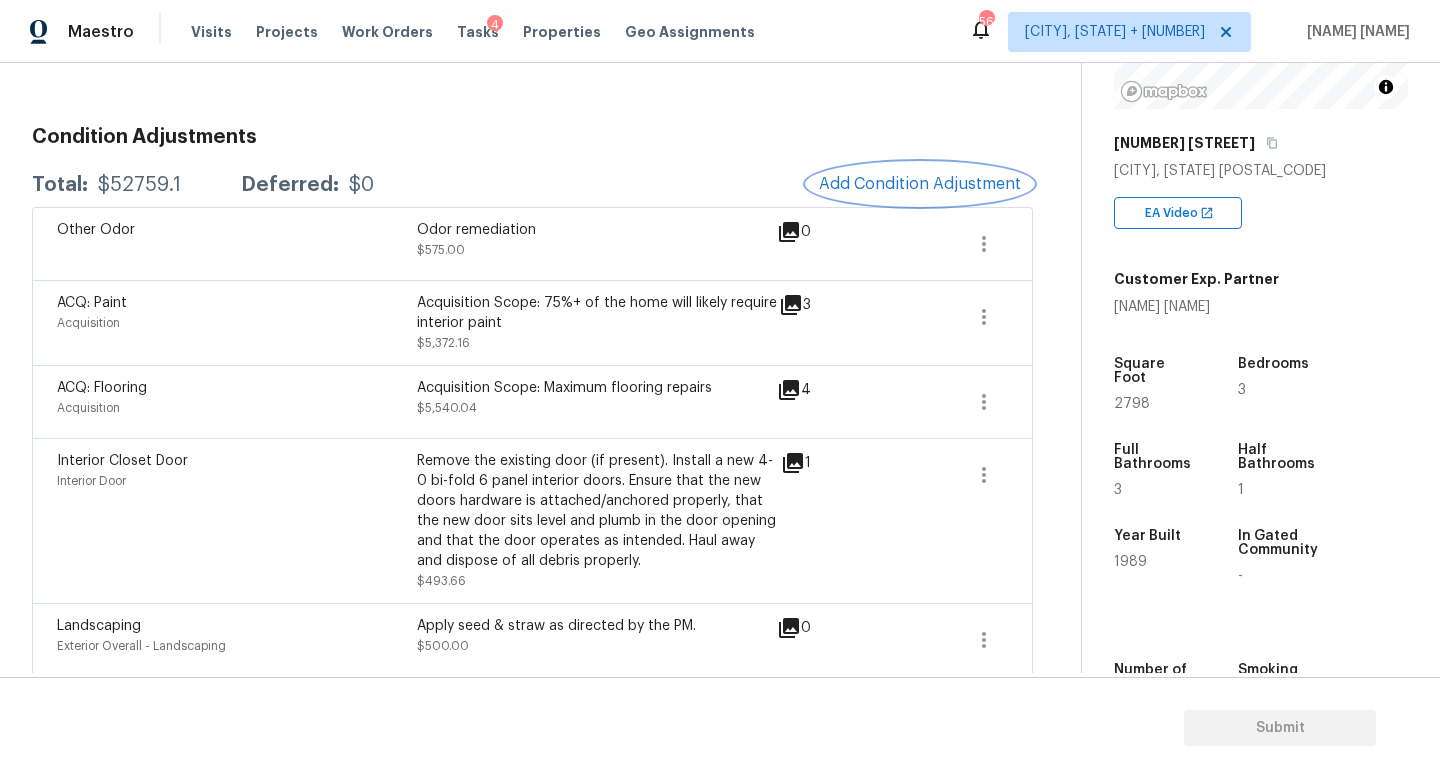 click on "Add Condition Adjustment" at bounding box center (920, 184) 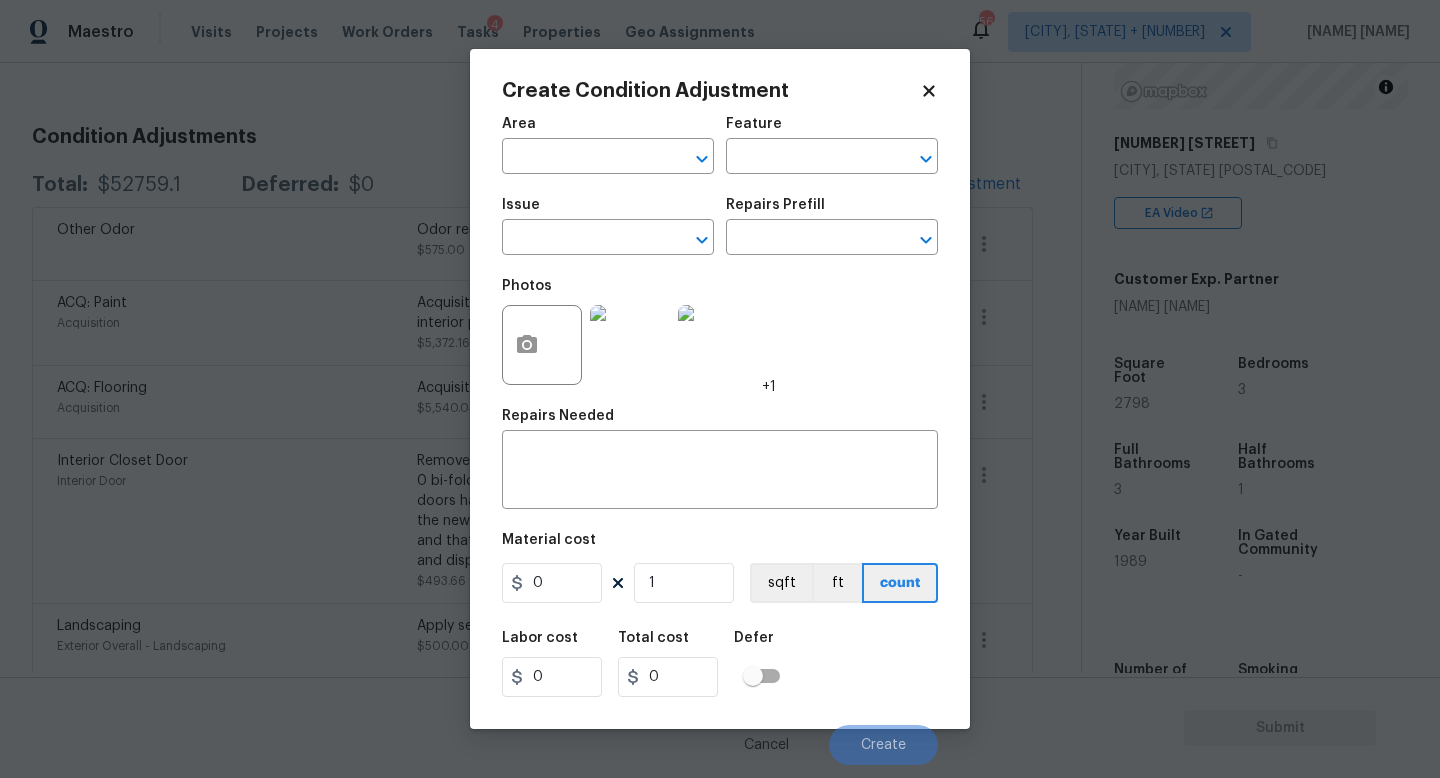 click on "Maestro Visits Projects Work Orders Tasks 4 Properties Geo Assignments 560 Knoxville, TN + 60 Jishnu Manoj Back to tasks Condition Scoping - Interior Tue, Aug 05 2025 by 9:00 am   3 Hours Overdue Jishnu Manoj In-progress Questions Condition Adjustments Details & Inputs Notes Photos Condition Adjustments Total:  $52759.1 Deferred:  $0 Add Condition Adjustment Other Odor Odor remediation  $575.00   0 ACQ: Paint Acquisition Acquisition Scope: 75%+ of the home will likely require interior paint $5,372.16   3 ACQ: Flooring Acquisition Acquisition Scope: Maximum flooring repairs $5,540.04   4 Interior Closet Door Interior Door Remove the existing door (if present). Install a new 4-0 bi-fold 6 panel interior doors. Ensure that the new doors hardware is attached/anchored properly, that the new door sits level and plumb in the door opening and that the door operates as intended. Haul away and dispose of all debris properly. $493.66   1 Landscaping Exterior Overall - Landscaping $500.00   0 Exterior Garage Door   1   1" at bounding box center (720, 389) 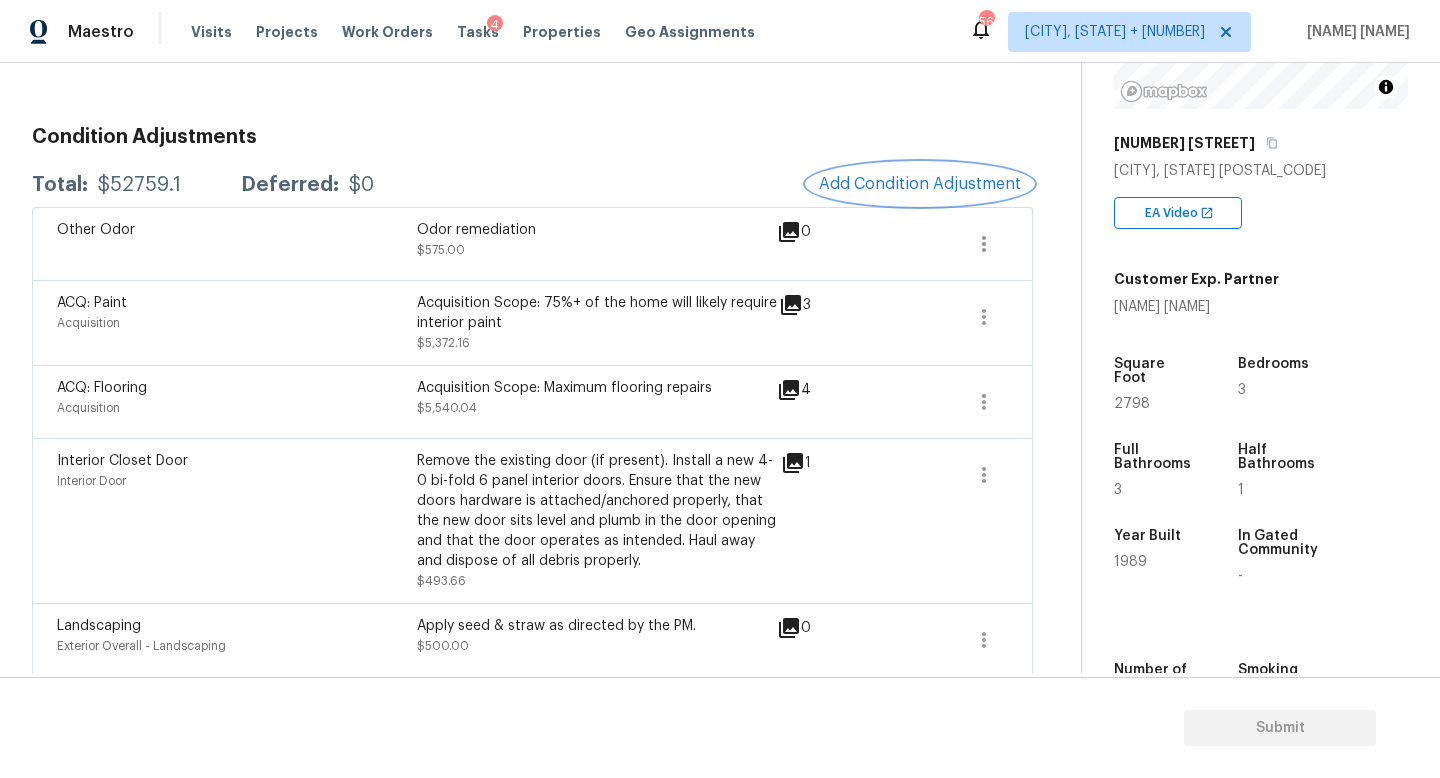 type 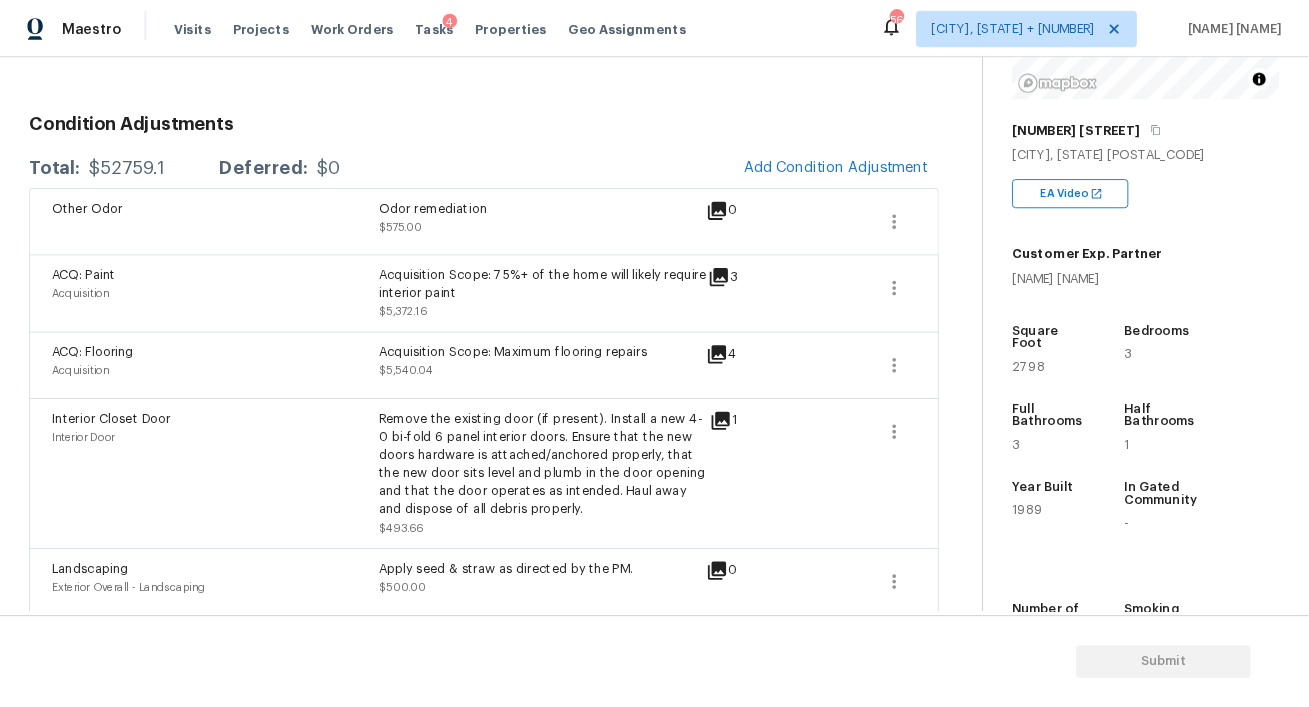 scroll, scrollTop: 240, scrollLeft: 0, axis: vertical 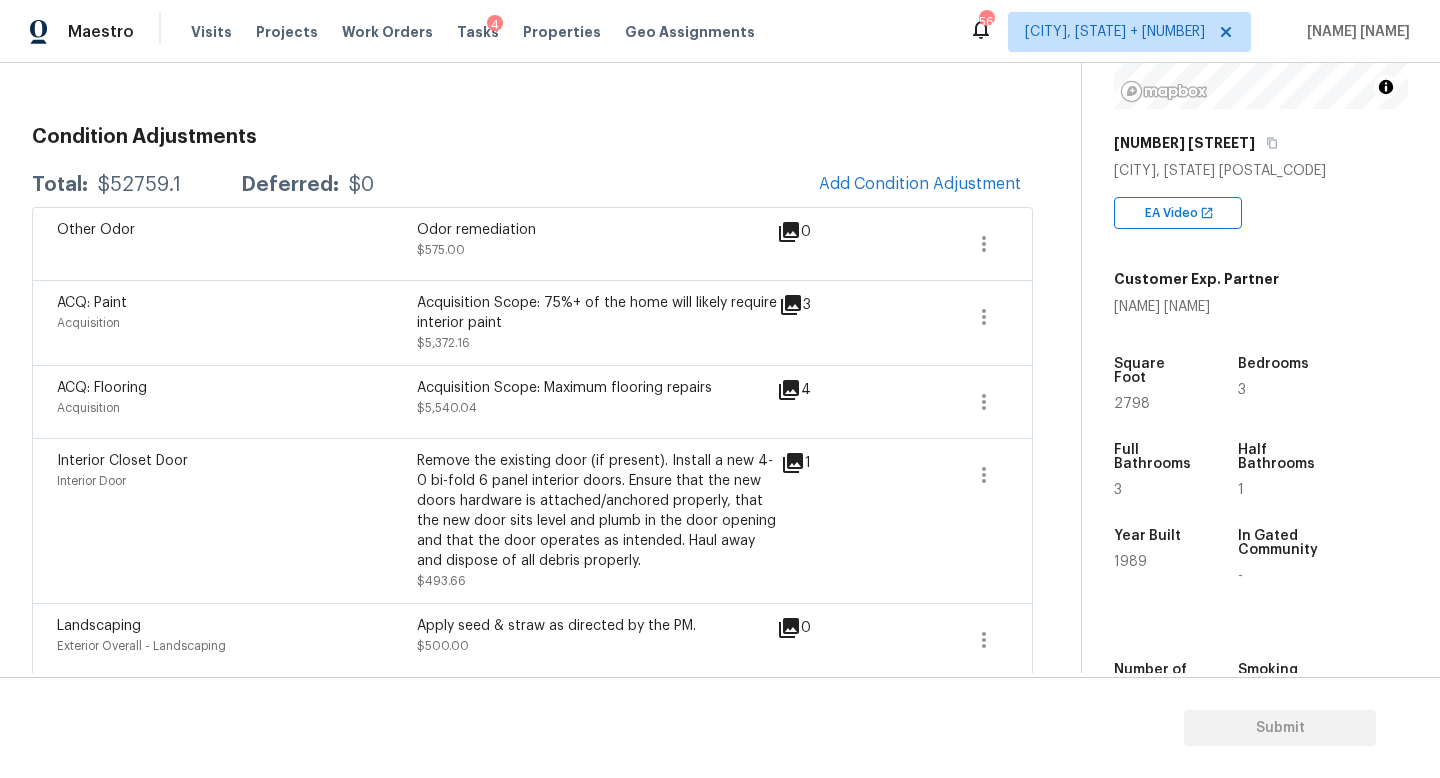 click on "Condition Adjustments" at bounding box center [532, 137] 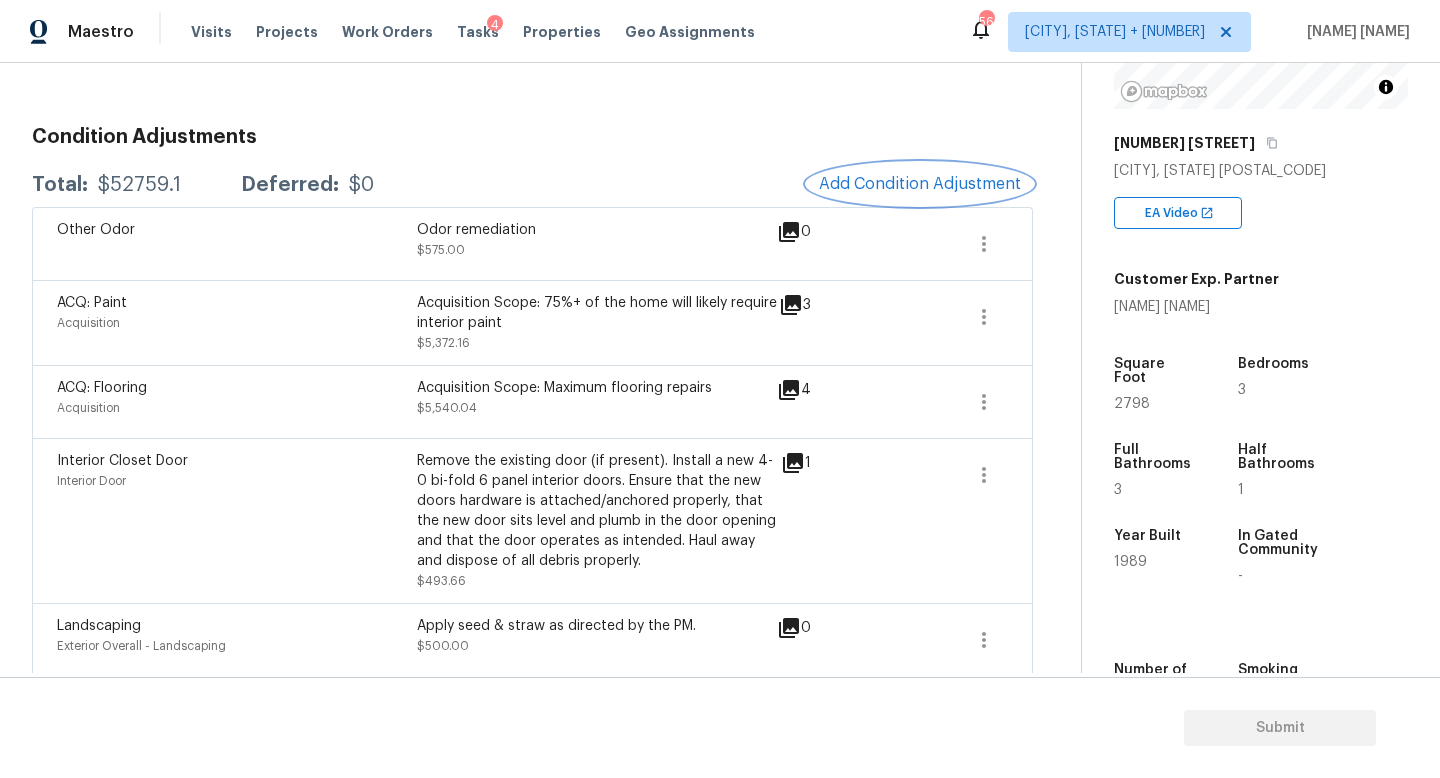 click on "Add Condition Adjustment" at bounding box center (920, 184) 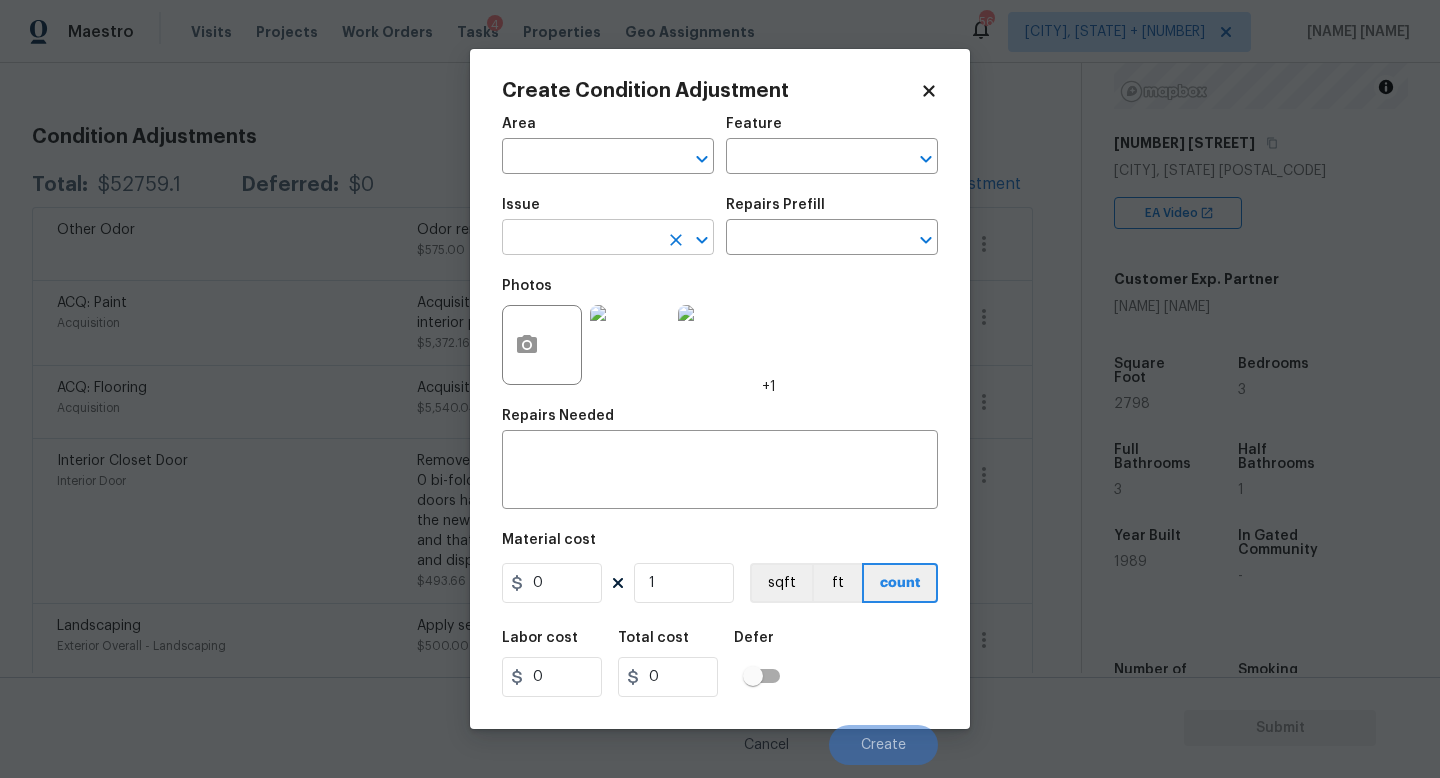 click at bounding box center [580, 239] 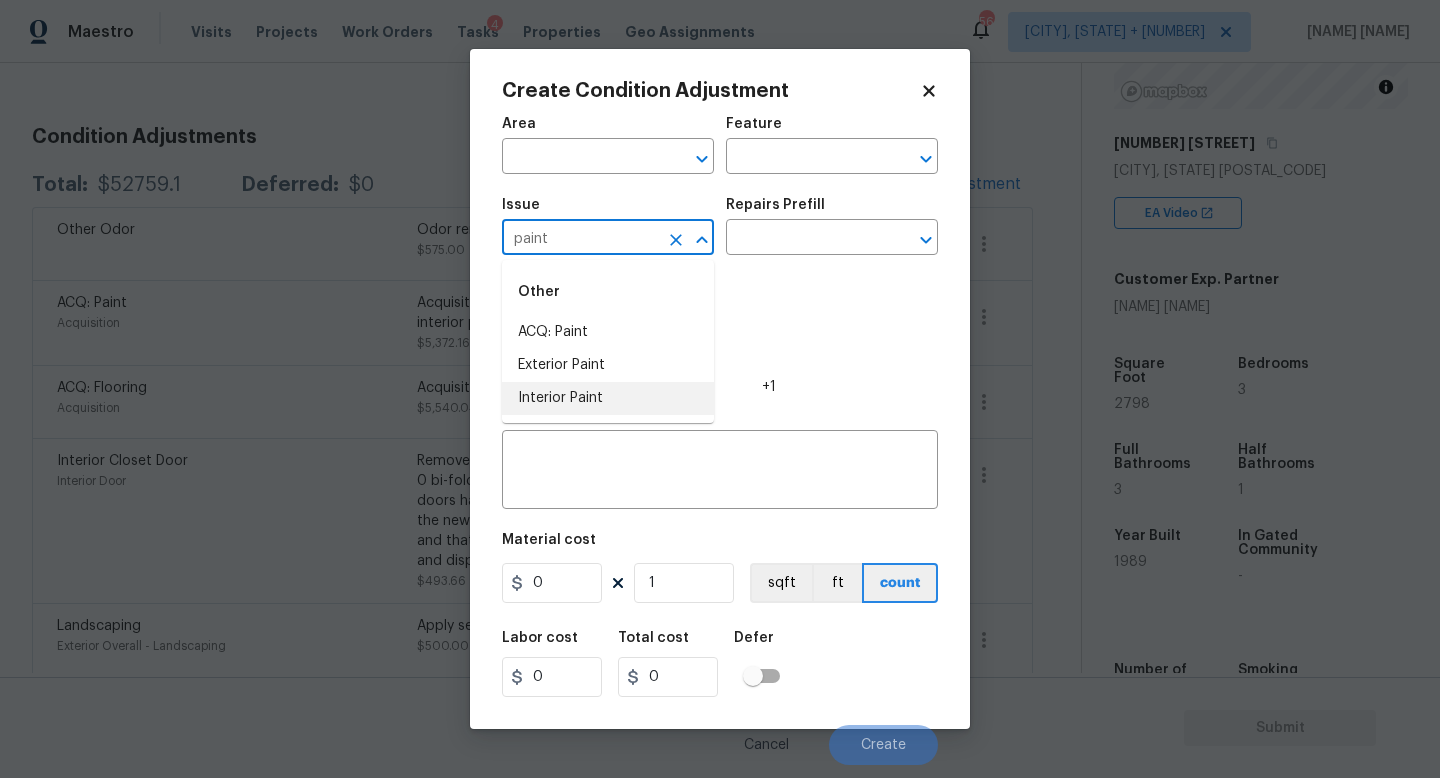 click on "Interior Paint" at bounding box center [608, 398] 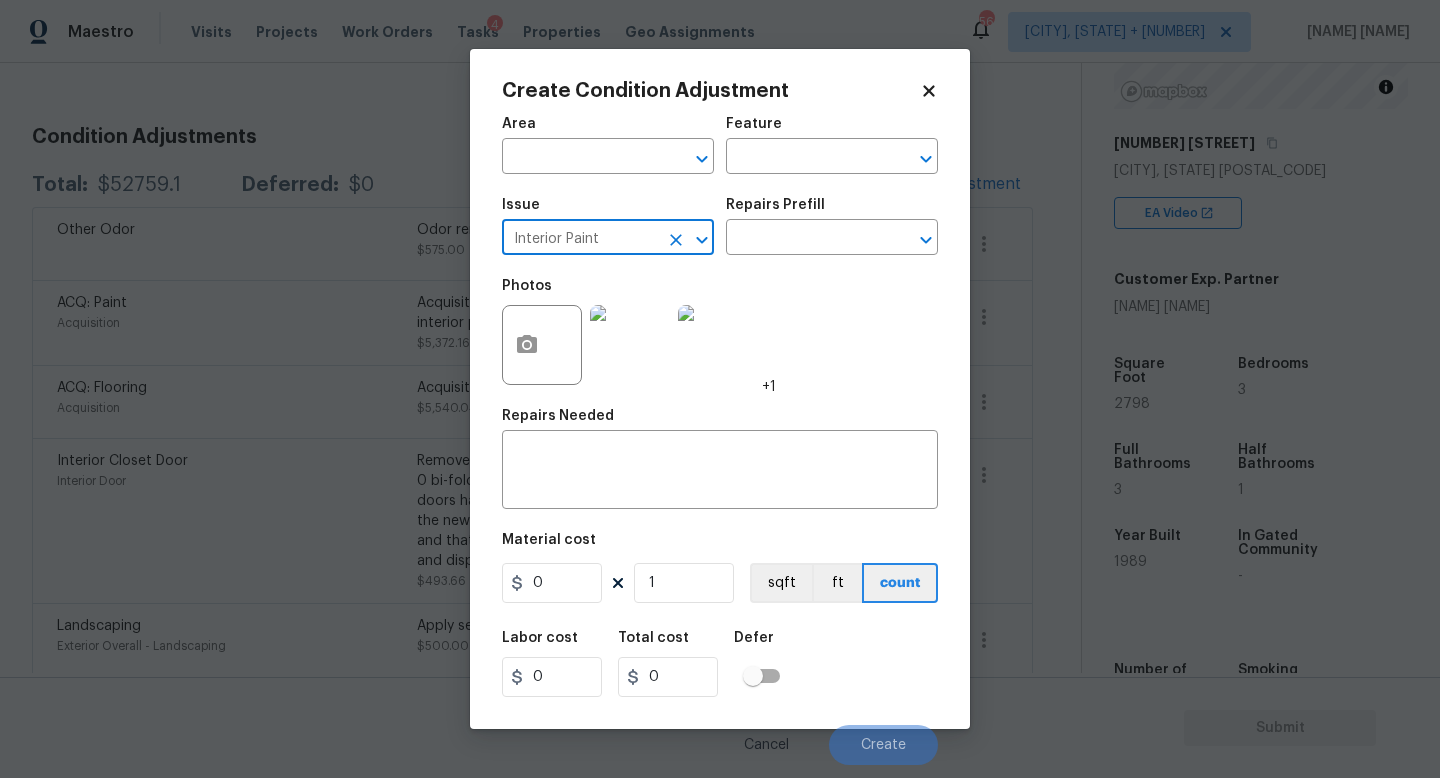 type on "Interior Paint" 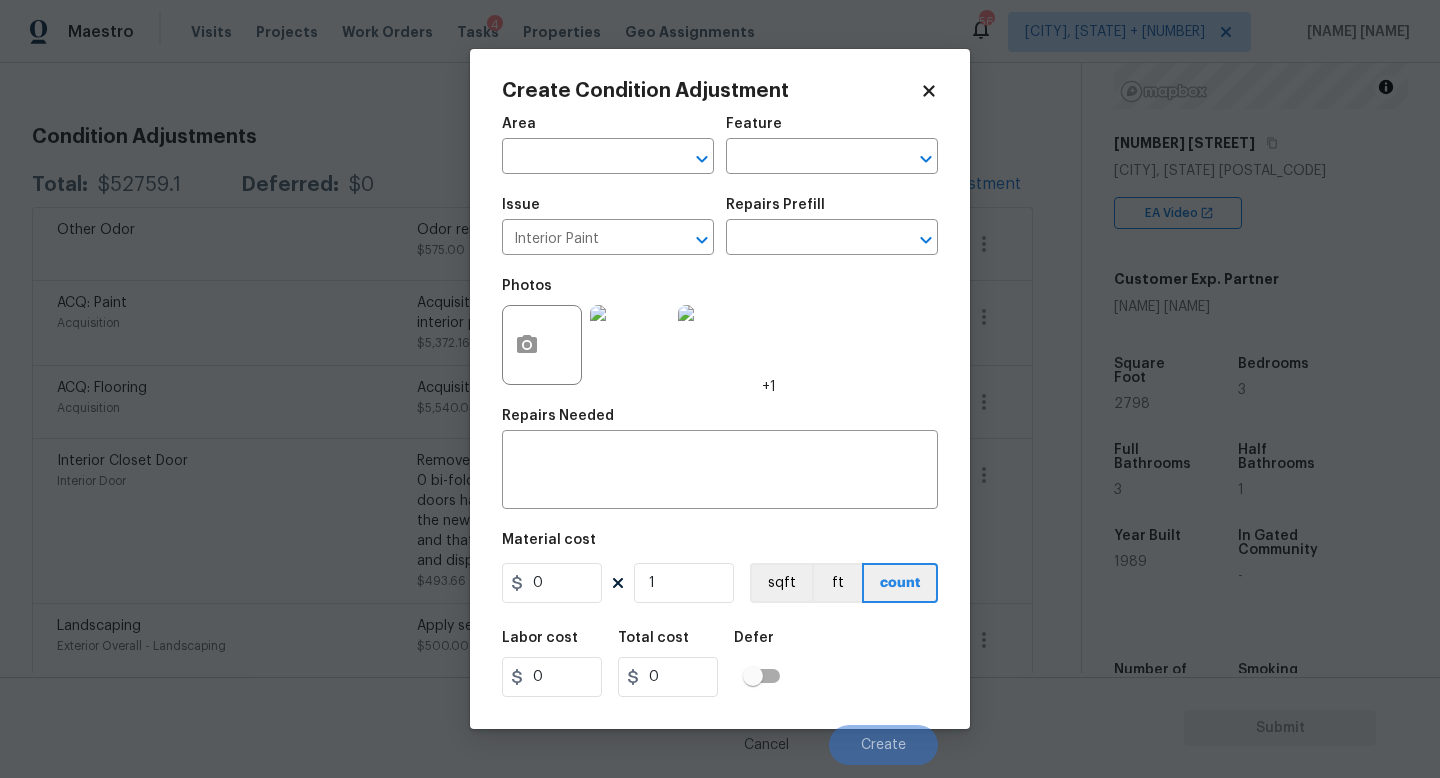 click on "Repairs Prefill" at bounding box center (832, 211) 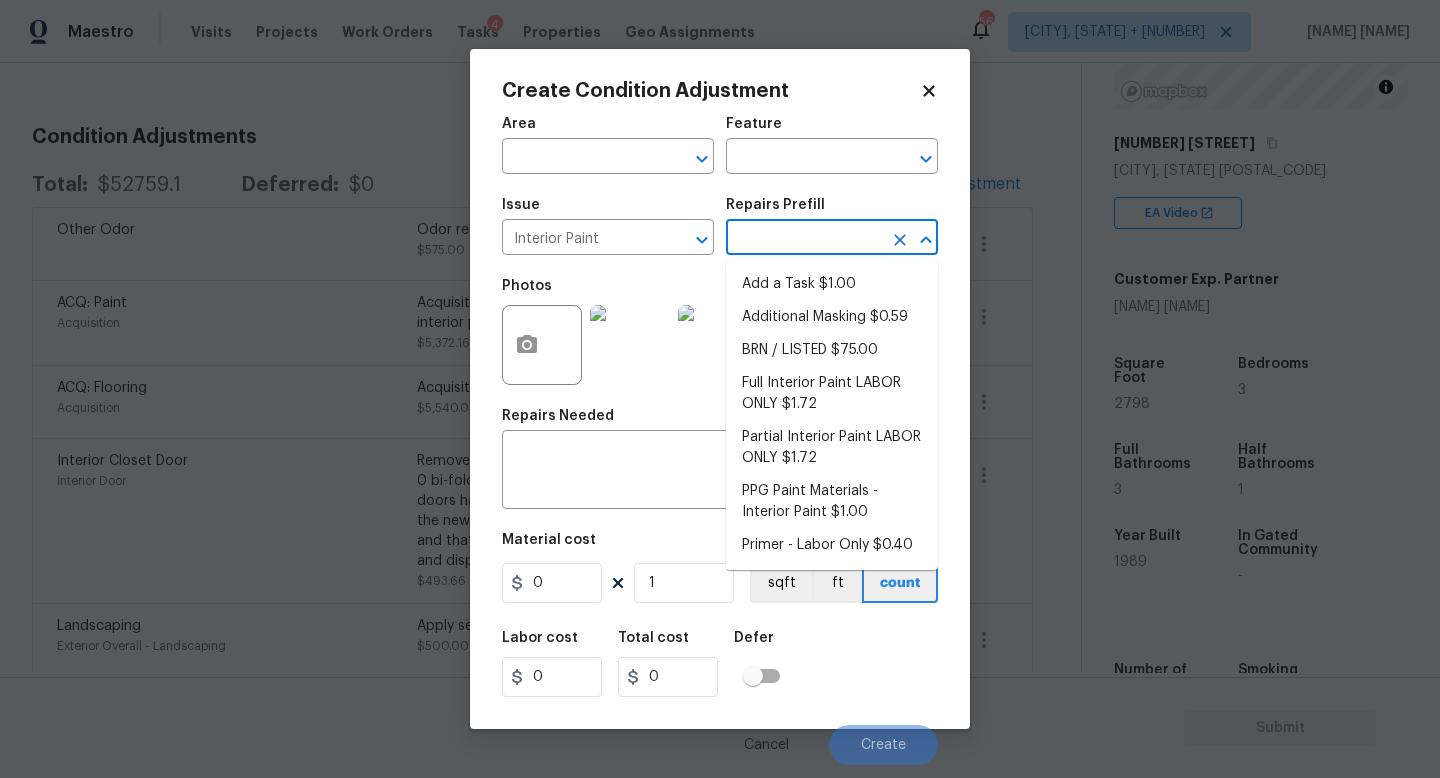 click at bounding box center (804, 239) 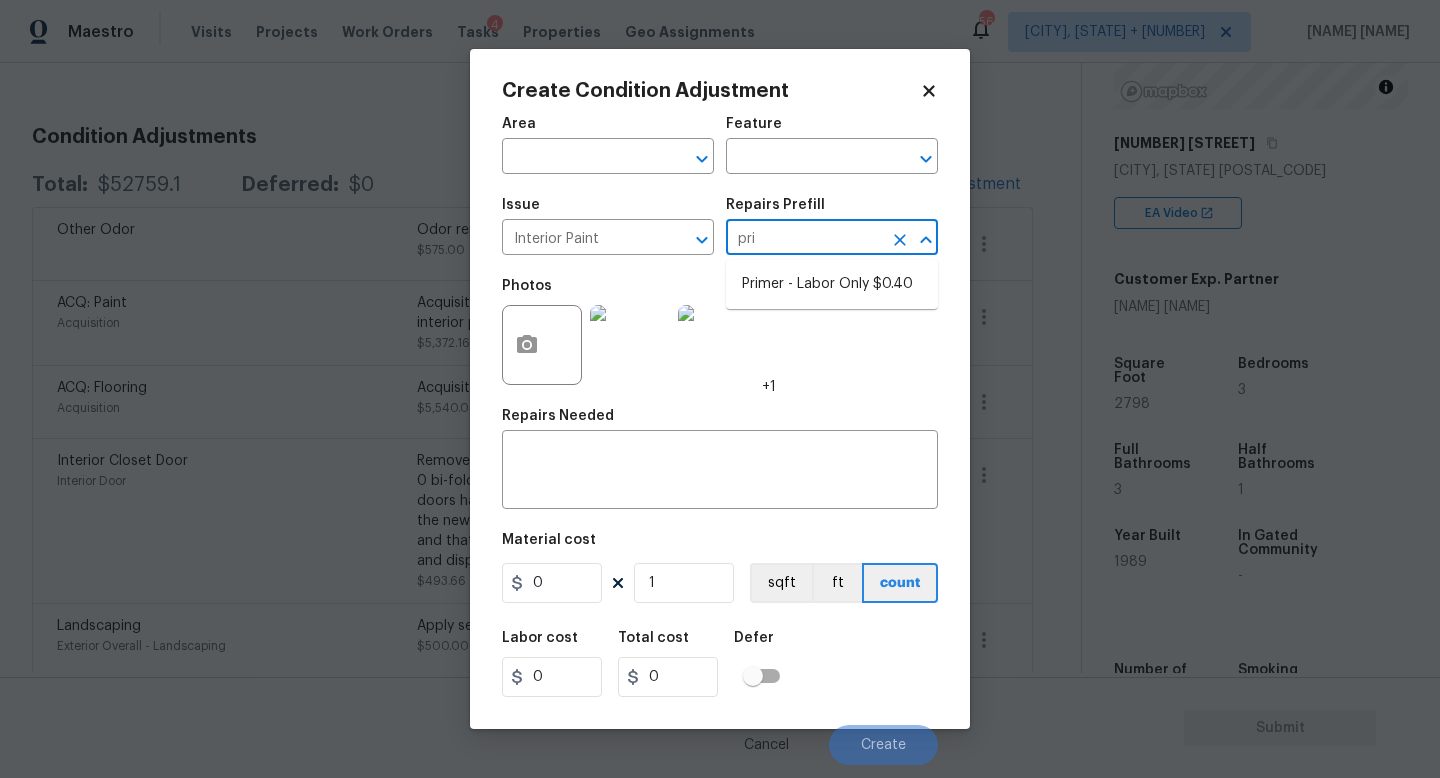 type on "prim" 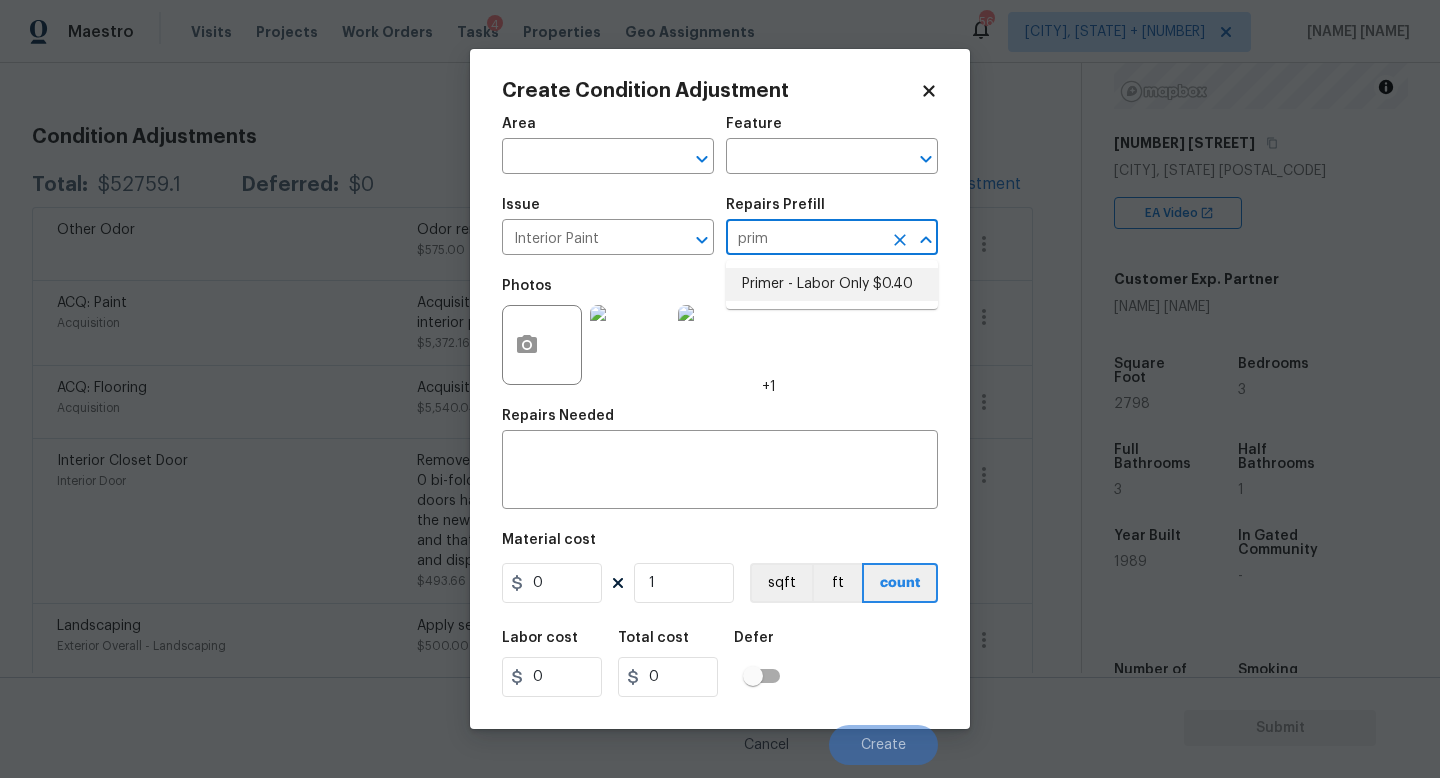 click on "Primer - Labor Only $0.40" at bounding box center [832, 284] 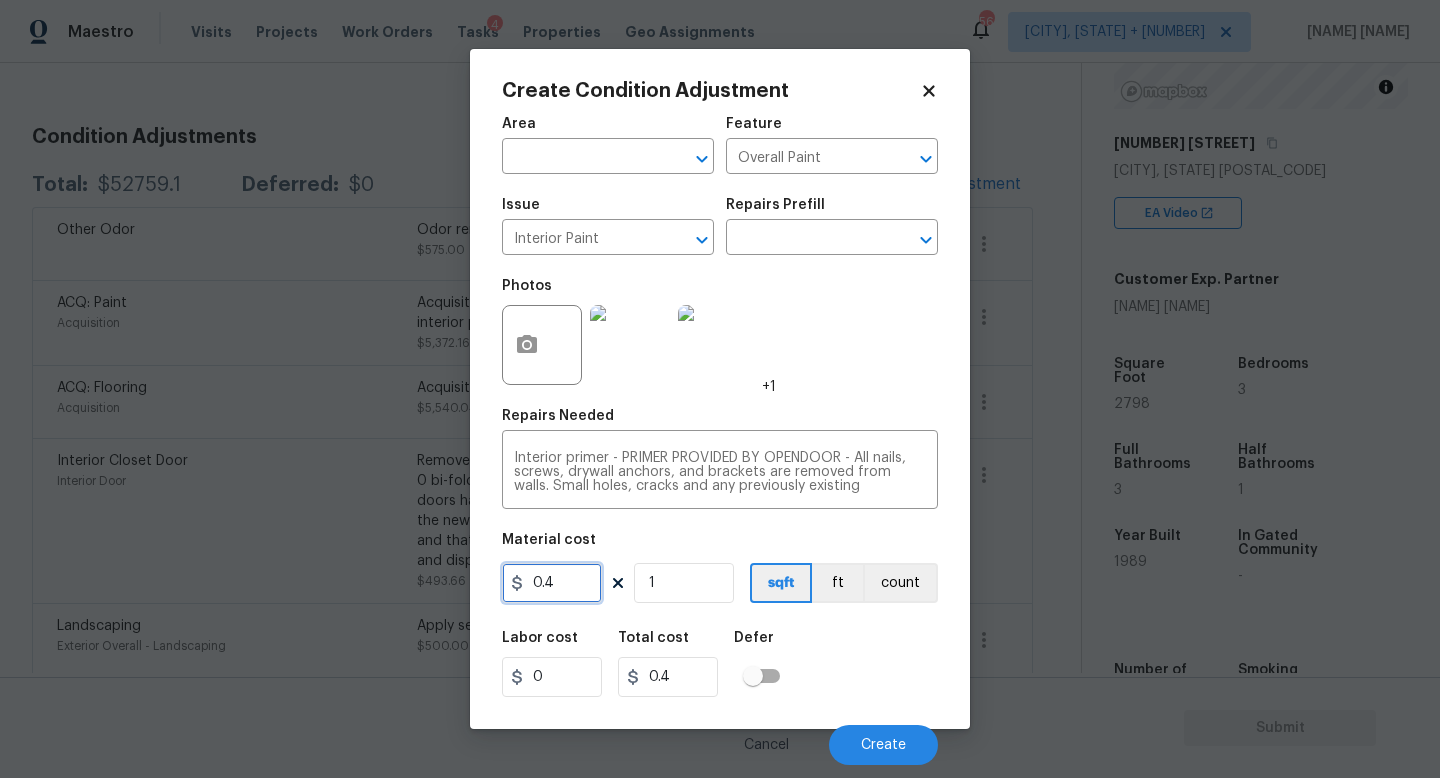 drag, startPoint x: 599, startPoint y: 592, endPoint x: 386, endPoint y: 573, distance: 213.84573 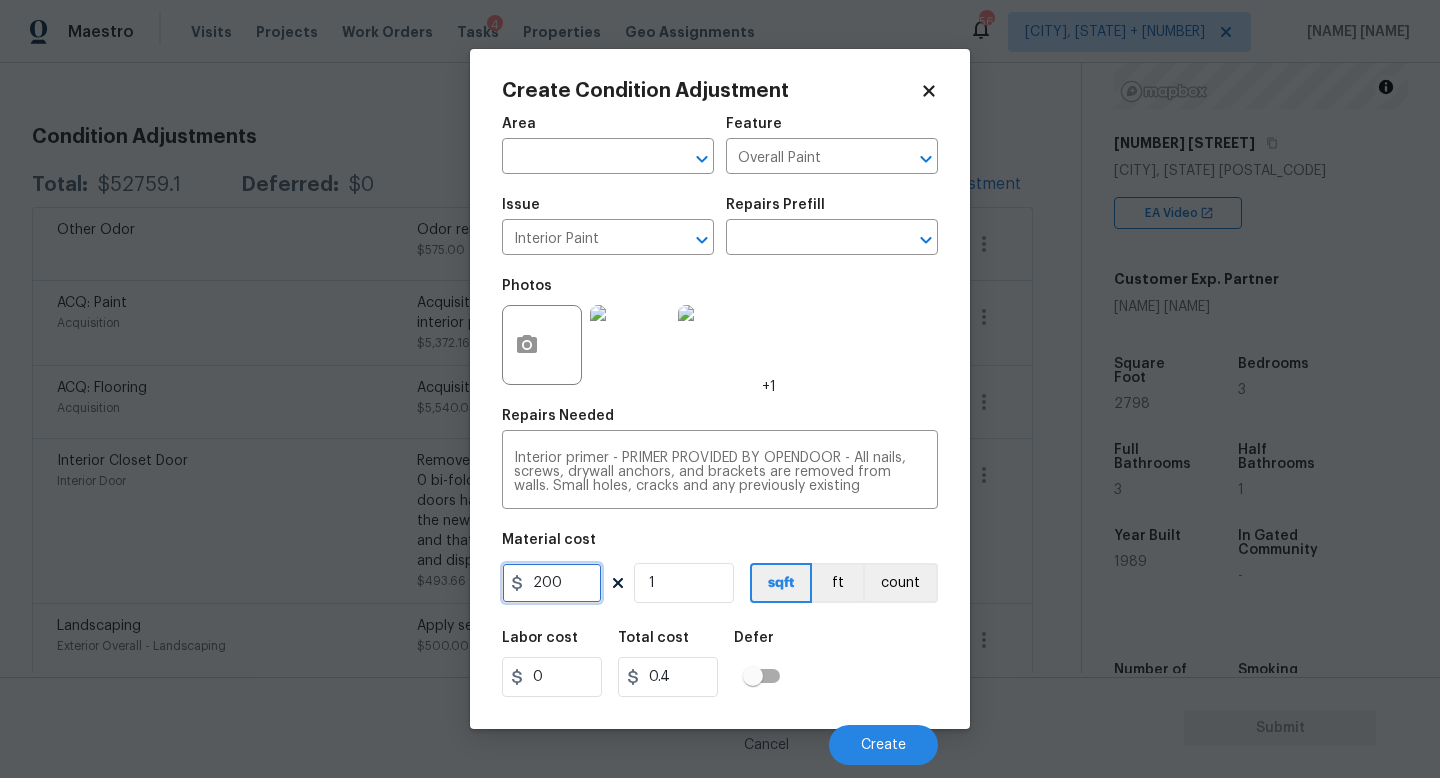 type on "200" 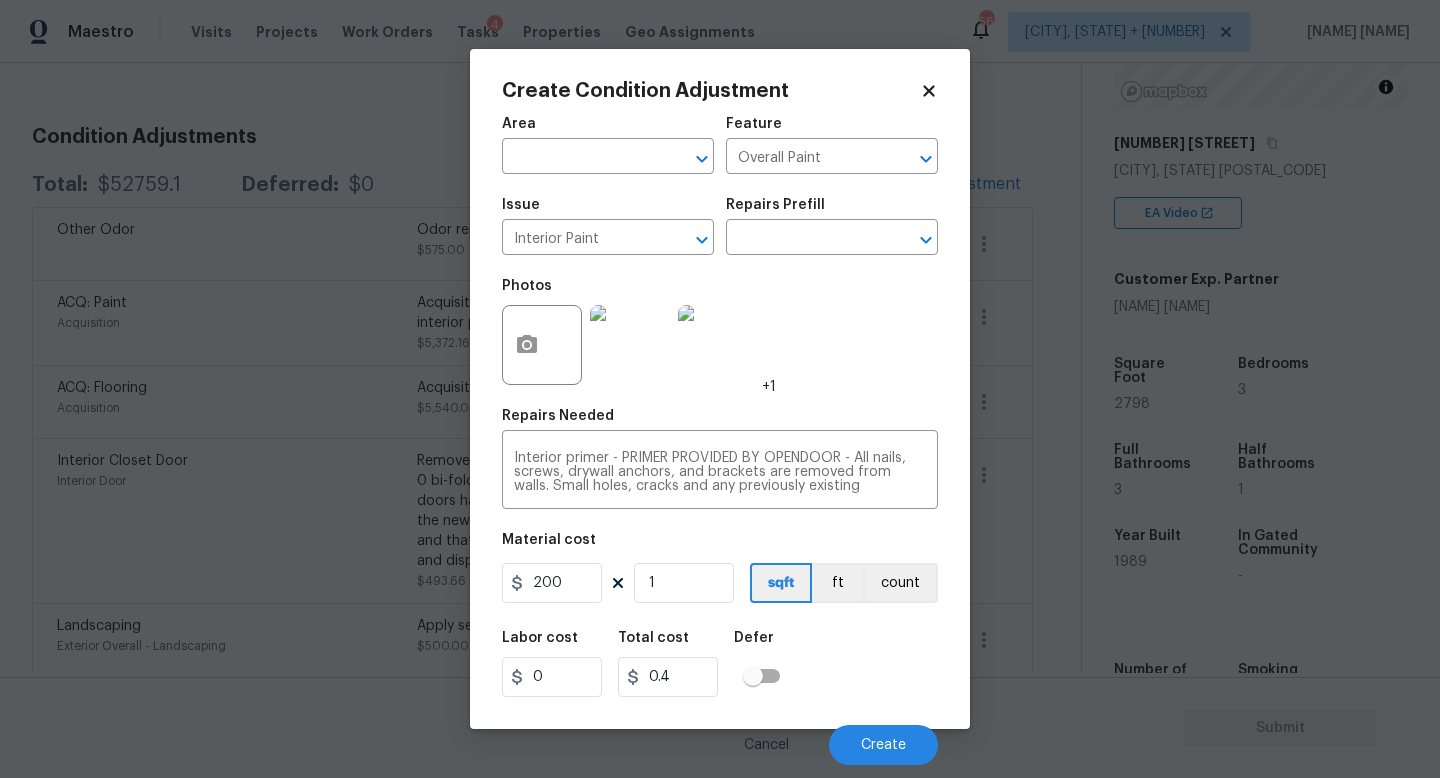 type on "200" 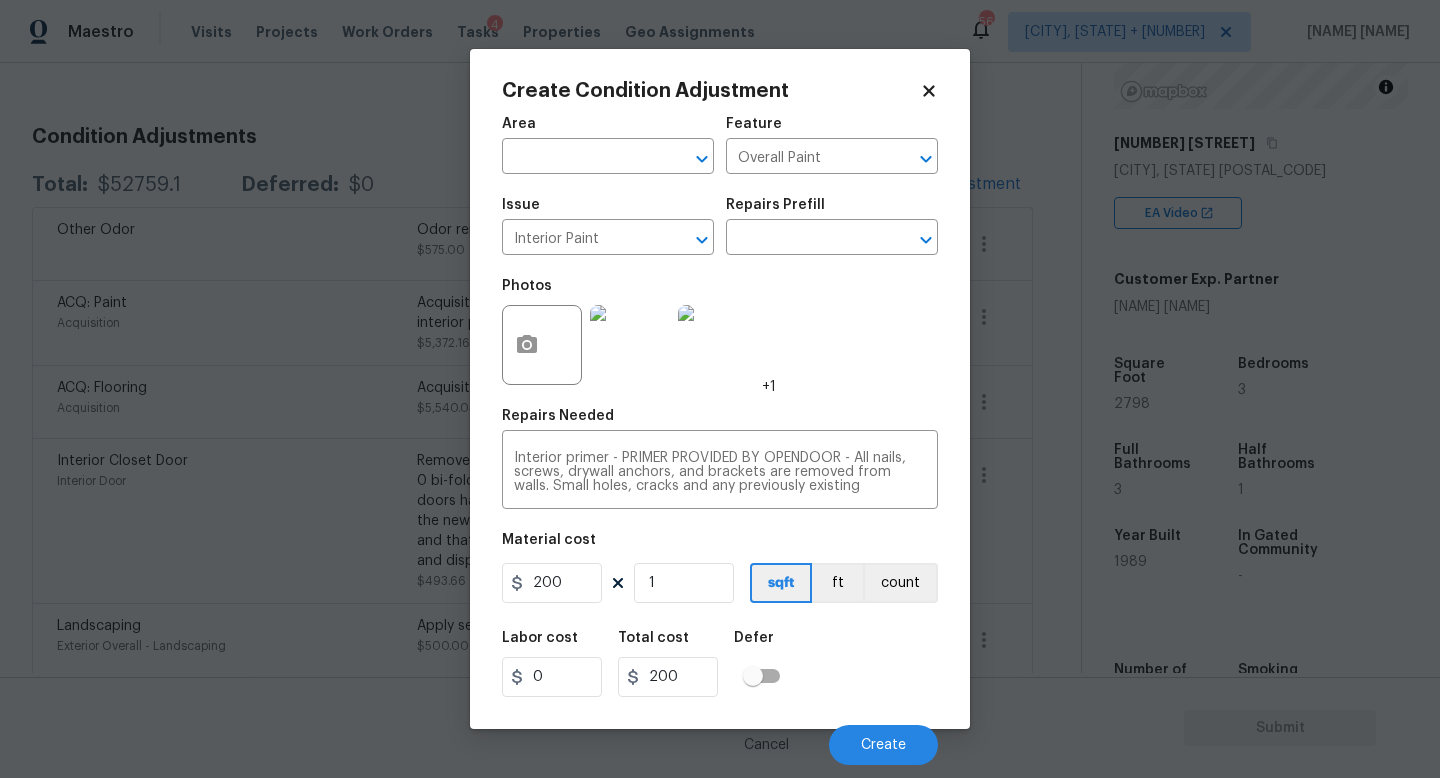 click on "Labor cost 0 Total cost 200 Defer" at bounding box center (720, 664) 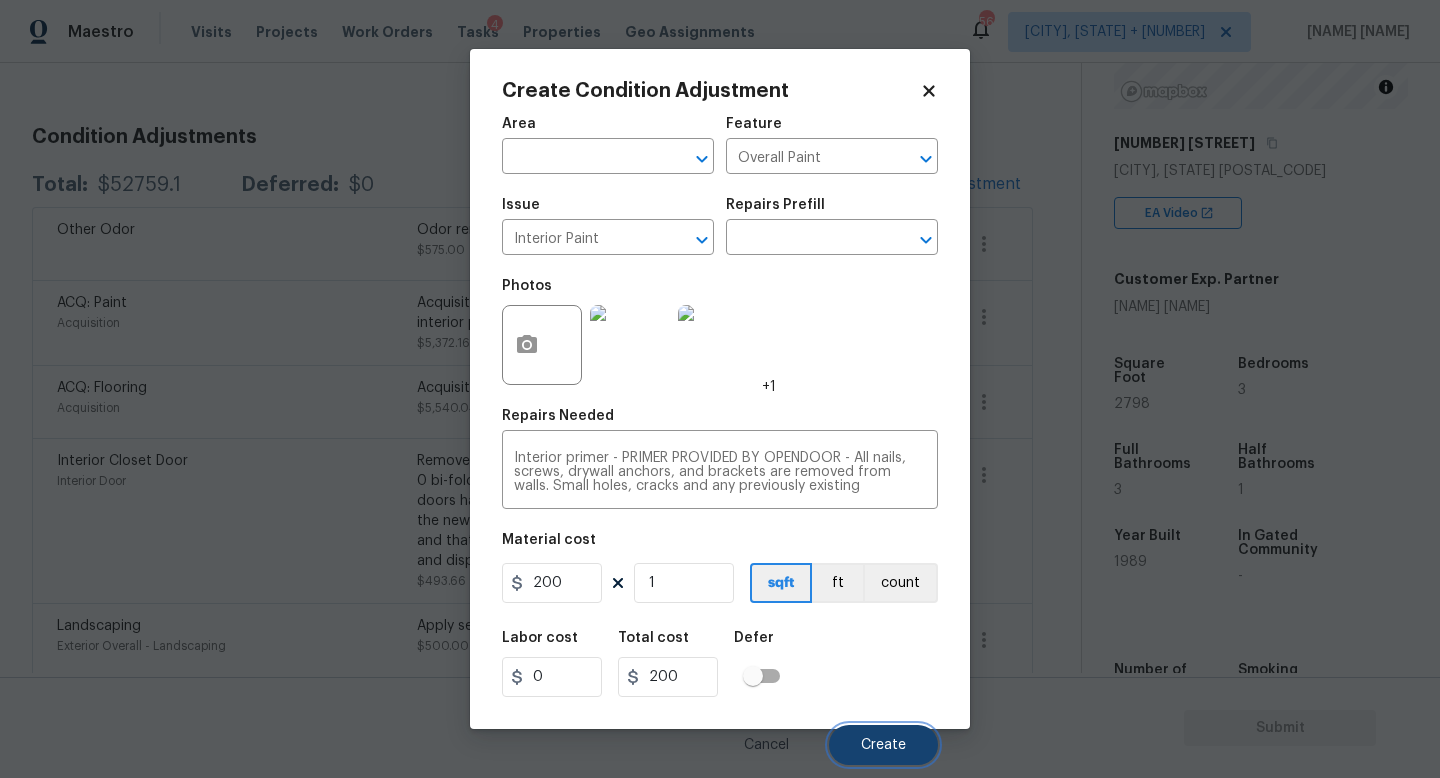 click on "Create" at bounding box center [883, 745] 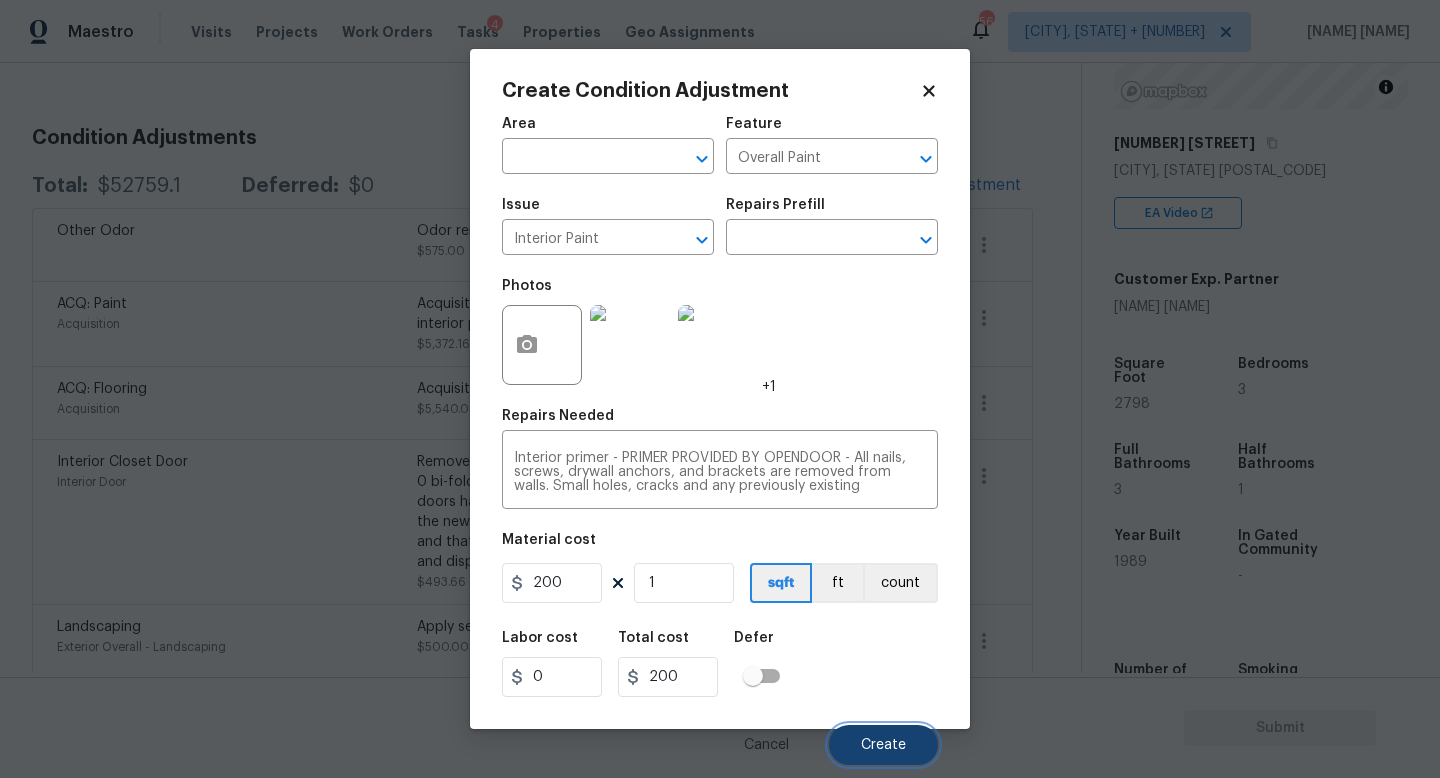 scroll, scrollTop: 240, scrollLeft: 0, axis: vertical 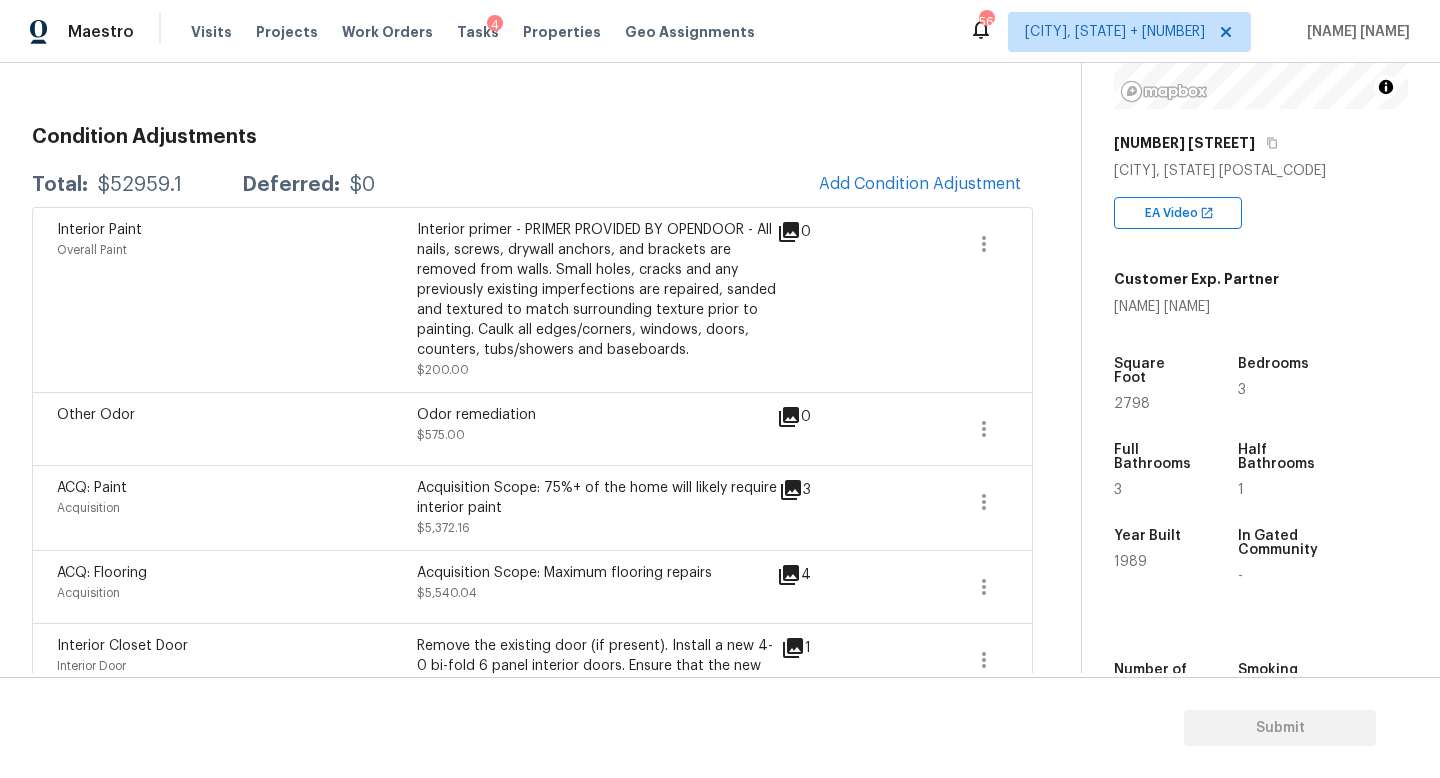click on "$52959.1" at bounding box center (140, 185) 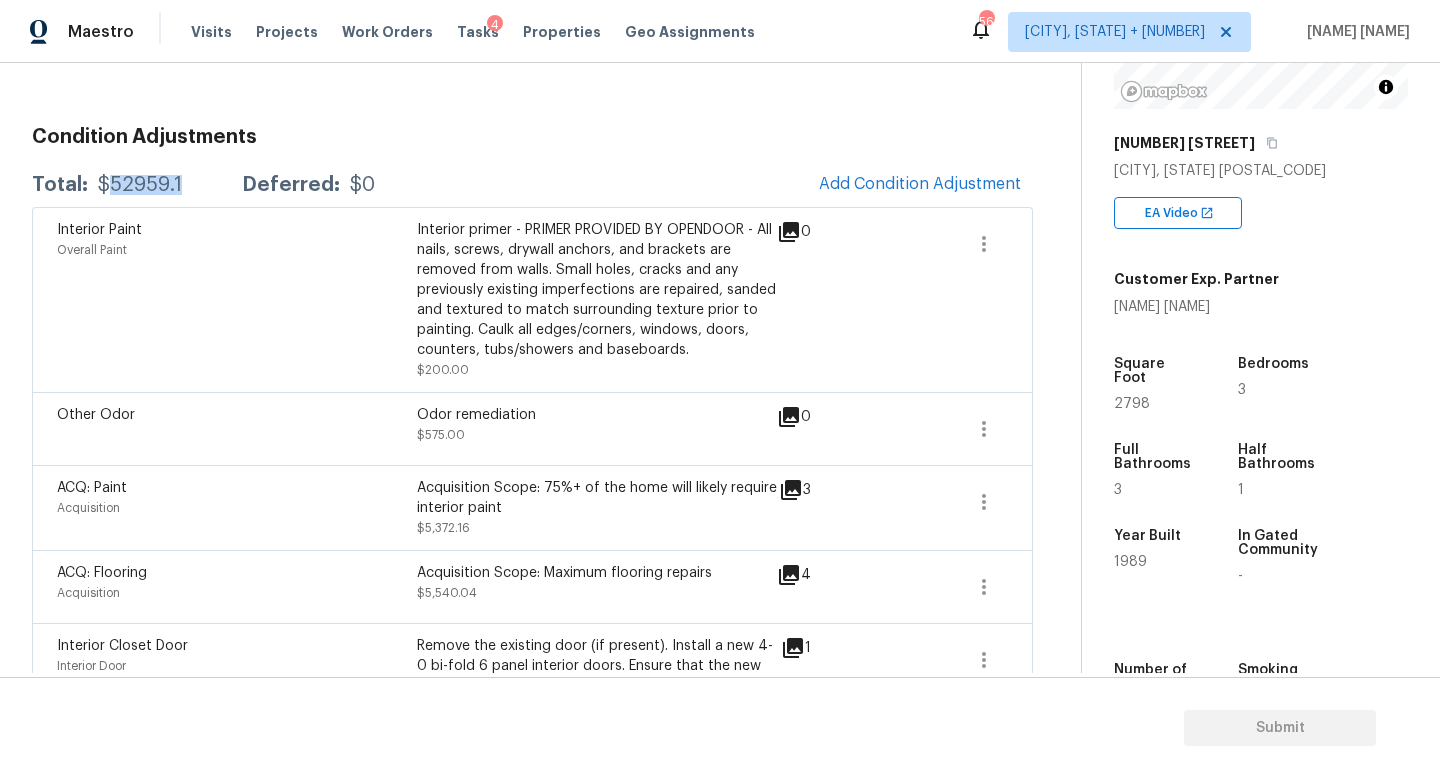 click on "$52959.1" at bounding box center (140, 185) 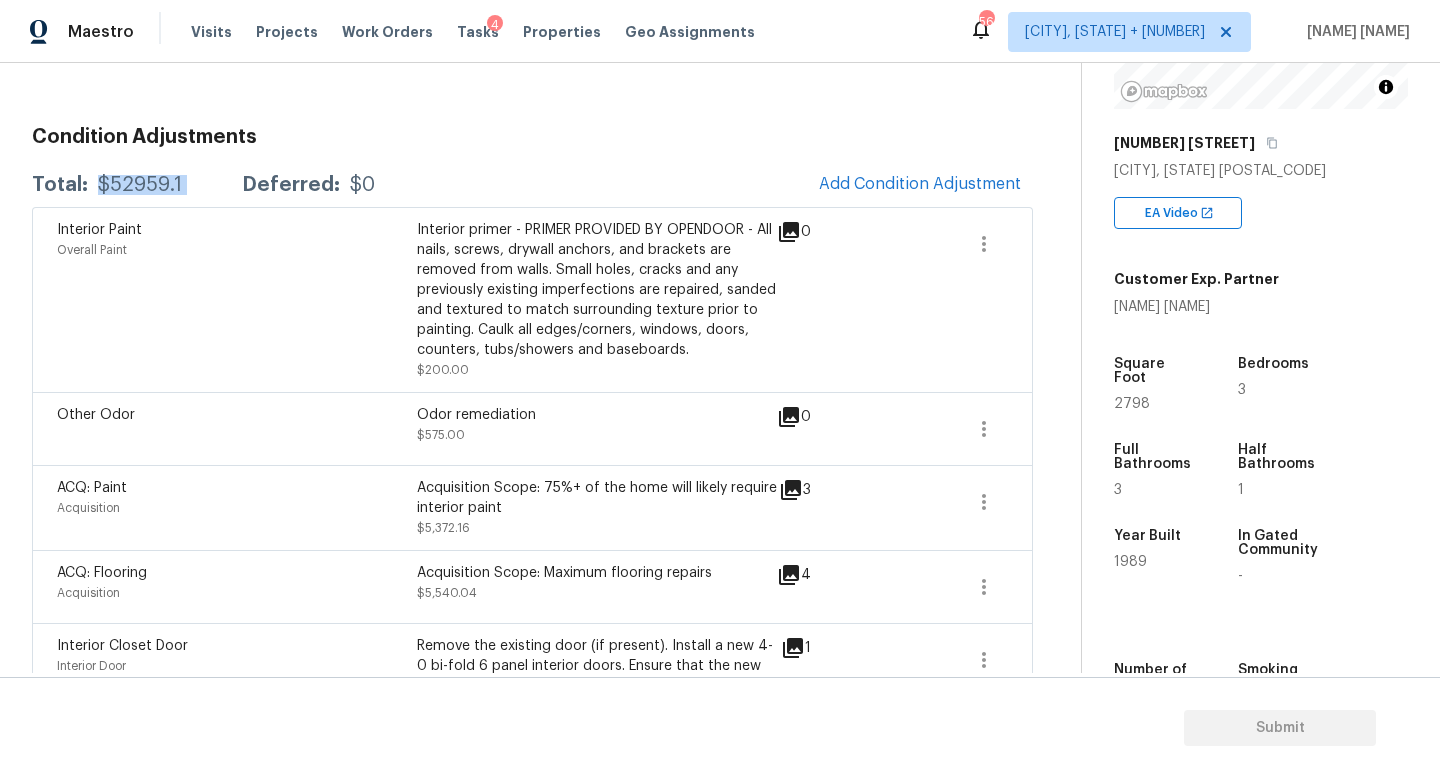 copy on "$52959.1" 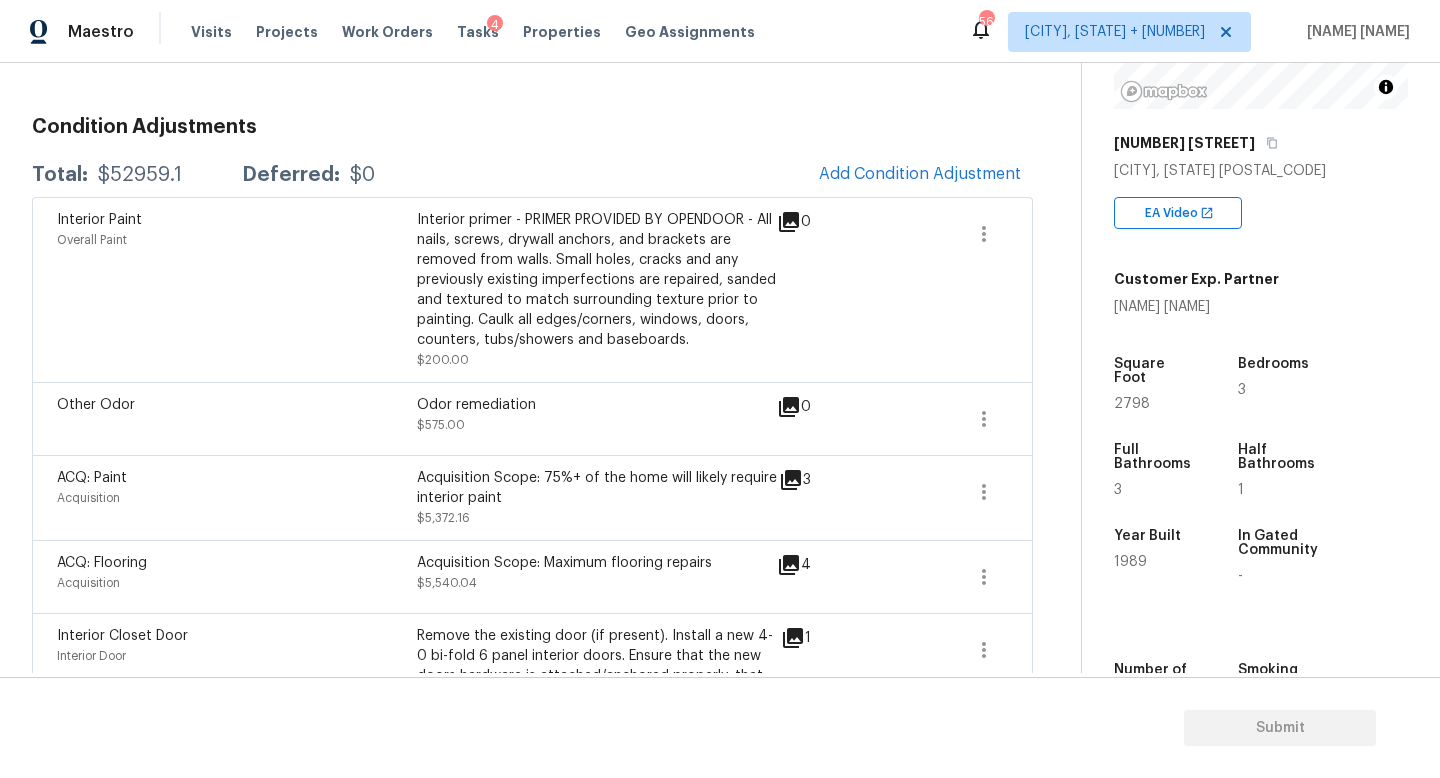 scroll, scrollTop: 253, scrollLeft: 0, axis: vertical 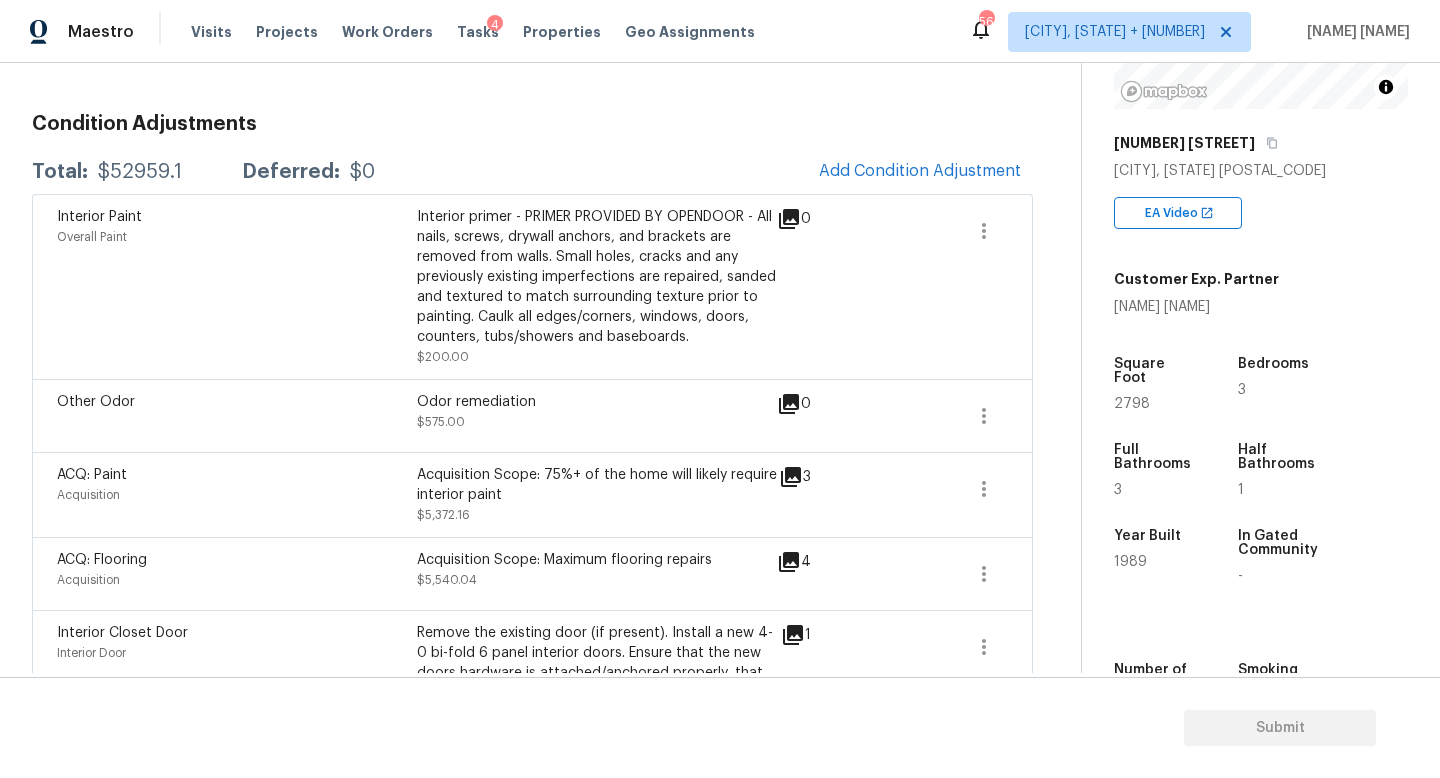 click on "Interior Paint Overall Paint" at bounding box center [237, 287] 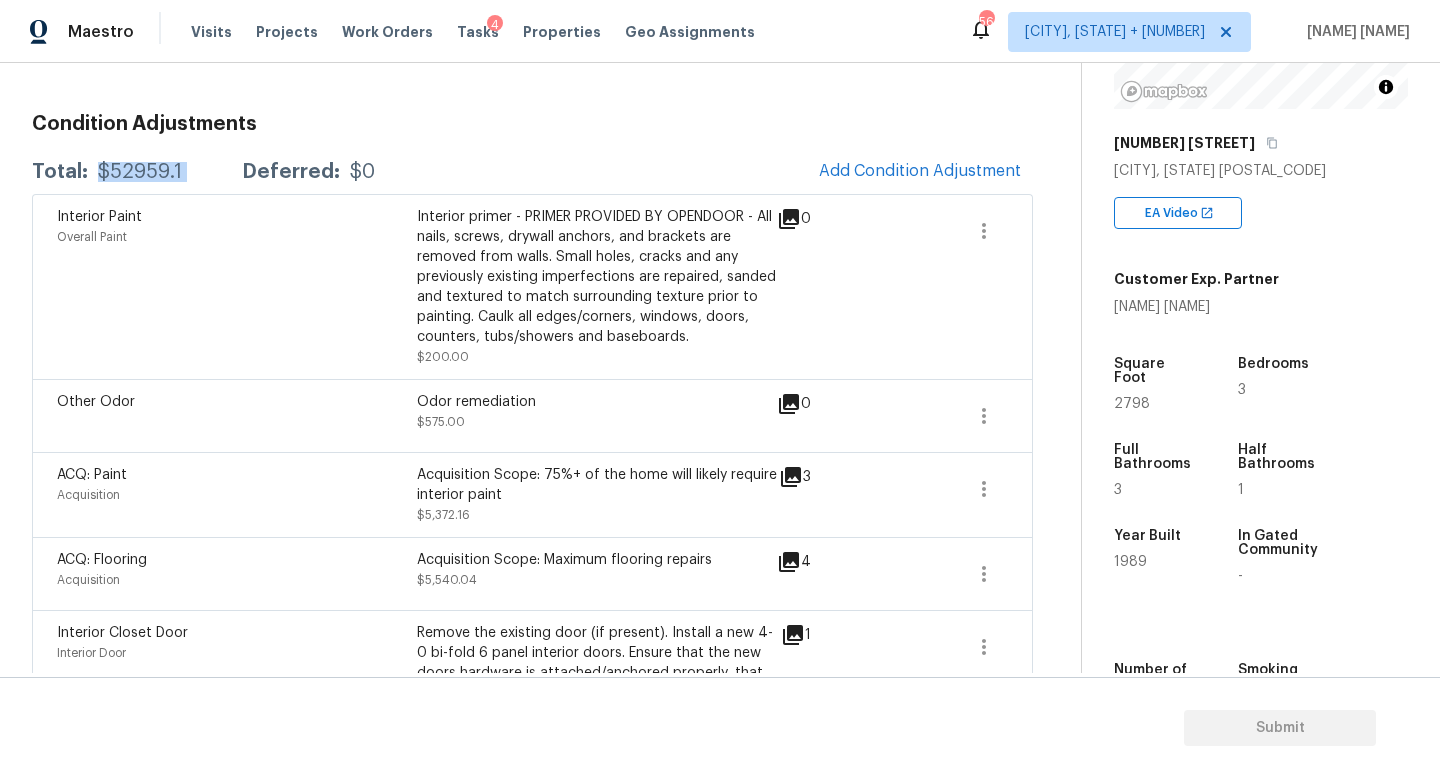 click on "Total:  $52959.1 Deferred:  $0 Add Condition Adjustment" at bounding box center (532, 172) 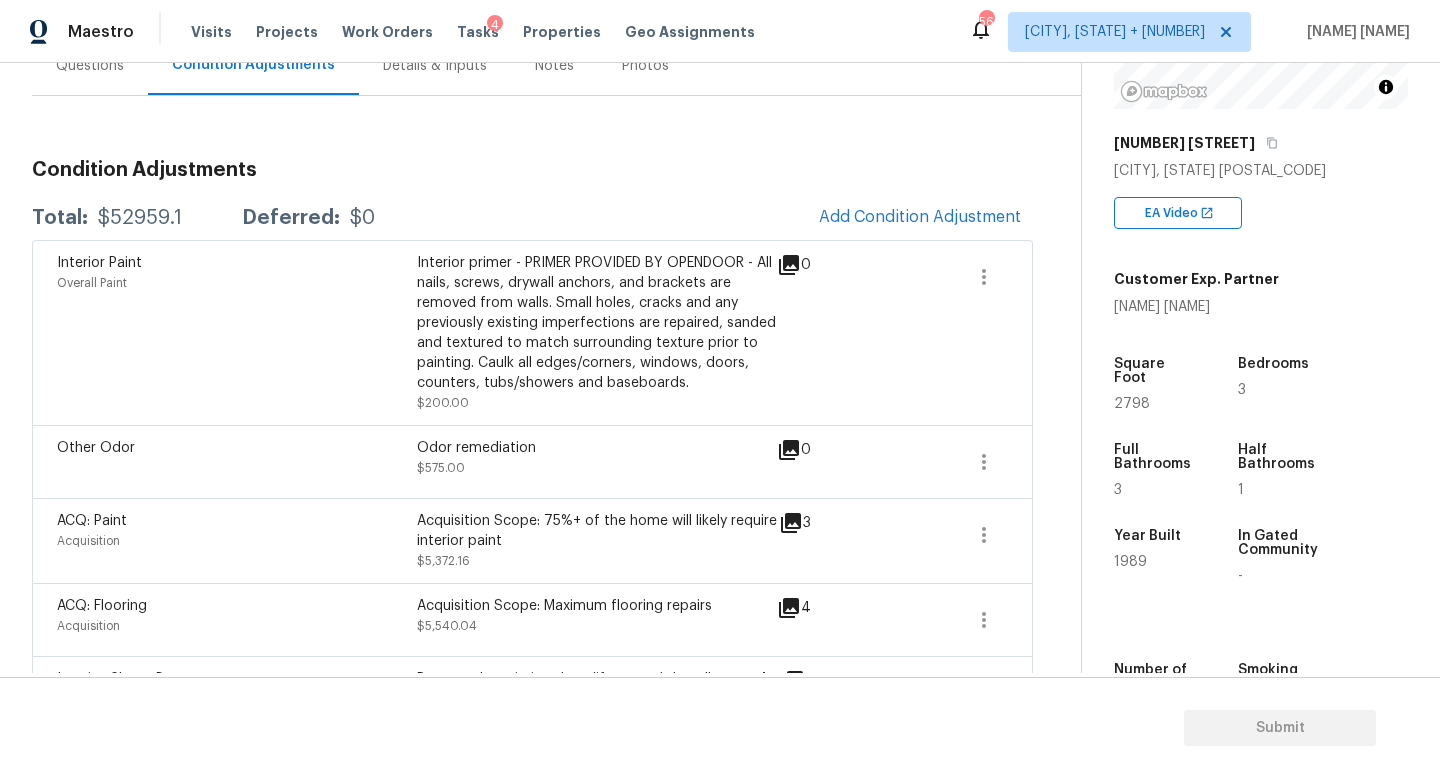 scroll, scrollTop: 209, scrollLeft: 0, axis: vertical 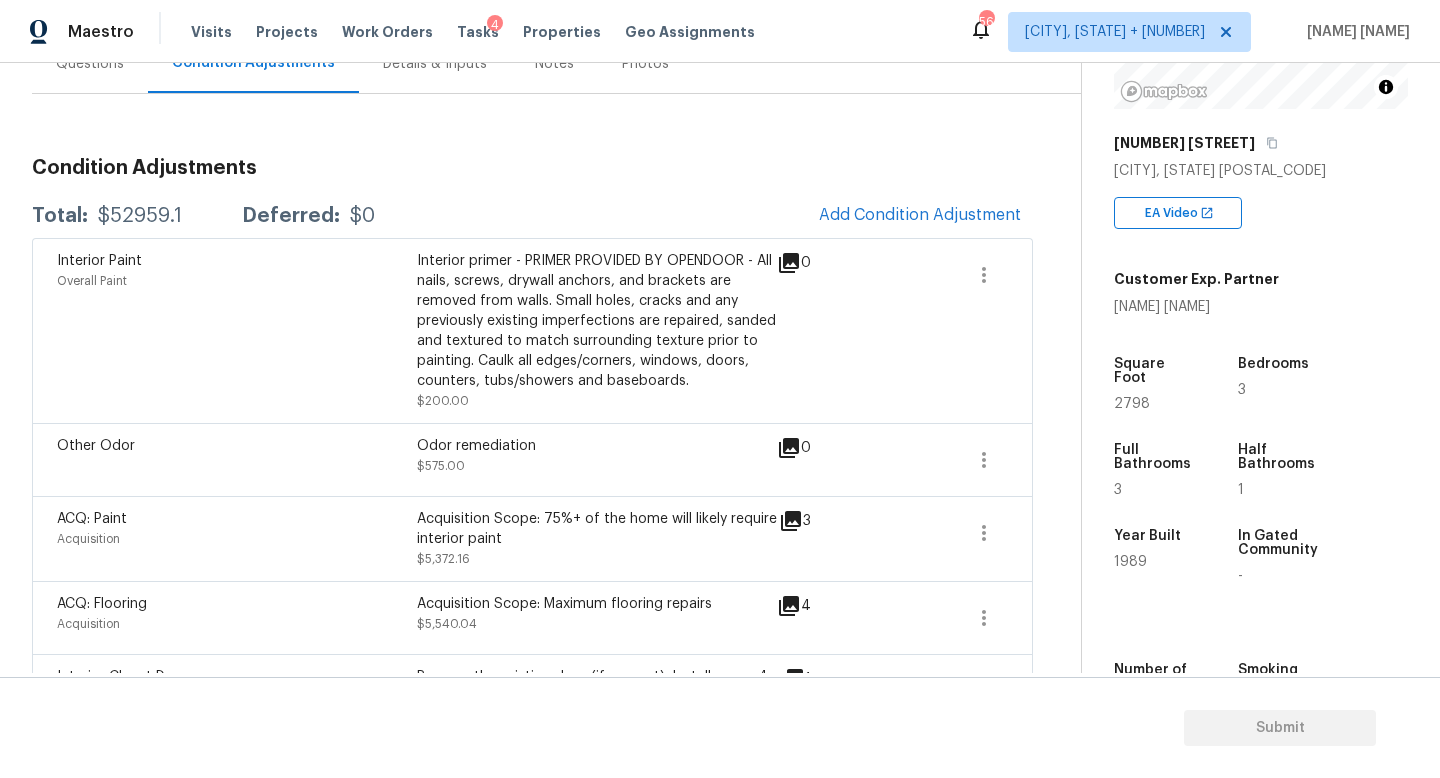 click on "Interior primer - PRIMER PROVIDED BY OPENDOOR - All nails, screws, drywall anchors, and brackets are removed from walls. Small holes, cracks and any previously existing imperfections are repaired, sanded and textured to match surrounding texture prior to painting. Caulk all edges/corners, windows, doors, counters, tubs/showers and baseboards." at bounding box center [597, 321] 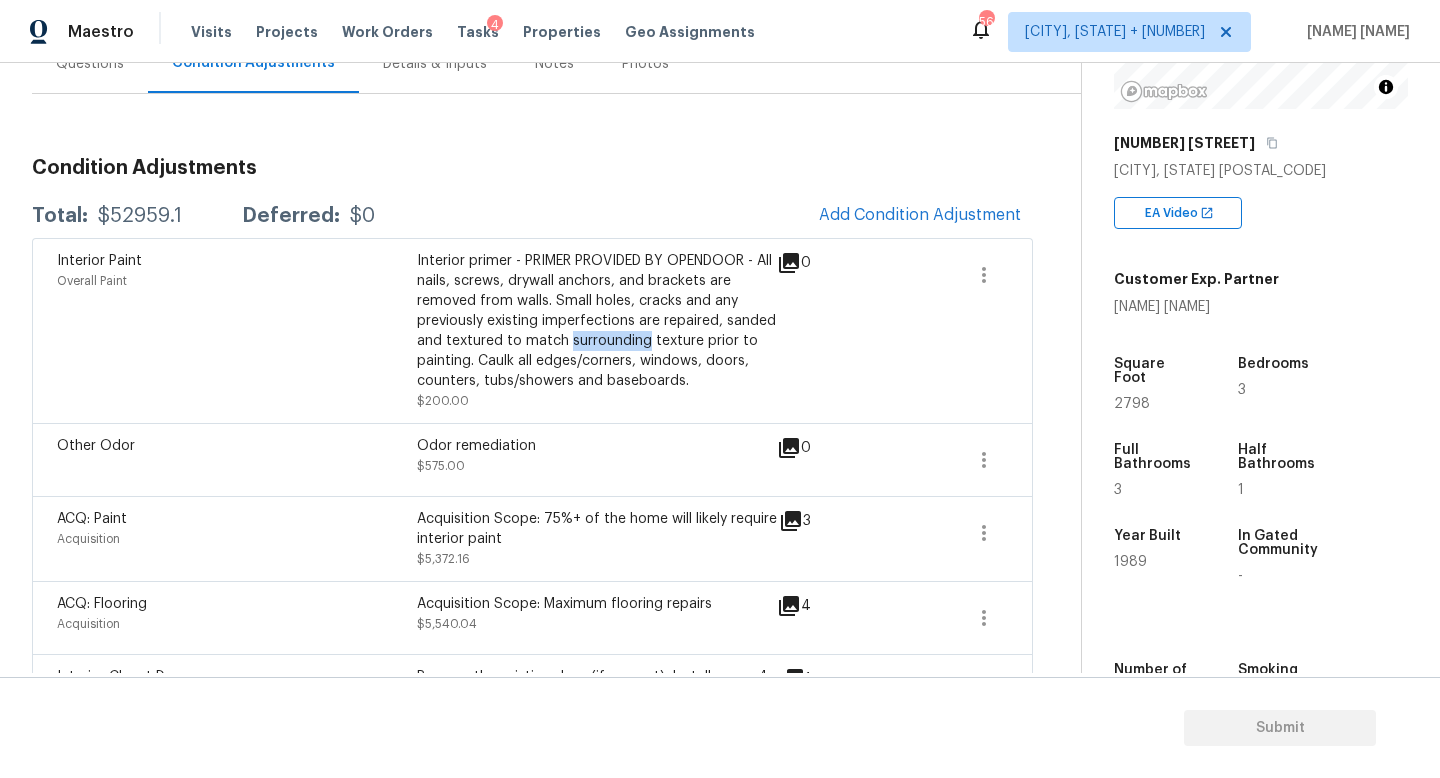 click on "Interior primer - PRIMER PROVIDED BY OPENDOOR - All nails, screws, drywall anchors, and brackets are removed from walls. Small holes, cracks and any previously existing imperfections are repaired, sanded and textured to match surrounding texture prior to painting. Caulk all edges/corners, windows, doors, counters, tubs/showers and baseboards." at bounding box center (597, 321) 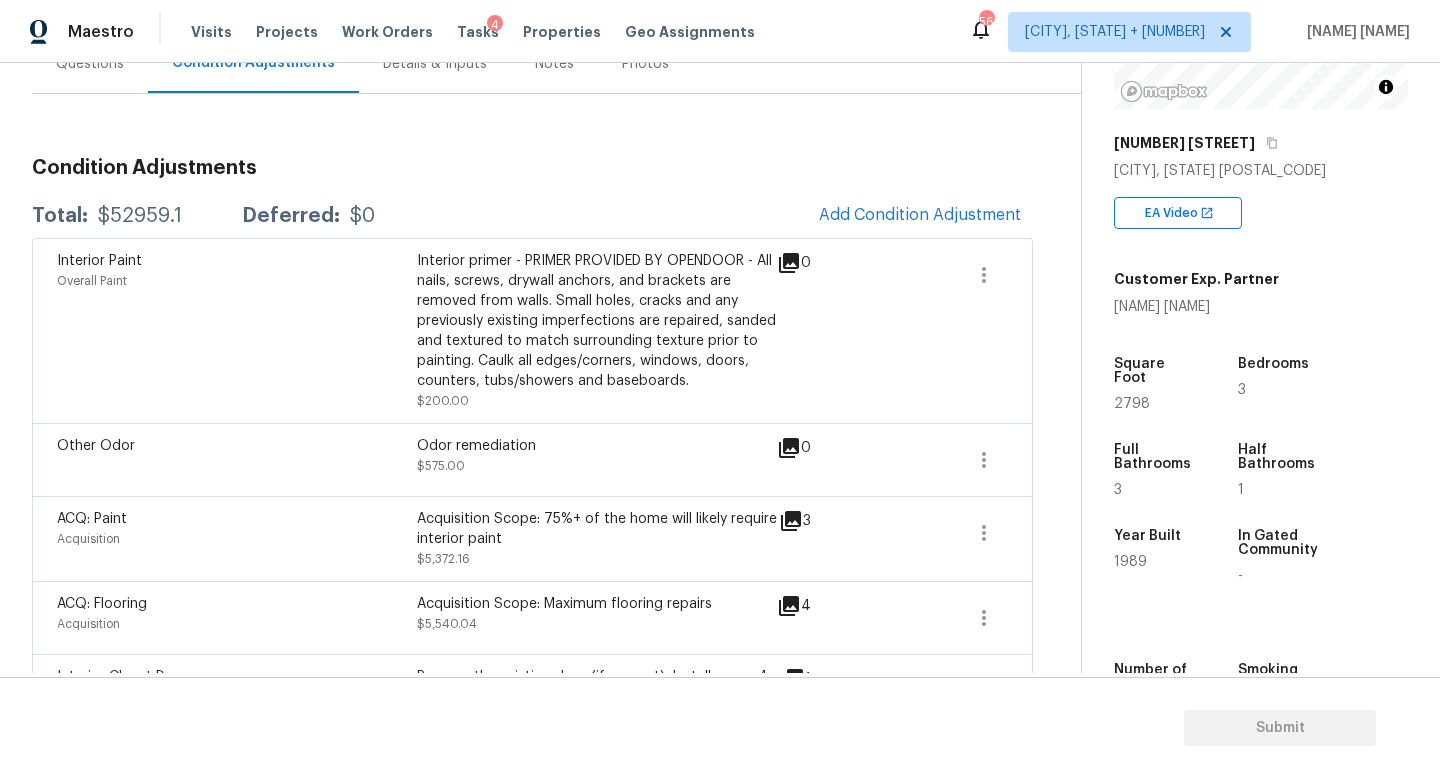 click on "Interior primer - PRIMER PROVIDED BY OPENDOOR - All nails, screws, drywall anchors, and brackets are removed from walls. Small holes, cracks and any previously existing imperfections are repaired, sanded and textured to match surrounding texture prior to painting. Caulk all edges/corners, windows, doors, counters, tubs/showers and baseboards." at bounding box center (597, 321) 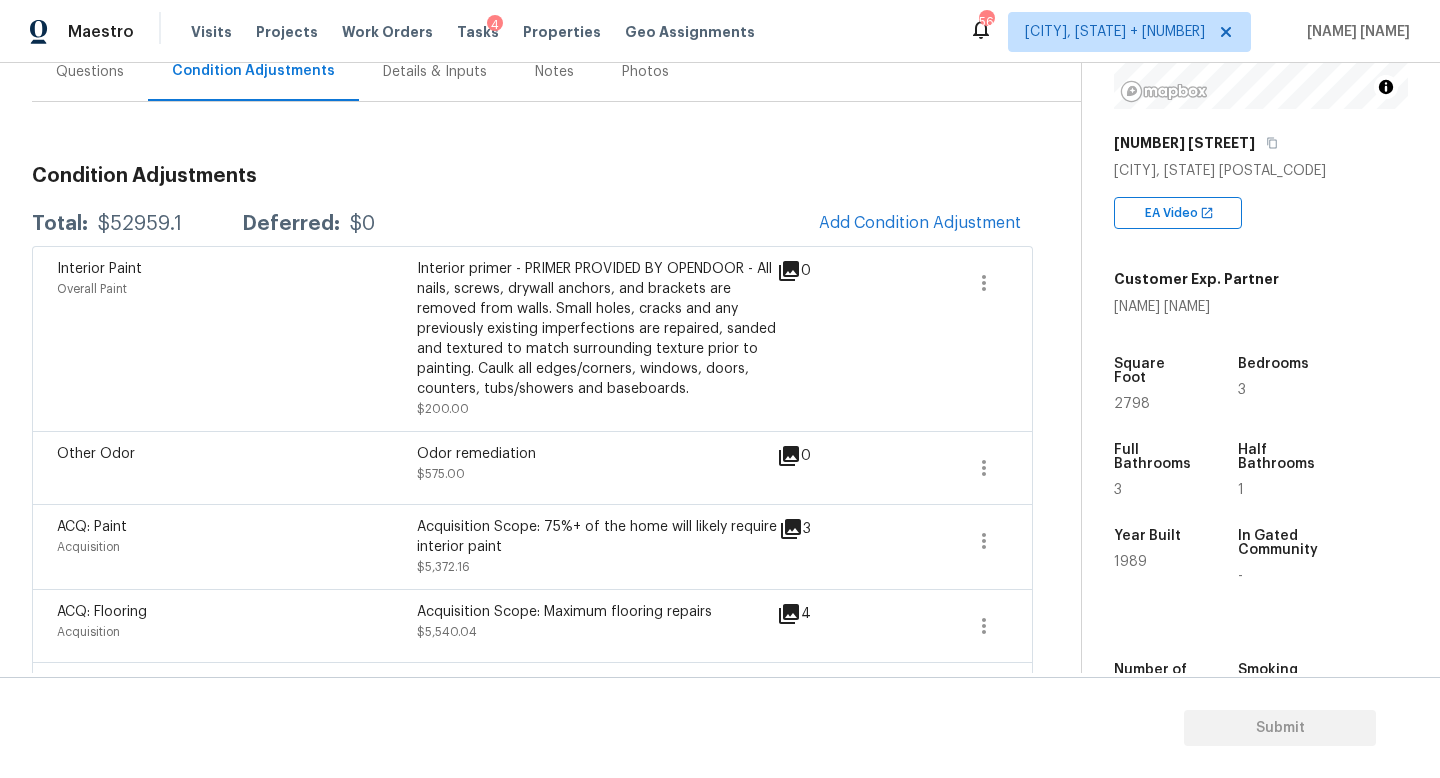 scroll, scrollTop: 200, scrollLeft: 0, axis: vertical 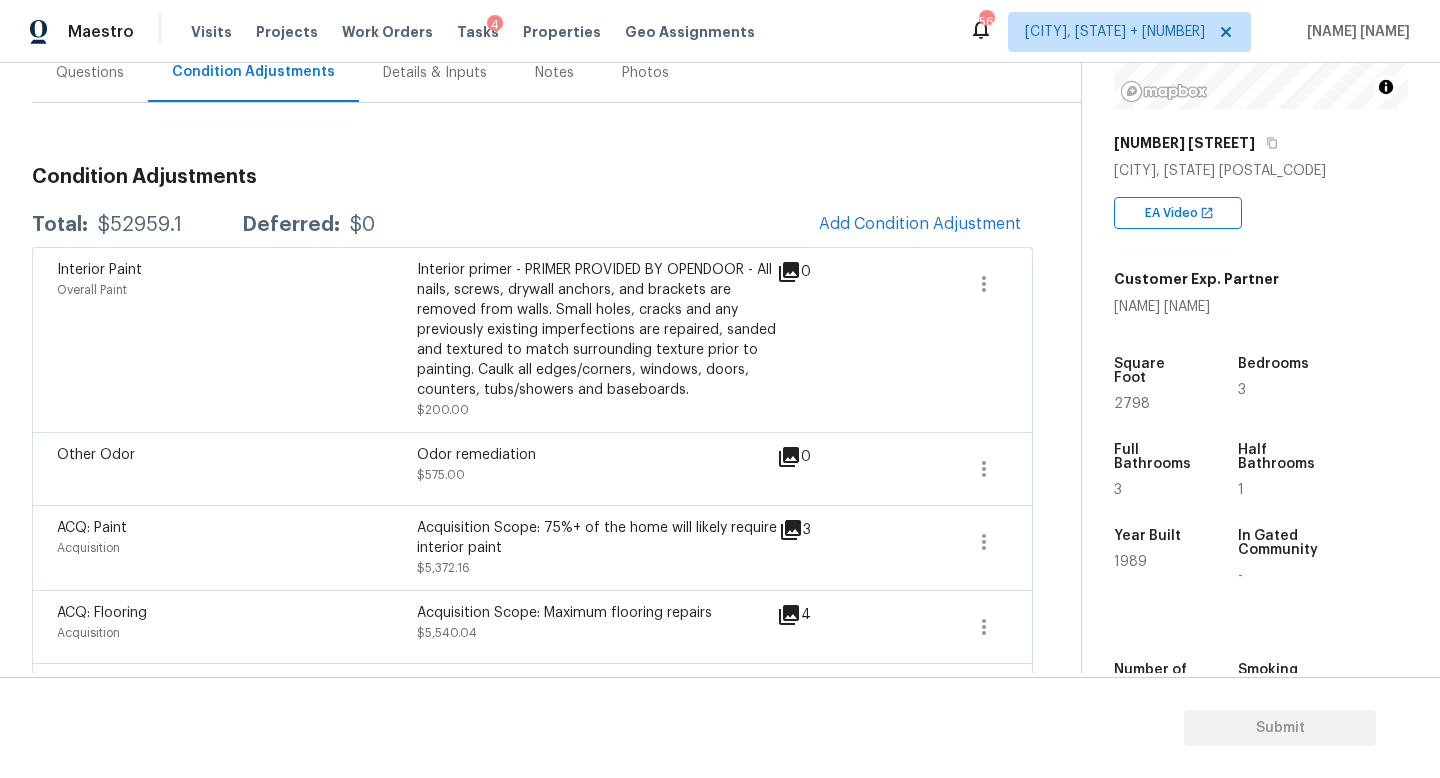 click on "Interior primer - PRIMER PROVIDED BY OPENDOOR - All nails, screws, drywall anchors, and brackets are removed from walls. Small holes, cracks and any previously existing imperfections are repaired, sanded and textured to match surrounding texture prior to painting. Caulk all edges/corners, windows, doors, counters, tubs/showers and baseboards." at bounding box center [597, 330] 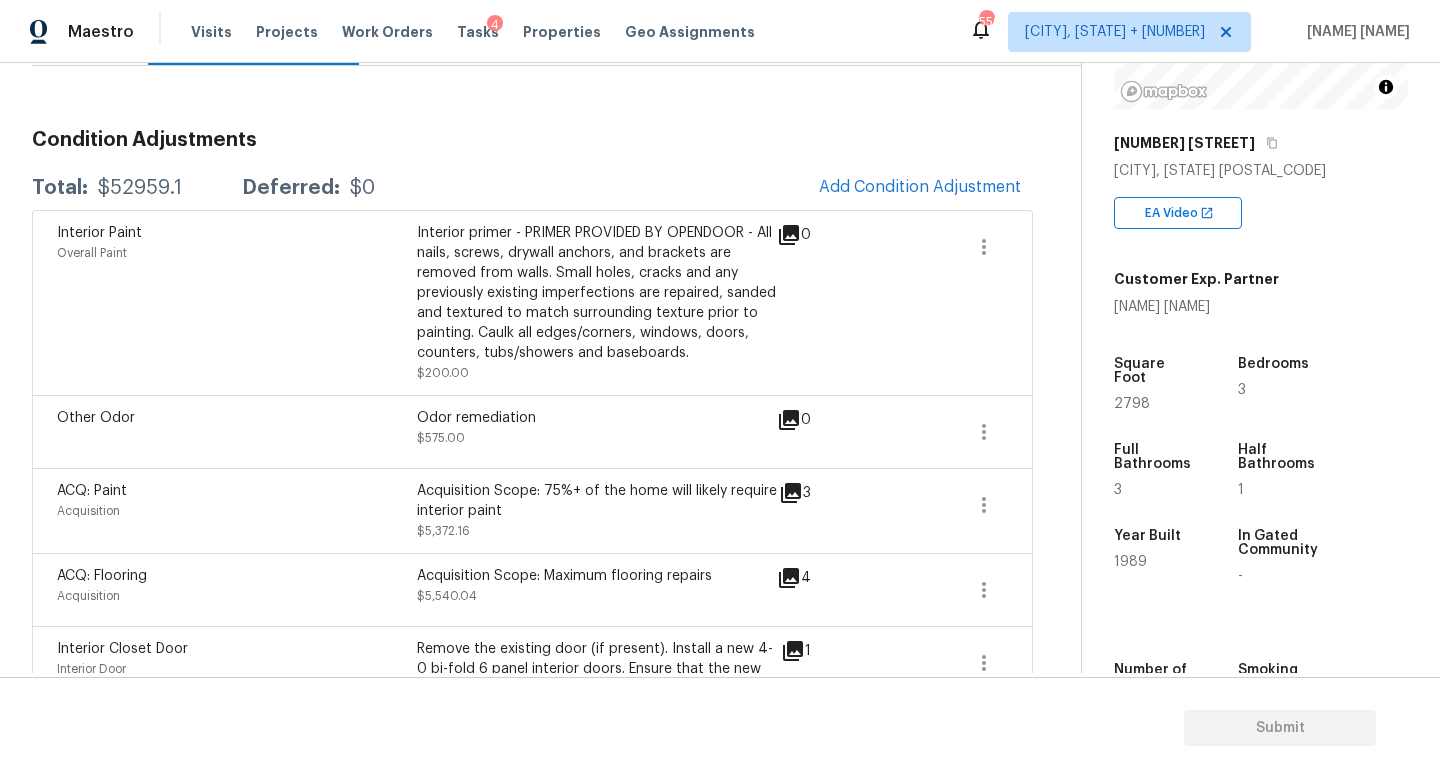 scroll, scrollTop: 286, scrollLeft: 0, axis: vertical 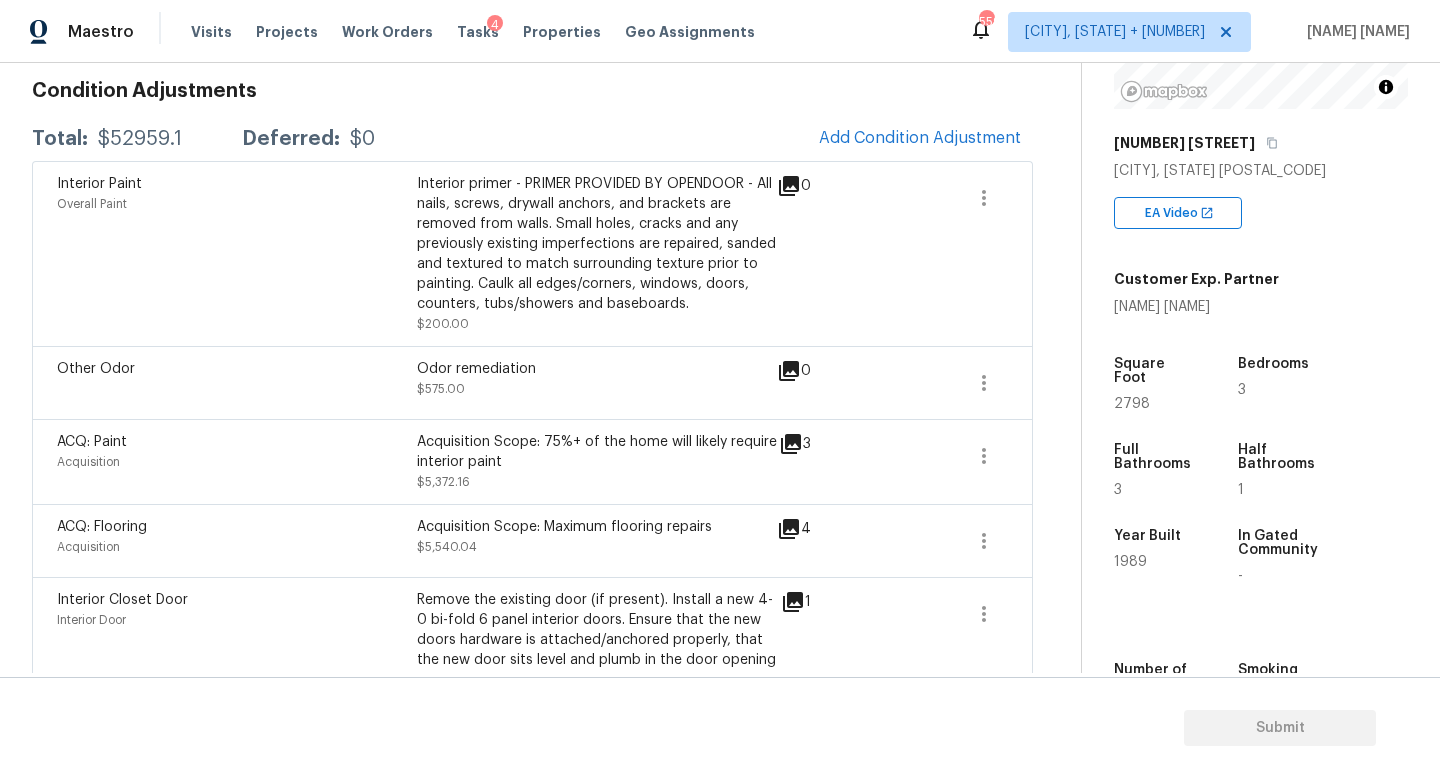 click on "$52959.1" at bounding box center (140, 139) 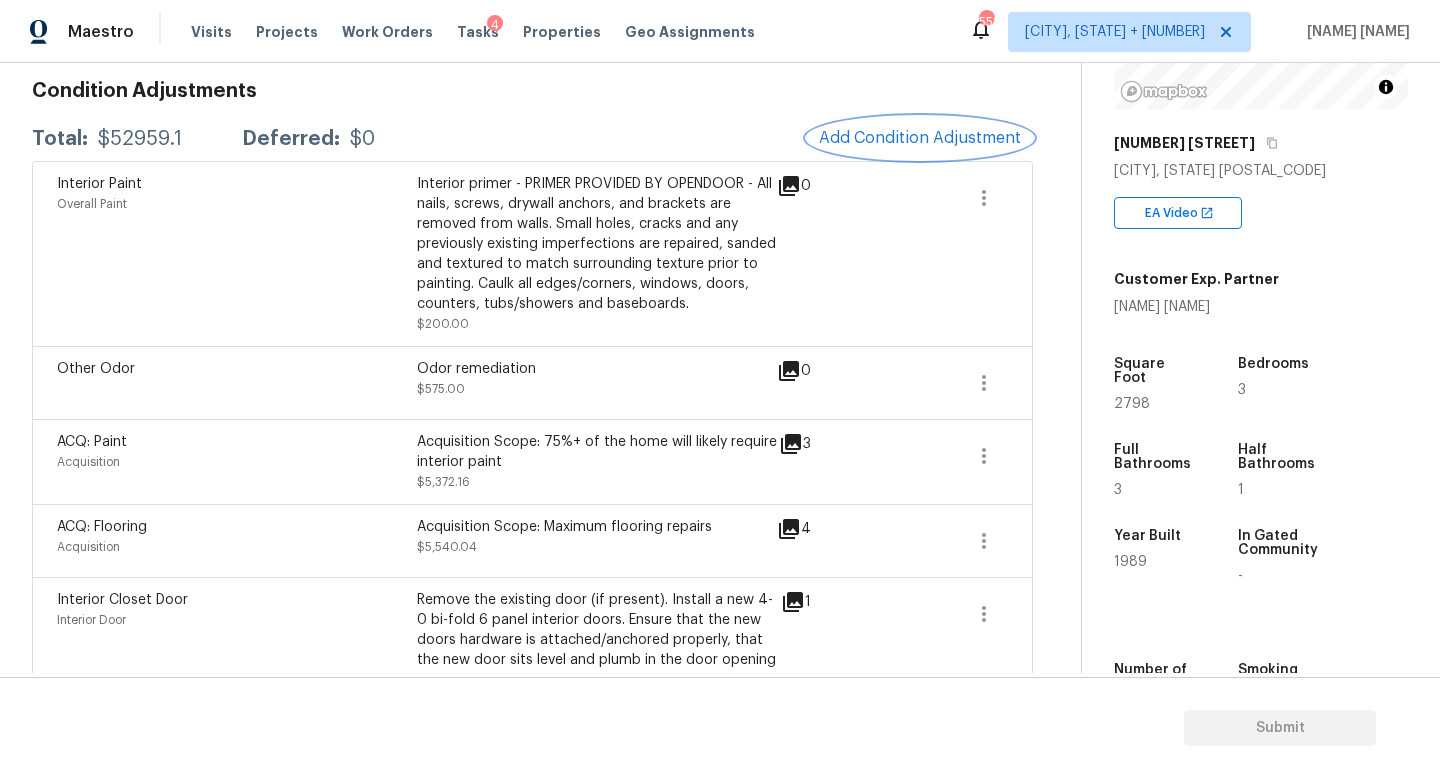 click on "Add Condition Adjustment" at bounding box center (920, 138) 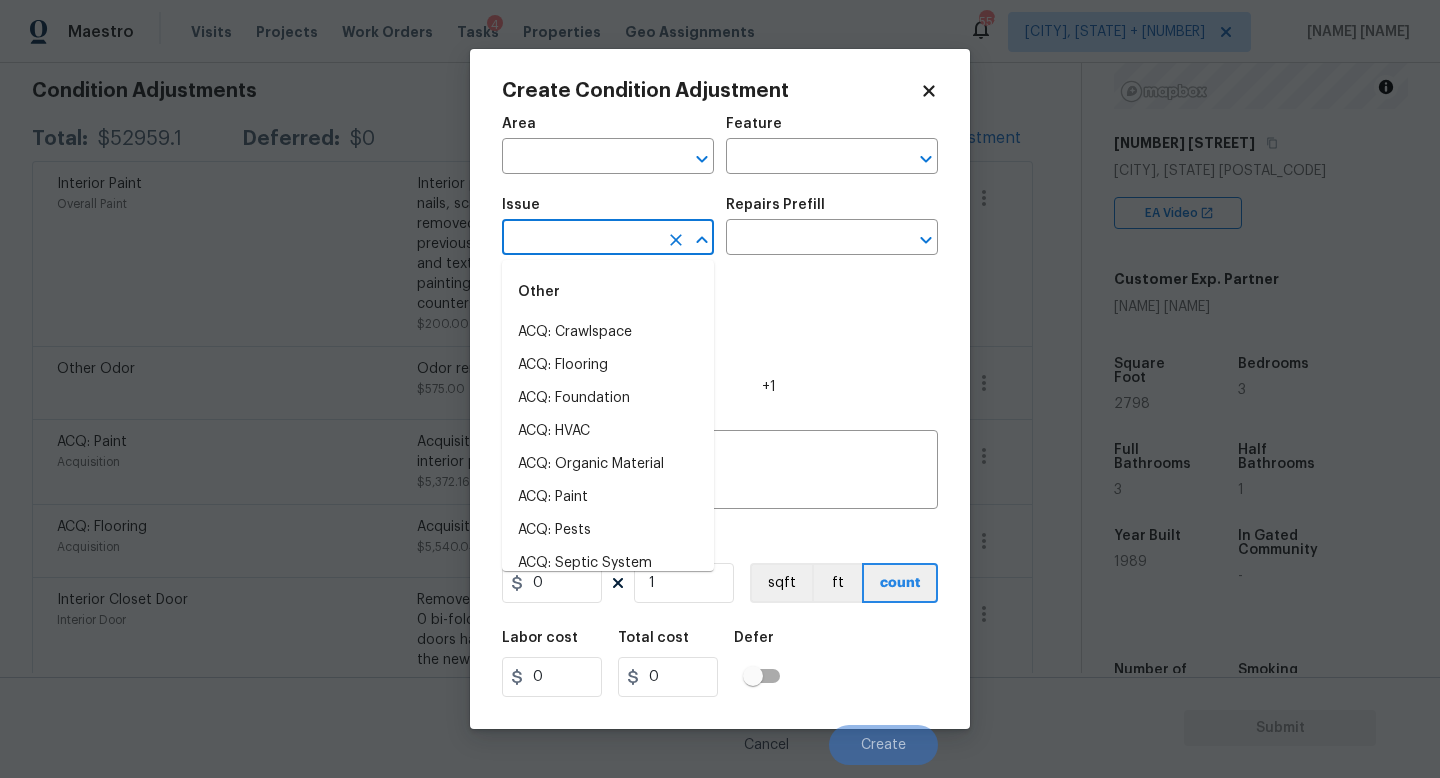 click at bounding box center [580, 239] 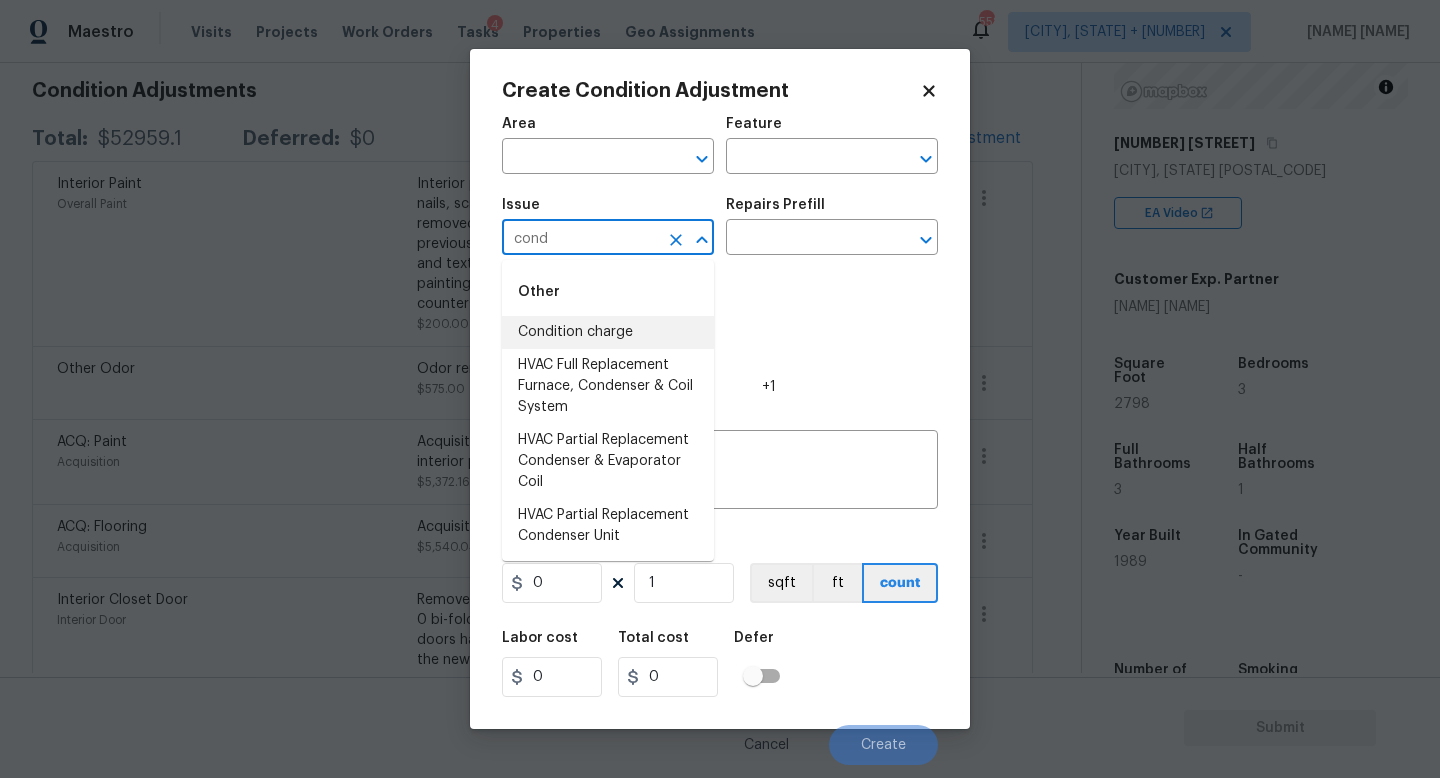 click on "Condition charge" at bounding box center (608, 332) 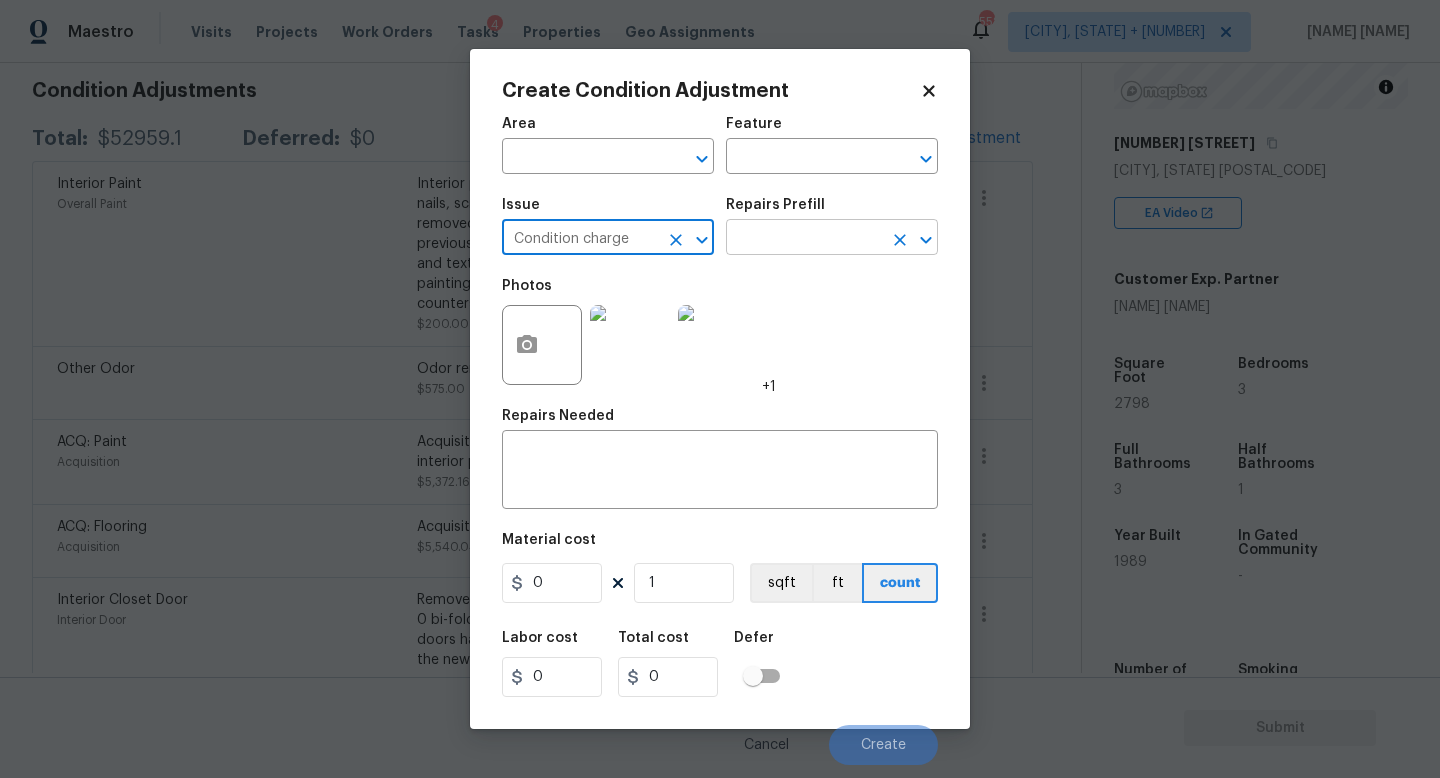 type on "Condition charge" 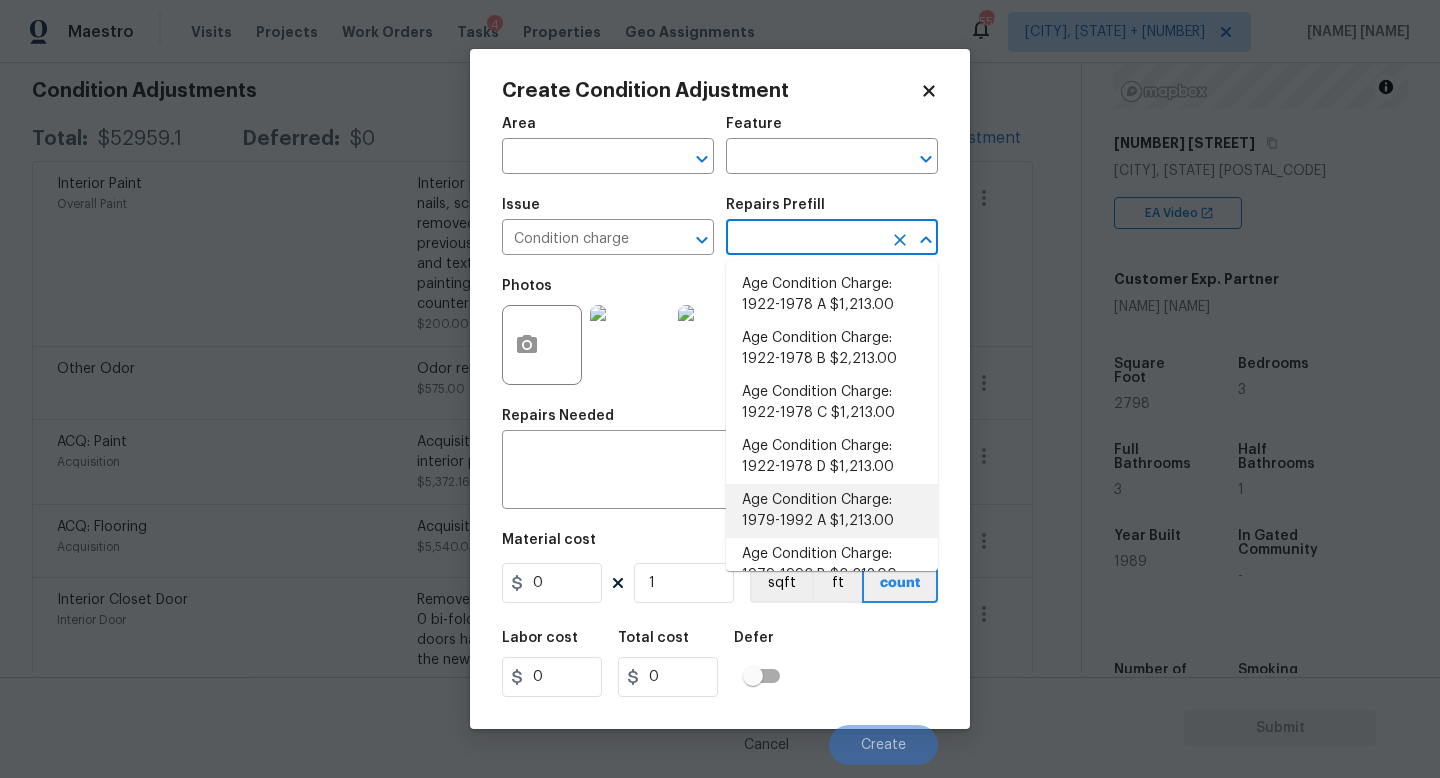 scroll, scrollTop: 656, scrollLeft: 0, axis: vertical 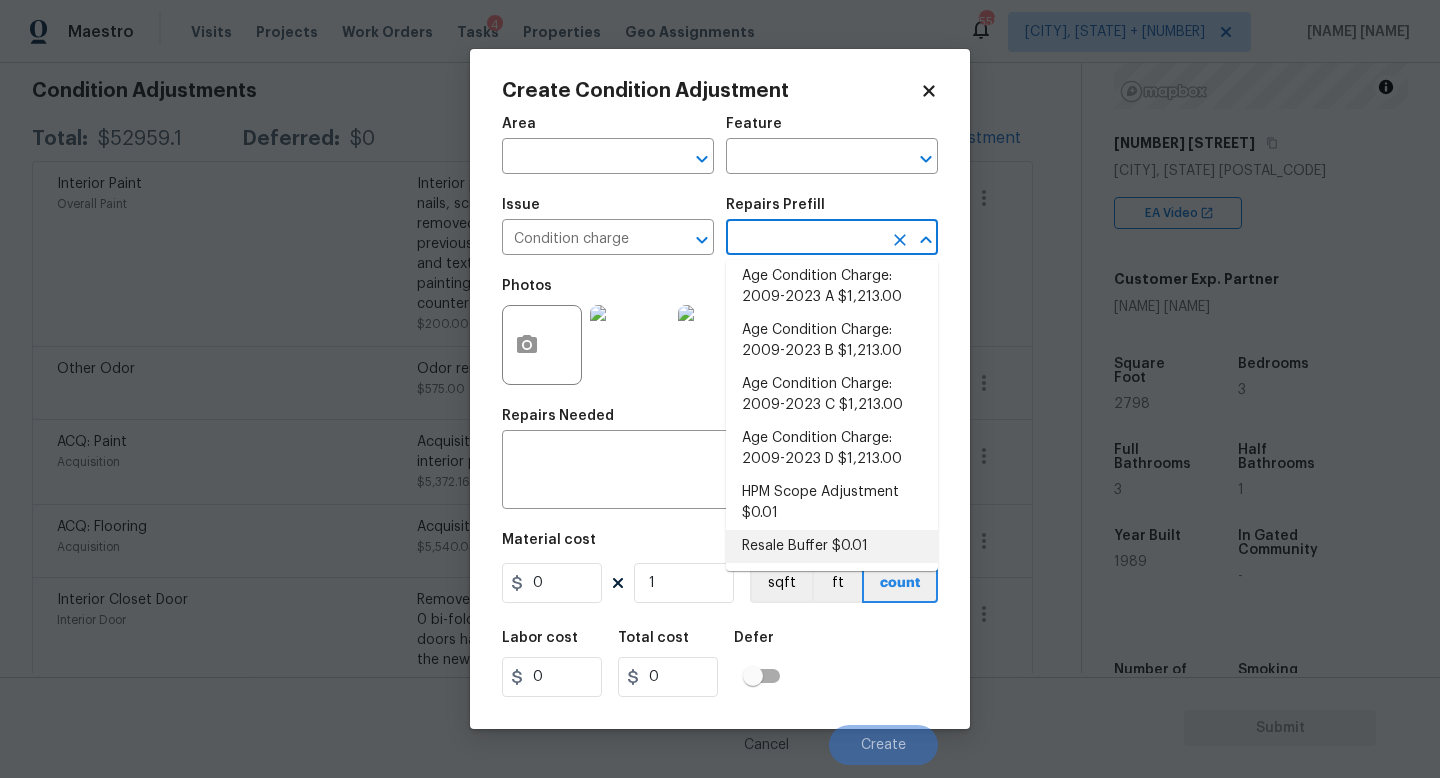 click on "Resale Buffer $0.01" at bounding box center [832, 546] 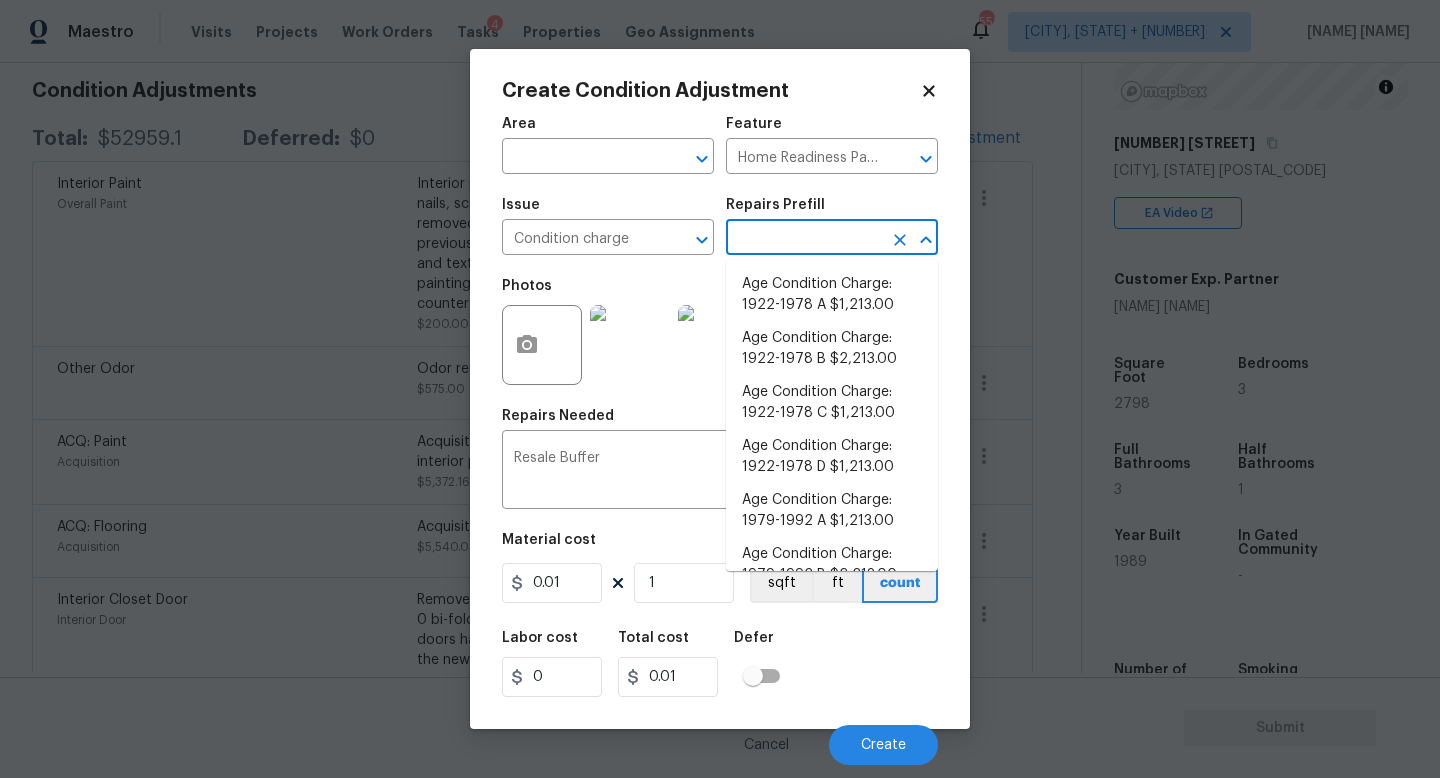 scroll, scrollTop: 648, scrollLeft: 0, axis: vertical 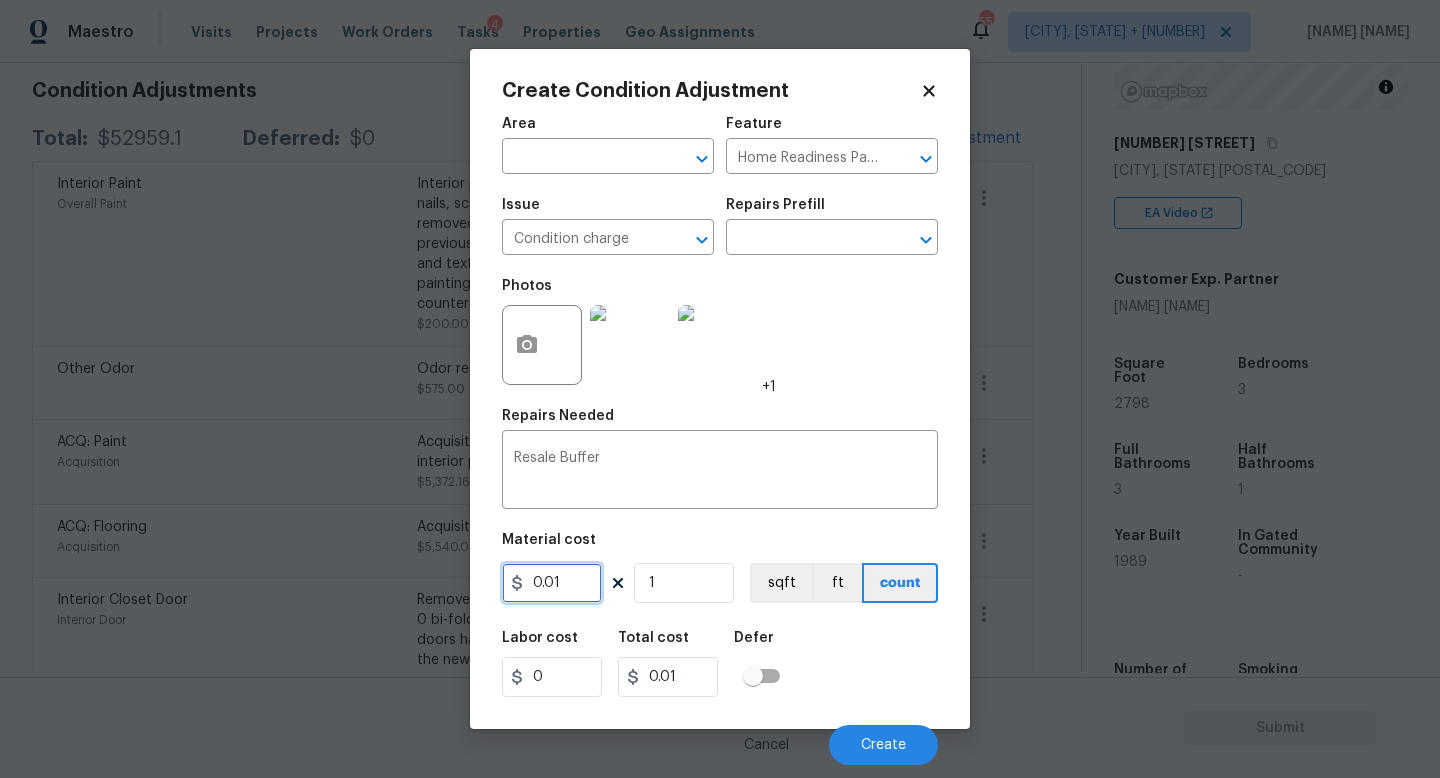 click on "0.01" at bounding box center [552, 583] 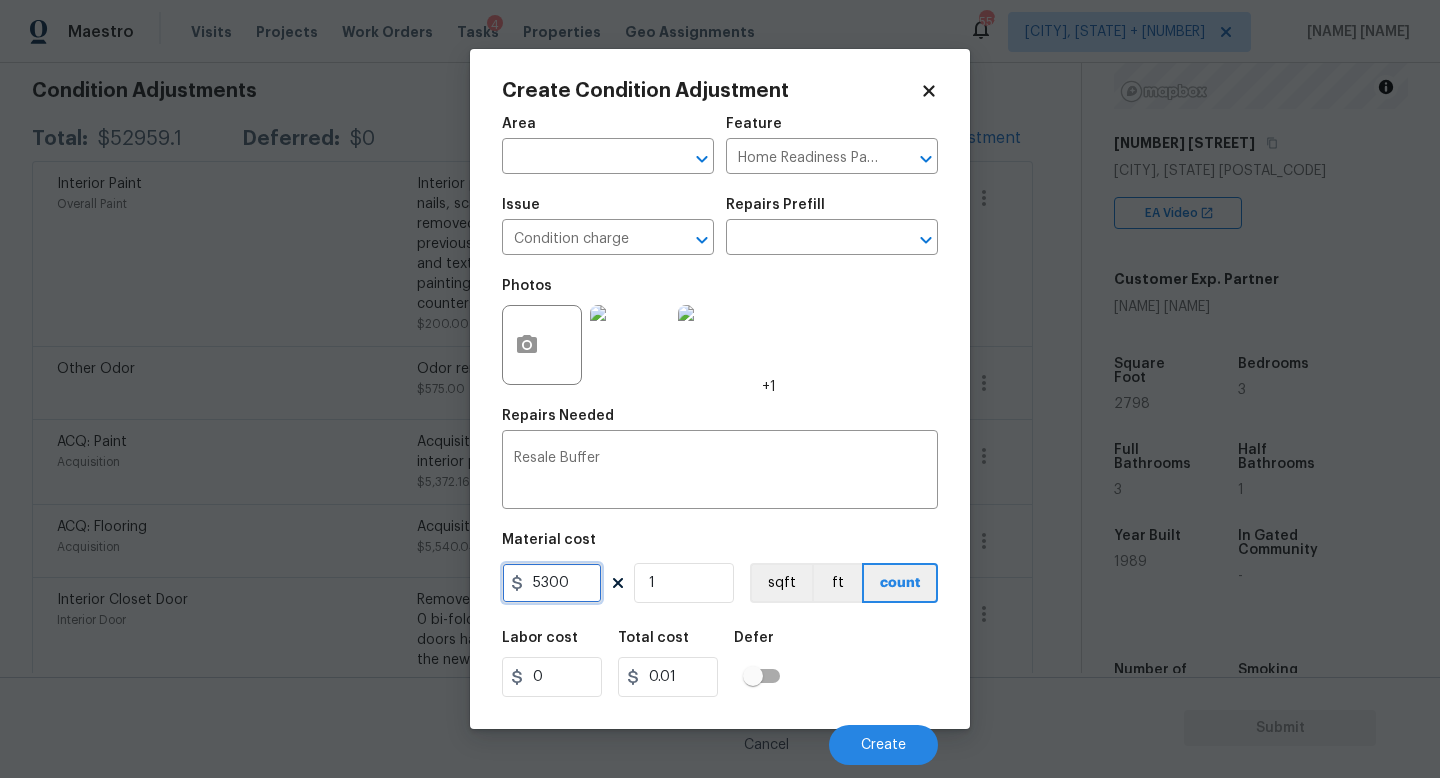 type on "5300" 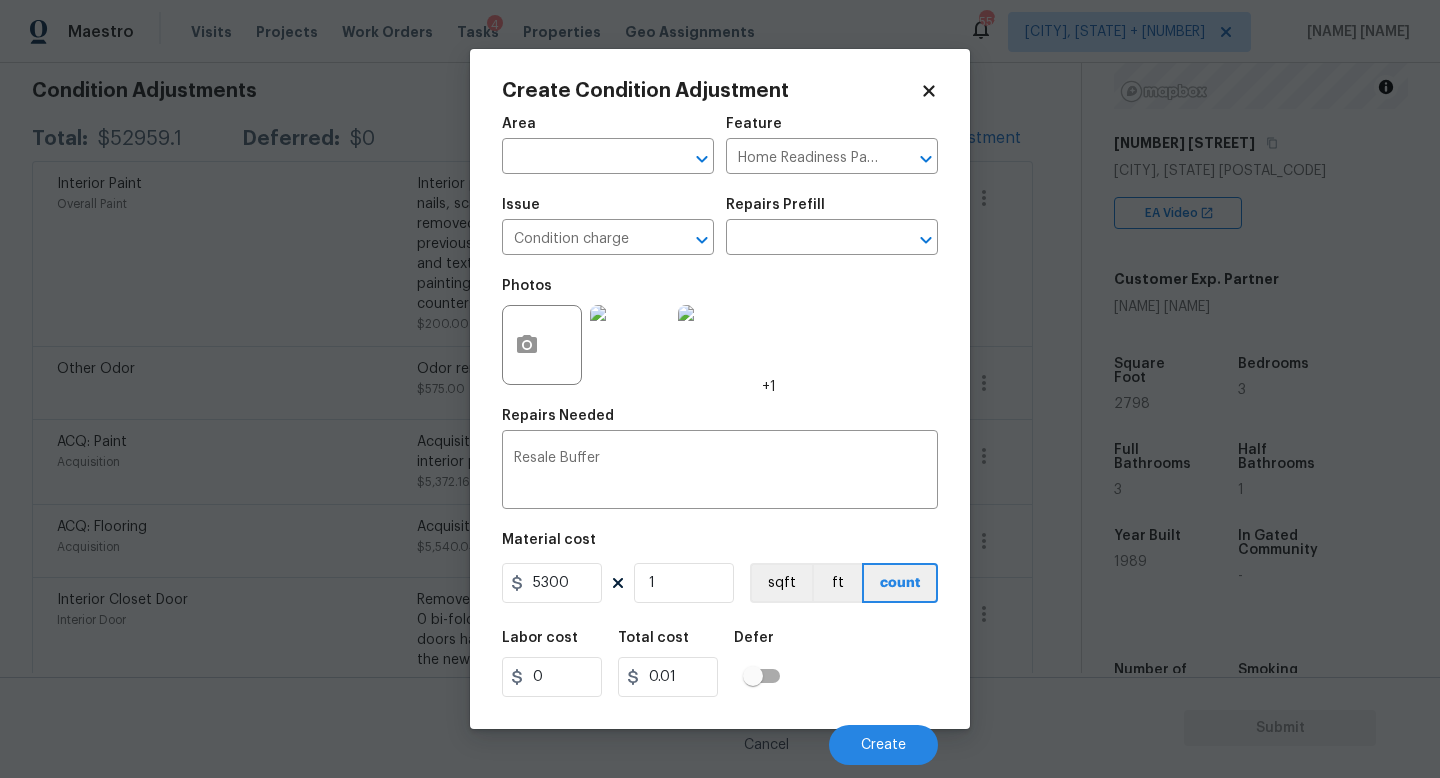 type on "5300" 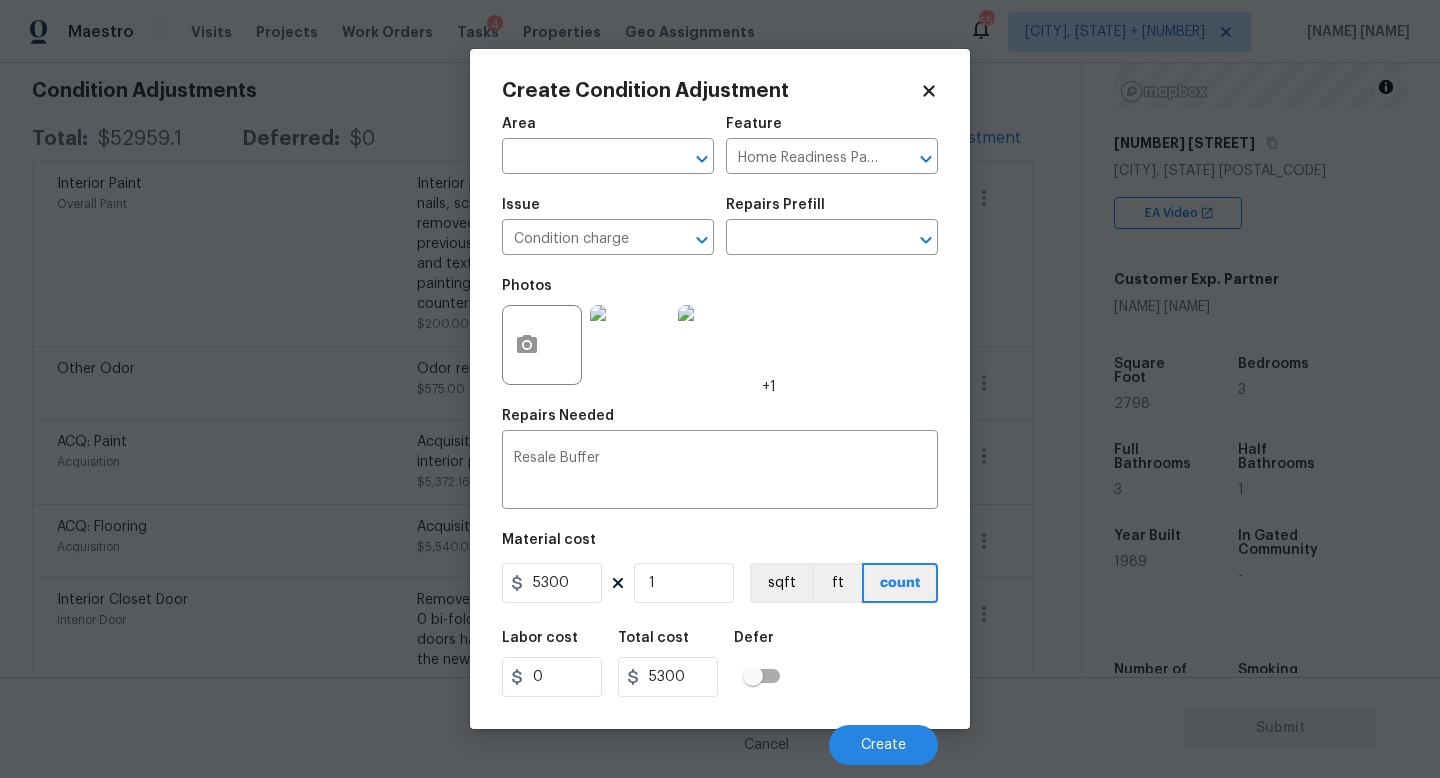 click on "Labor cost 0 Total cost 5300 Defer" at bounding box center [720, 664] 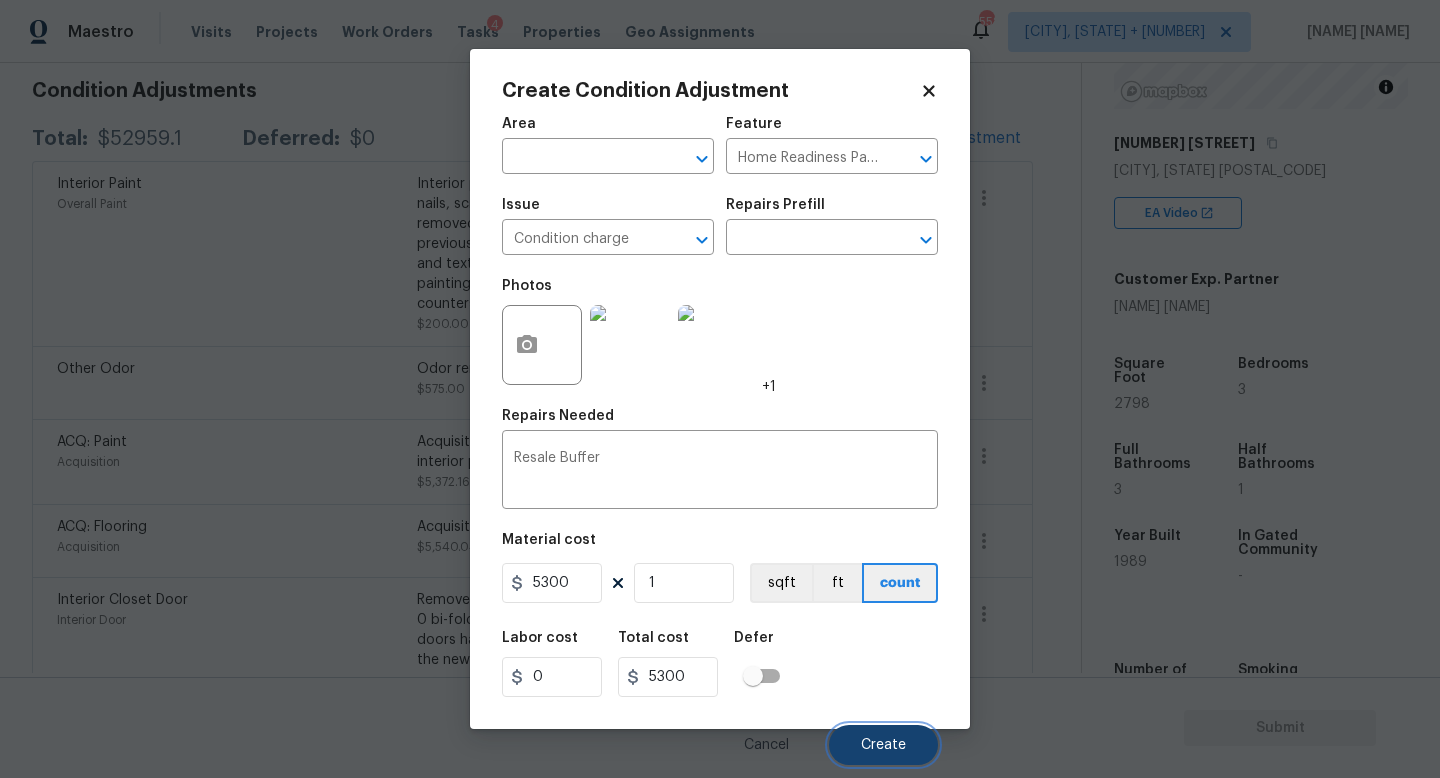 click on "Create" at bounding box center (883, 745) 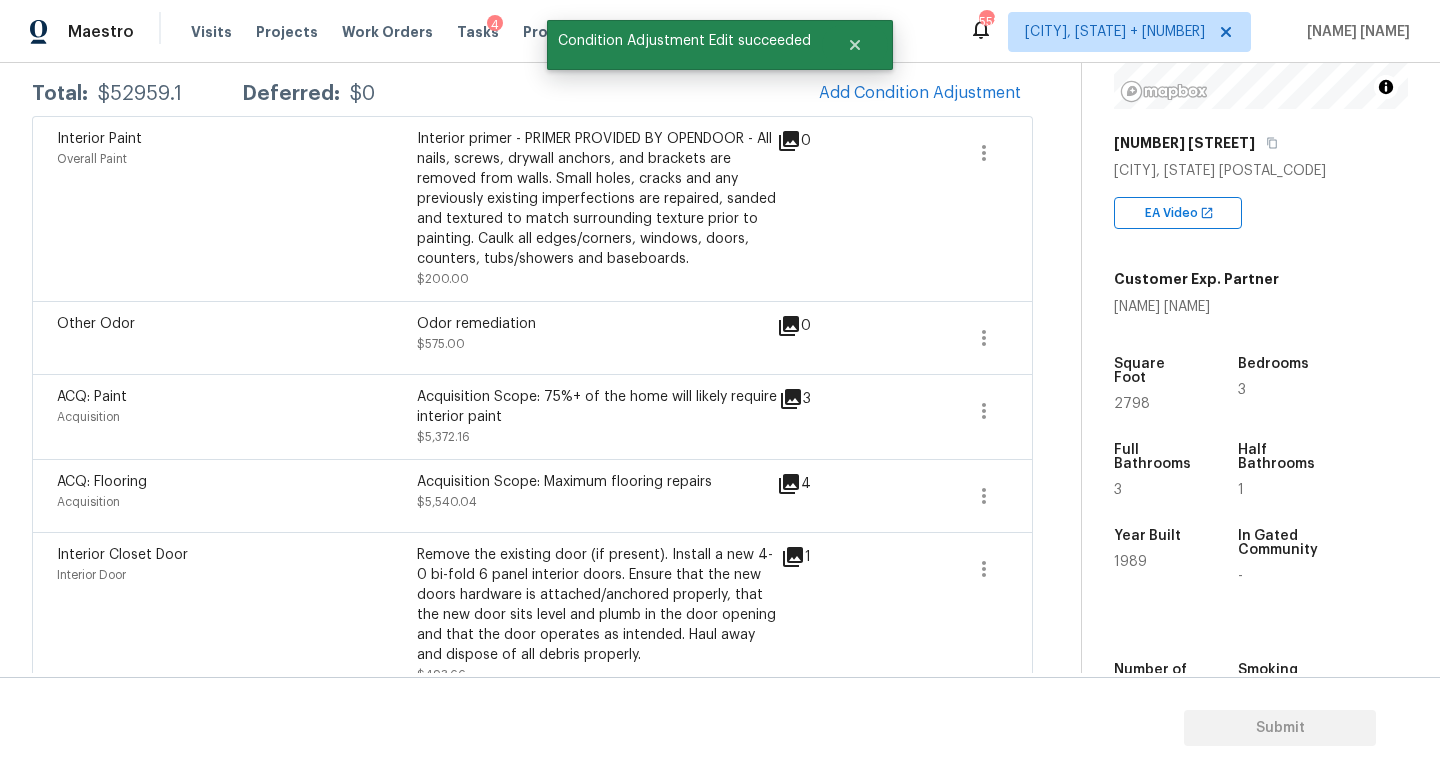 scroll, scrollTop: 286, scrollLeft: 0, axis: vertical 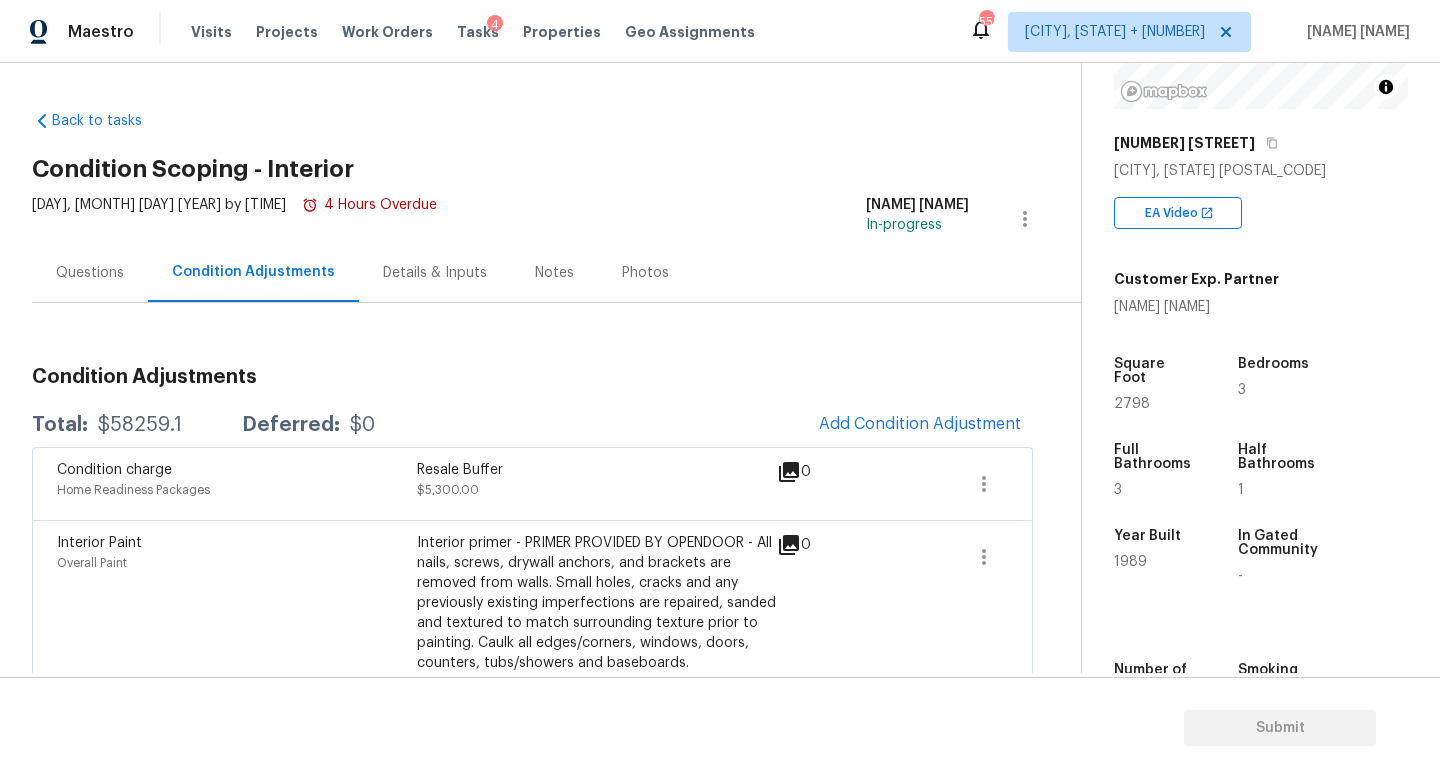 click on "Questions" at bounding box center (90, 272) 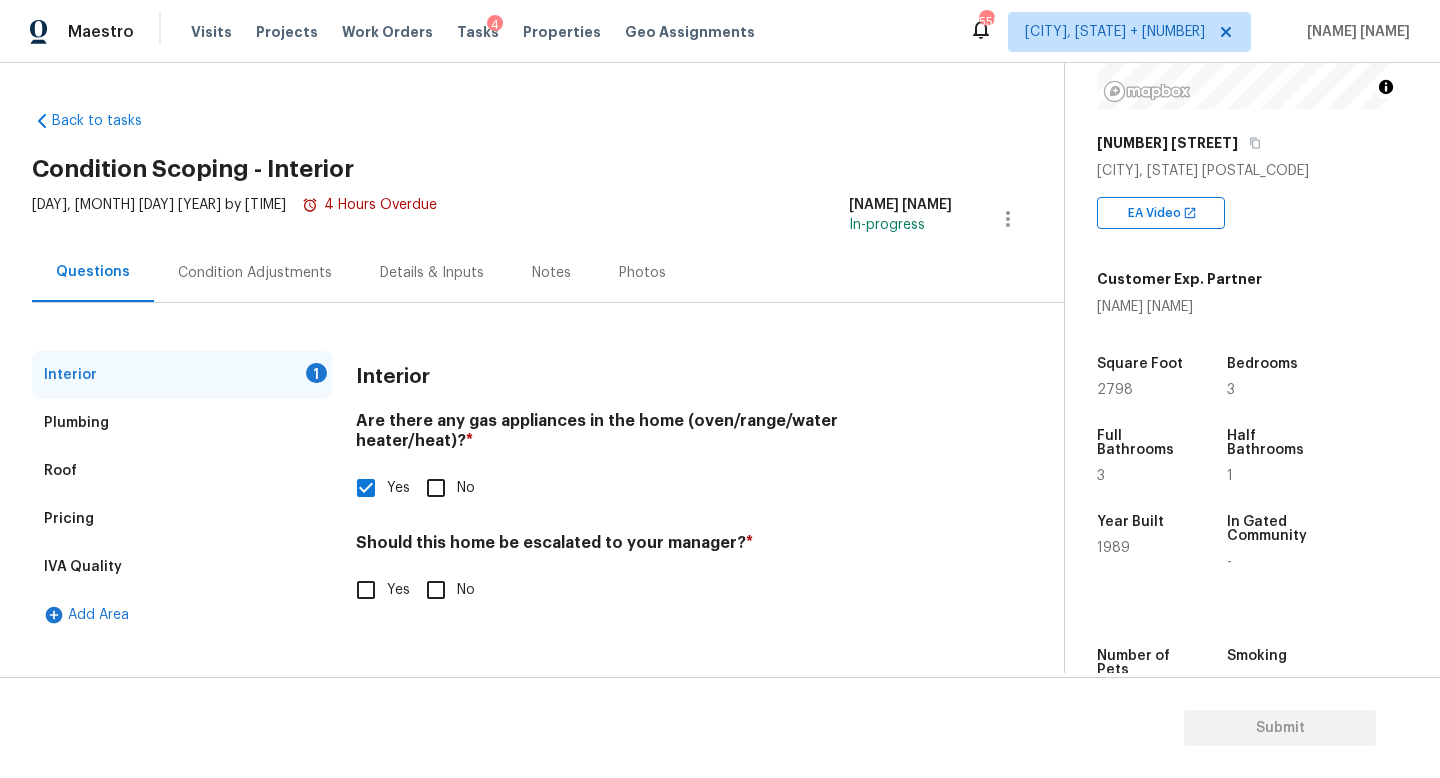 click on "IVA Quality" at bounding box center [182, 567] 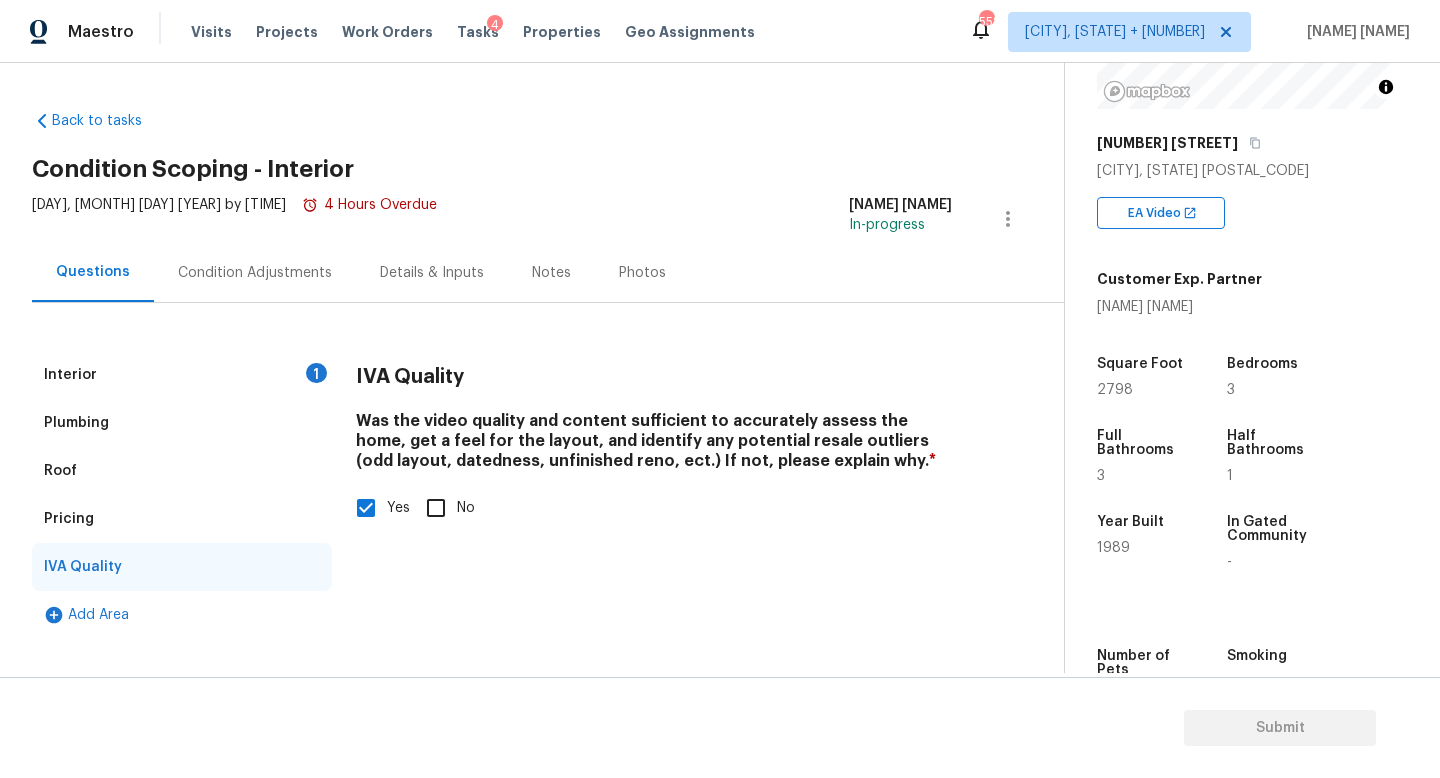 click on "Interior 1" at bounding box center [182, 375] 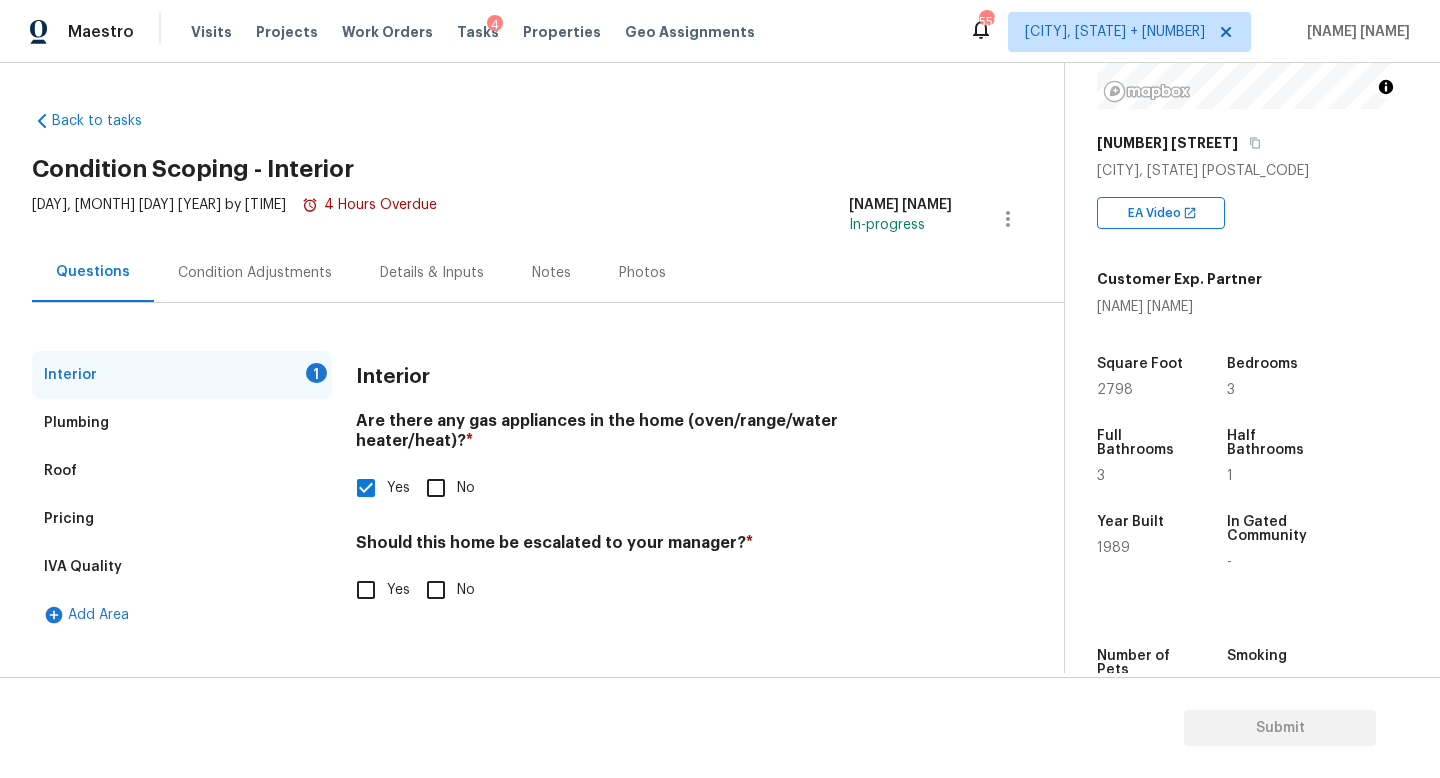click on "Yes" at bounding box center [398, 590] 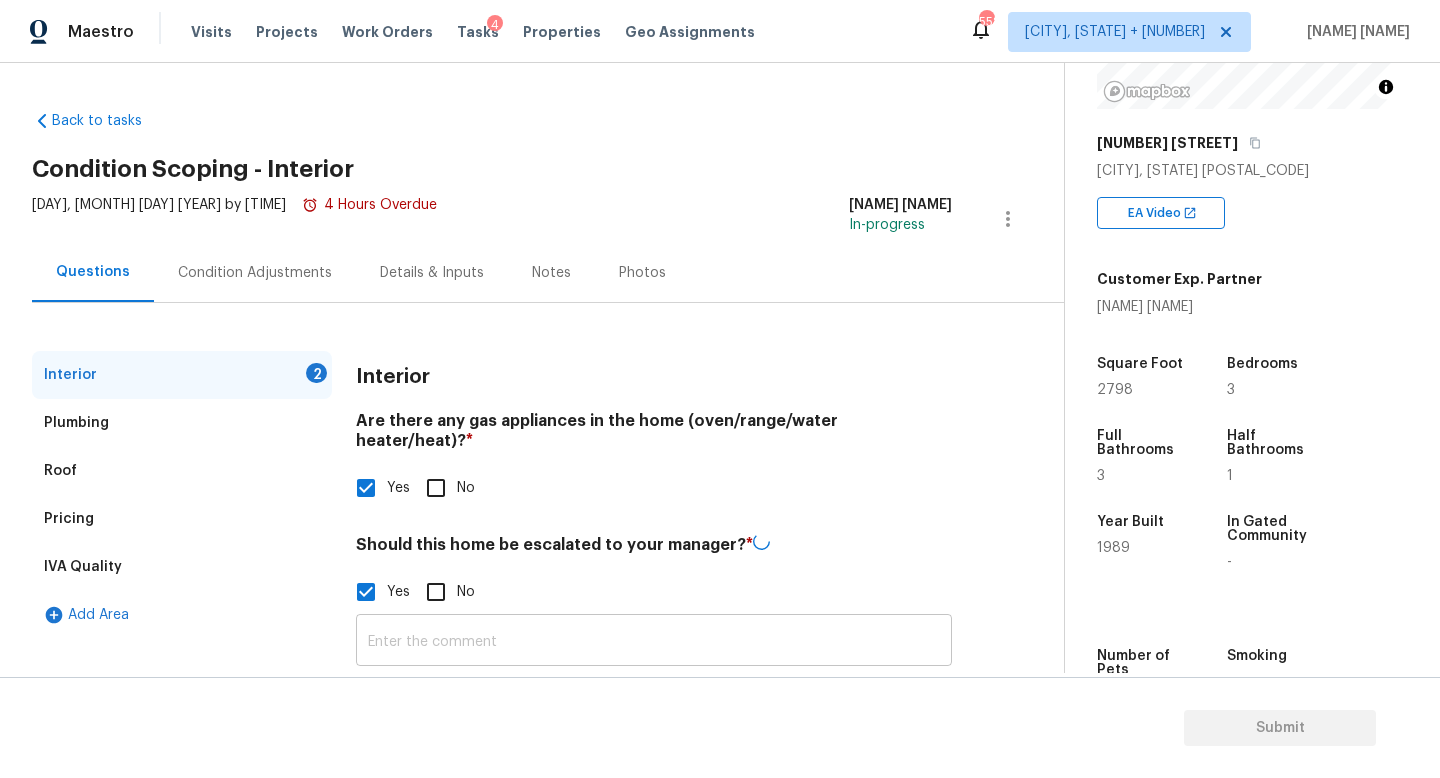 click at bounding box center (654, 642) 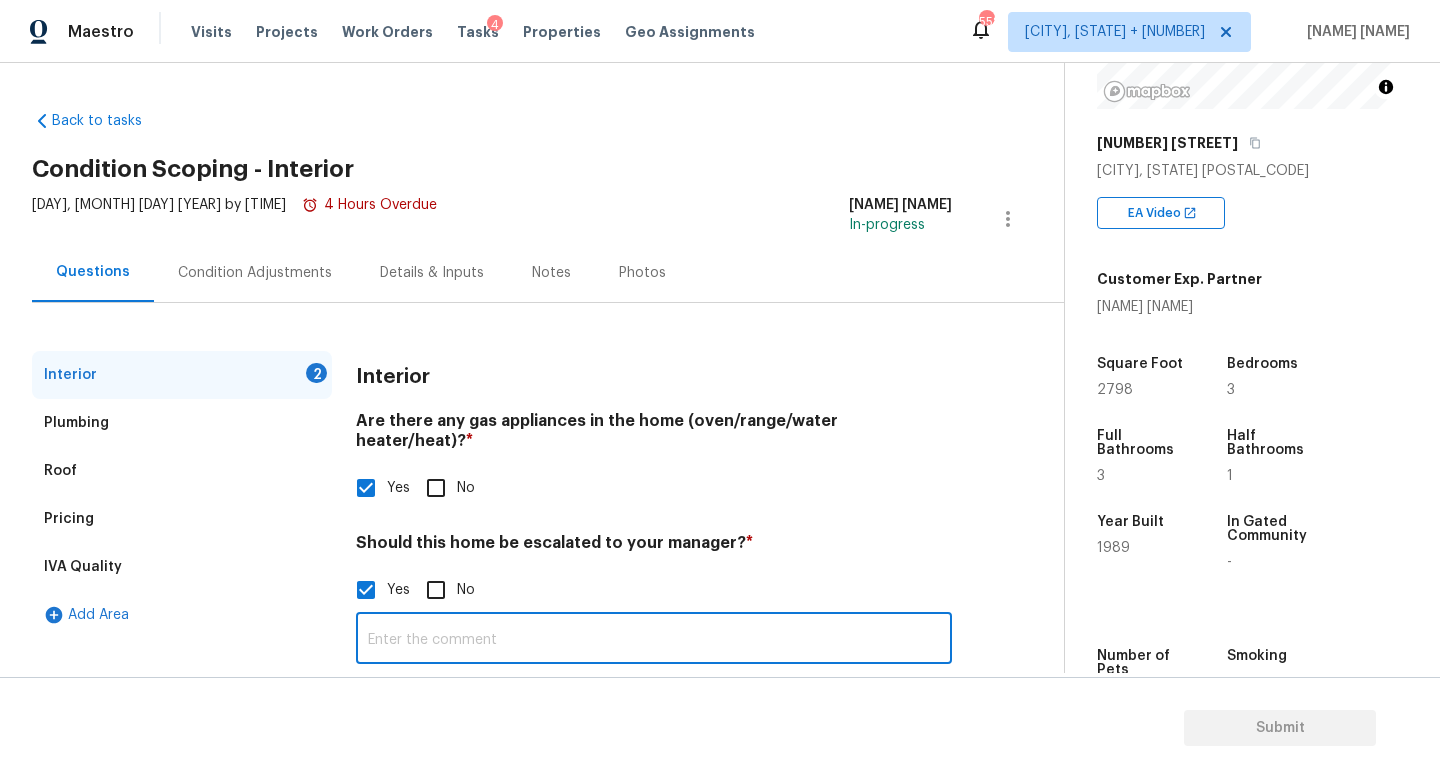 paste on "HPM Scope Adjustment is negative; please remove $XXX from scope"" 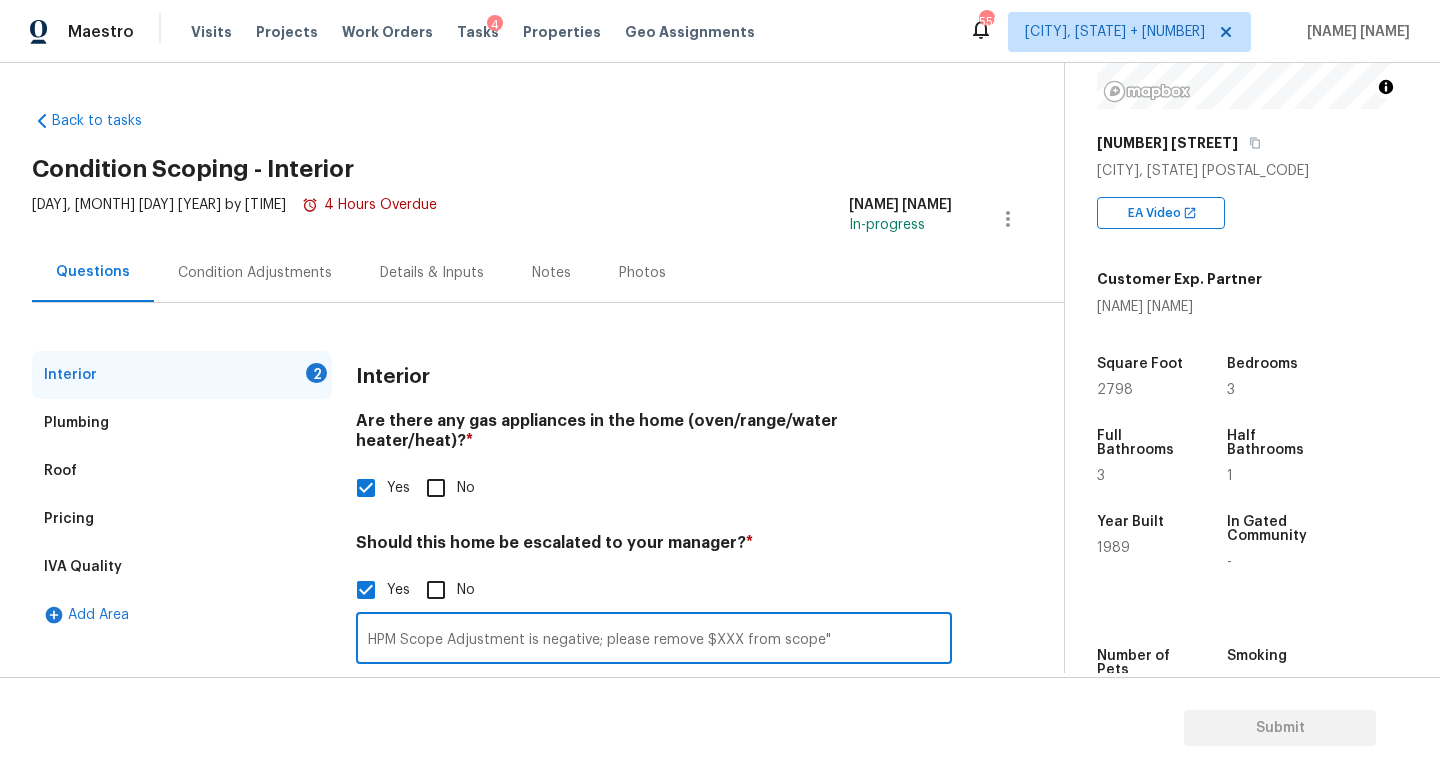 click on "HPM Scope Adjustment is negative; please remove $XXX from scope"" at bounding box center (654, 640) 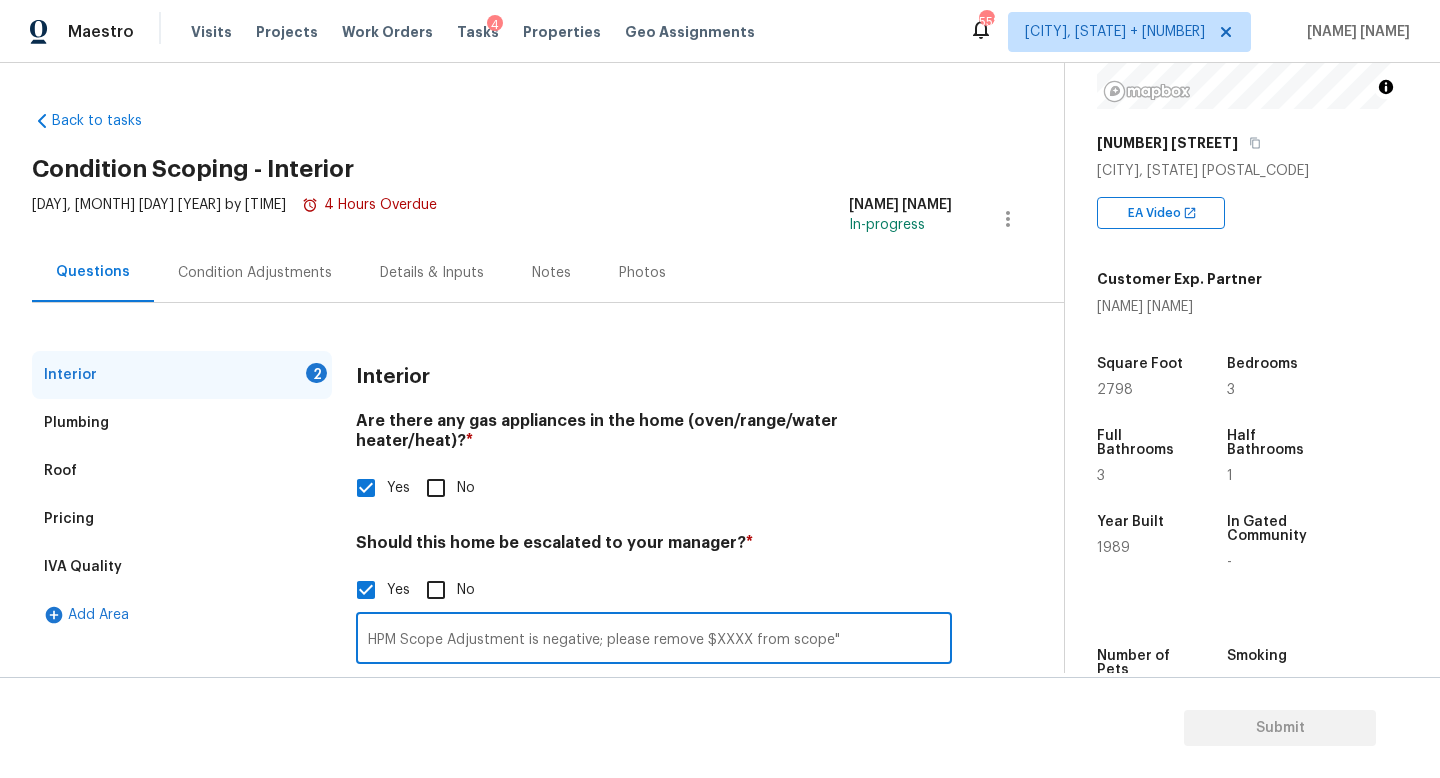 click on "HPM Scope Adjustment is negative; please remove $4959 from scope"" at bounding box center (654, 640) 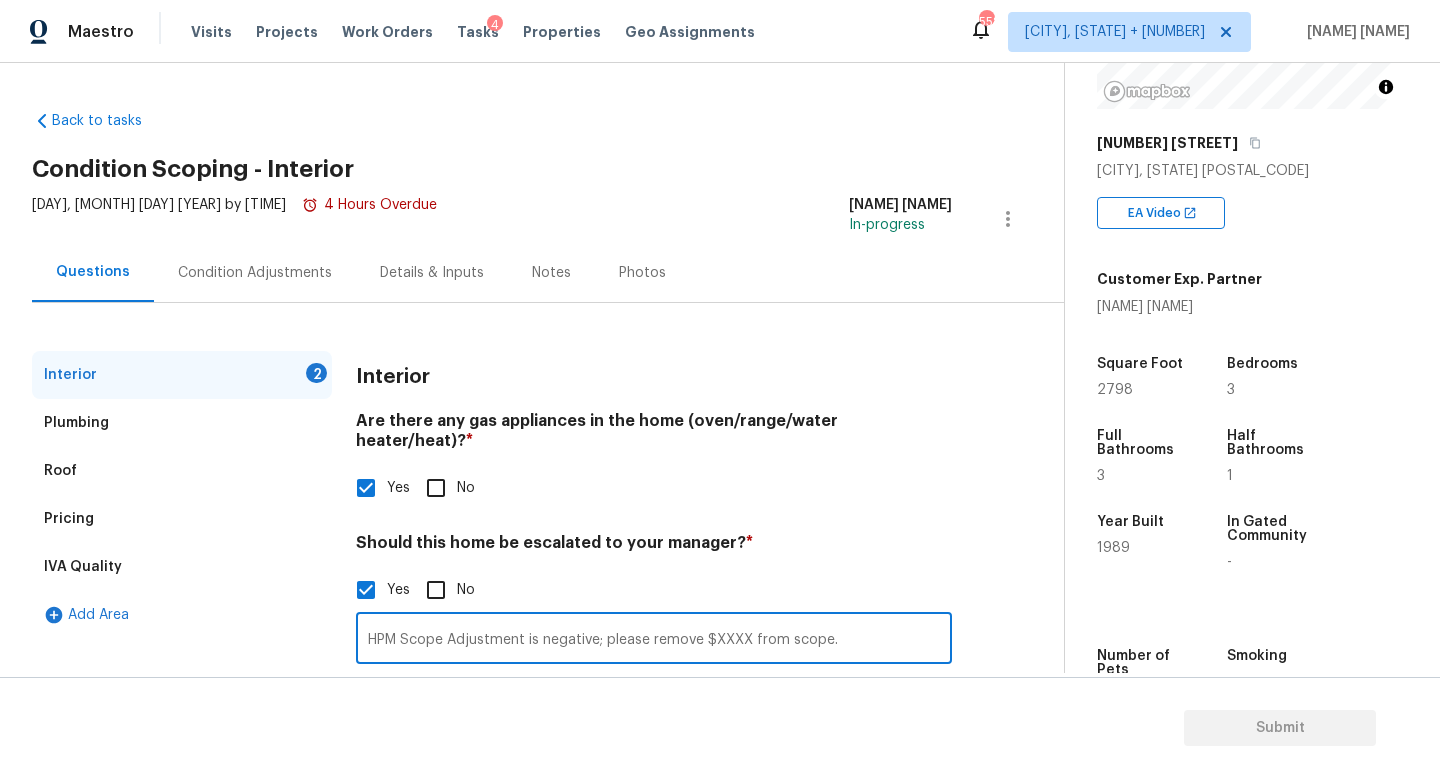click on "HPM Scope Adjustment is negative; please remove $4959 from scope." at bounding box center (654, 640) 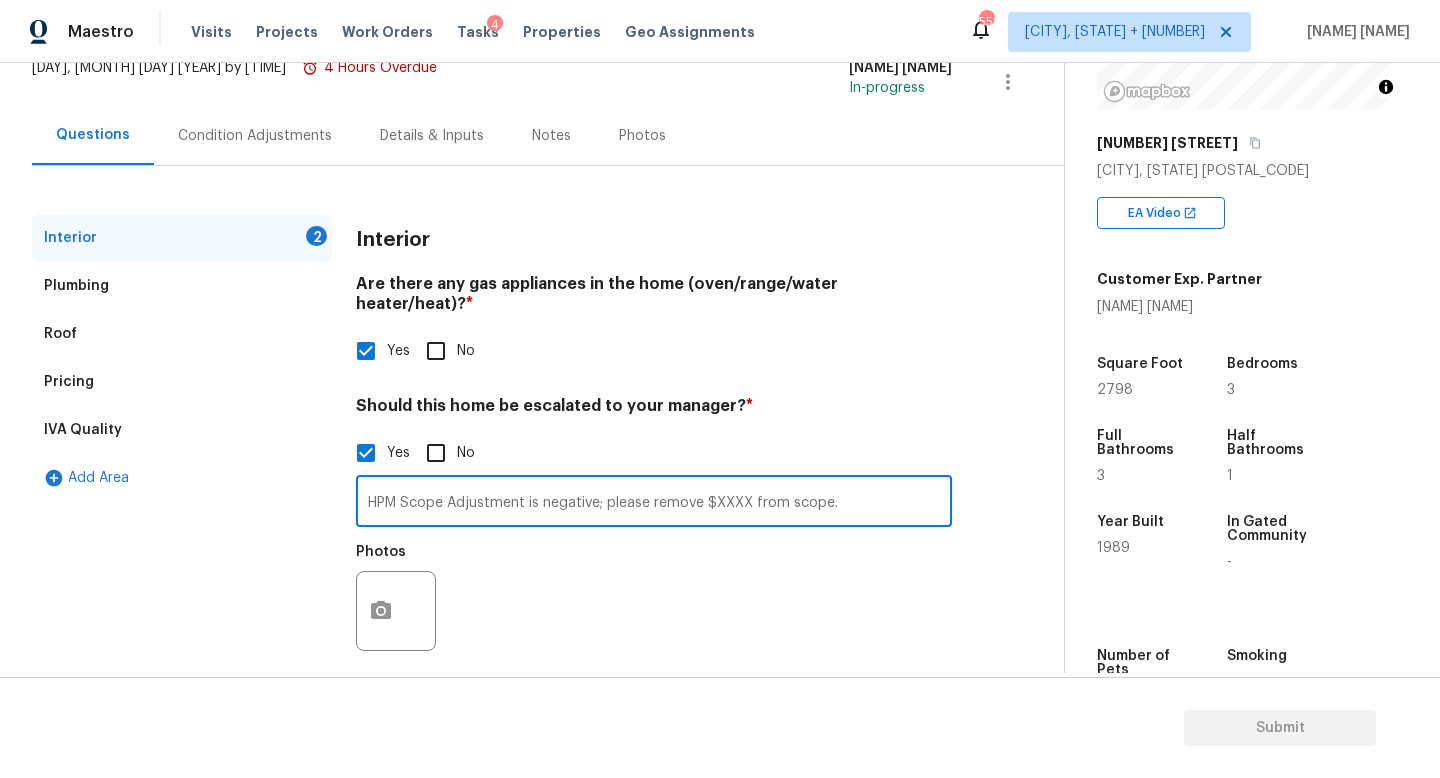 type on "HPM Scope Adjustment is negative; please remove $4959 from scope." 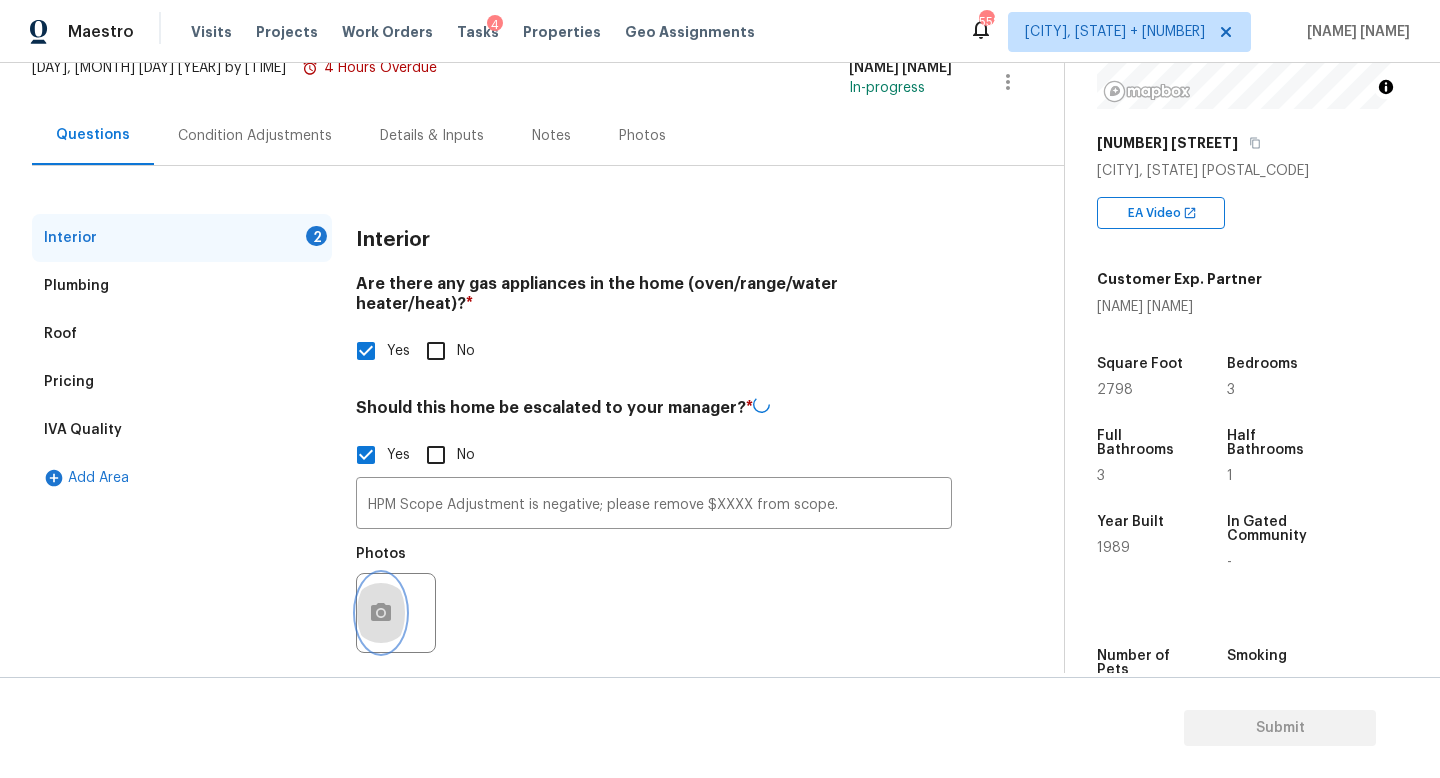 click at bounding box center (381, 613) 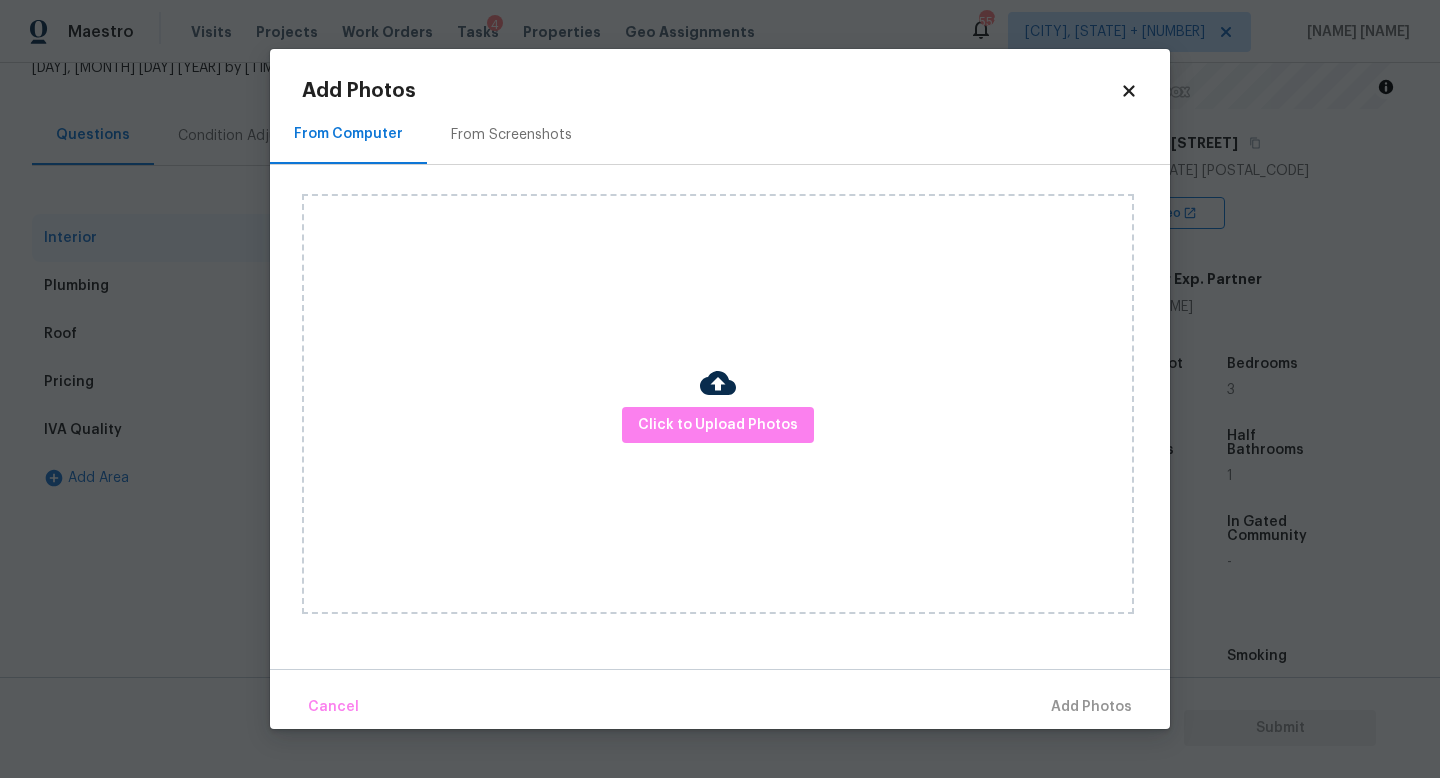 click on "Click to Upload Photos" at bounding box center (718, 404) 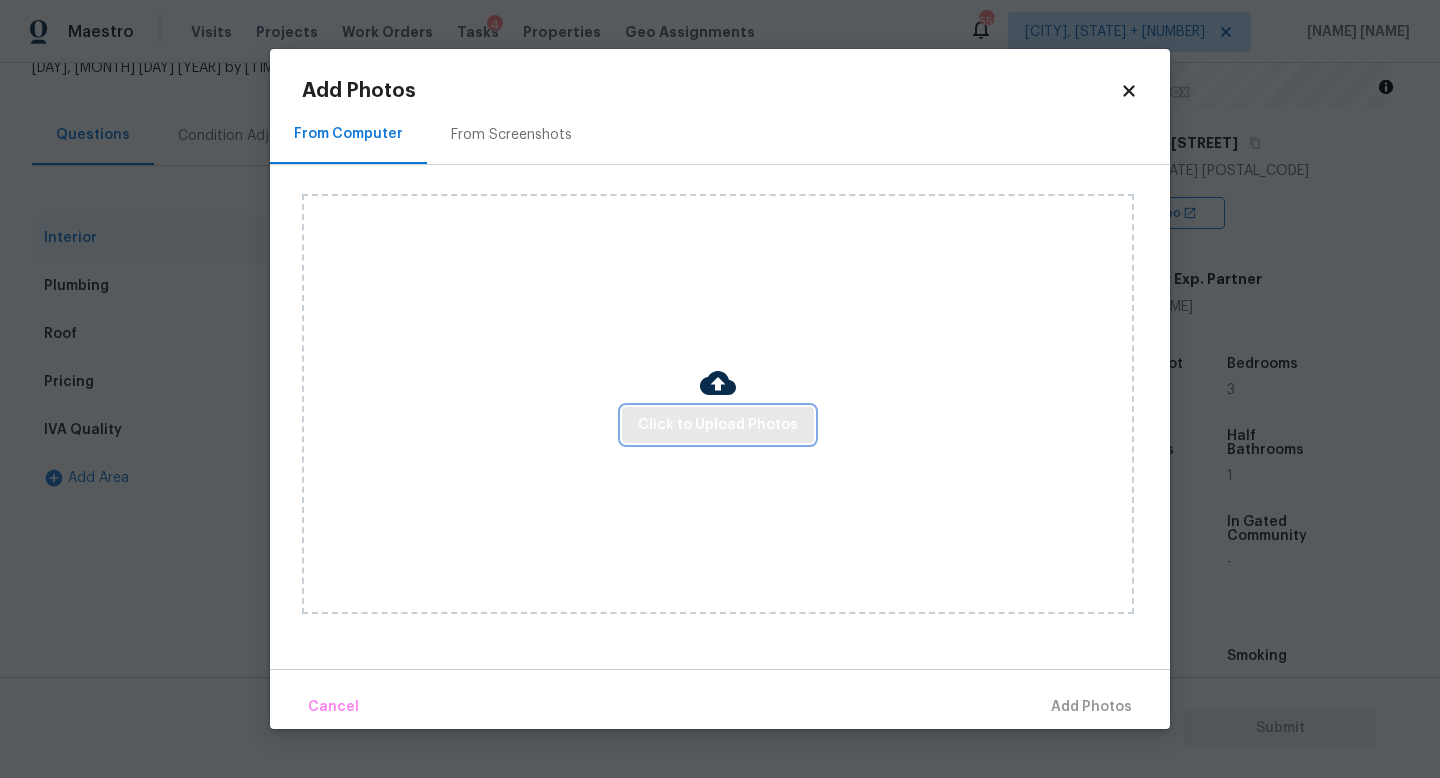 click on "Click to Upload Photos" at bounding box center (718, 425) 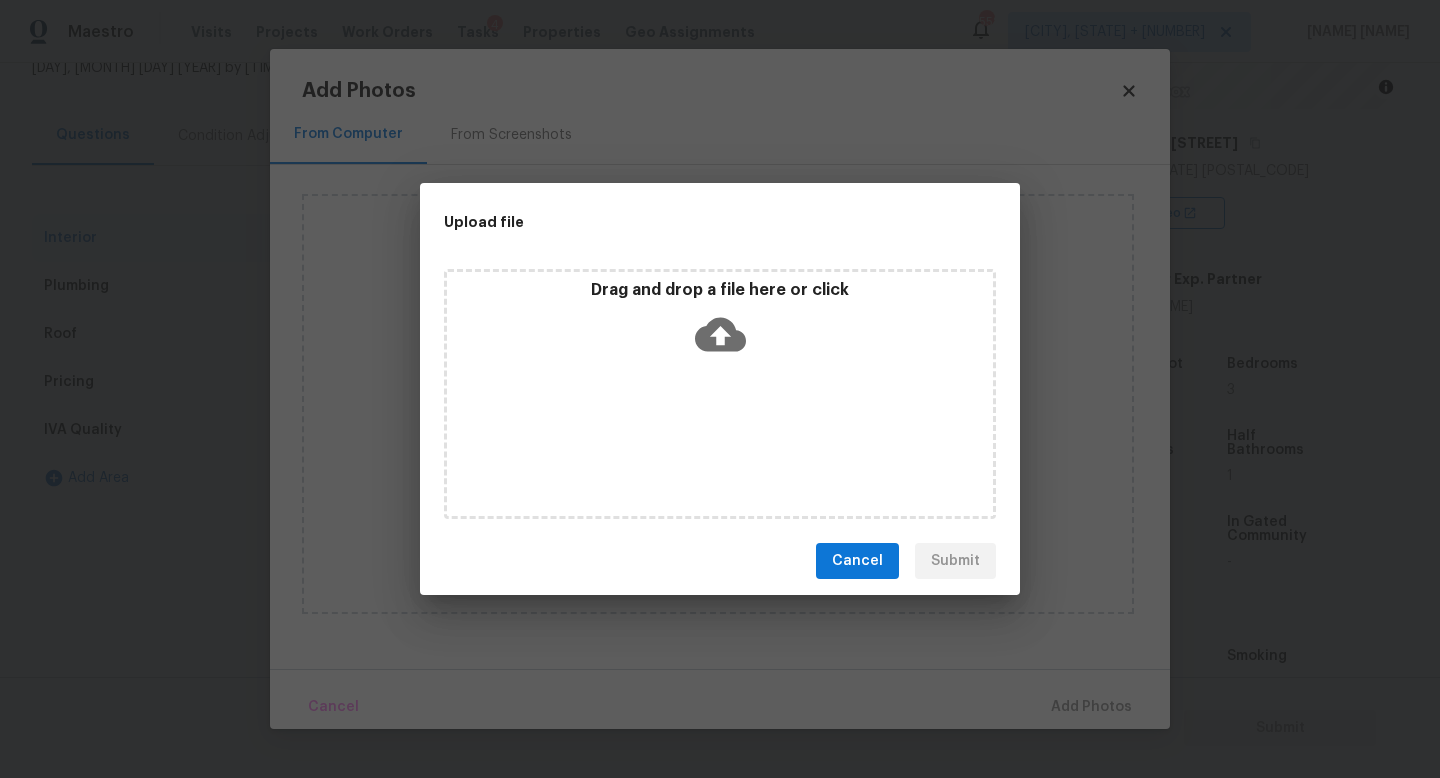 click 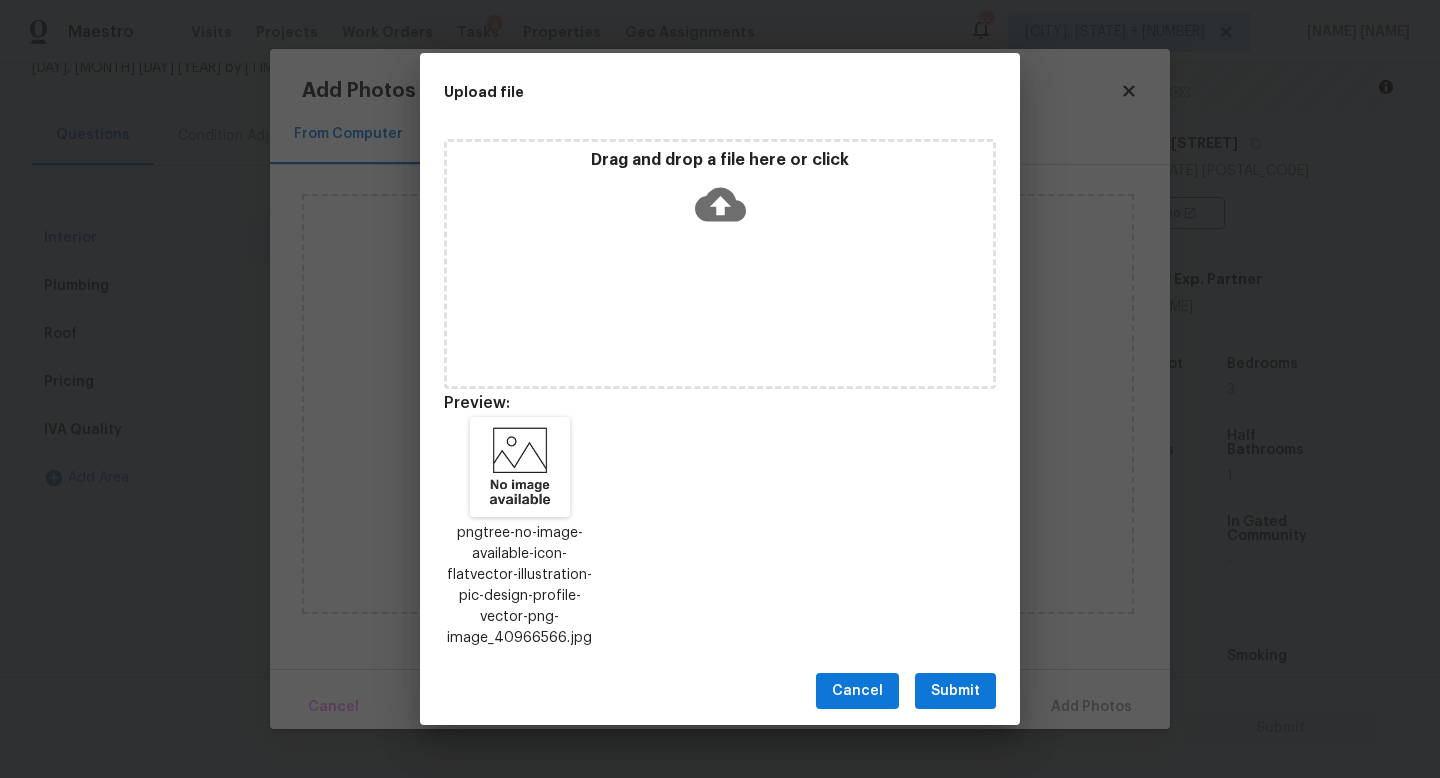 click on "Submit" at bounding box center [955, 691] 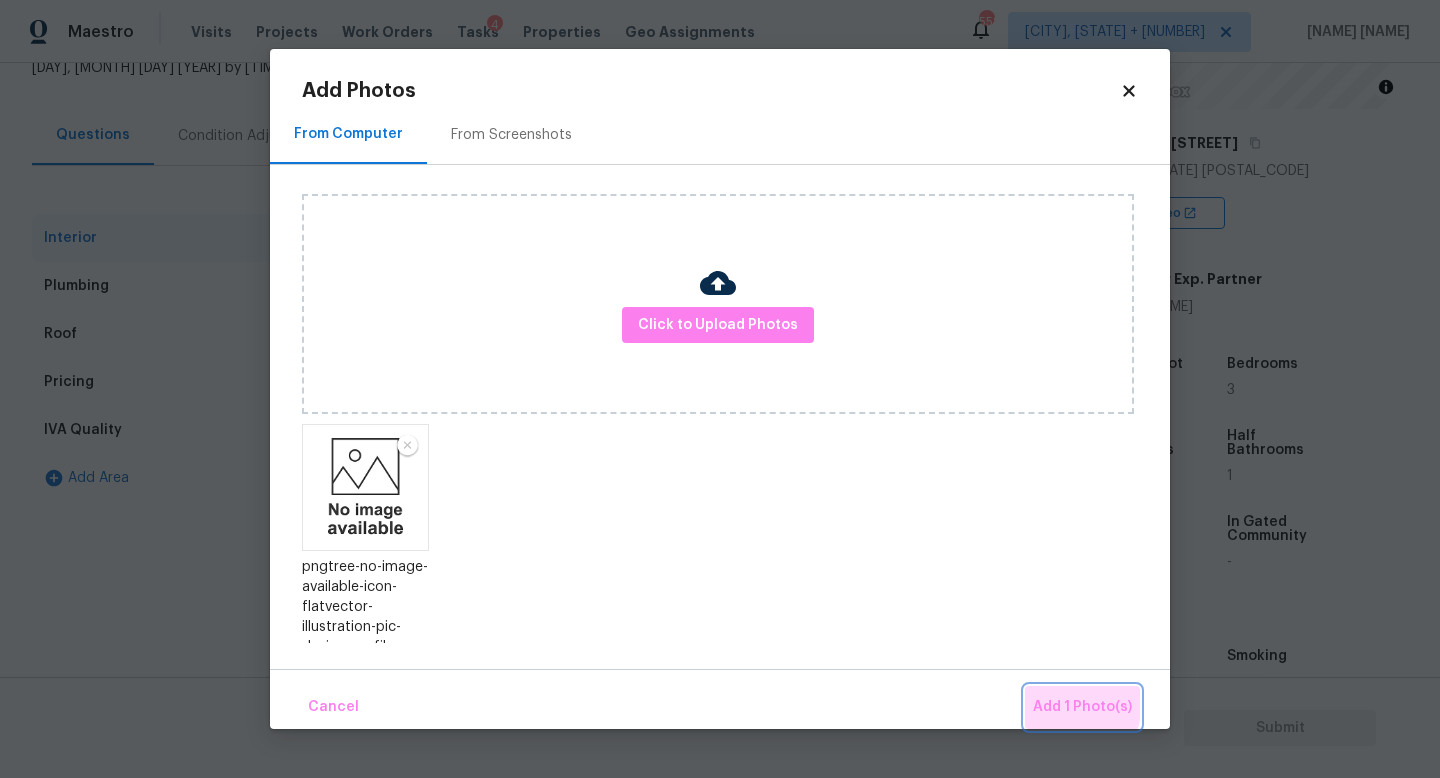 click on "Add 1 Photo(s)" at bounding box center [1082, 707] 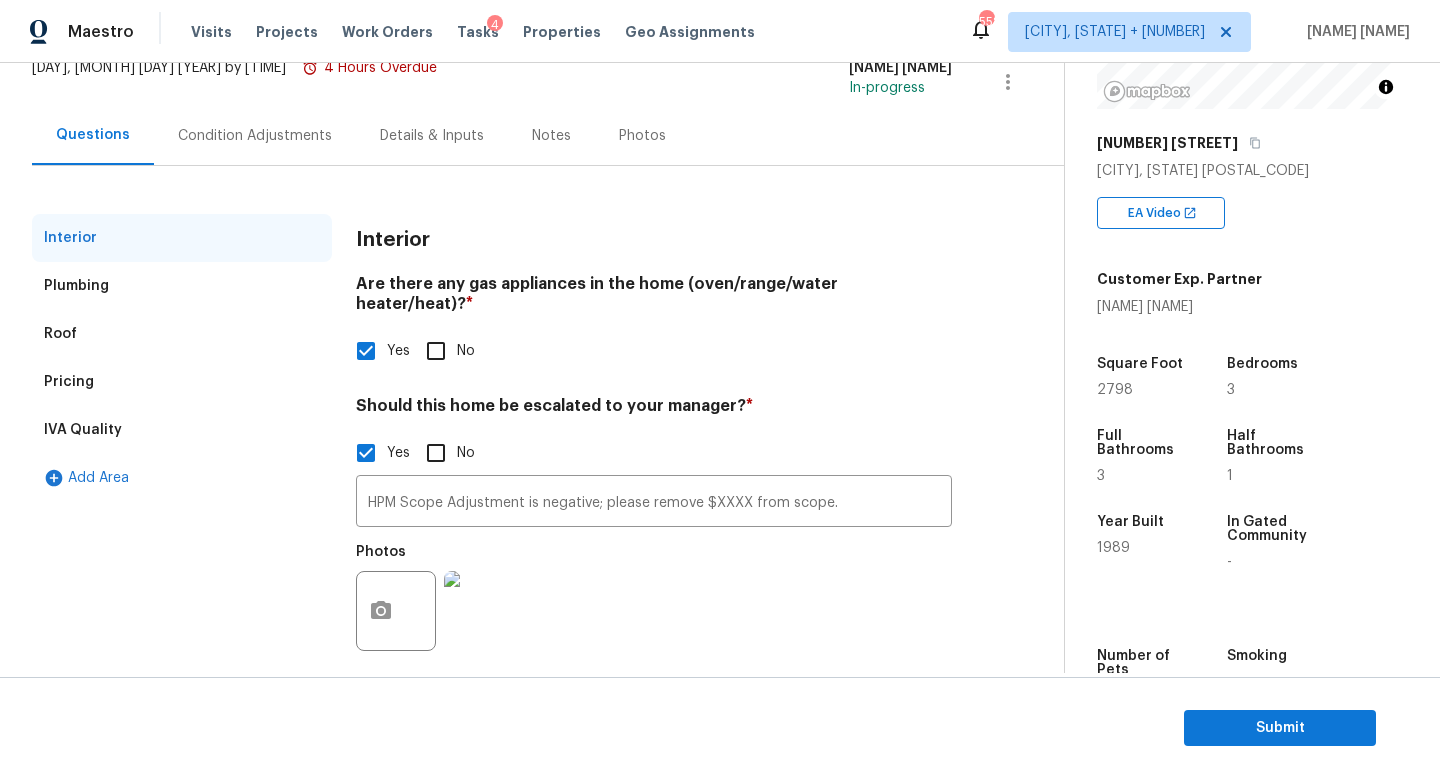 click on "Condition Adjustments" at bounding box center (255, 136) 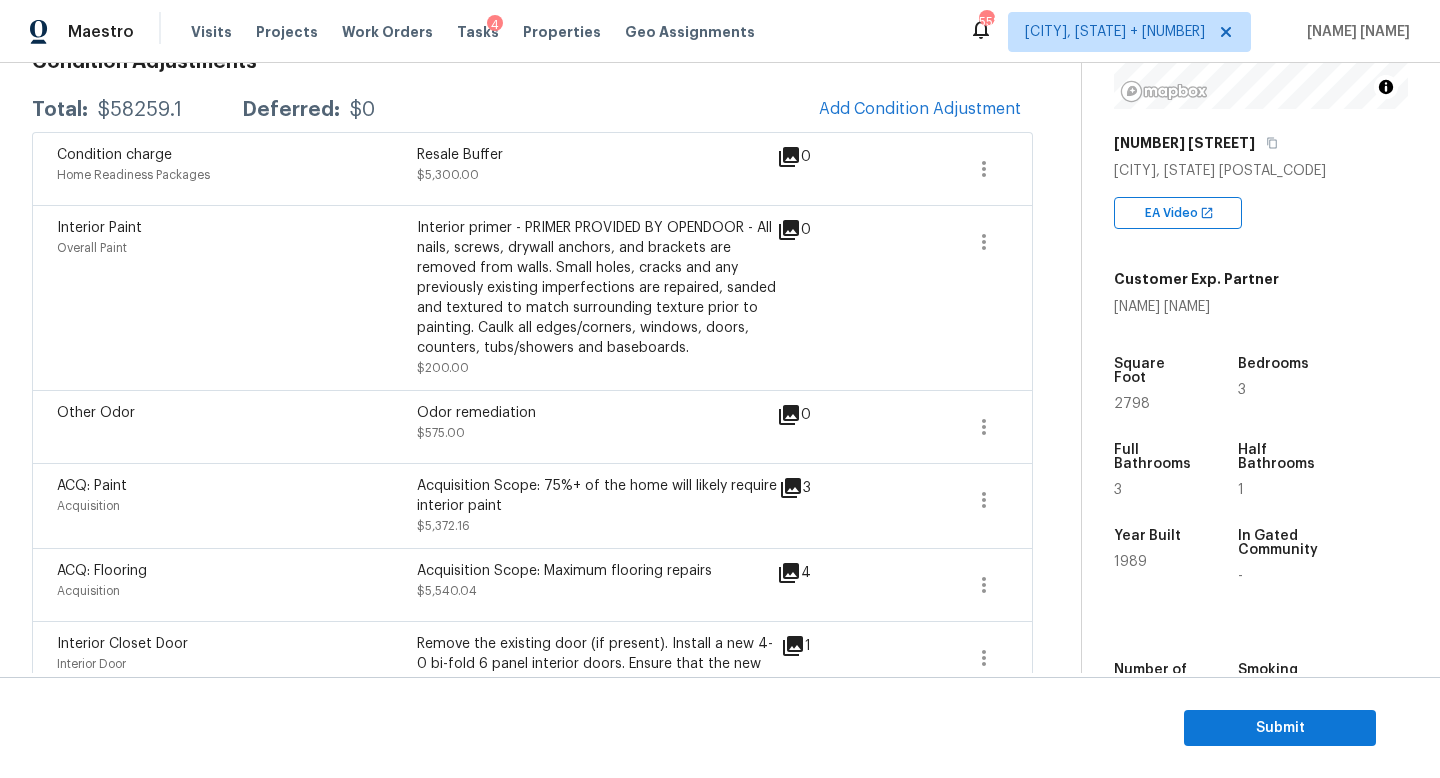 scroll, scrollTop: 314, scrollLeft: 0, axis: vertical 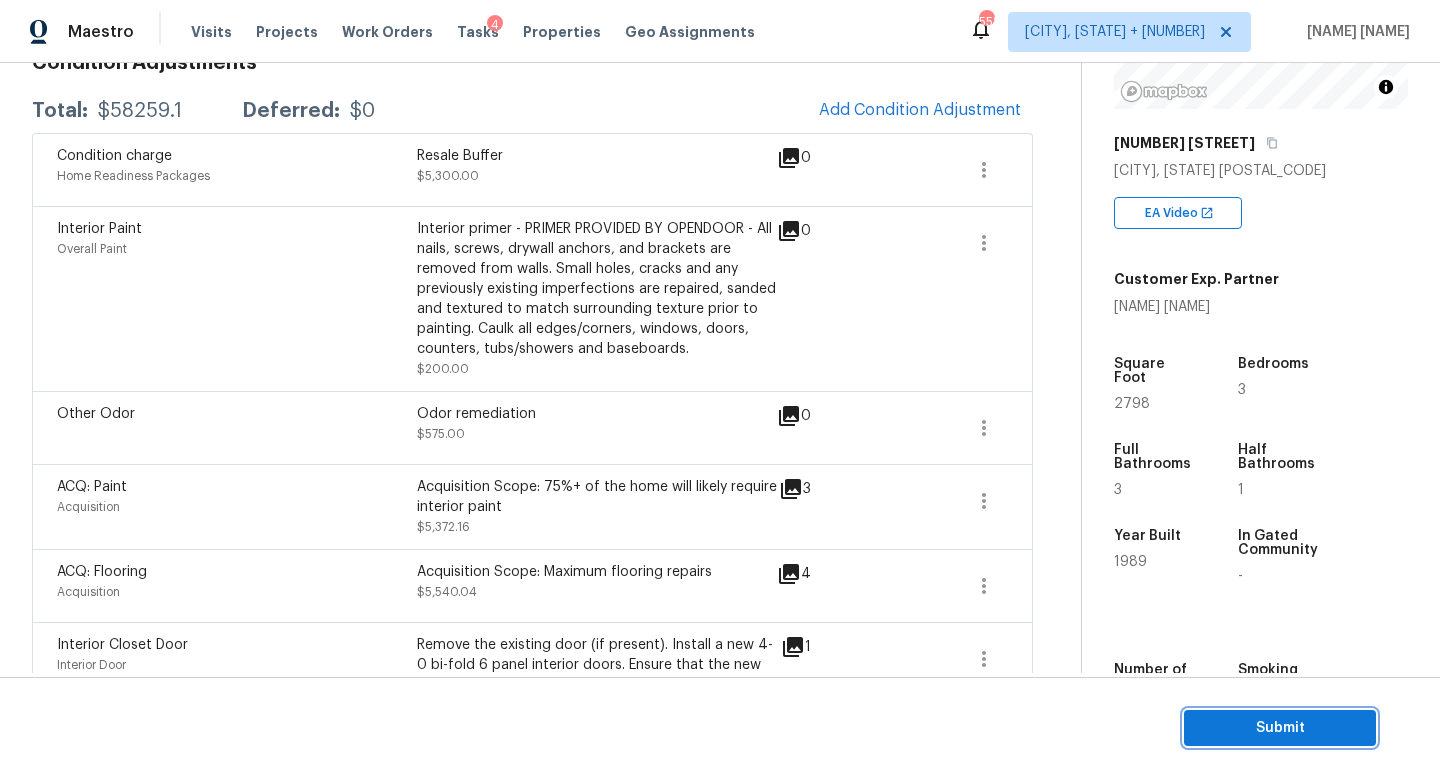 click on "Submit" at bounding box center [1280, 728] 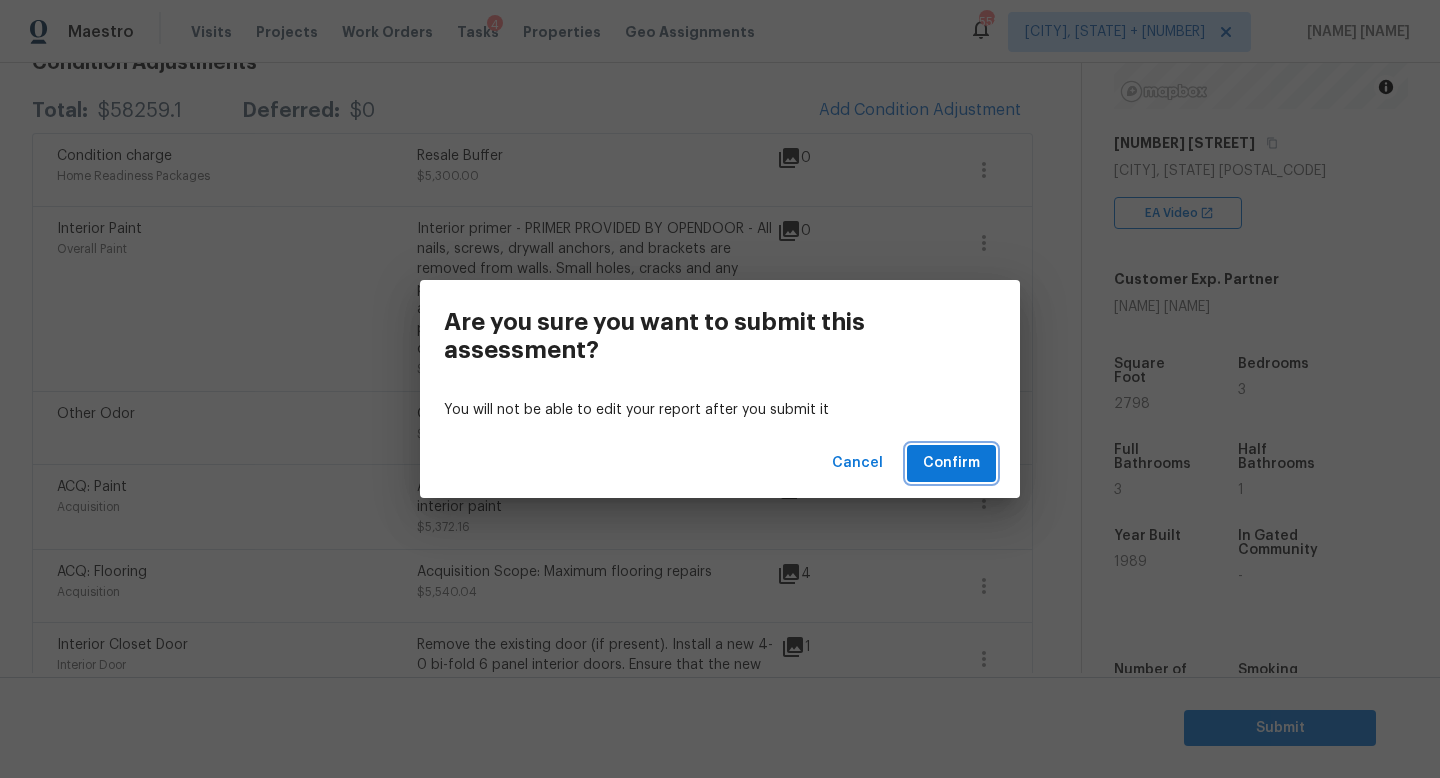click on "Confirm" at bounding box center (951, 463) 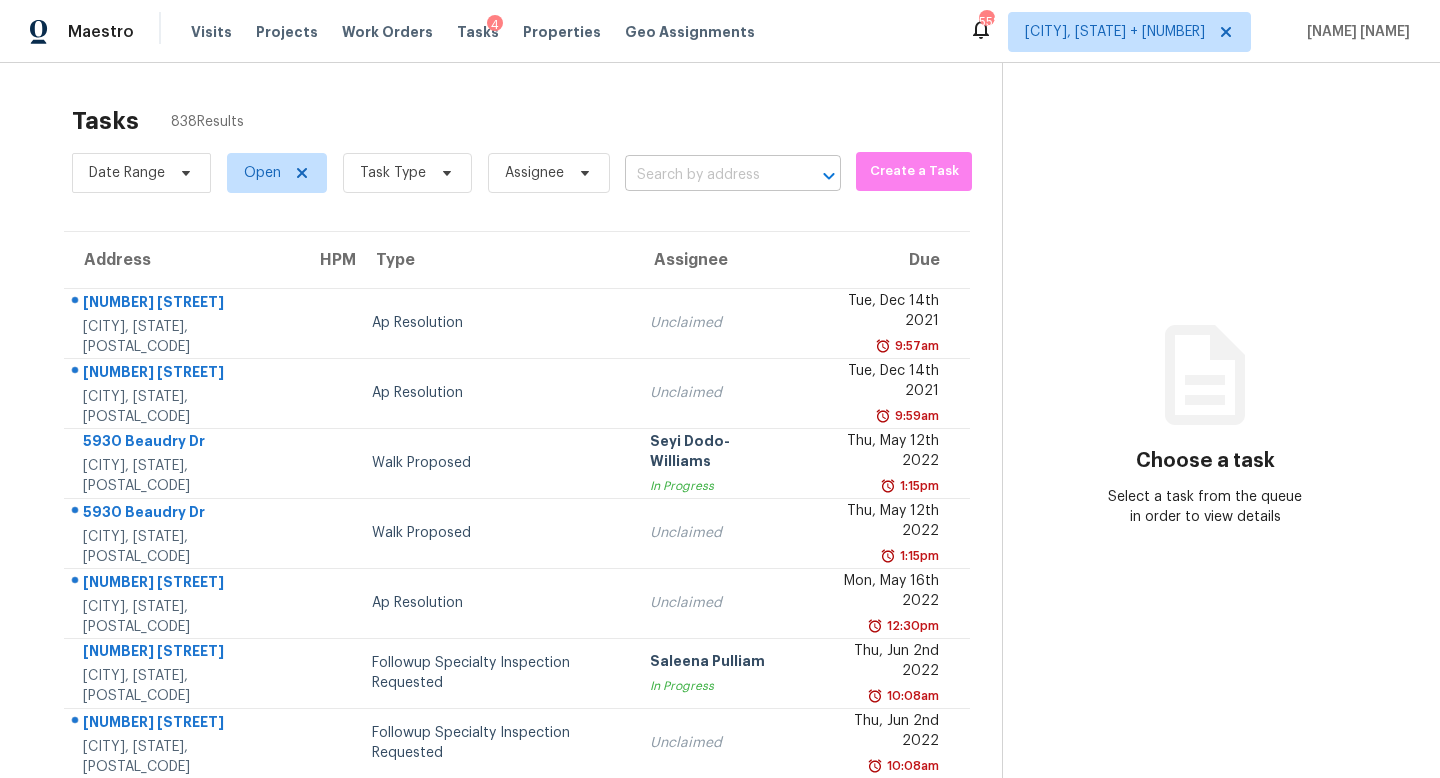 click at bounding box center [705, 175] 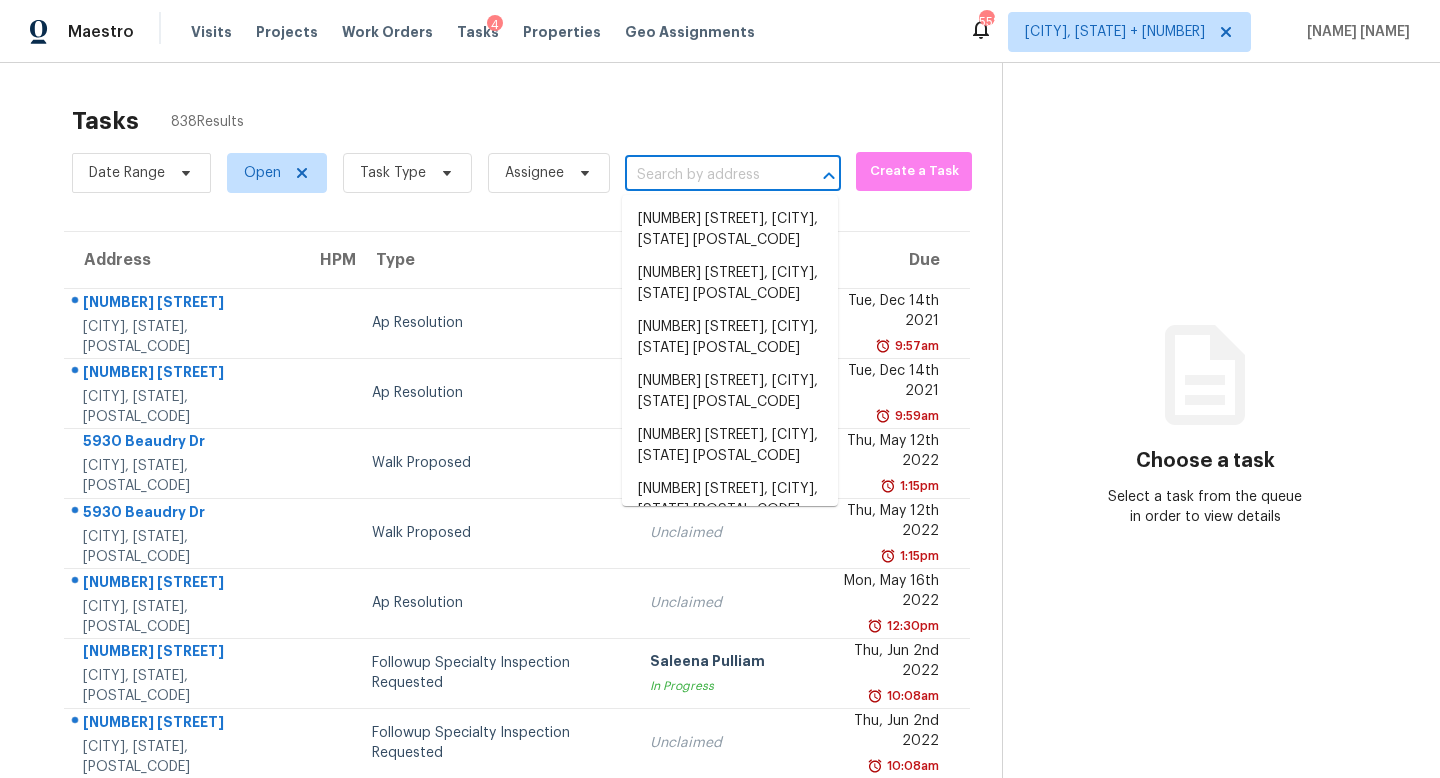 paste on "https://maestro.ops.opendoor.com/homes/7cdf722e-1f29-5859-a4b0-5bd46ce6ecbe/visits/888a0f54-a71e-45d8-bd20-acf0125f8c5a" 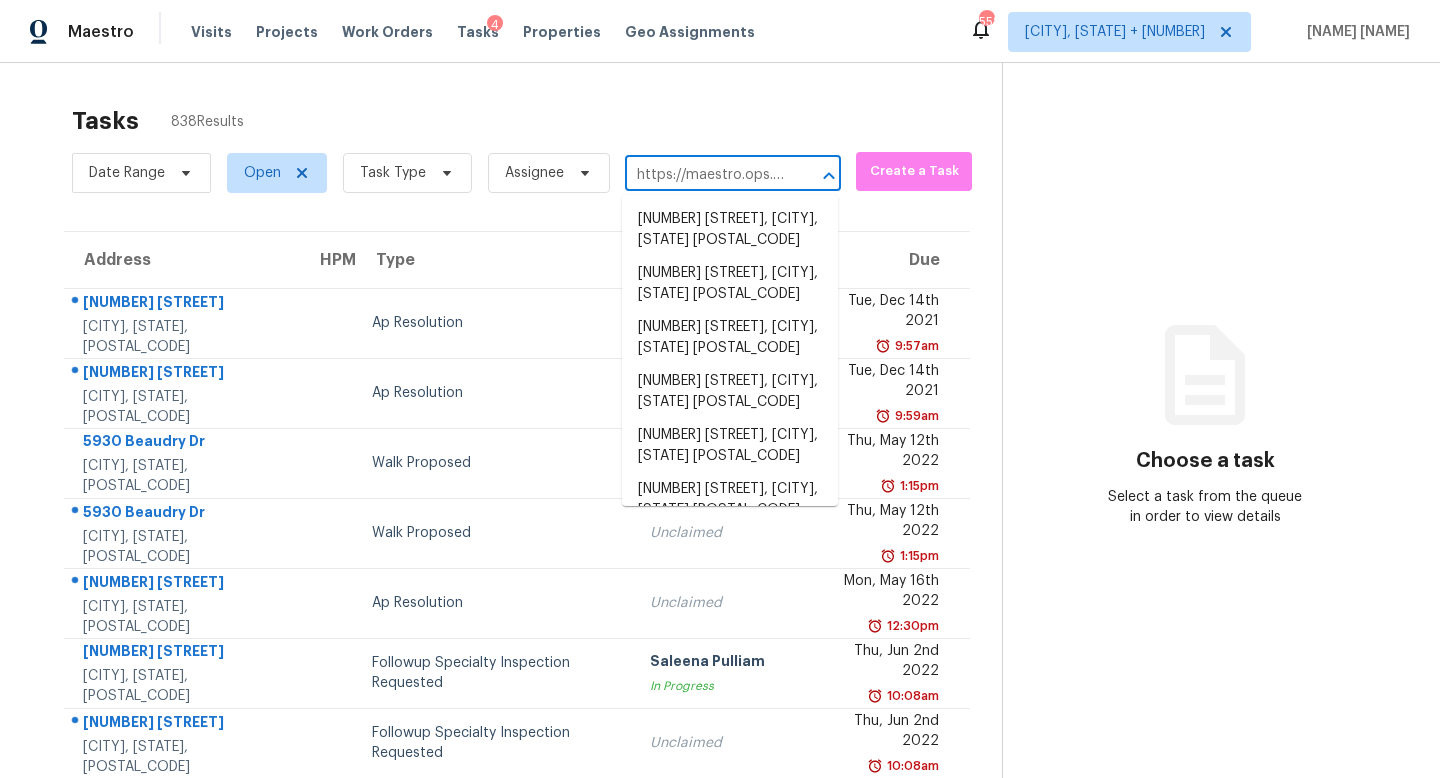 scroll, scrollTop: 0, scrollLeft: 720, axis: horizontal 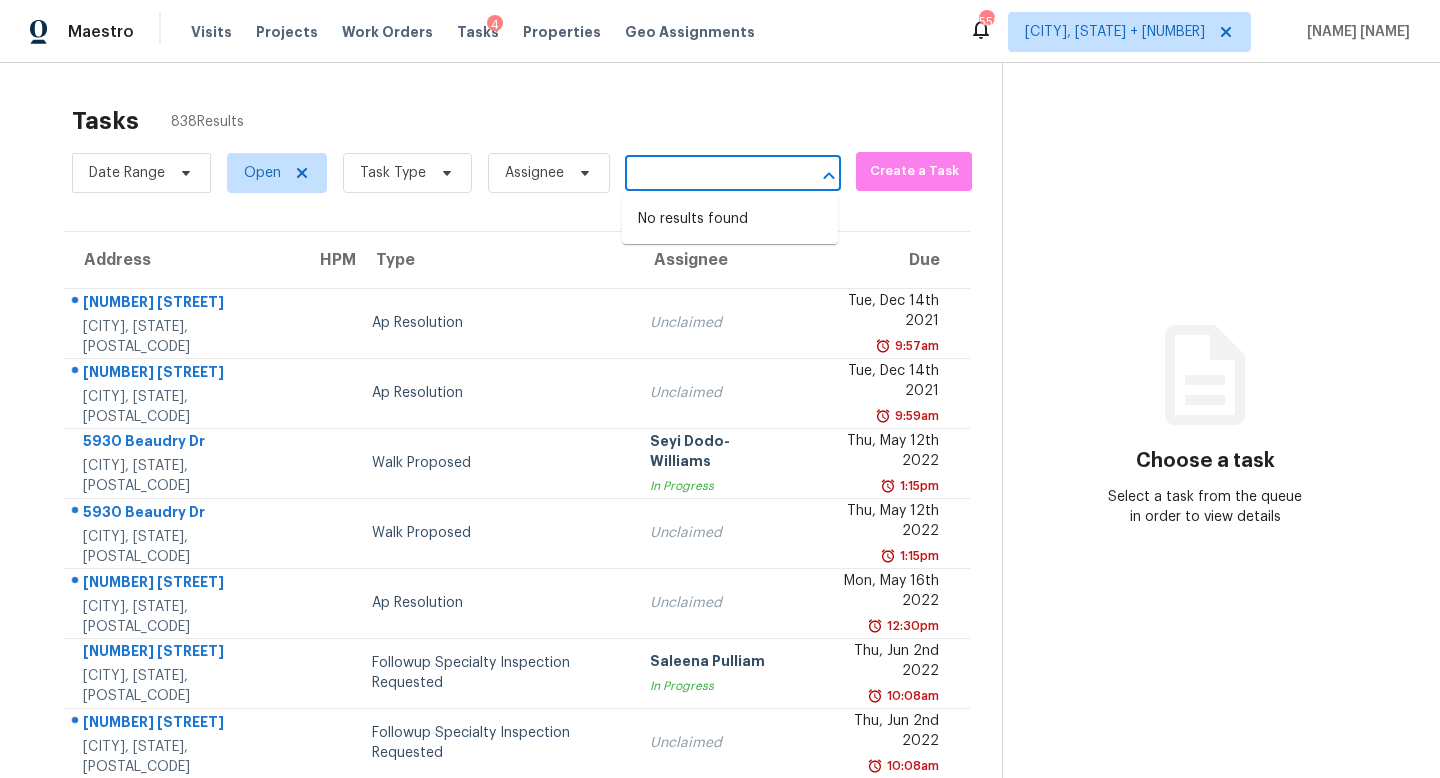 type on "https://maestro.ops.opendoor.com/homes/7cdf722e-1f29-5859-a4b0-5bd46ce6ecbe/visits/888a0f54-a71e-45d8-bd20-acf0125f8c5" 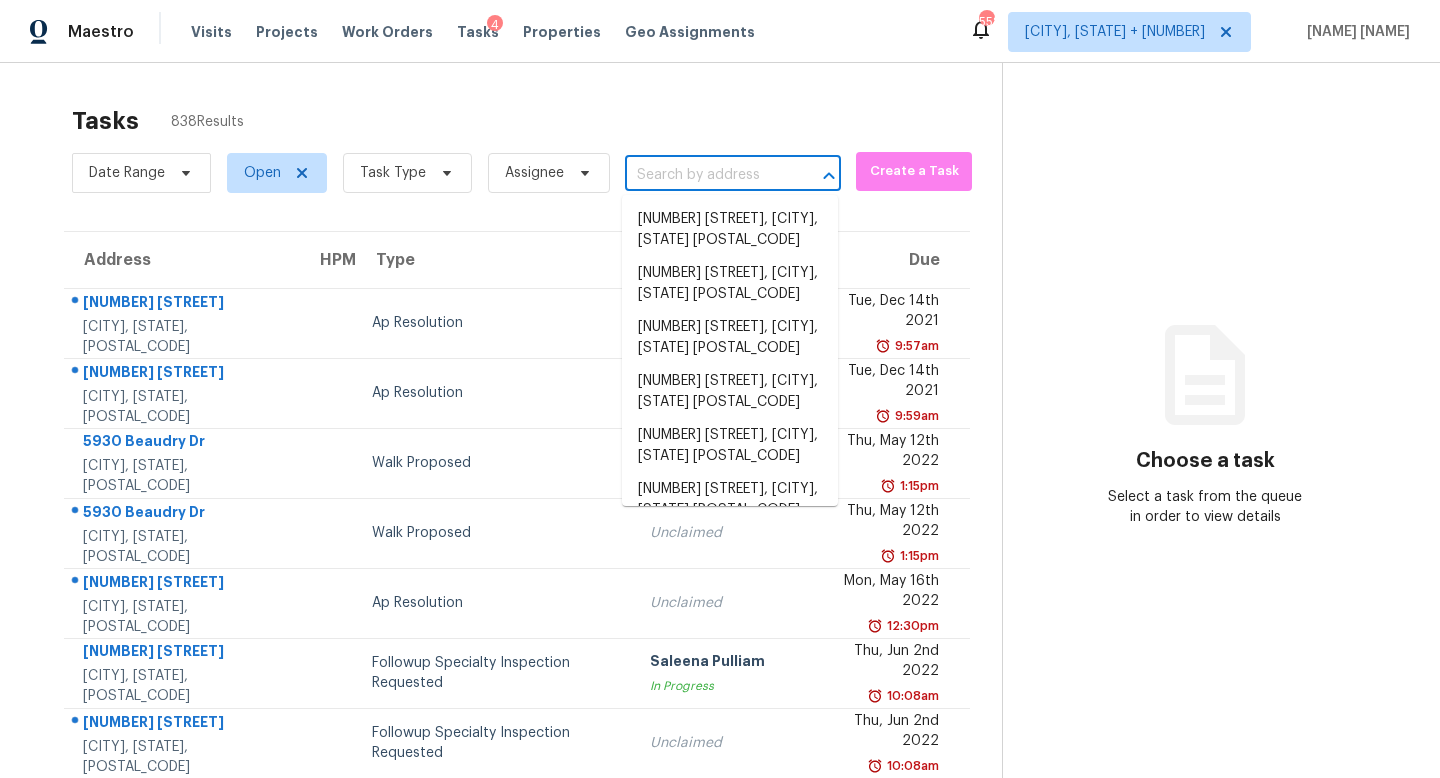 scroll, scrollTop: 0, scrollLeft: 0, axis: both 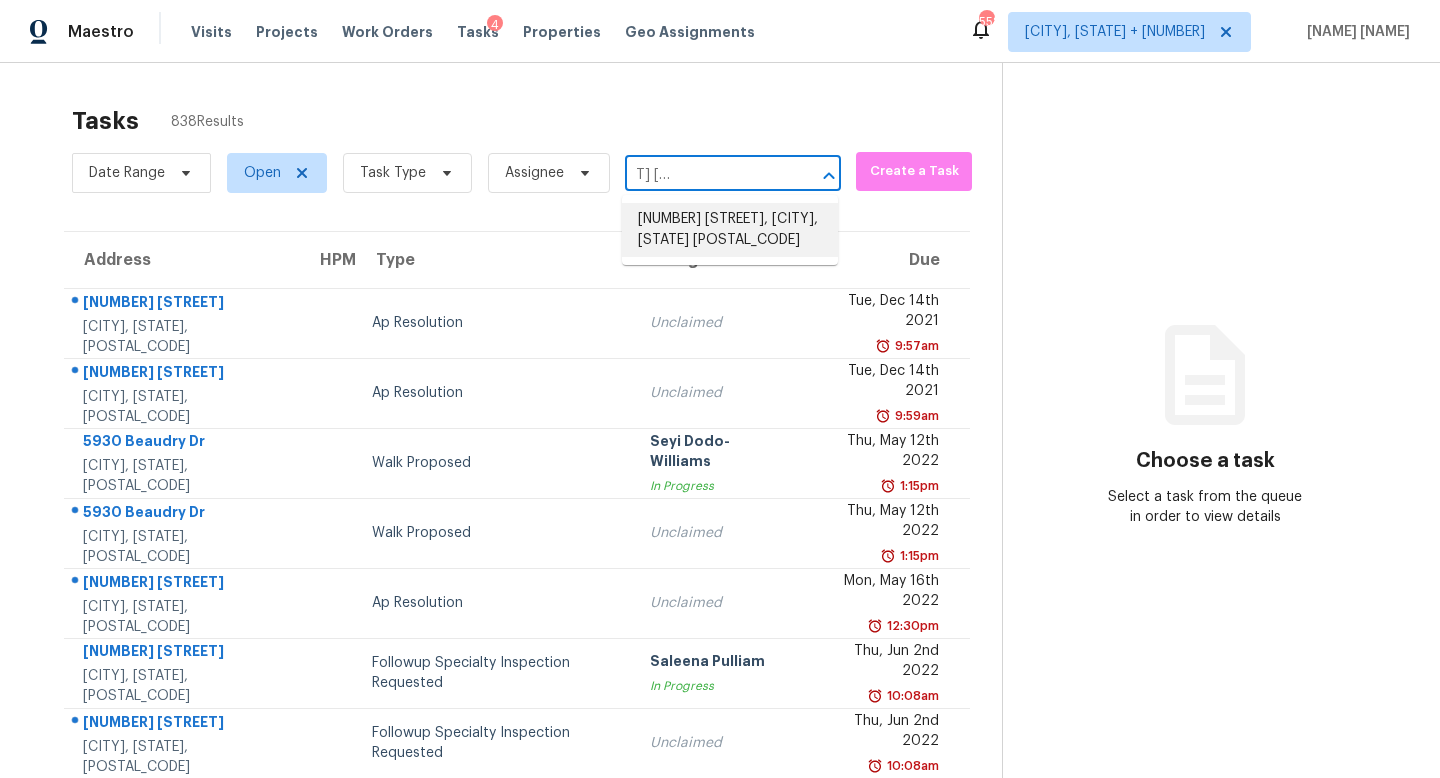 click on "7214 Glenroe Dr, Huntersville, NC 28078" at bounding box center (730, 230) 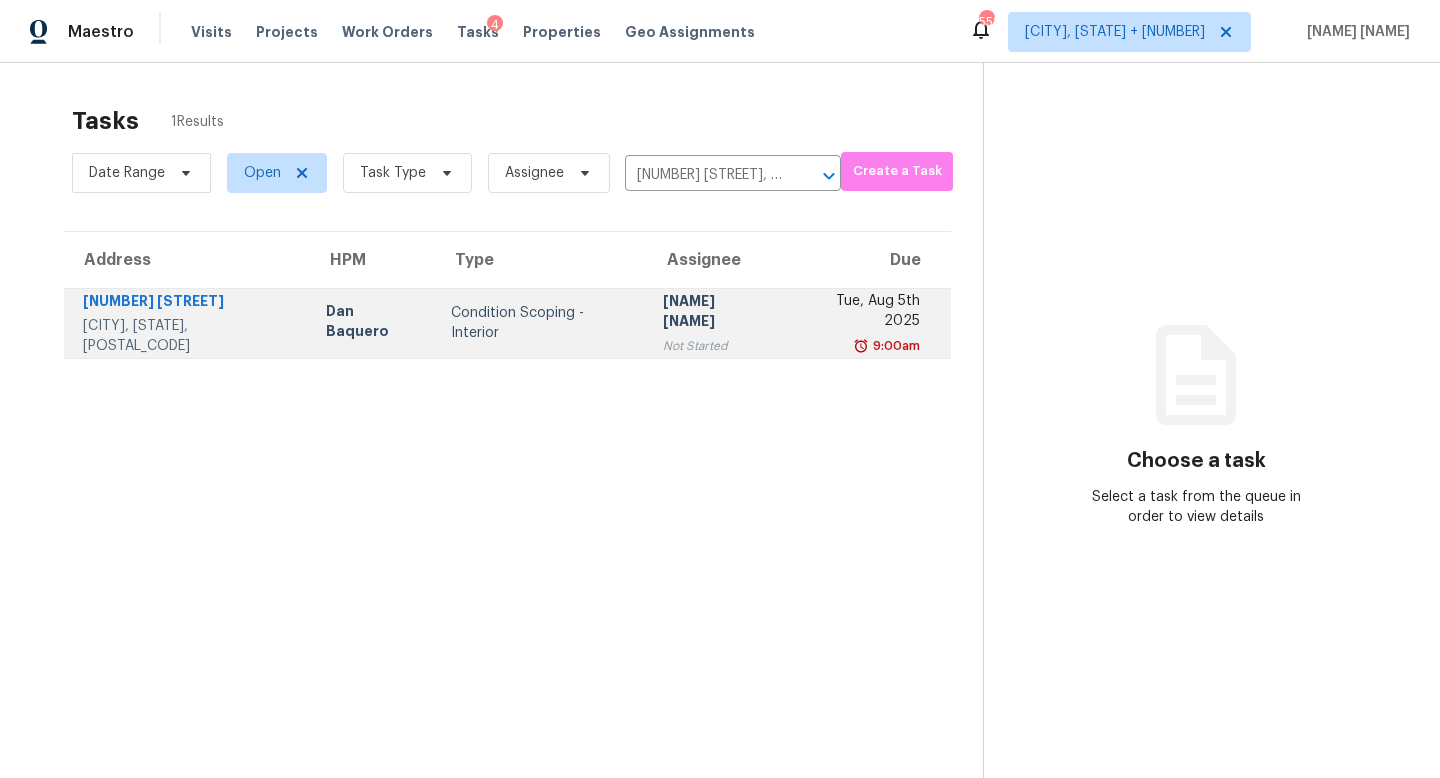 click on "Jishnu Manoj Not Started" at bounding box center [715, 323] 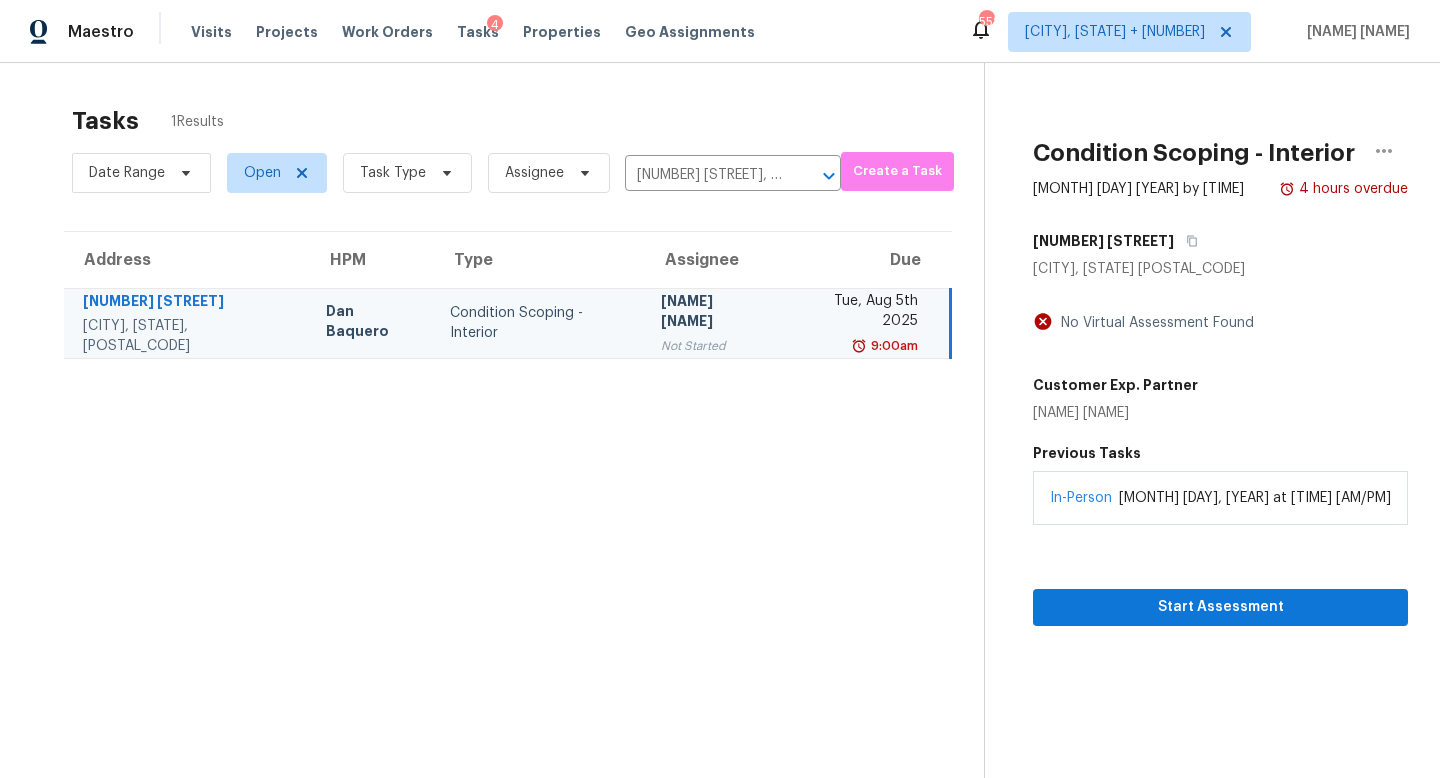 click on "Start Assessment" at bounding box center (1220, 575) 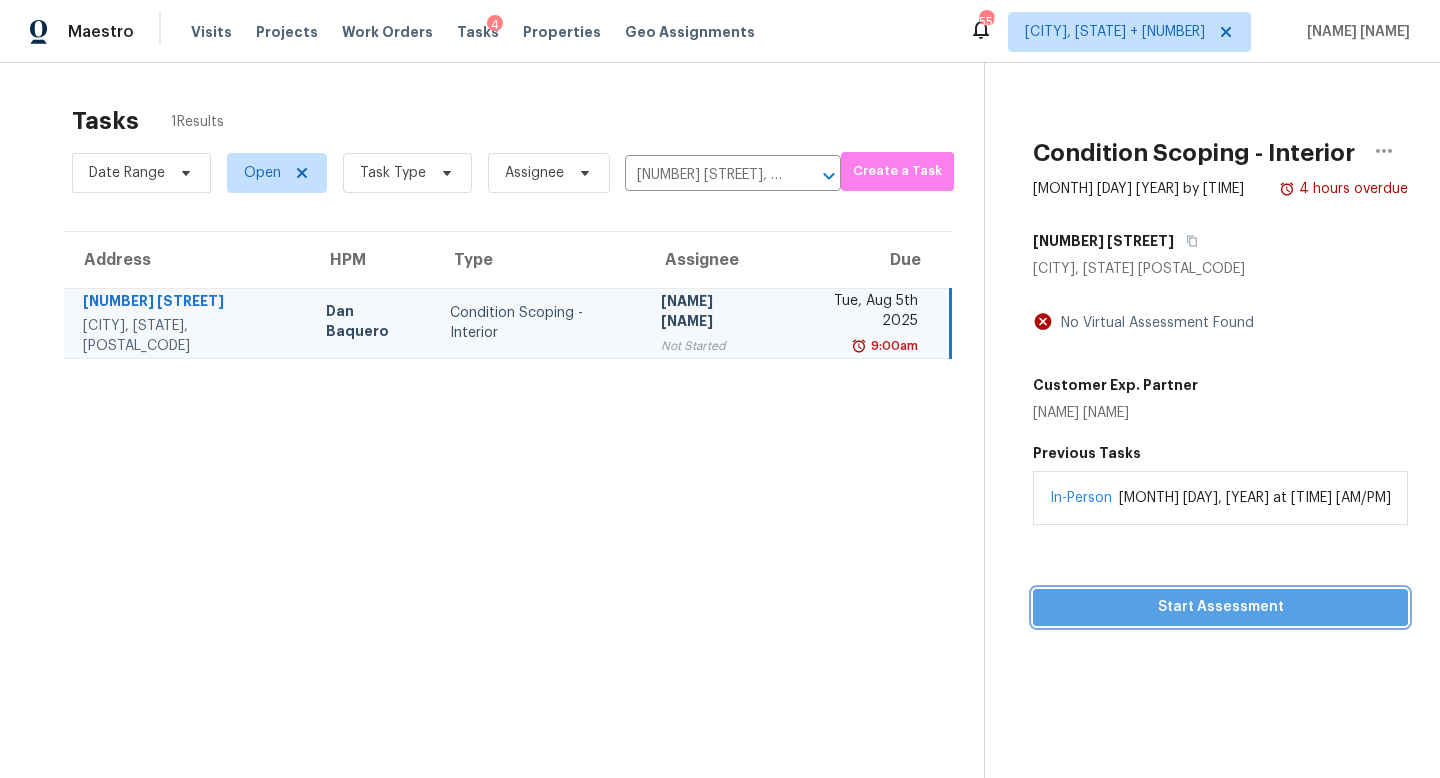 click on "Start Assessment" at bounding box center [1220, 607] 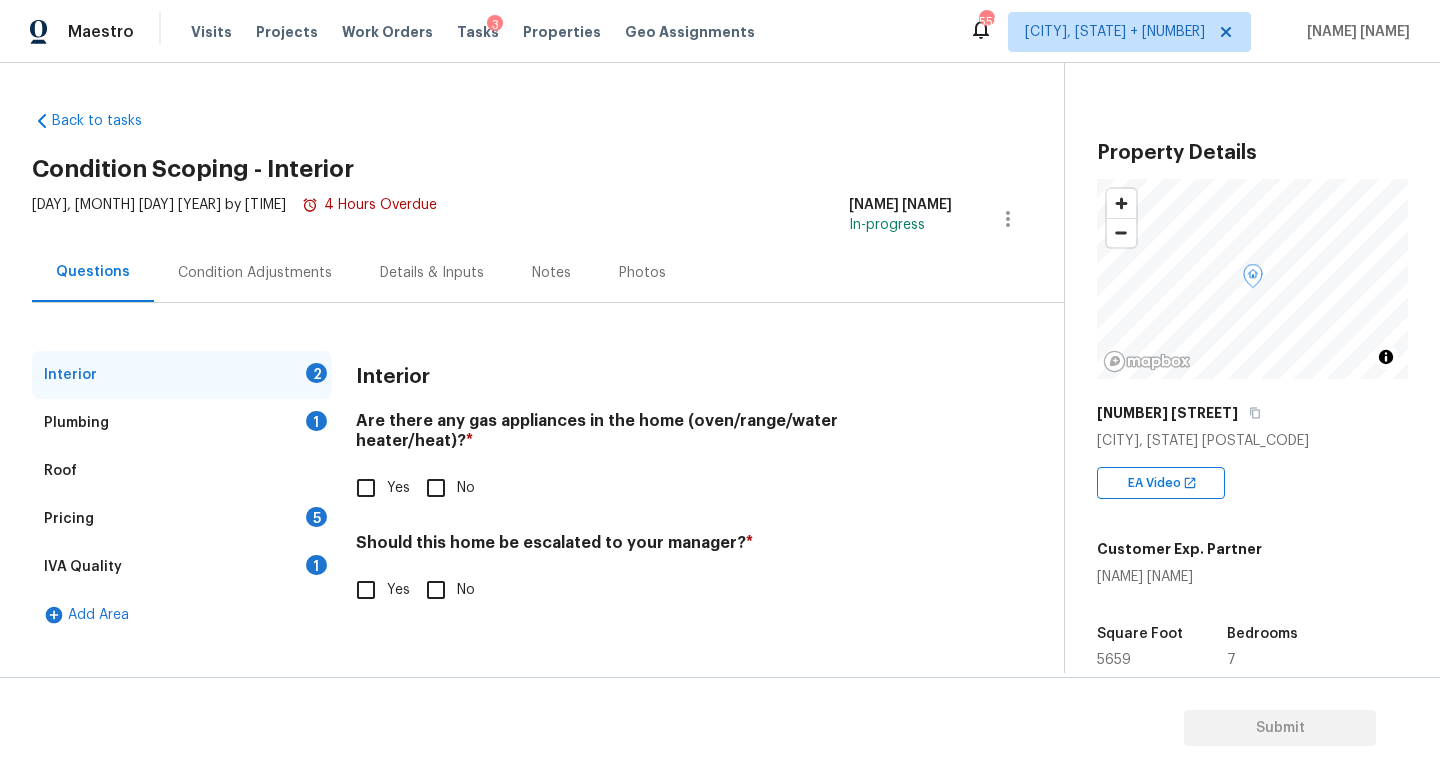 click on "Yes" at bounding box center [366, 488] 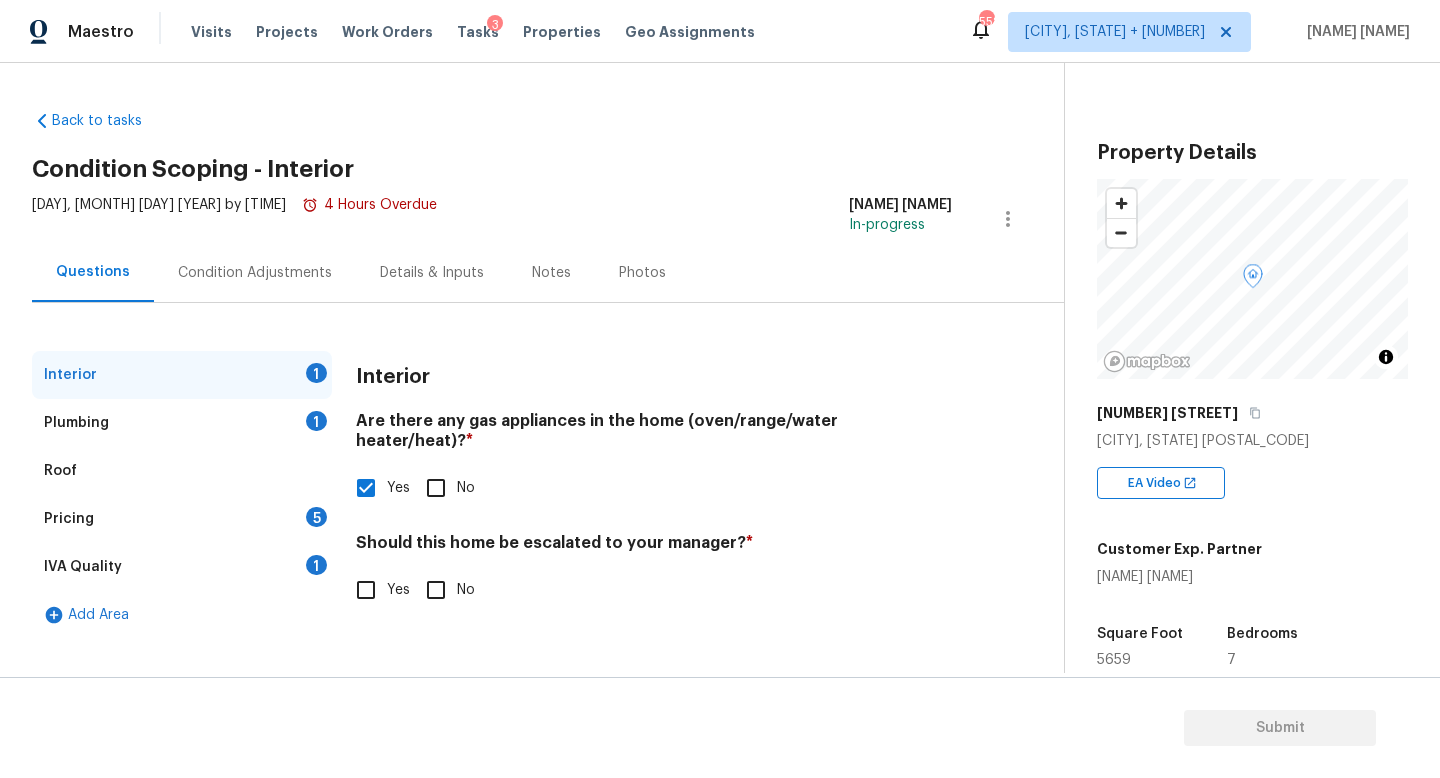 click on "Plumbing 1" at bounding box center [182, 423] 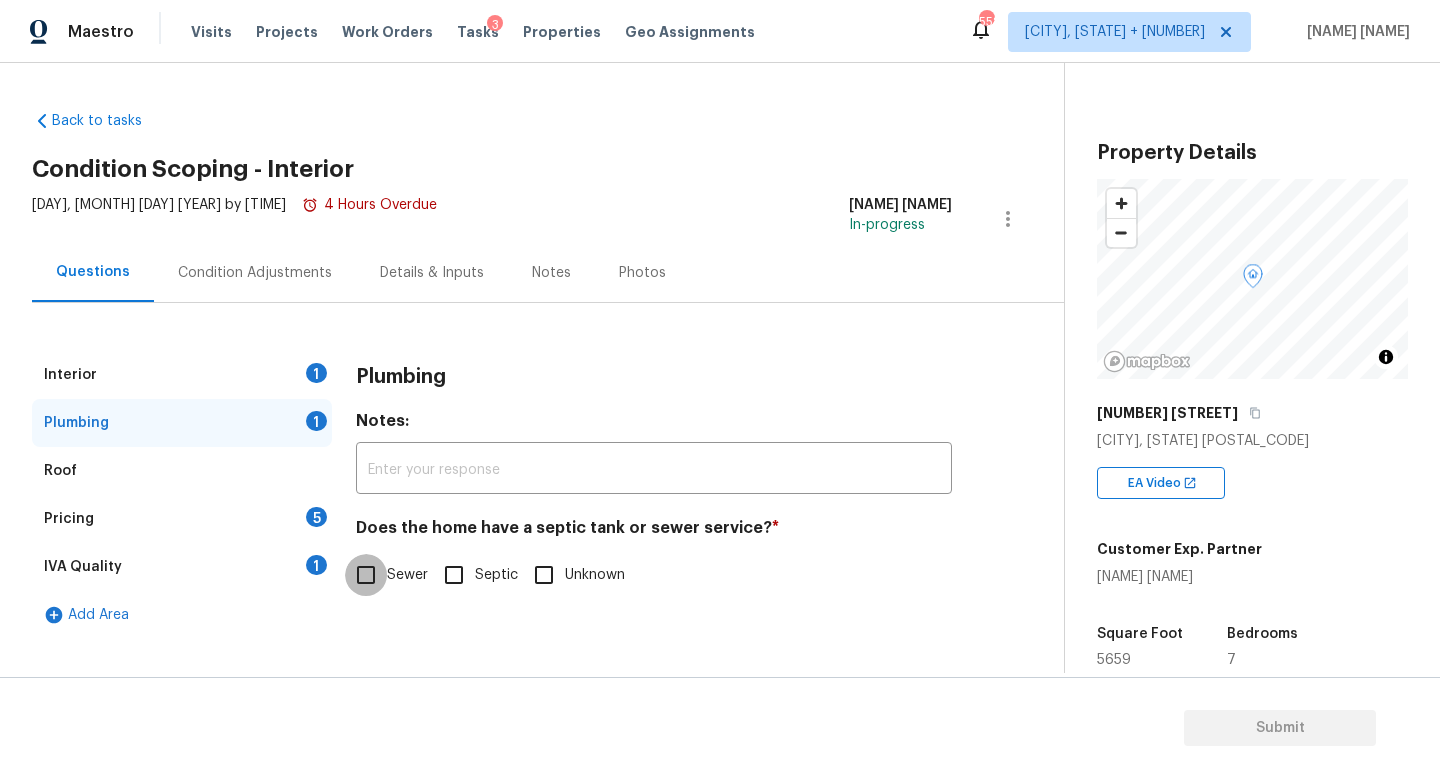 click on "Sewer" at bounding box center [366, 575] 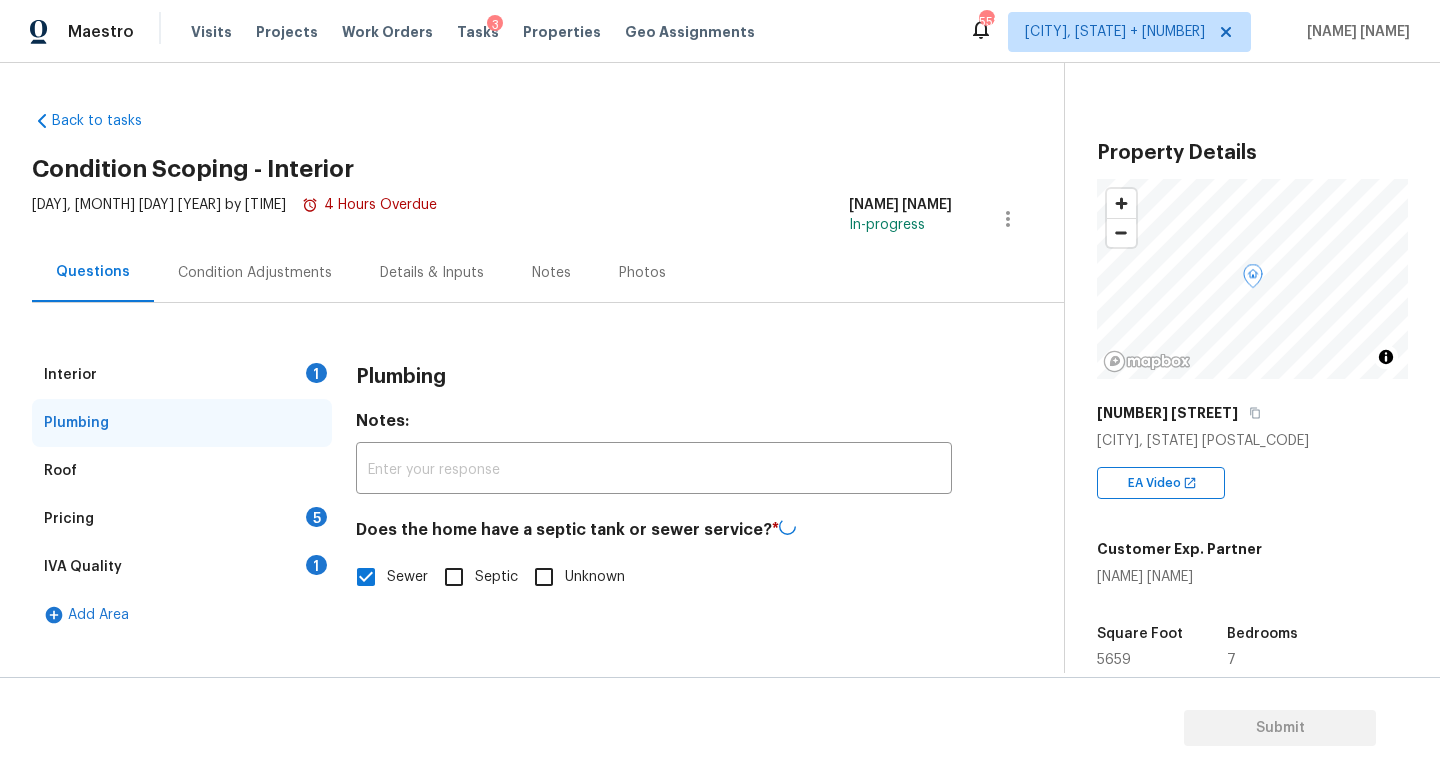 click on "Pricing 5" at bounding box center (182, 519) 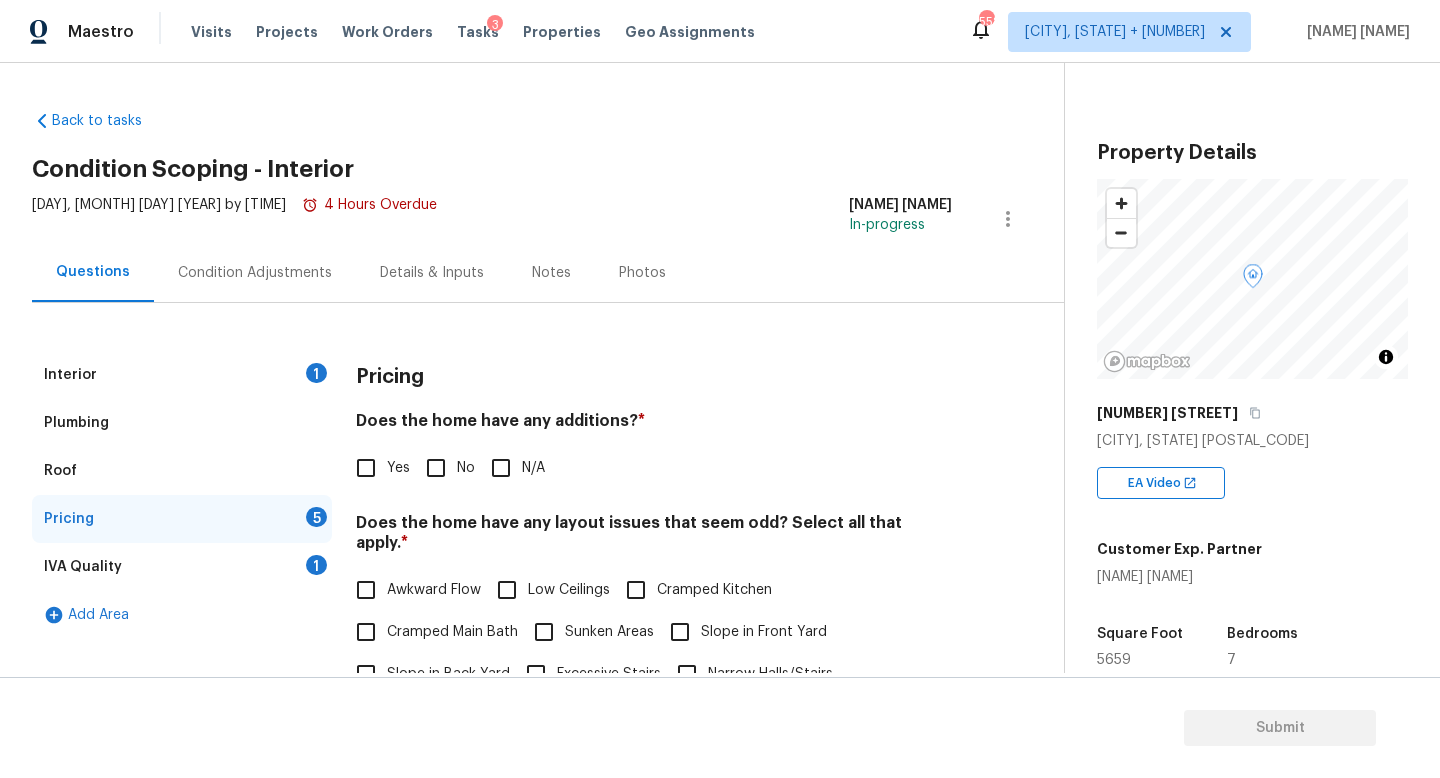 scroll, scrollTop: 39, scrollLeft: 0, axis: vertical 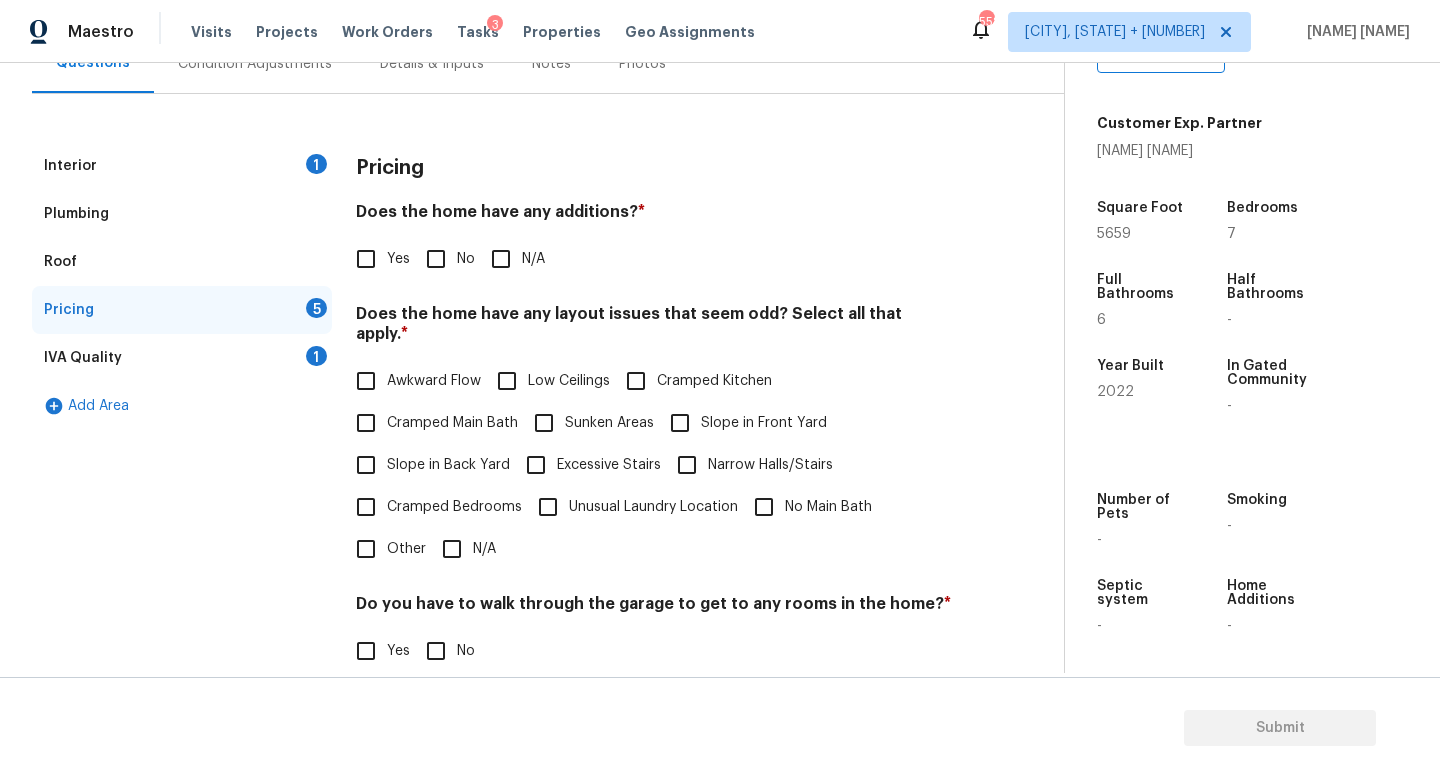 click on "No" at bounding box center [436, 259] 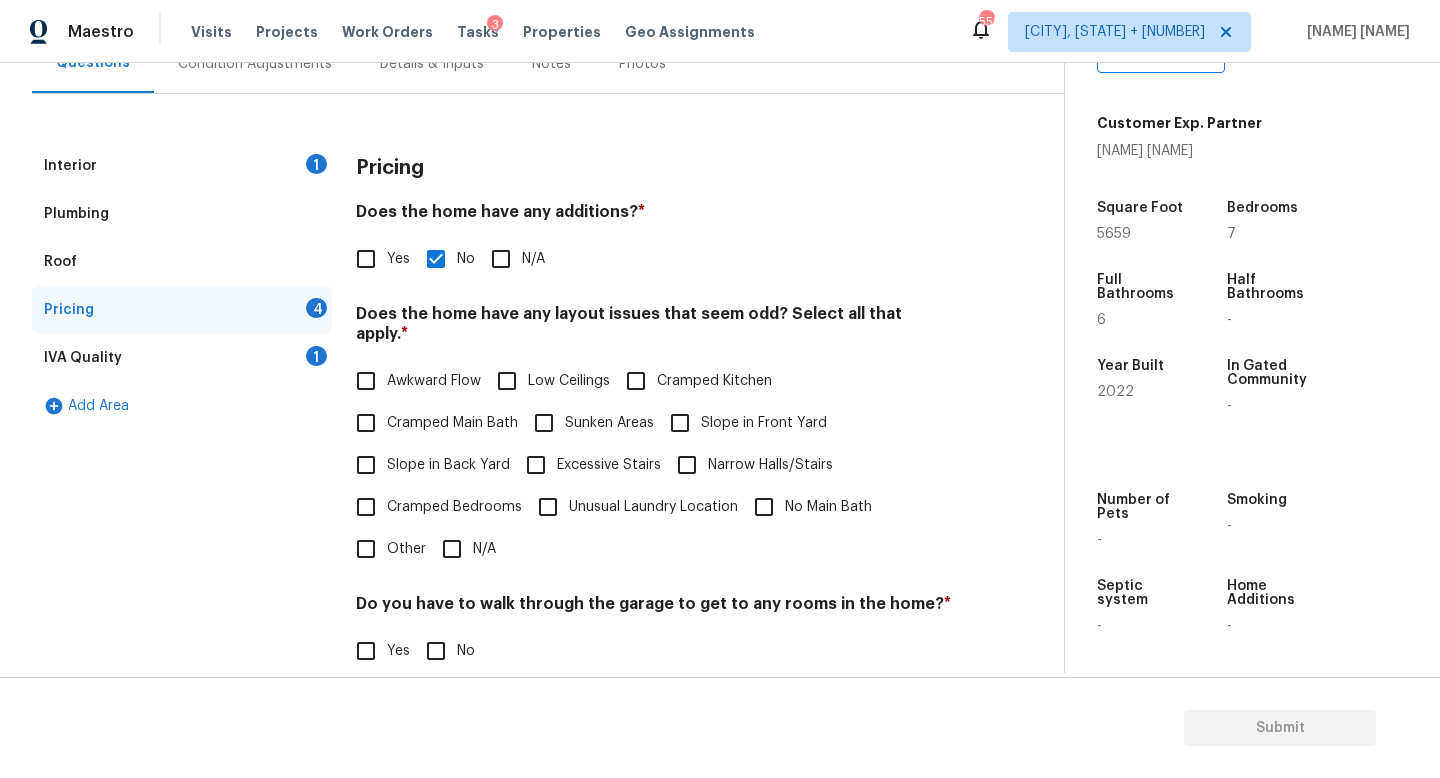 click on "Slope in Back Yard" at bounding box center (427, 465) 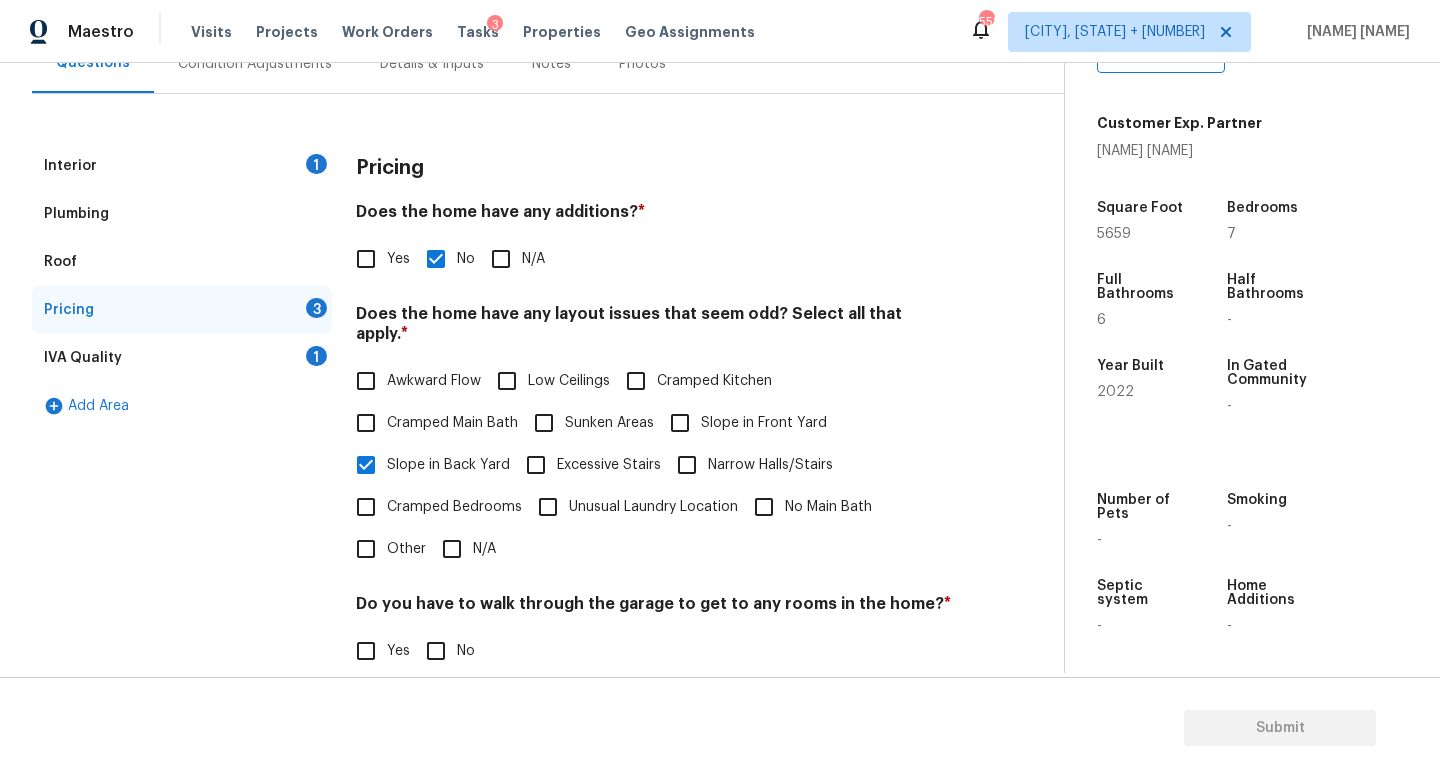 click on "Excessive Stairs" at bounding box center [609, 465] 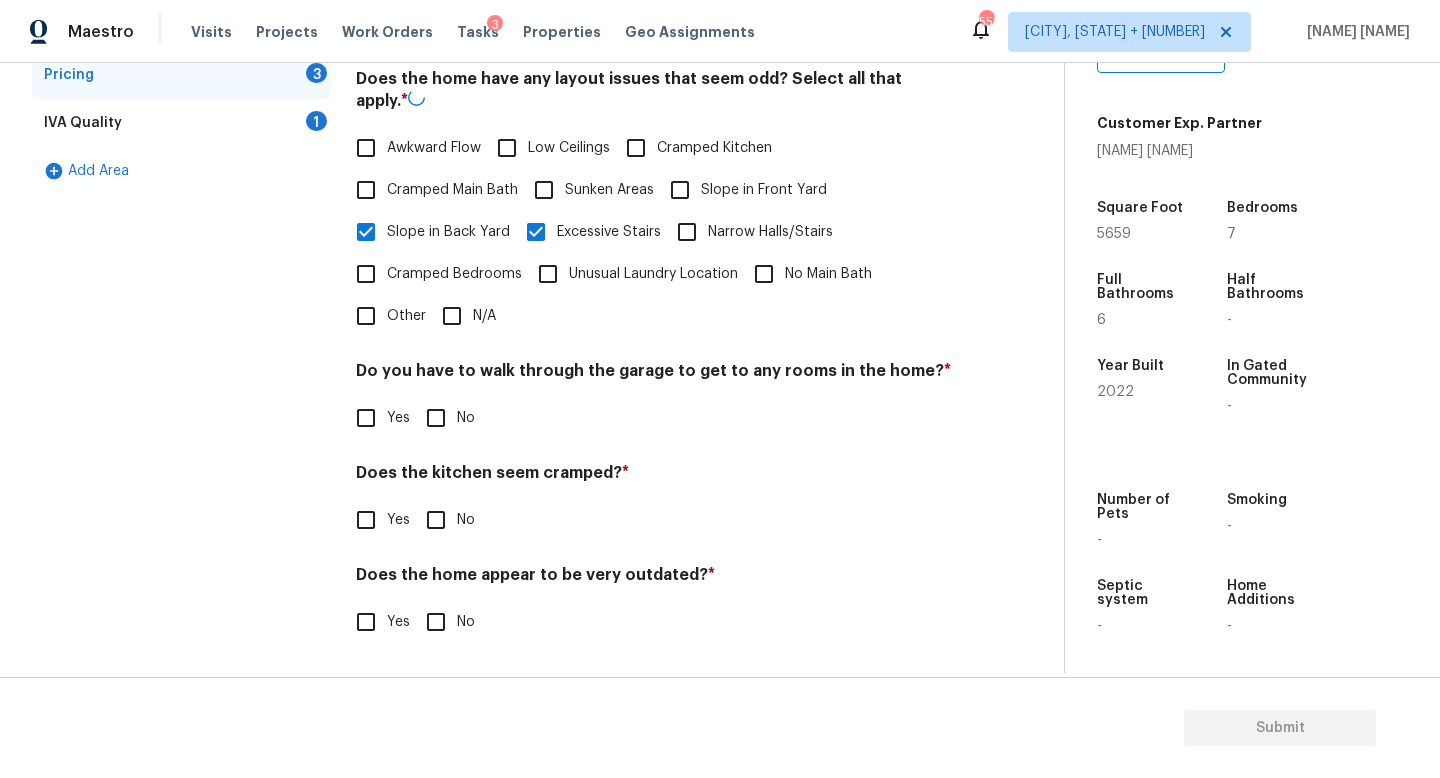 scroll, scrollTop: 422, scrollLeft: 0, axis: vertical 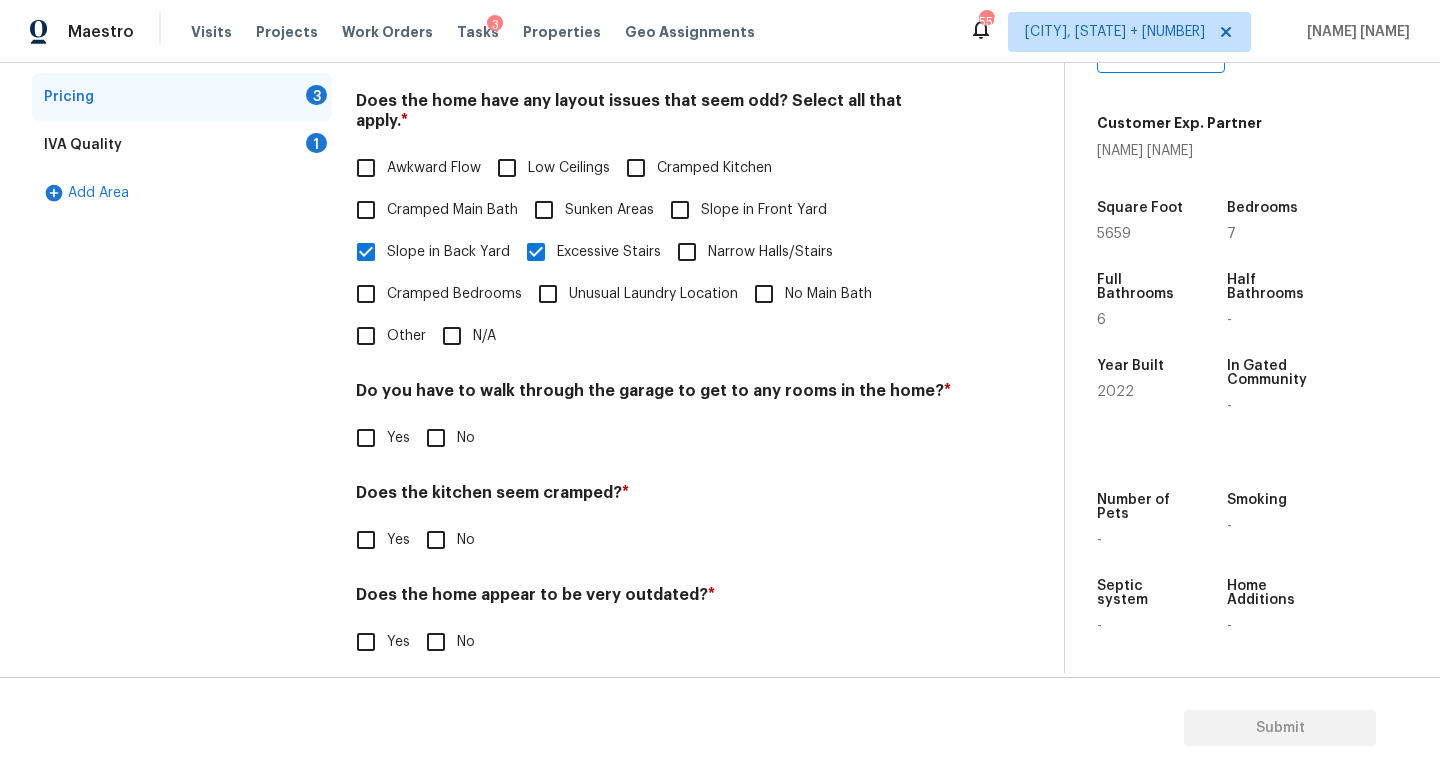 click on "No" at bounding box center (466, 438) 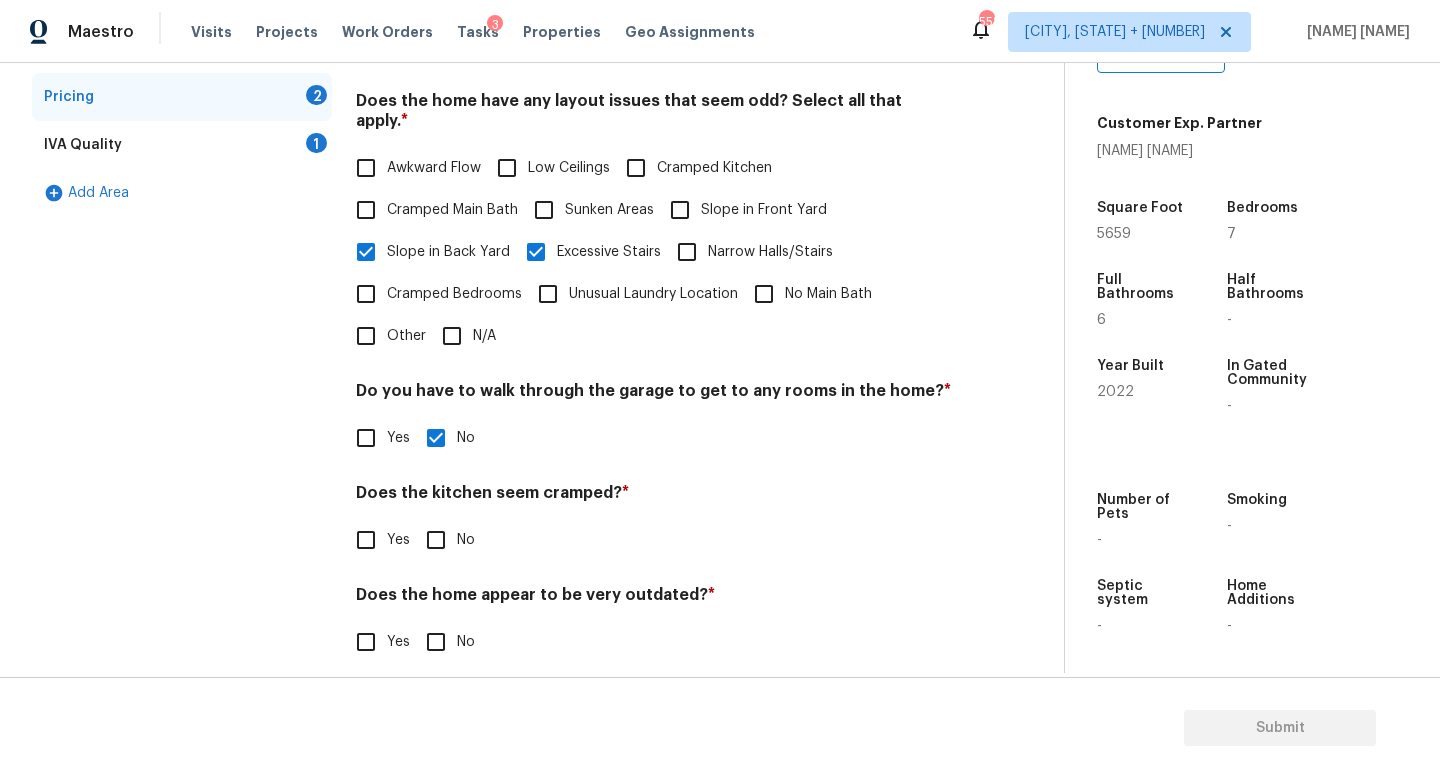 click on "No" at bounding box center [445, 540] 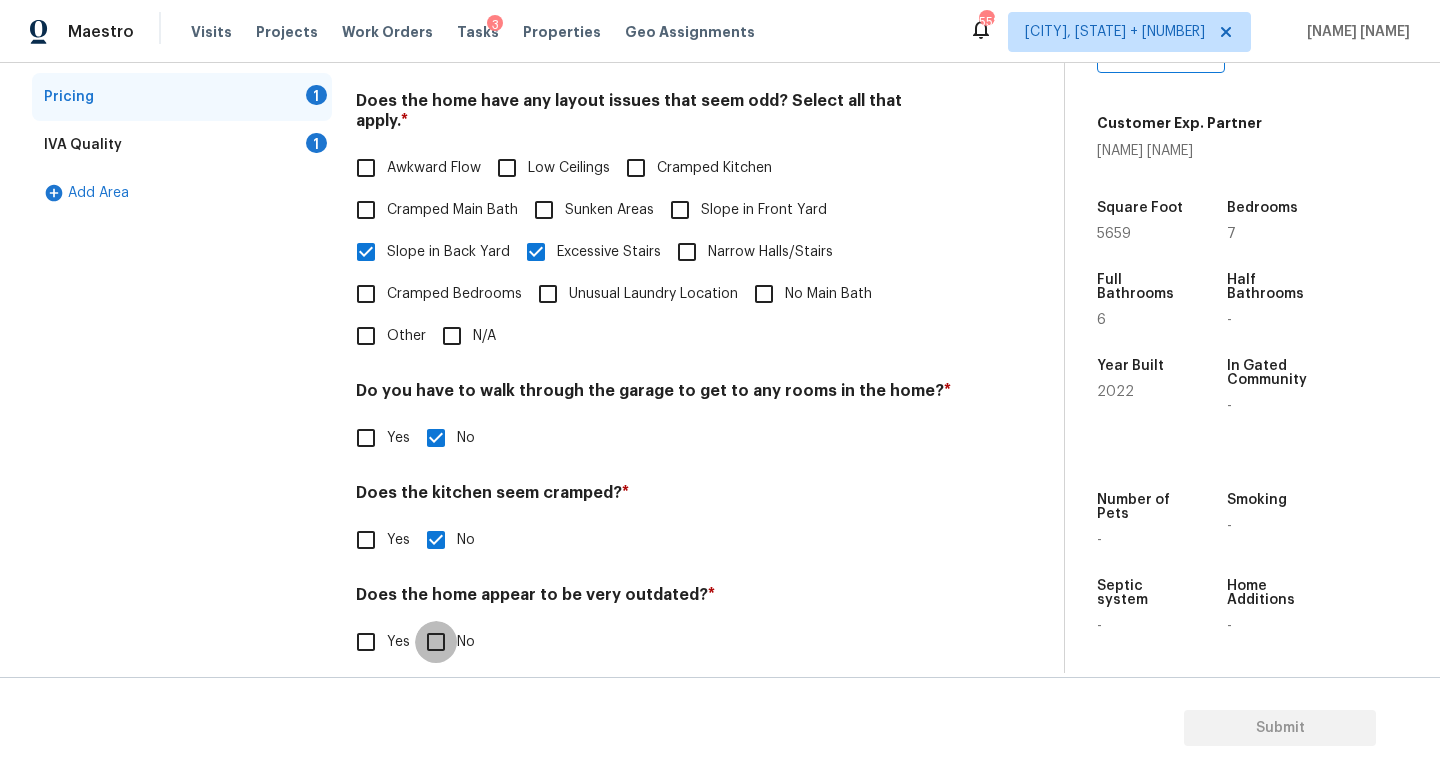 click on "No" at bounding box center [436, 642] 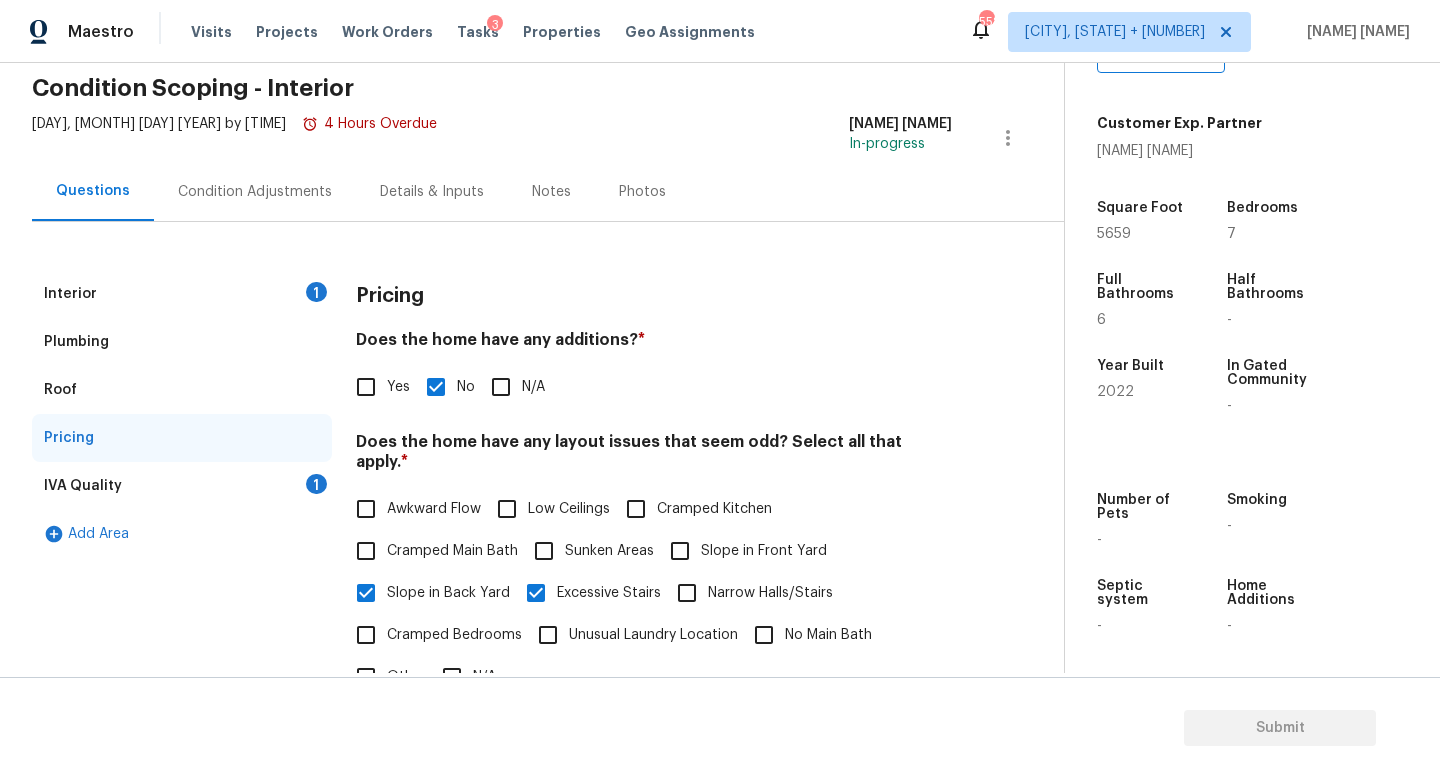 scroll, scrollTop: 54, scrollLeft: 0, axis: vertical 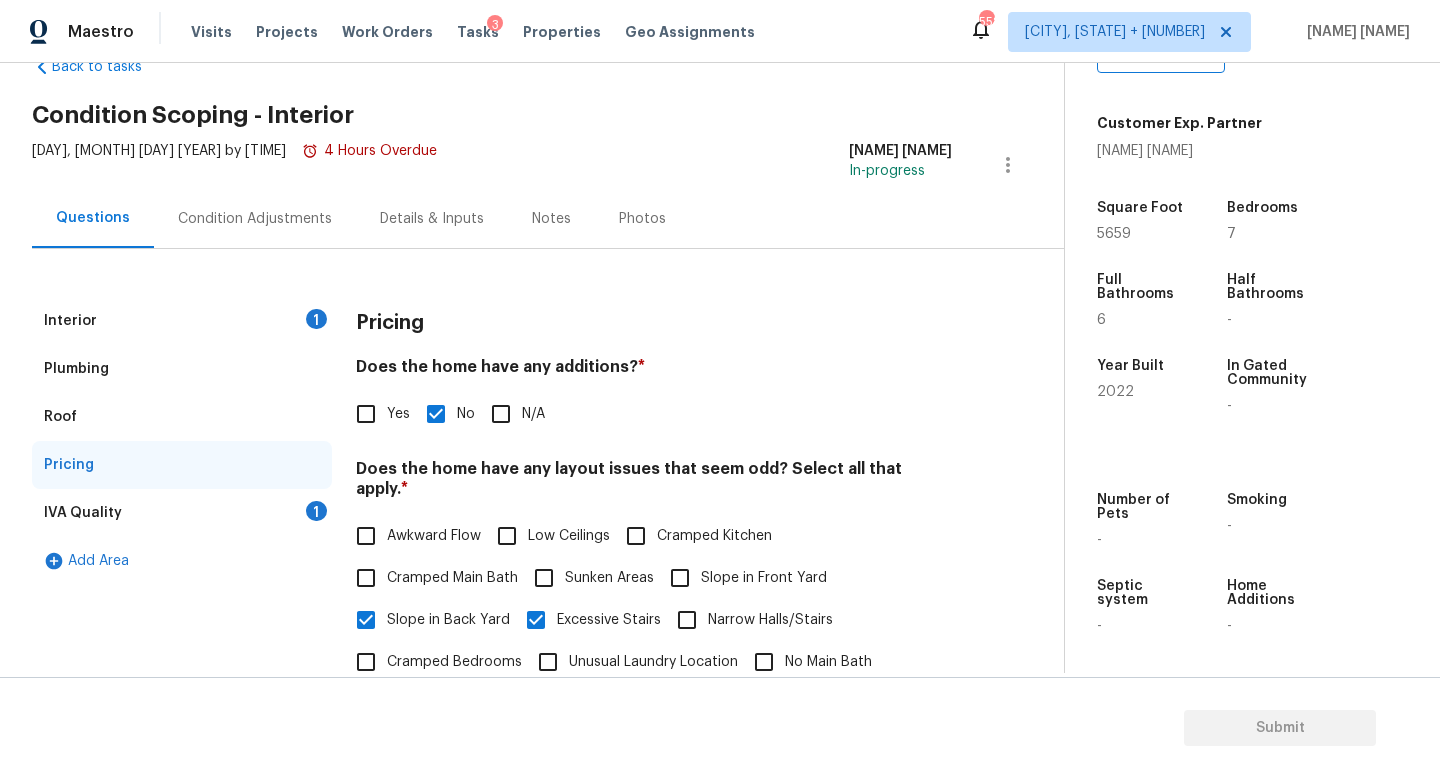 click on "IVA Quality 1" at bounding box center (182, 513) 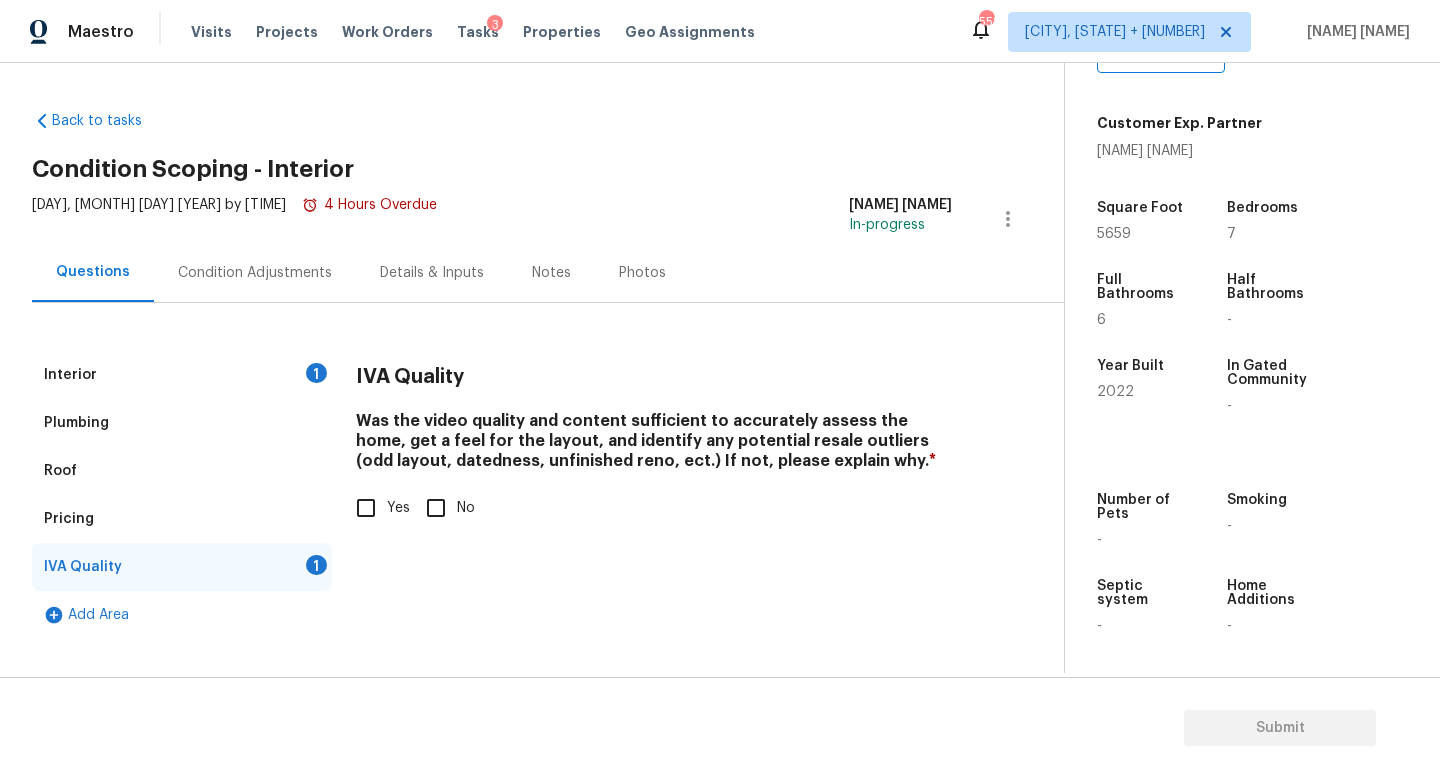 scroll, scrollTop: 0, scrollLeft: 0, axis: both 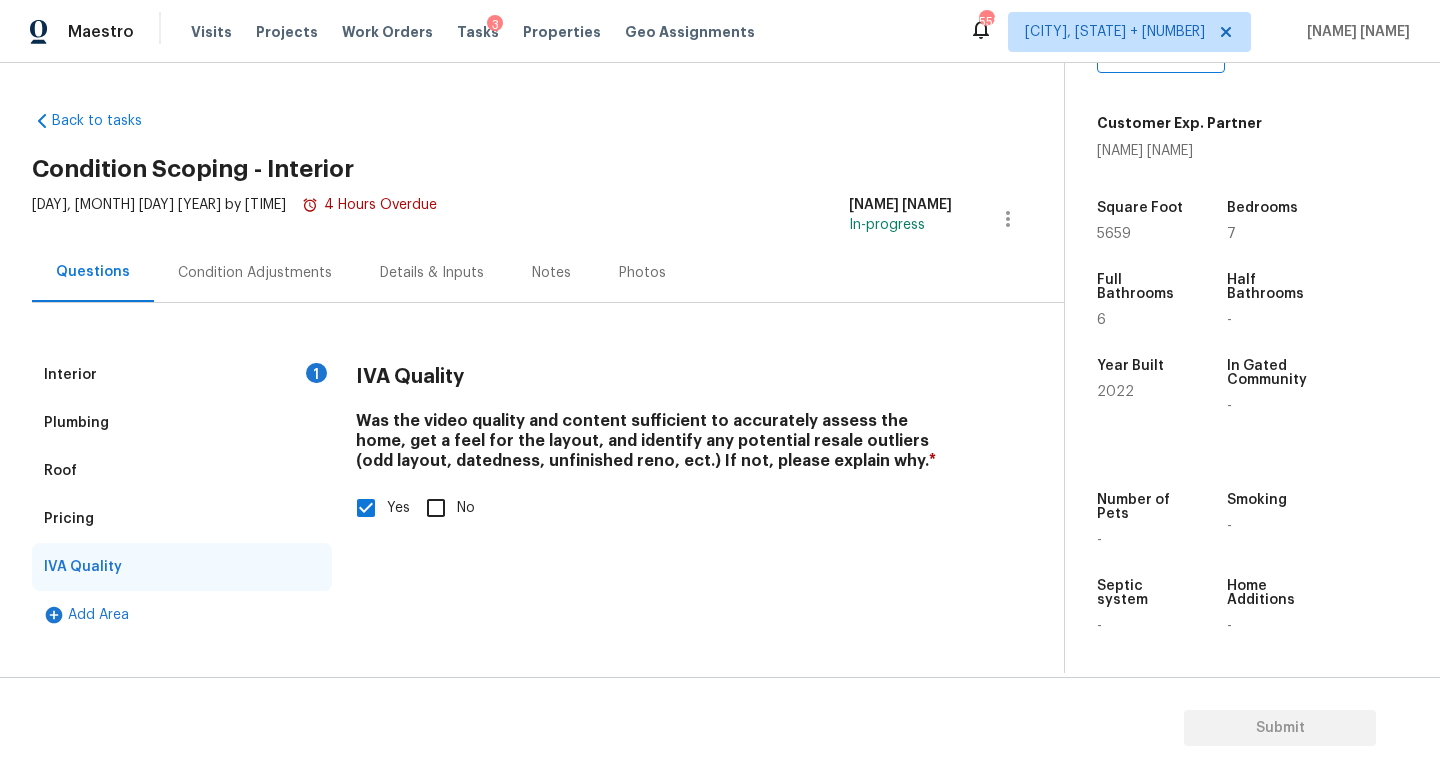 click on "Interior 1" at bounding box center (182, 375) 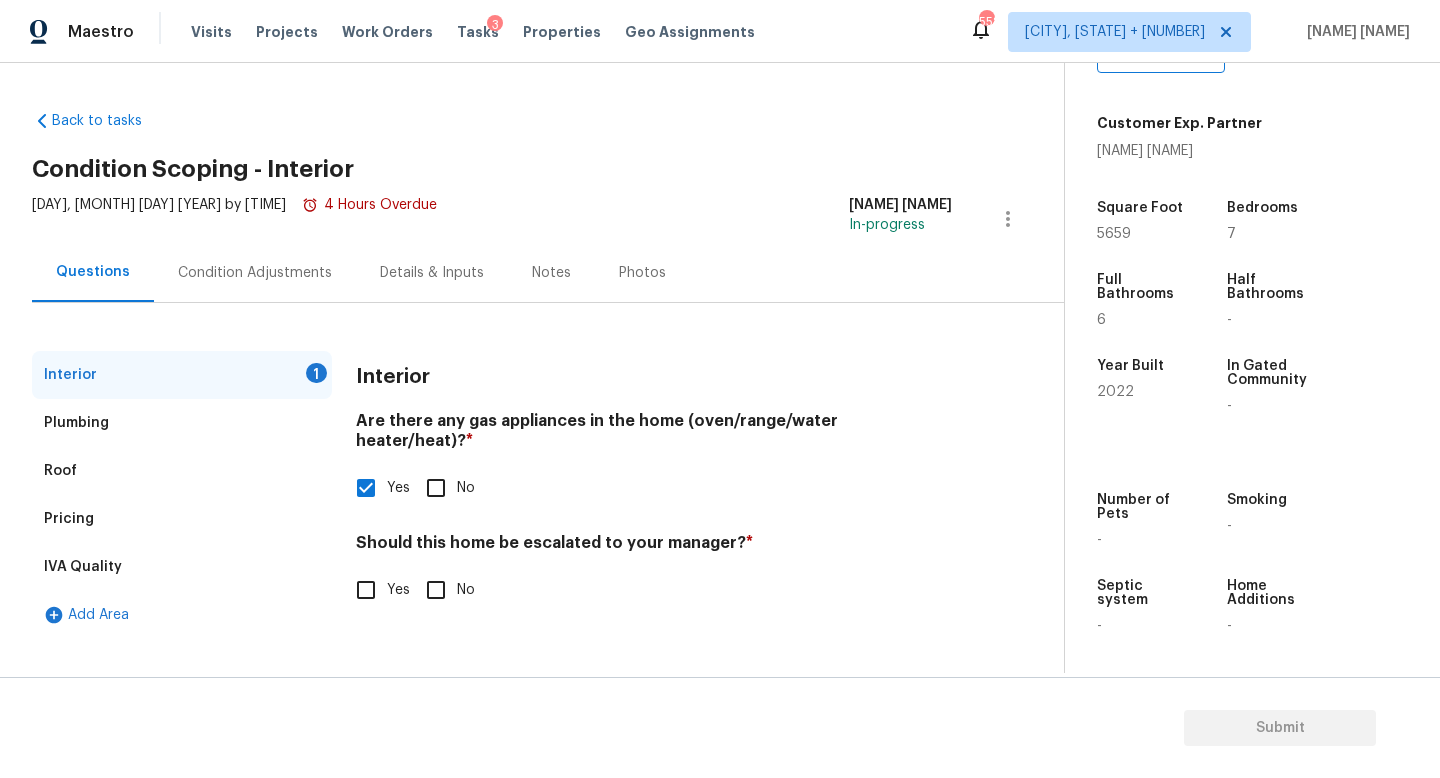 click on "Back to tasks Condition Scoping - Interior Tue, Aug 05 2025 by 9:00 am   4 Hours Overdue Jishnu Manoj In-progress Questions Condition Adjustments Details & Inputs Notes Photos Interior 1 Plumbing Roof Pricing IVA Quality Add Area Interior Are there any gas appliances in the home (oven/range/water heater/heat)?  * Yes No Should this home be escalated to your manager?  * Yes No" at bounding box center (548, 370) 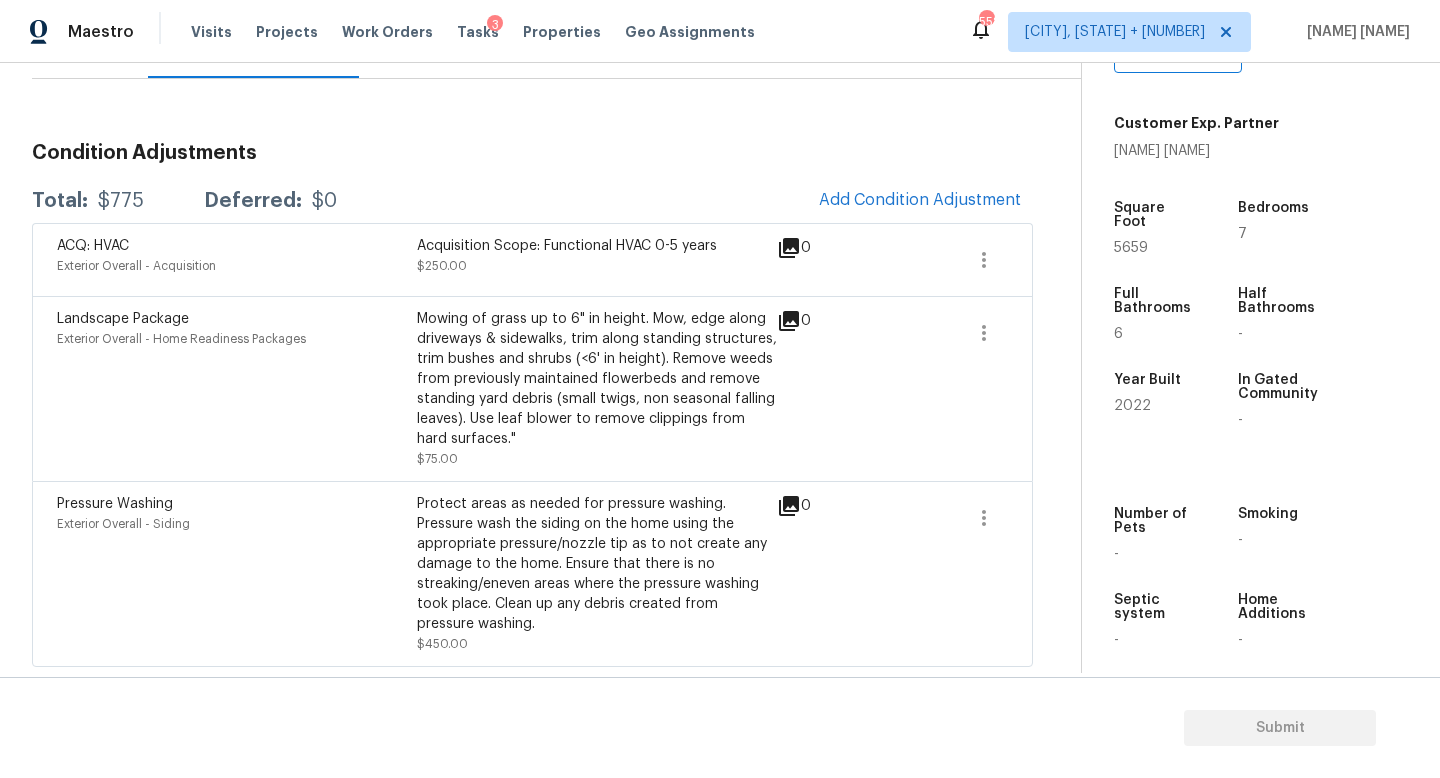 scroll, scrollTop: 0, scrollLeft: 0, axis: both 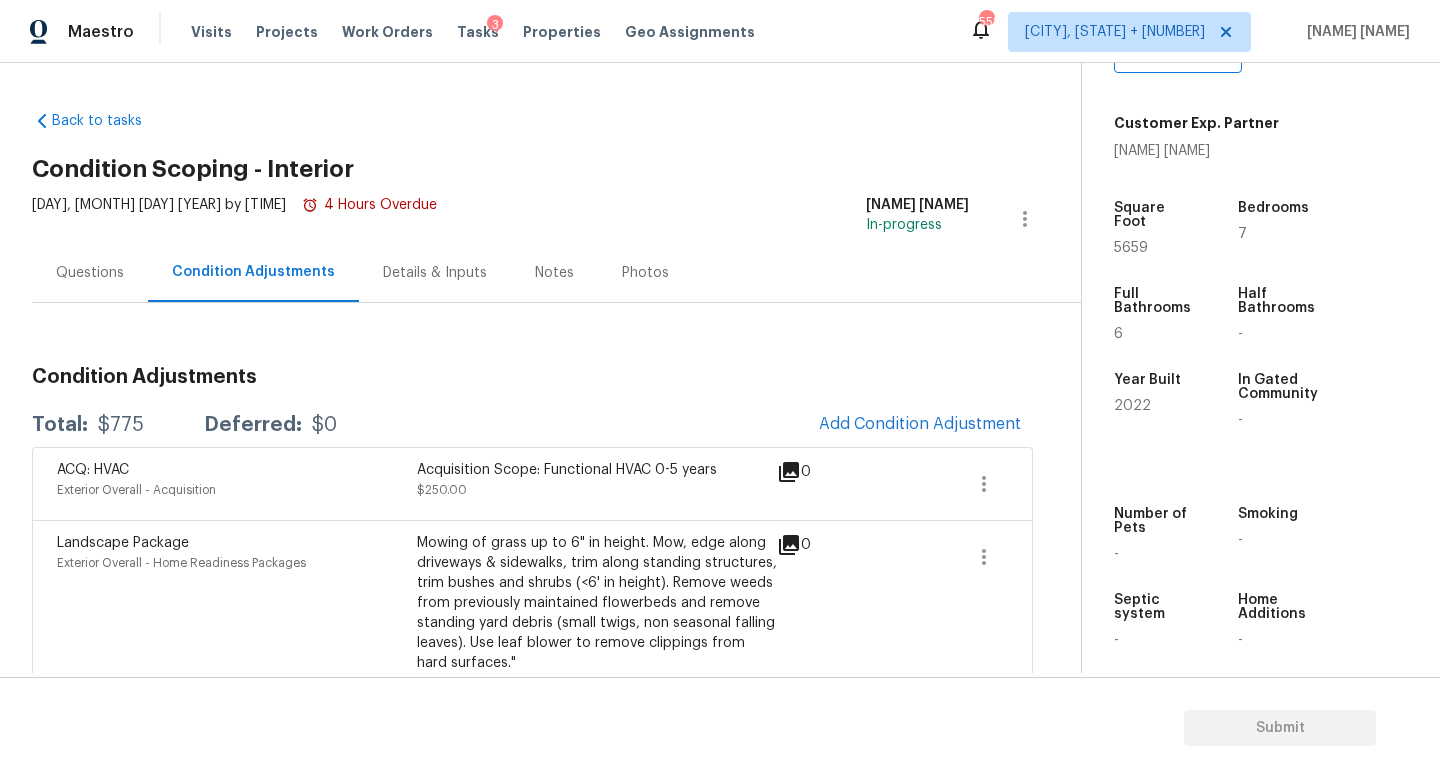 click on "Landscape Package Exterior Overall - Home Readiness Packages Mowing of grass up to 6" in height. Mow, edge along driveways & sidewalks, trim along standing structures, trim bushes and shrubs (<6' in height). Remove weeds from previously maintained flowerbeds and remove standing yard debris (small twigs, non seasonal falling leaves).  Use leaf blower to remove clippings from hard surfaces." $75.00   0" at bounding box center (532, 612) 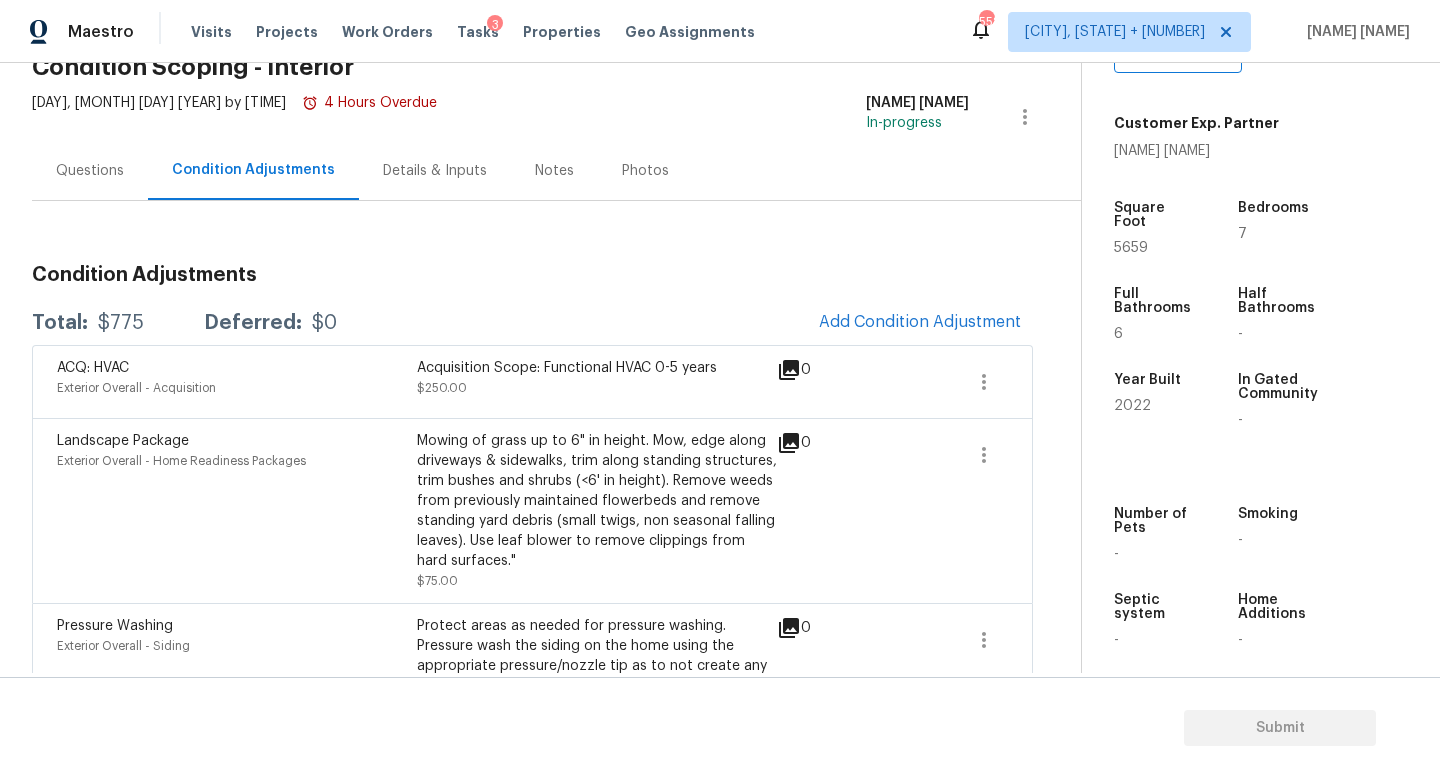 scroll, scrollTop: 225, scrollLeft: 0, axis: vertical 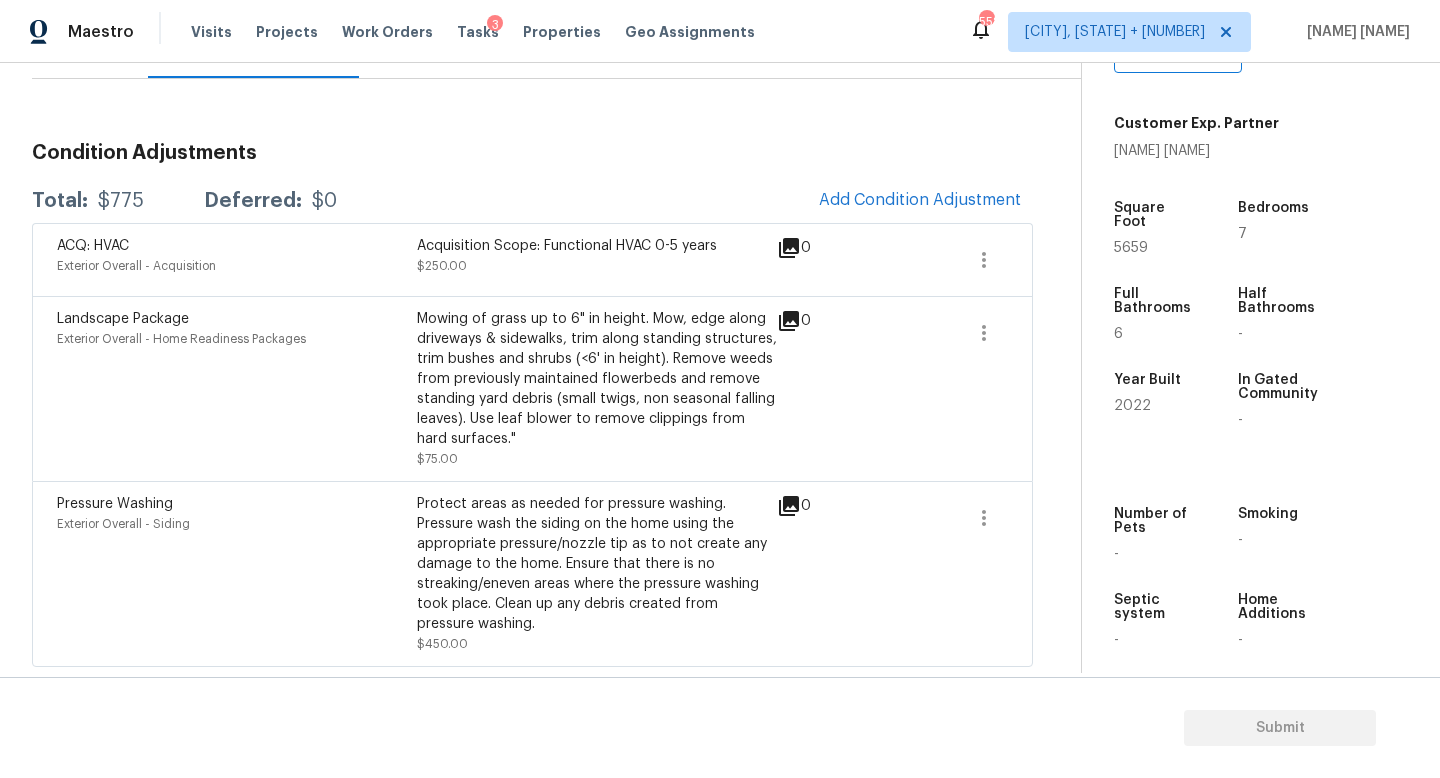 click on "Condition Adjustments" at bounding box center (532, 153) 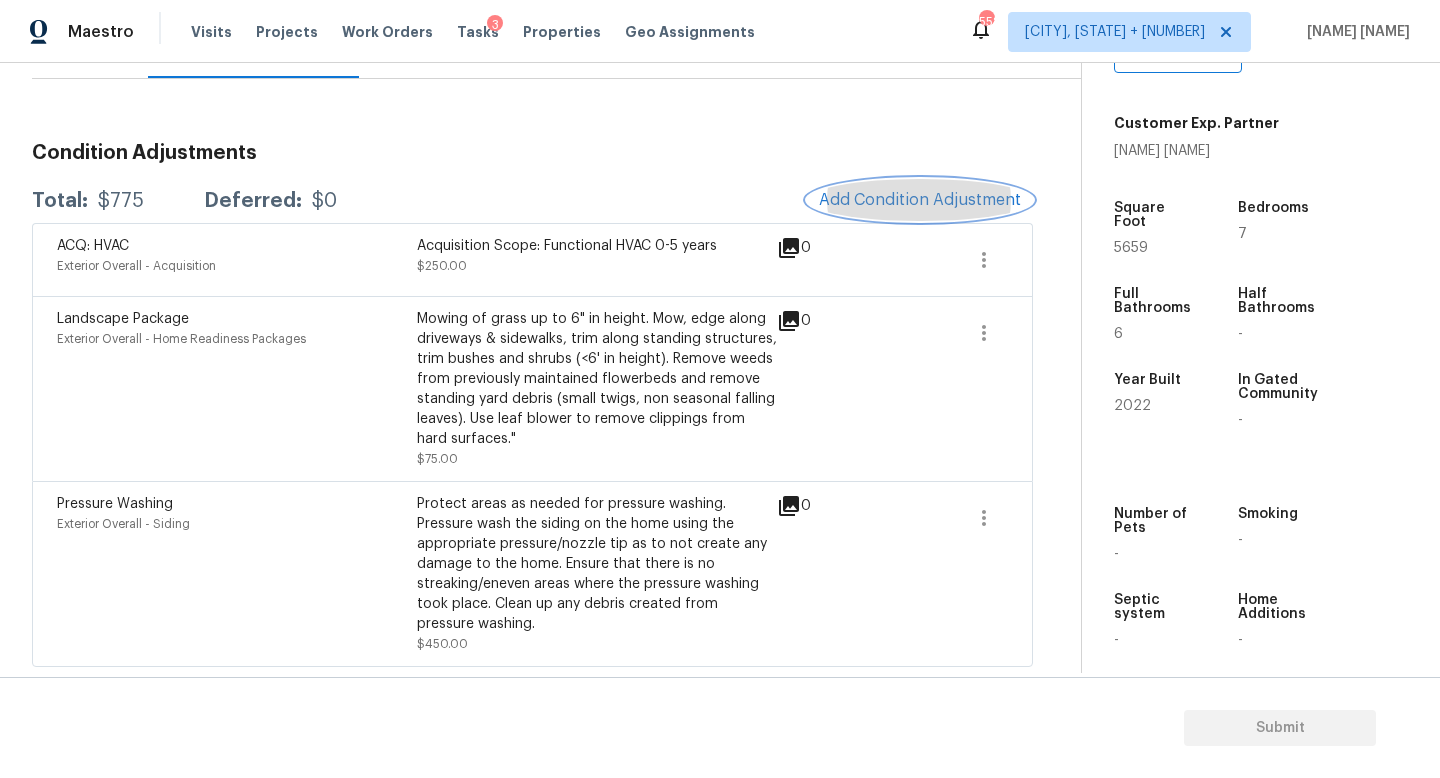 click on "Add Condition Adjustment" at bounding box center (920, 200) 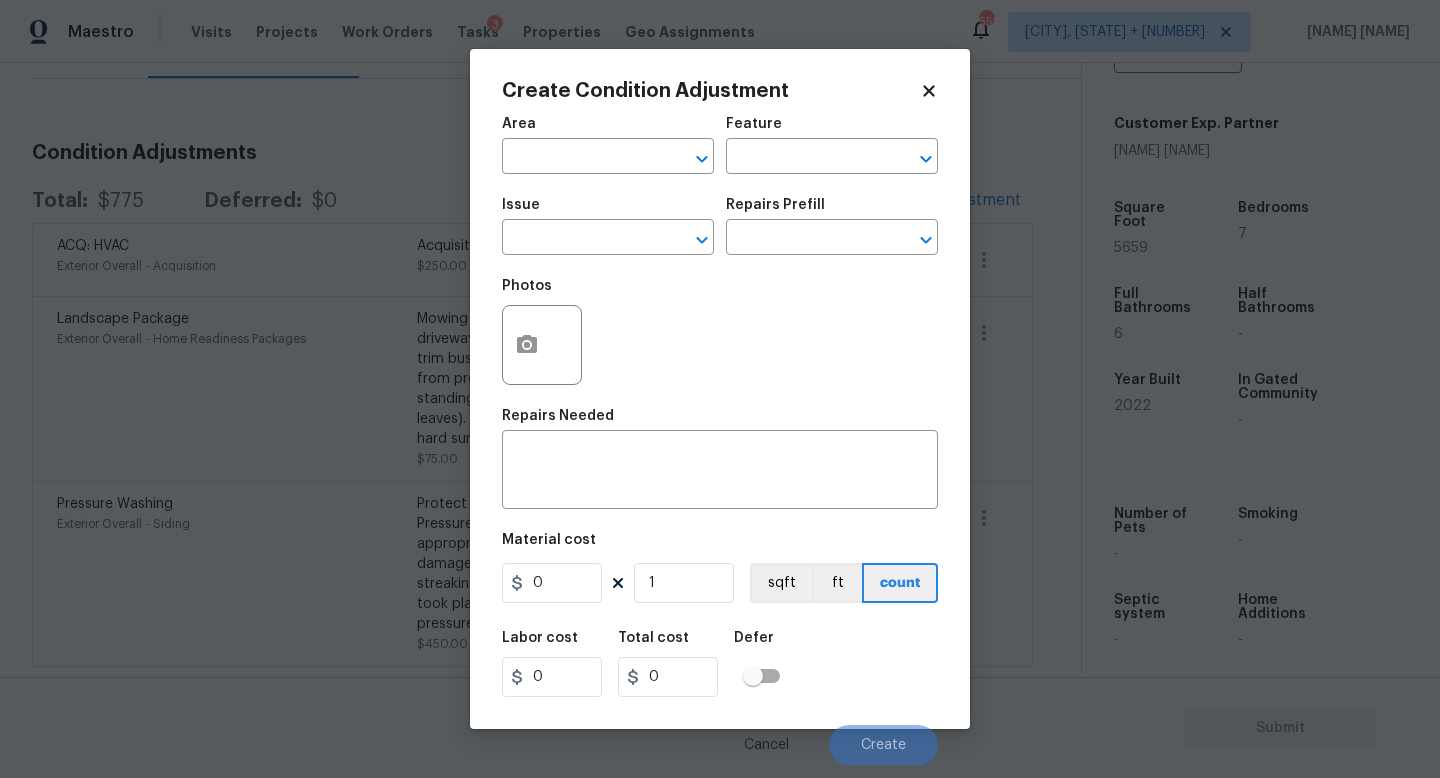 click on "Issue" at bounding box center (608, 211) 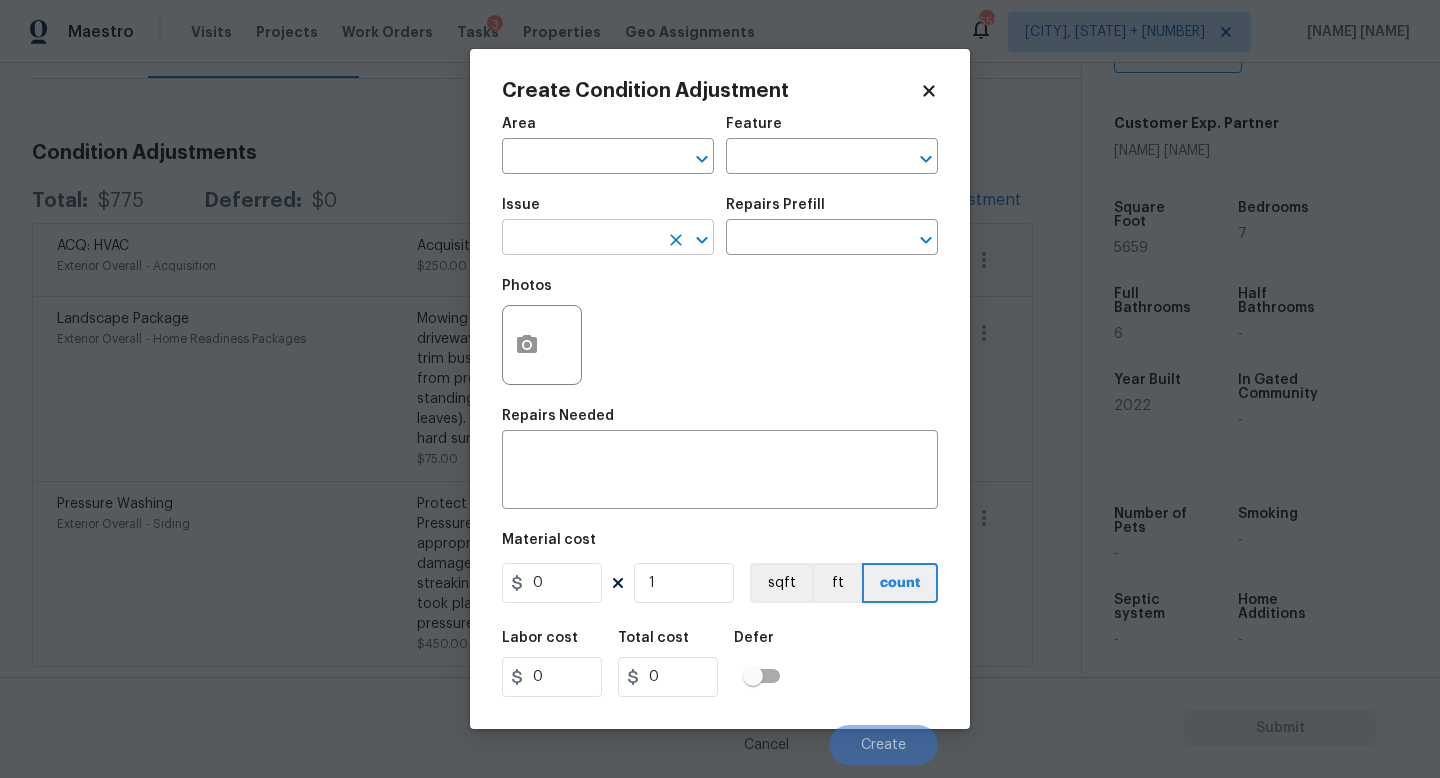 click at bounding box center [580, 239] 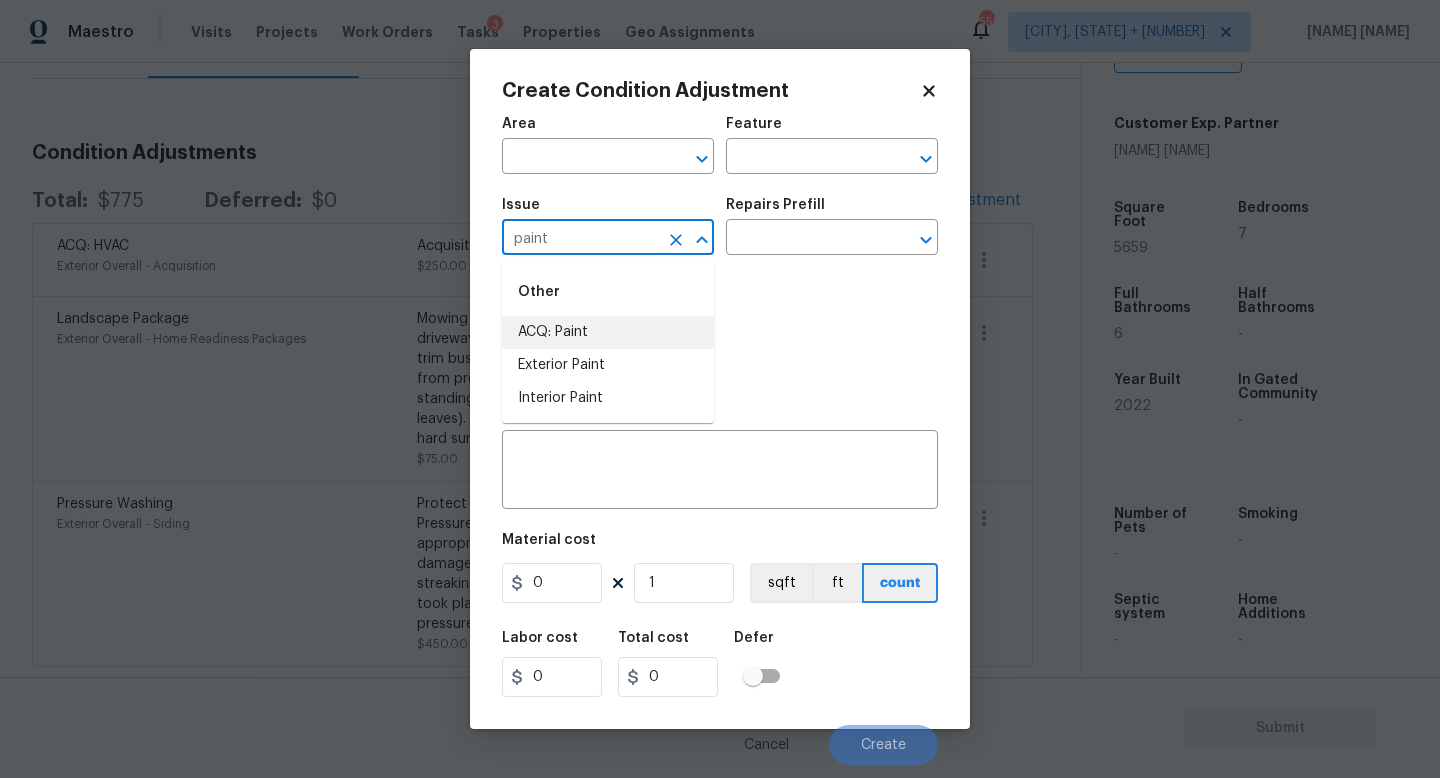 click on "ACQ: Paint" at bounding box center [608, 332] 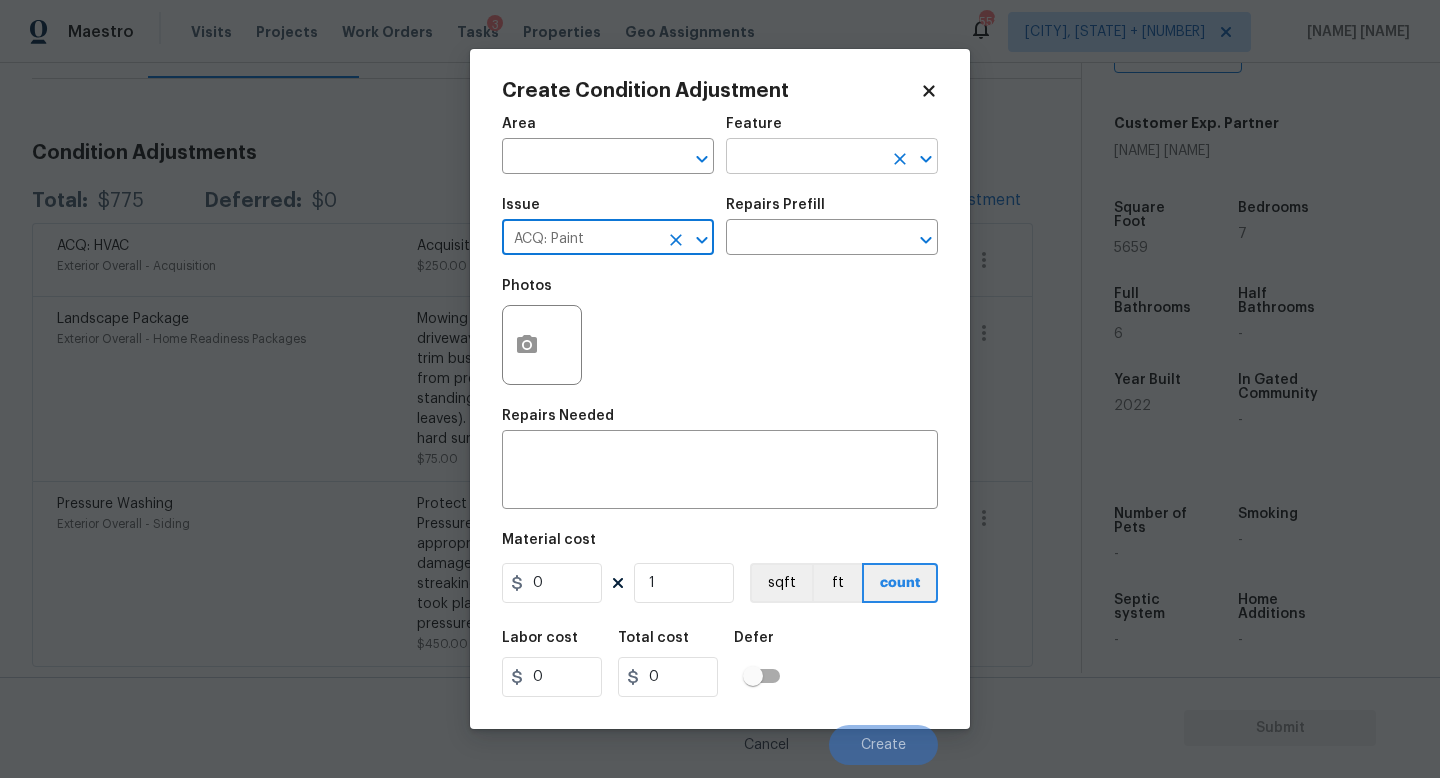 click 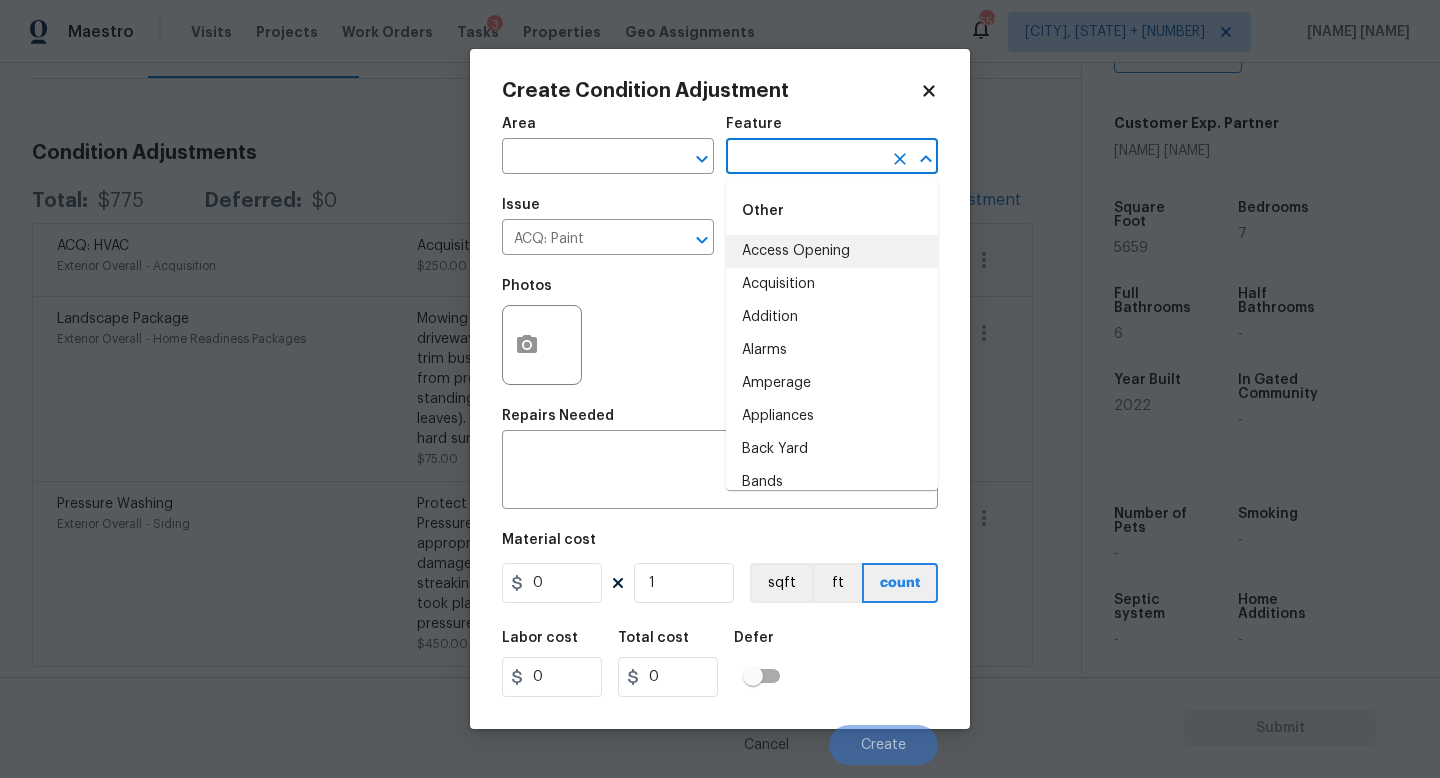 click on "Issue ACQ: Paint ​" at bounding box center (608, 226) 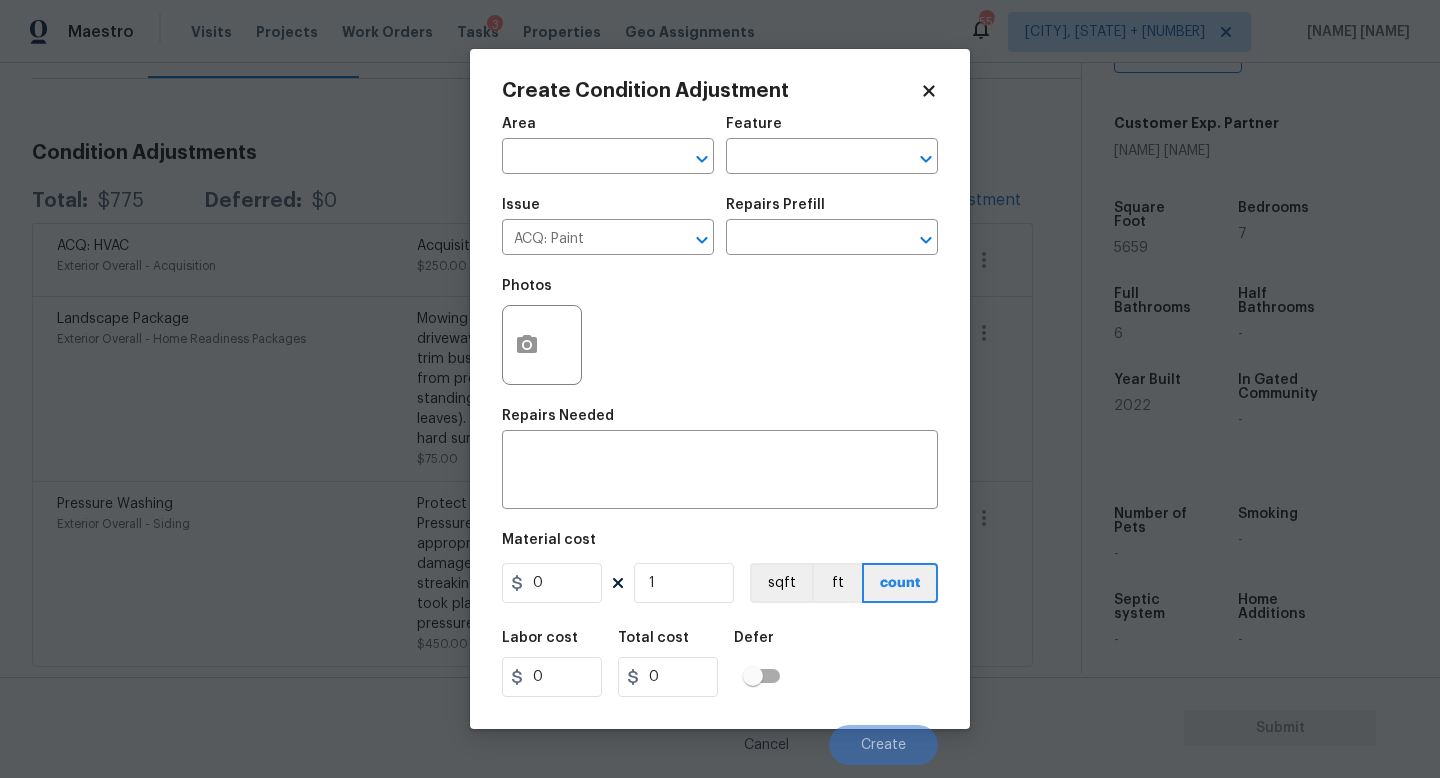 click on "Repairs Prefill" at bounding box center (775, 205) 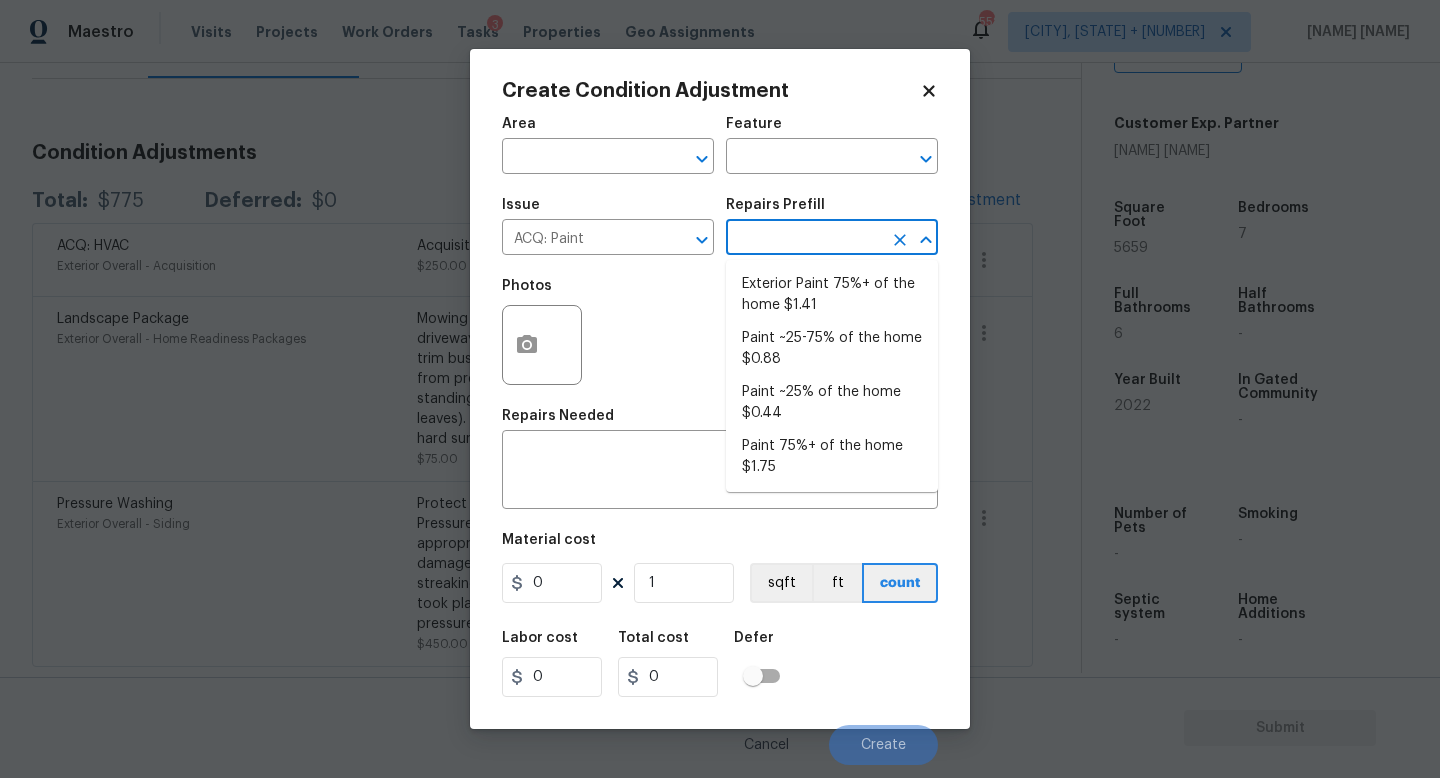 click at bounding box center [804, 239] 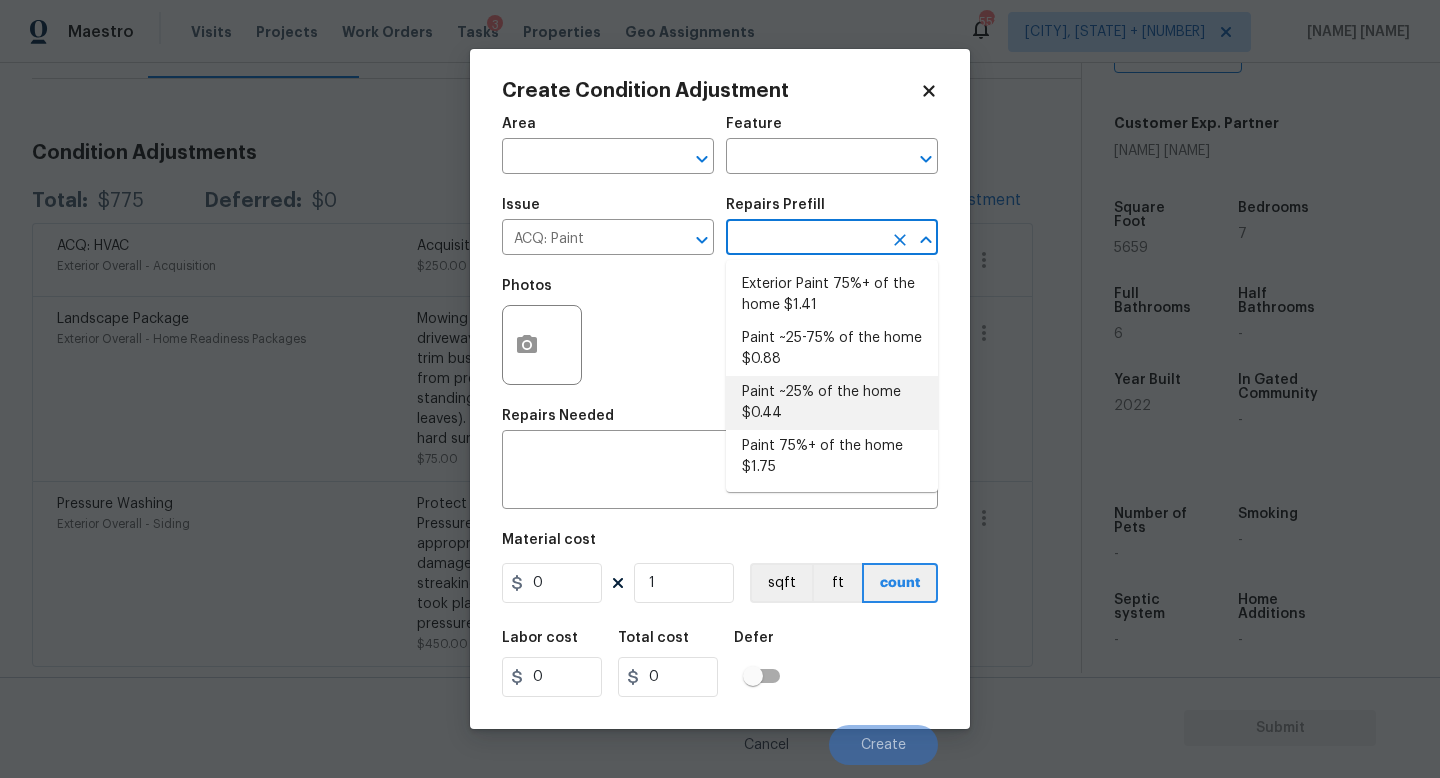 click on "Paint ~25% of the home $0.44" at bounding box center (832, 403) 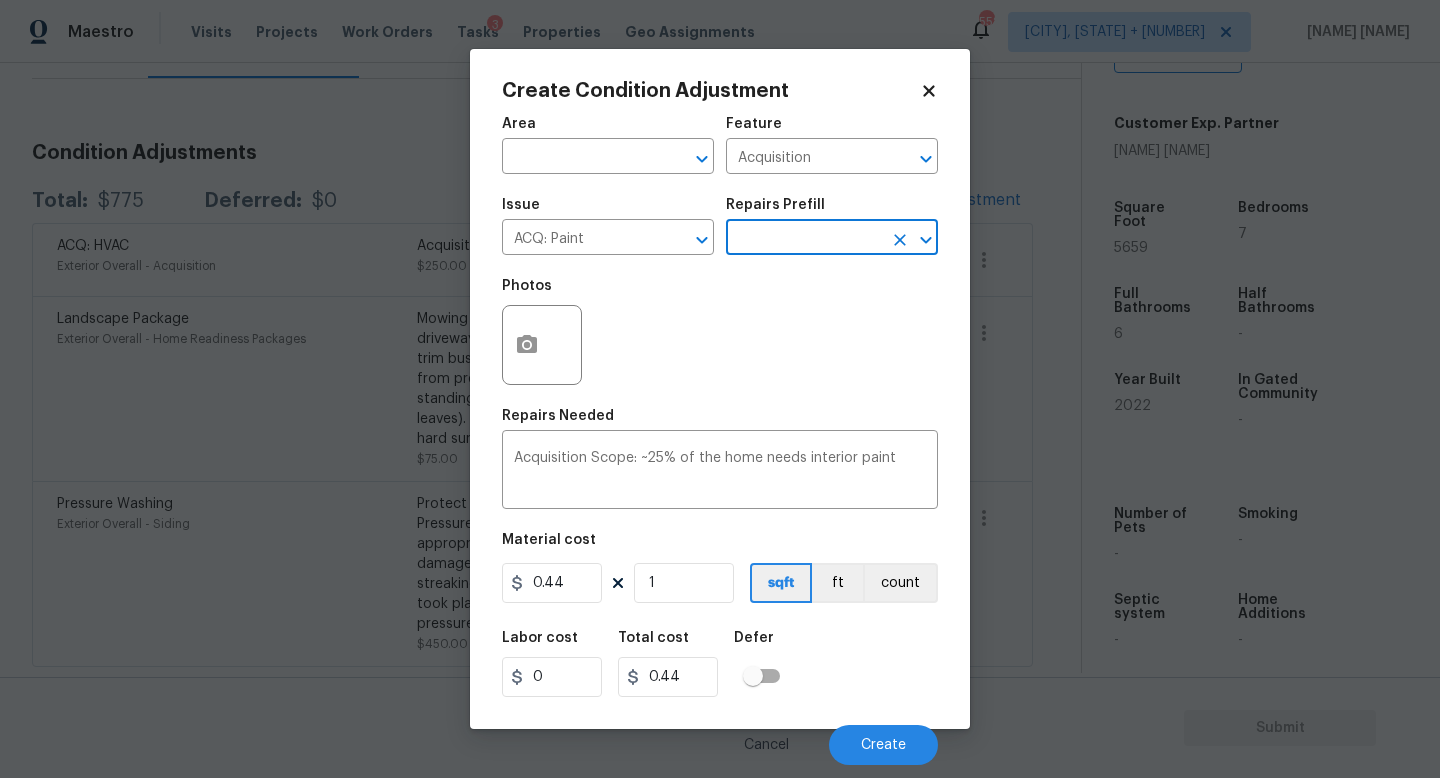 click on "Photos" at bounding box center [720, 332] 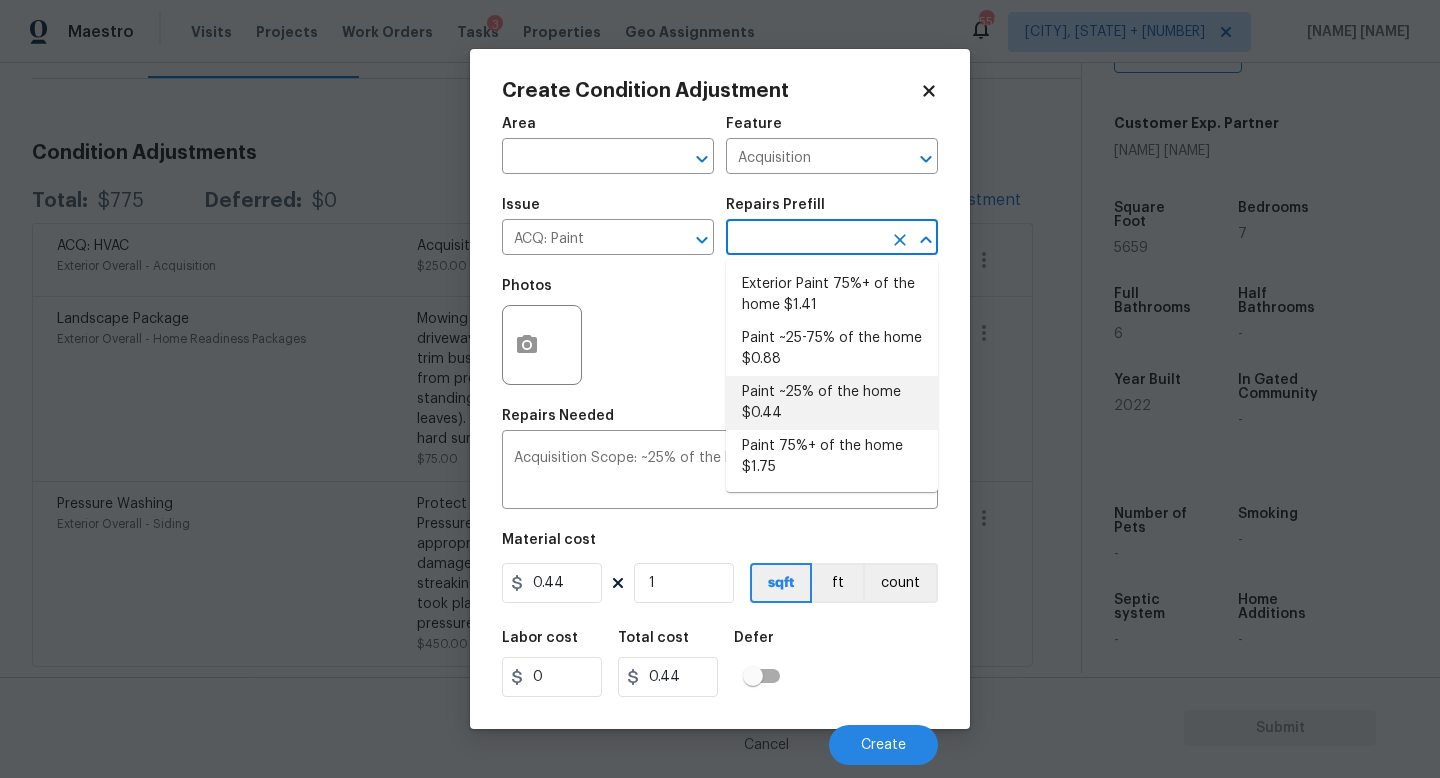 click at bounding box center (804, 239) 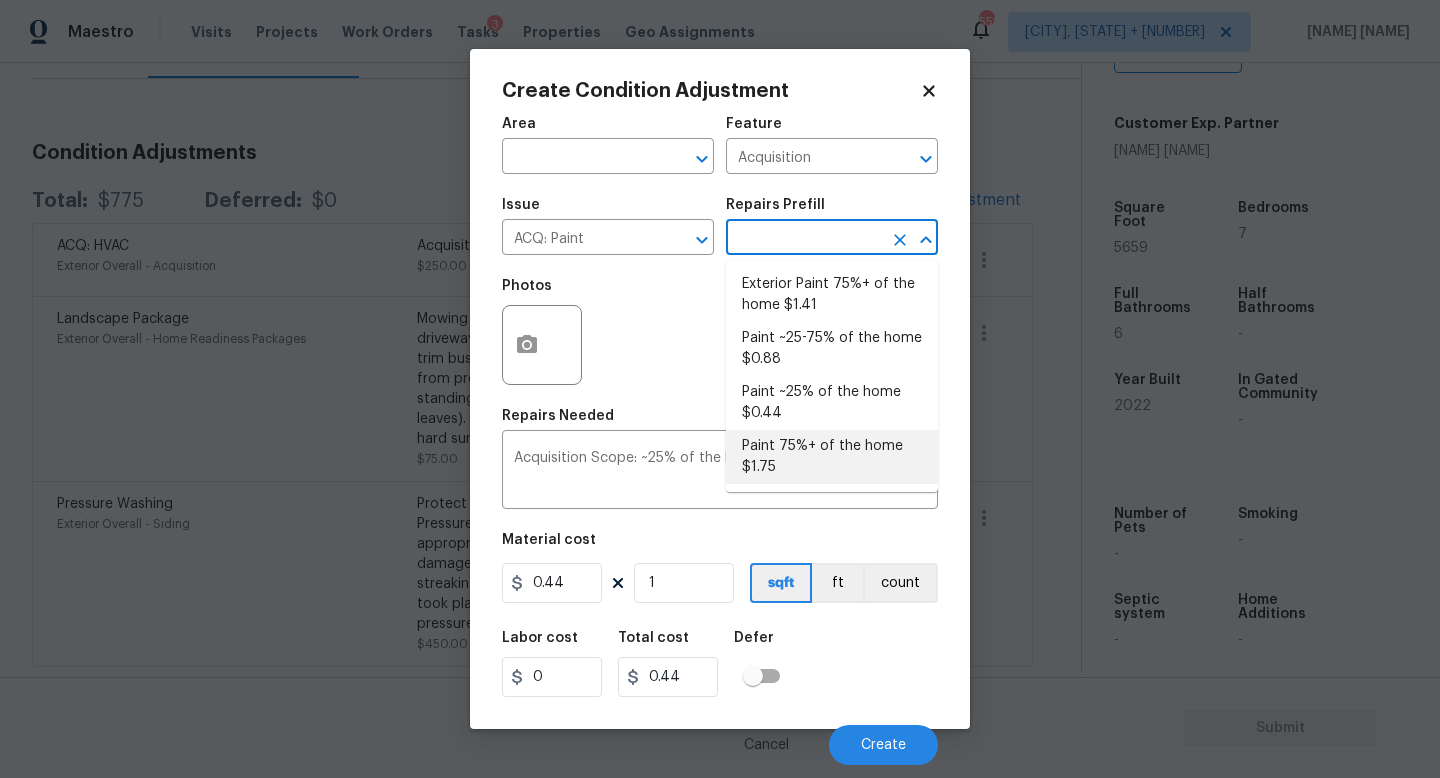 click on "Paint 75%+ of the home $1.75" at bounding box center (832, 457) 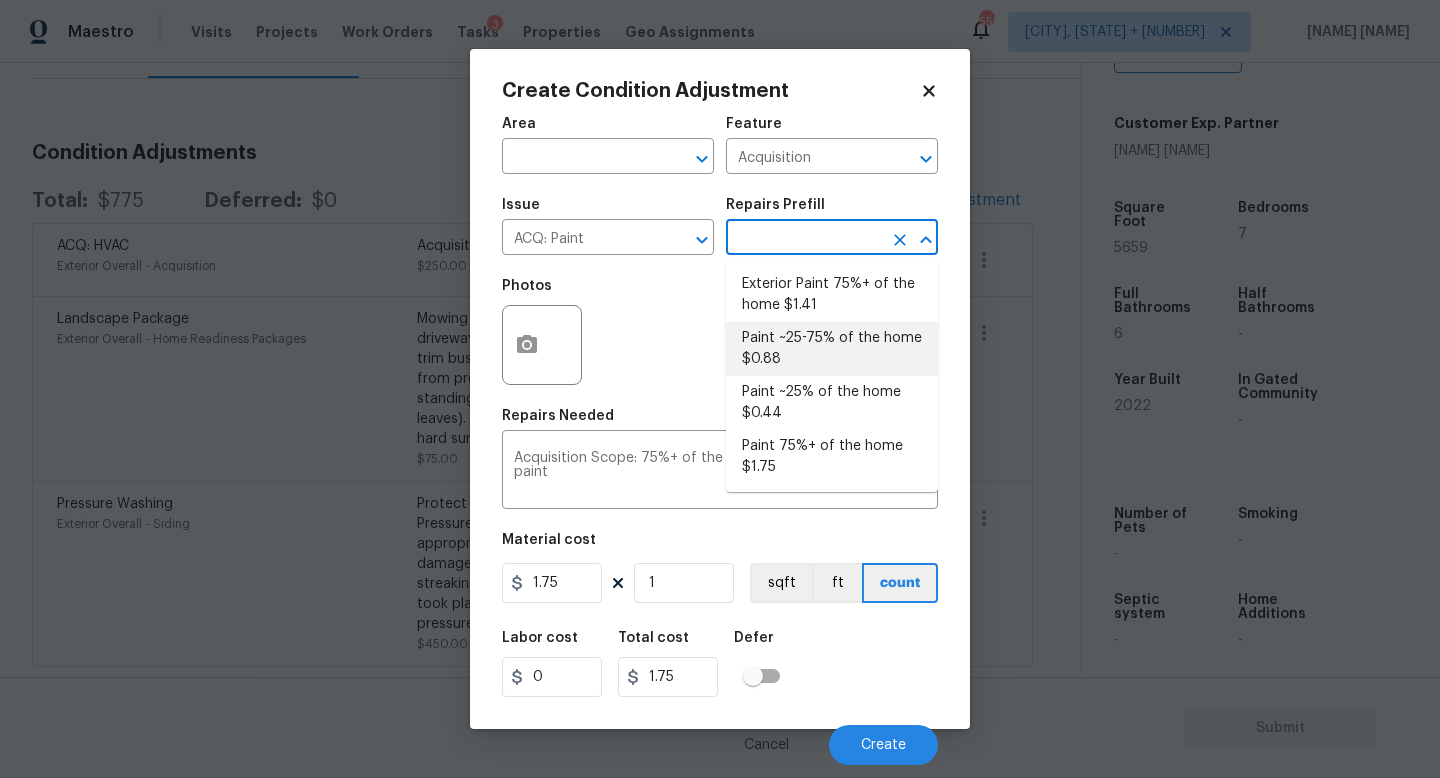 click on "Paint ~25-75% of the home $0.88" at bounding box center [832, 349] 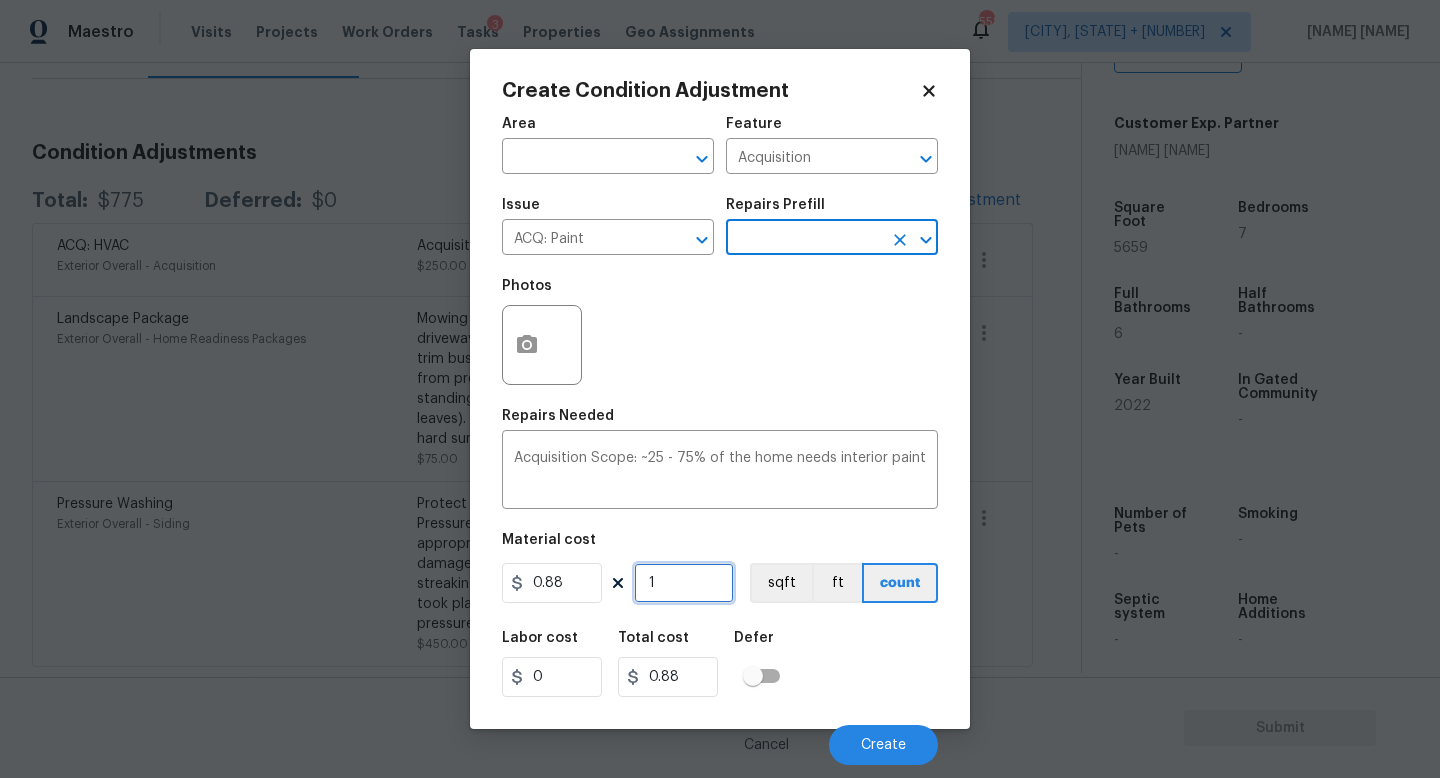 click on "1" at bounding box center [684, 583] 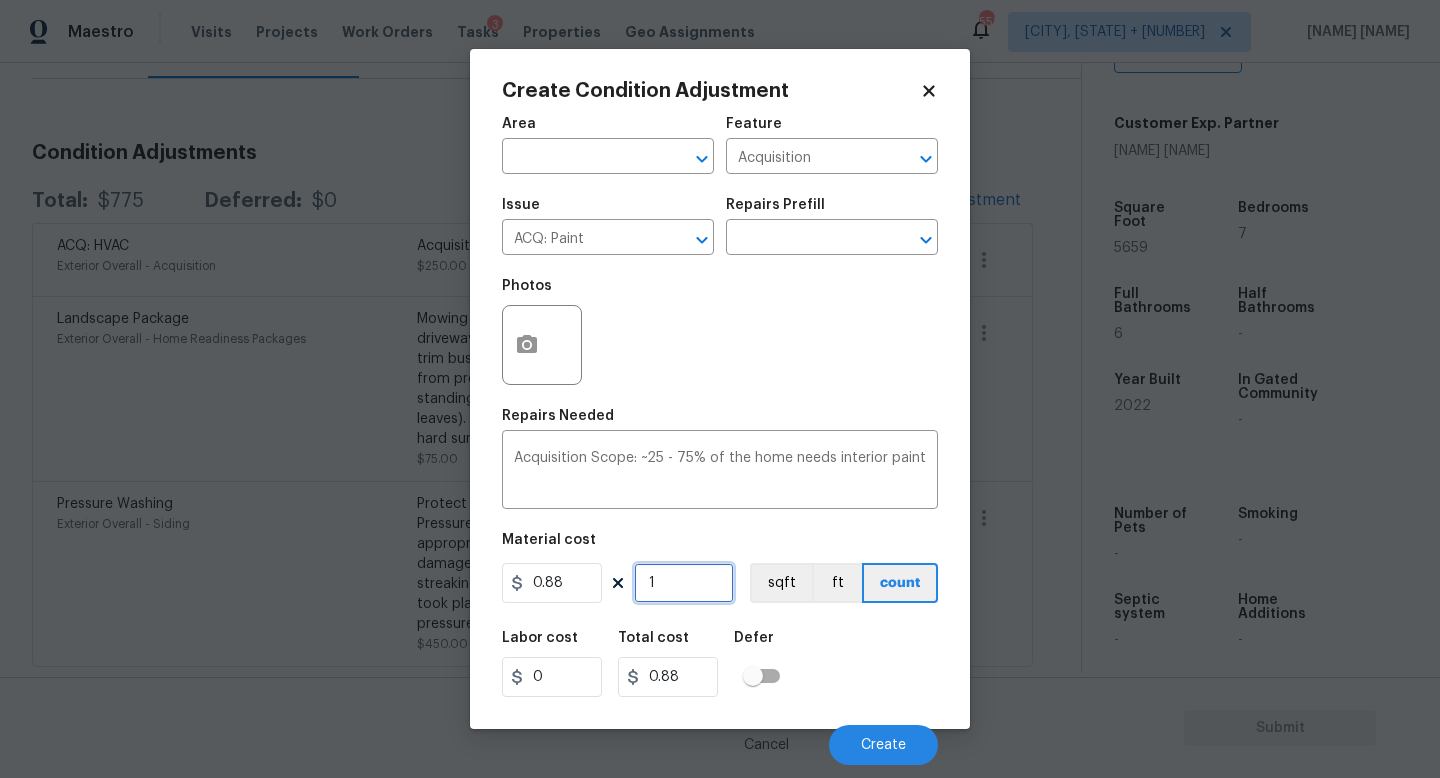 type on "0" 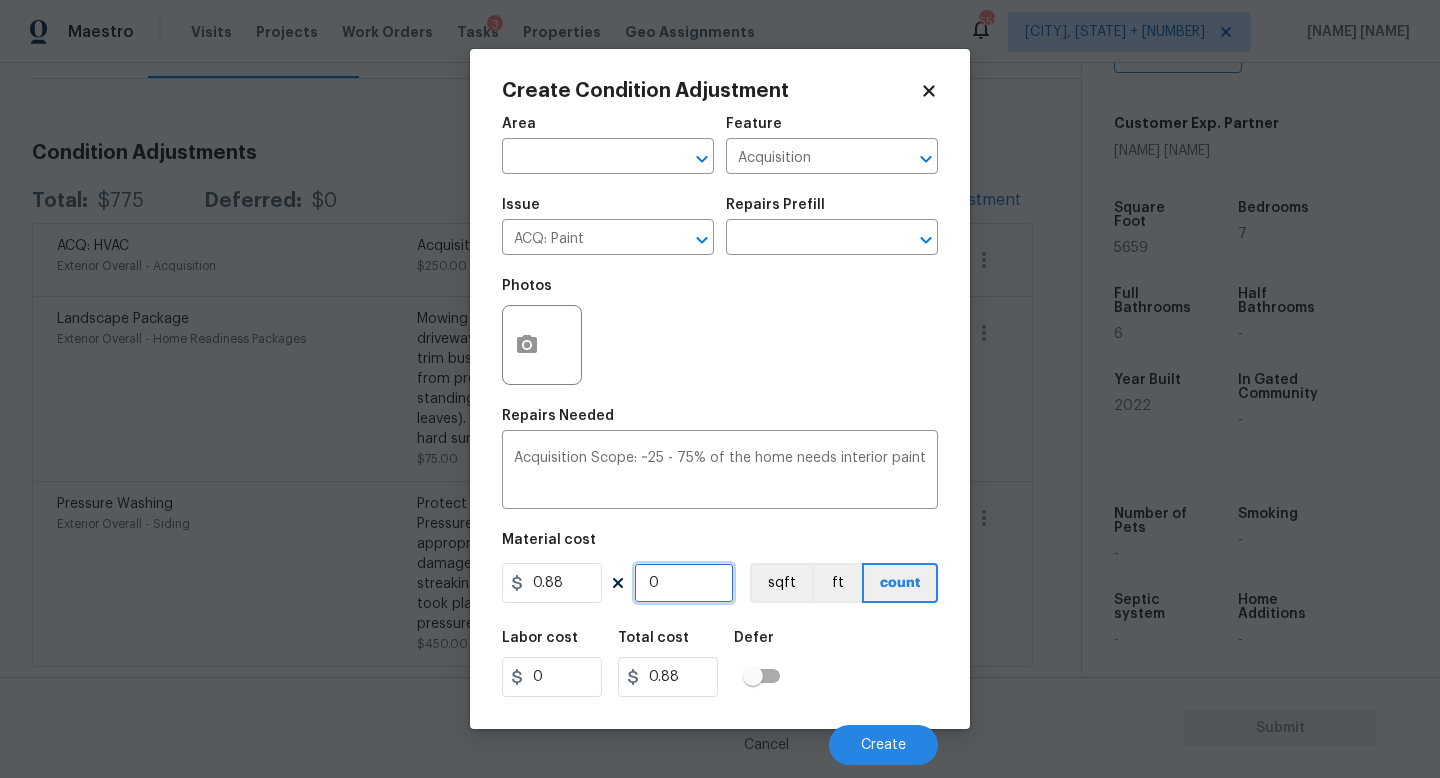 type on "0" 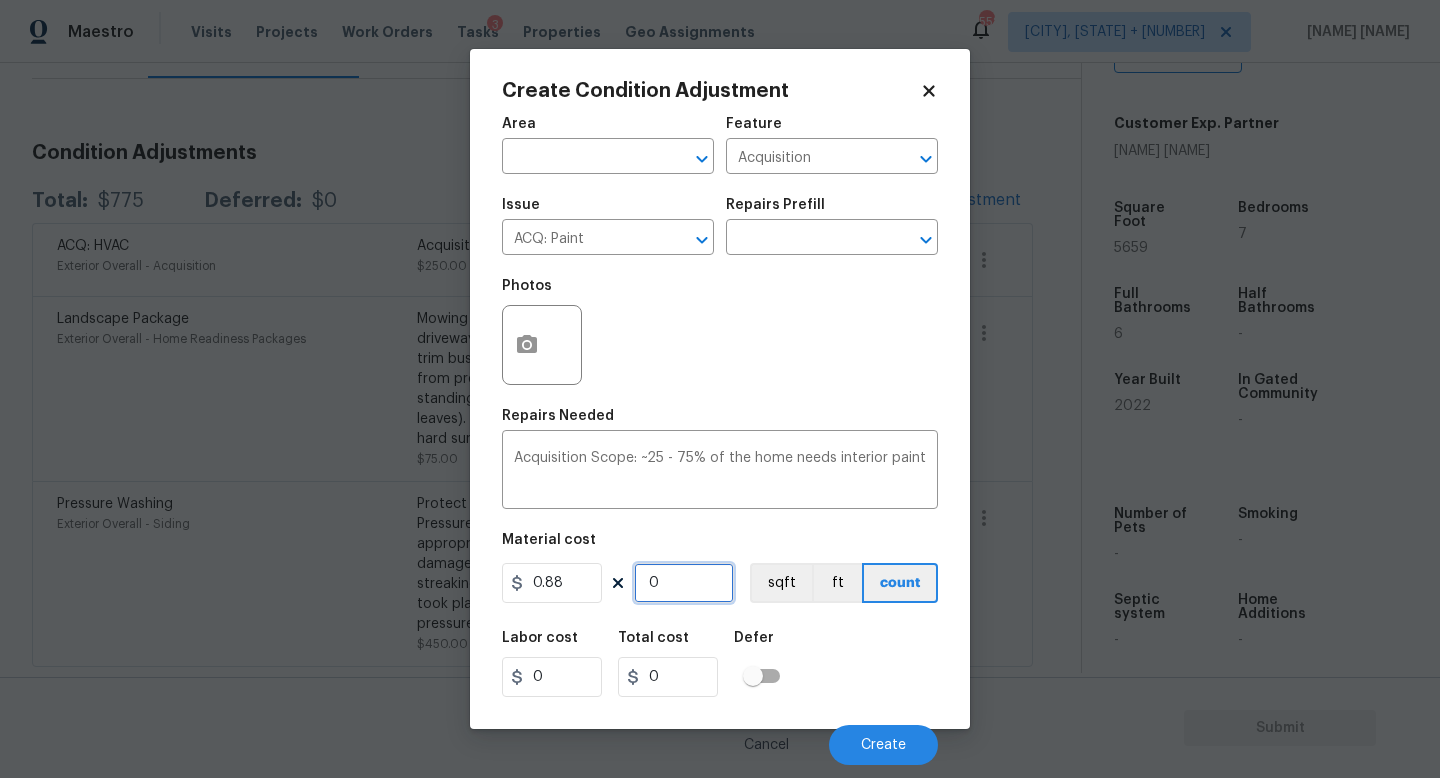 type on "5" 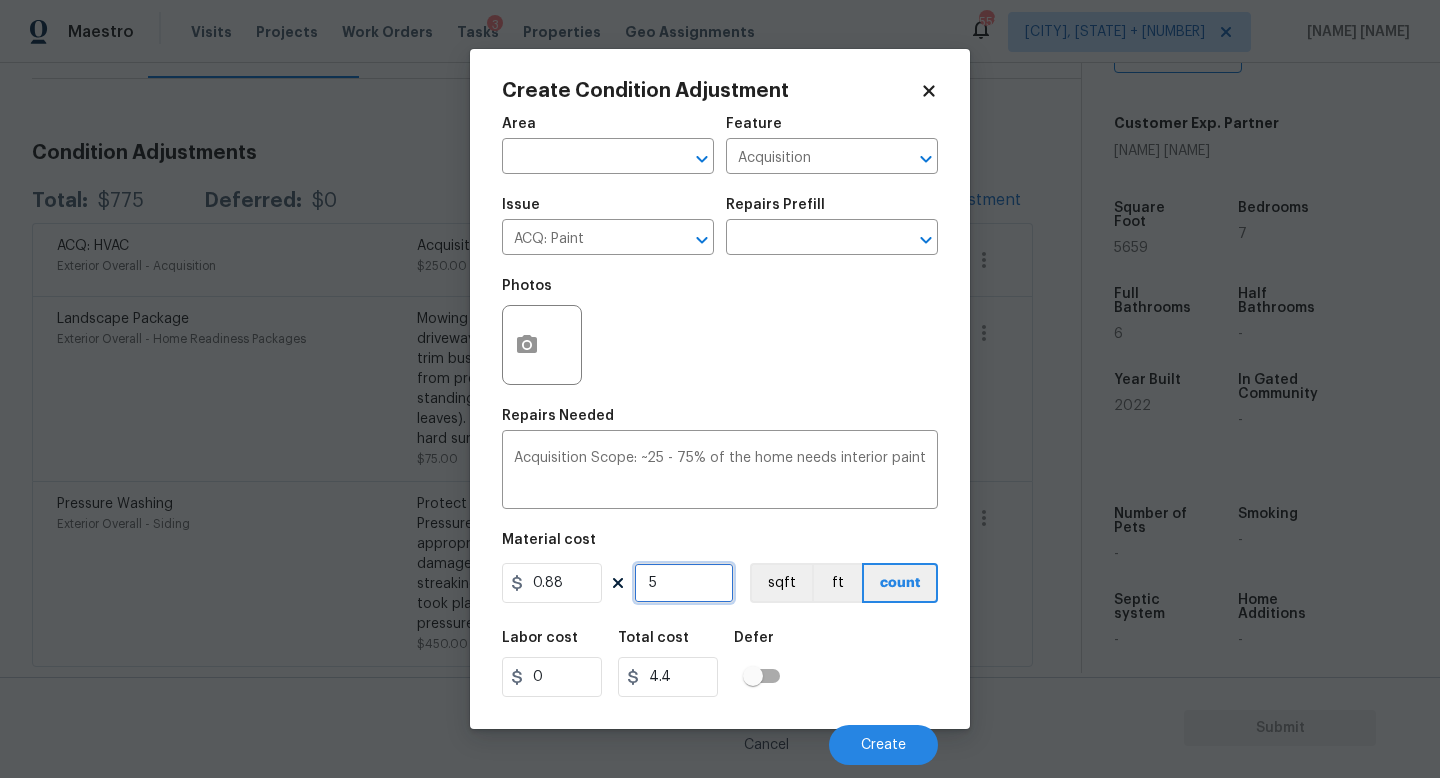 type on "56" 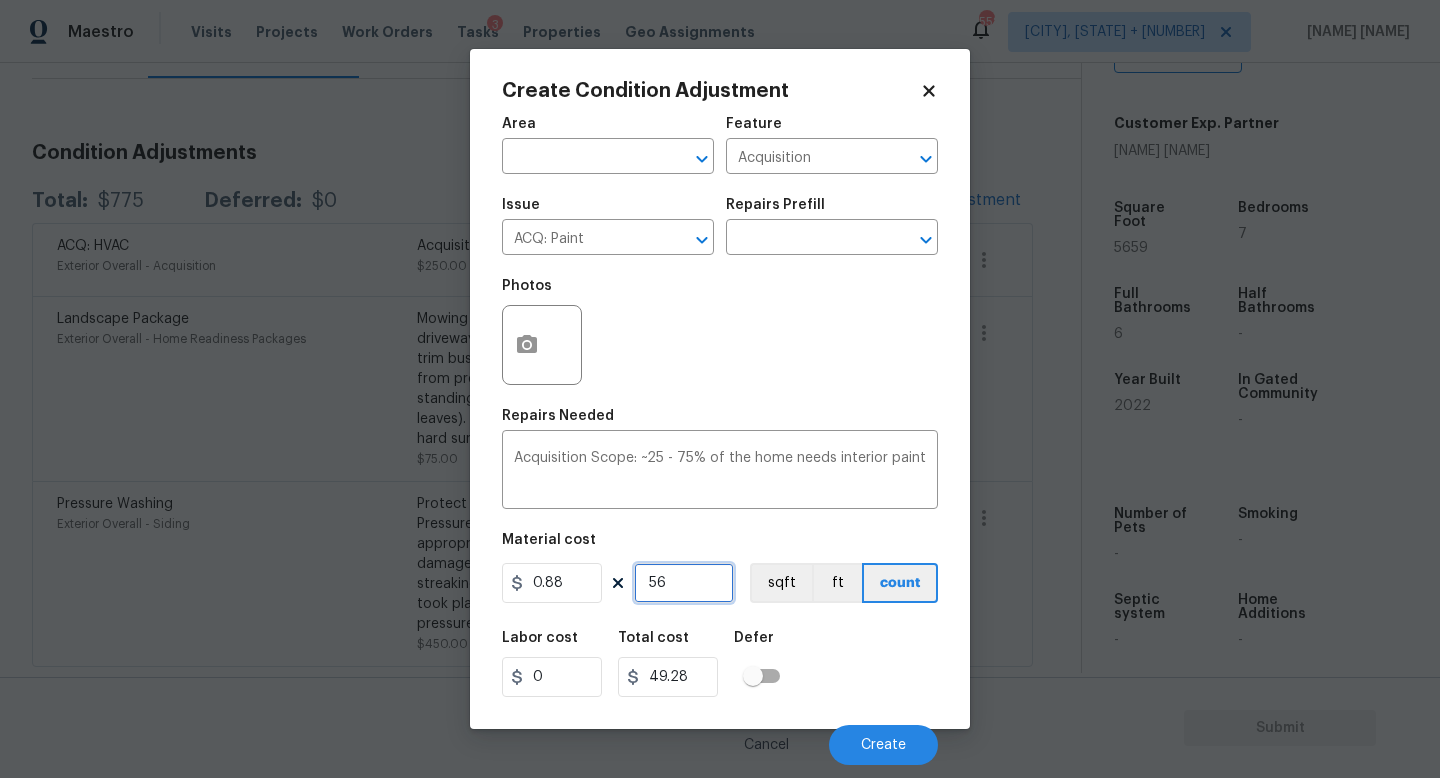 type on "565" 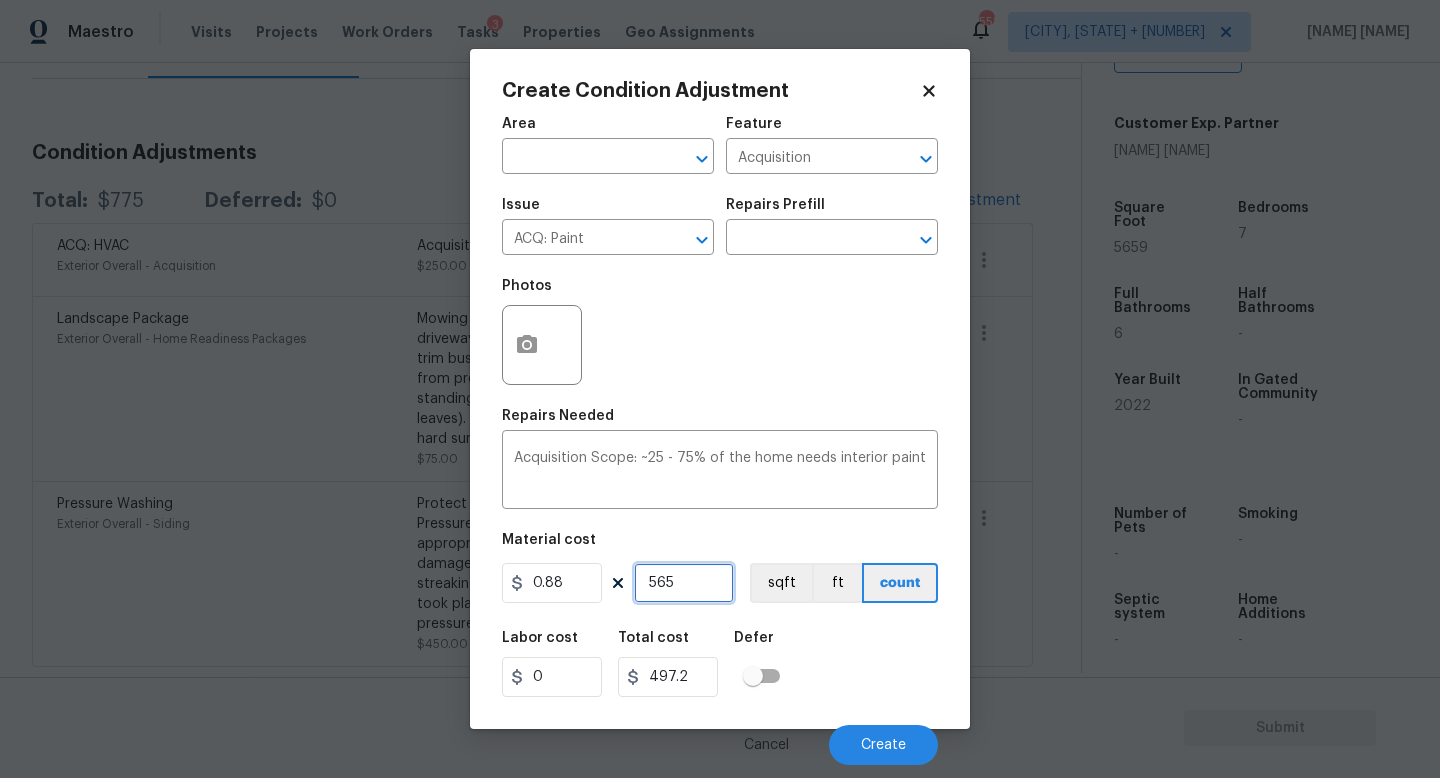 type on "5659" 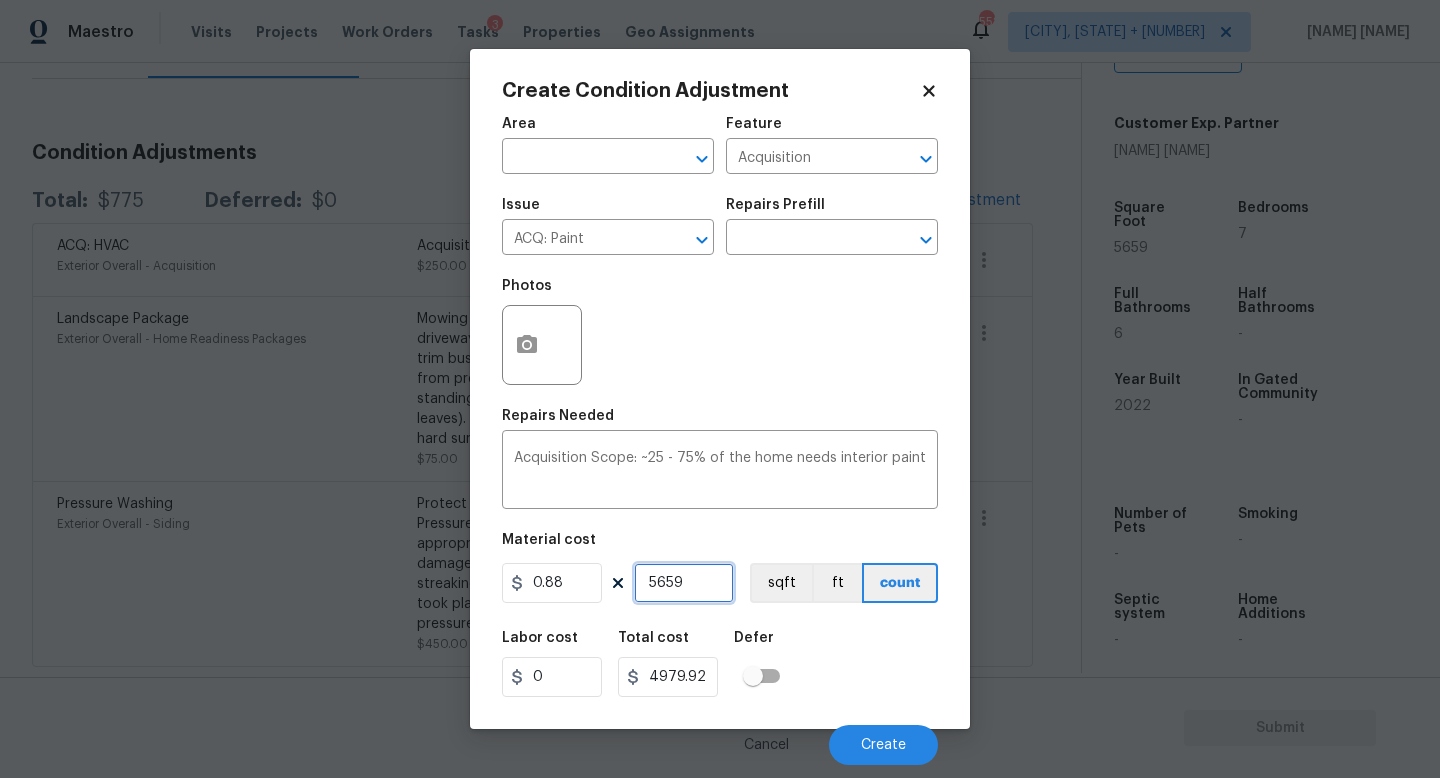 type on "5659" 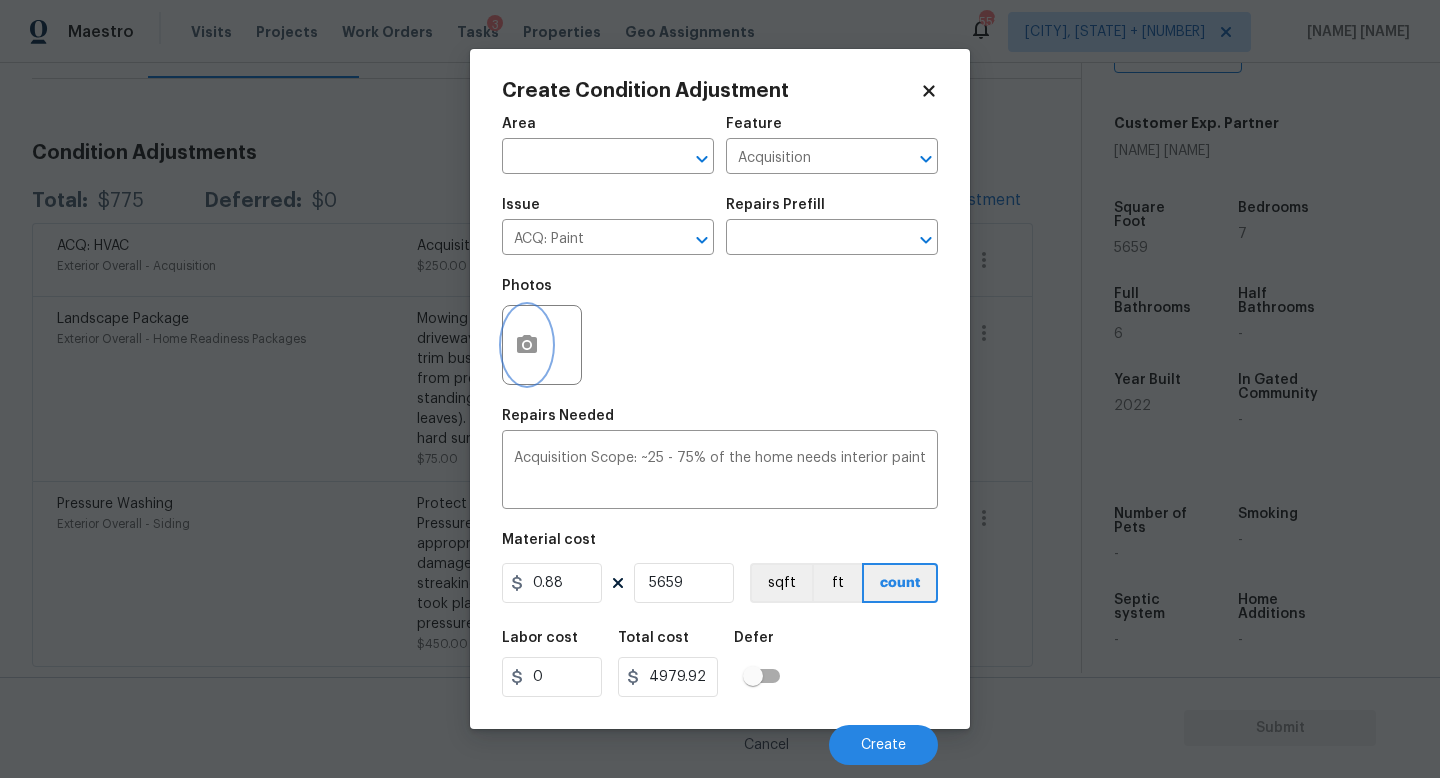 click 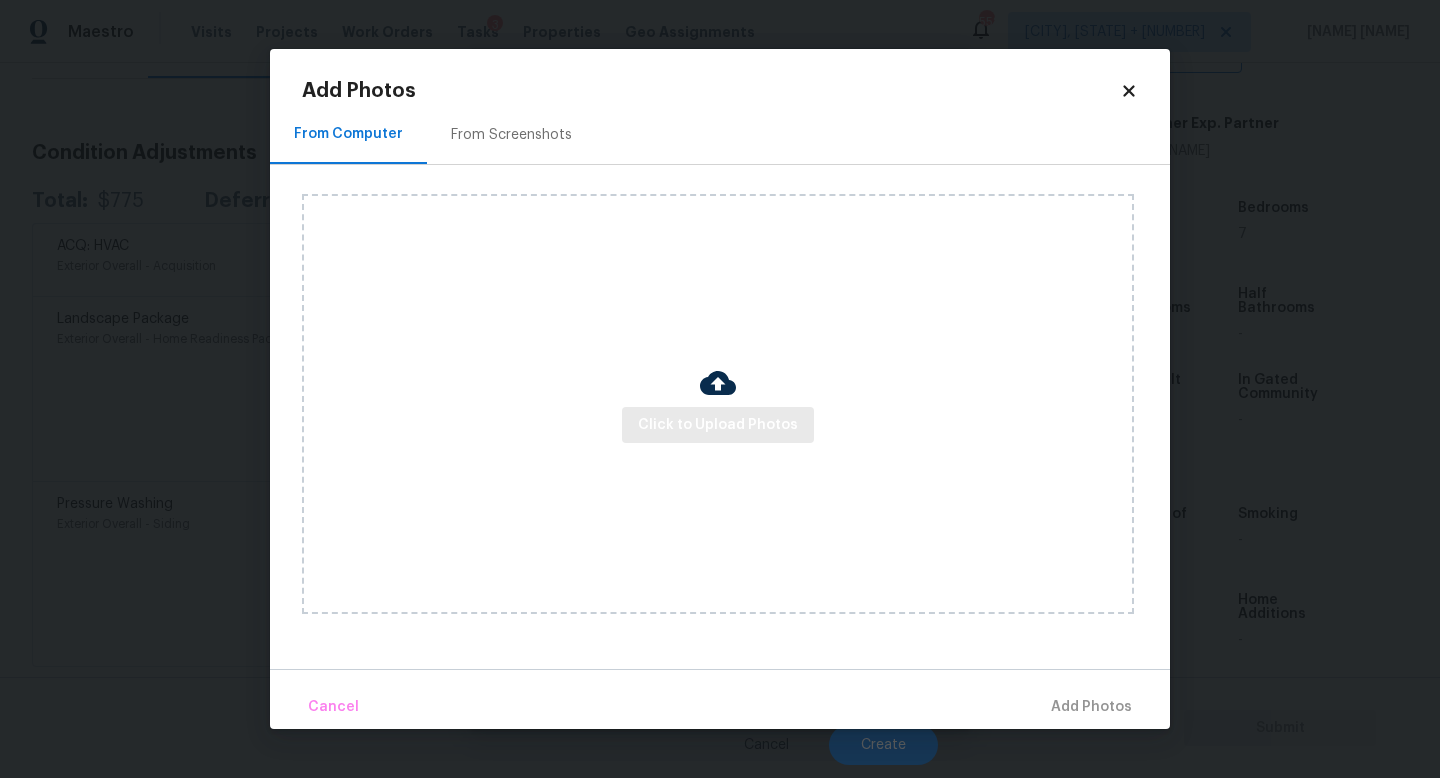 click on "Click to Upload Photos" at bounding box center (718, 404) 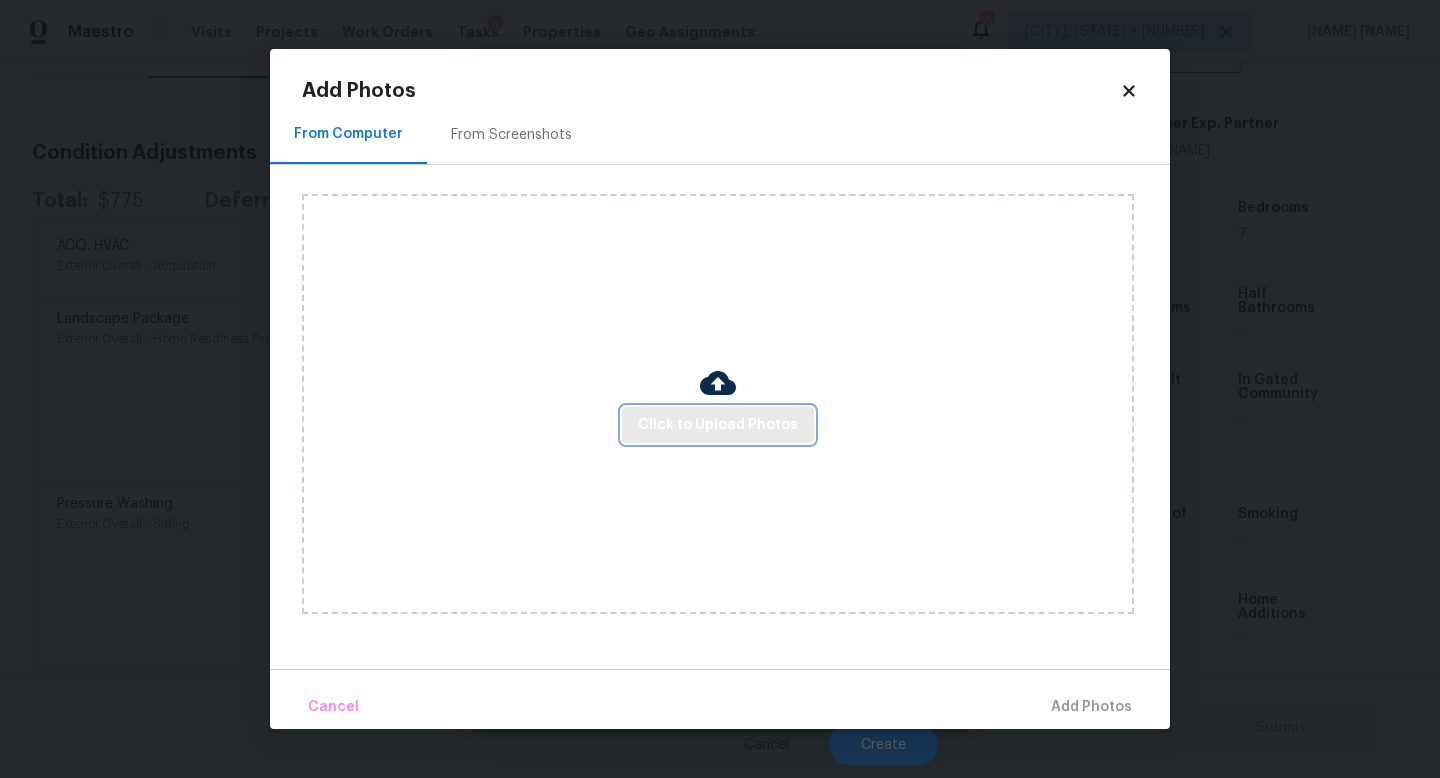 click on "Click to Upload Photos" at bounding box center (718, 425) 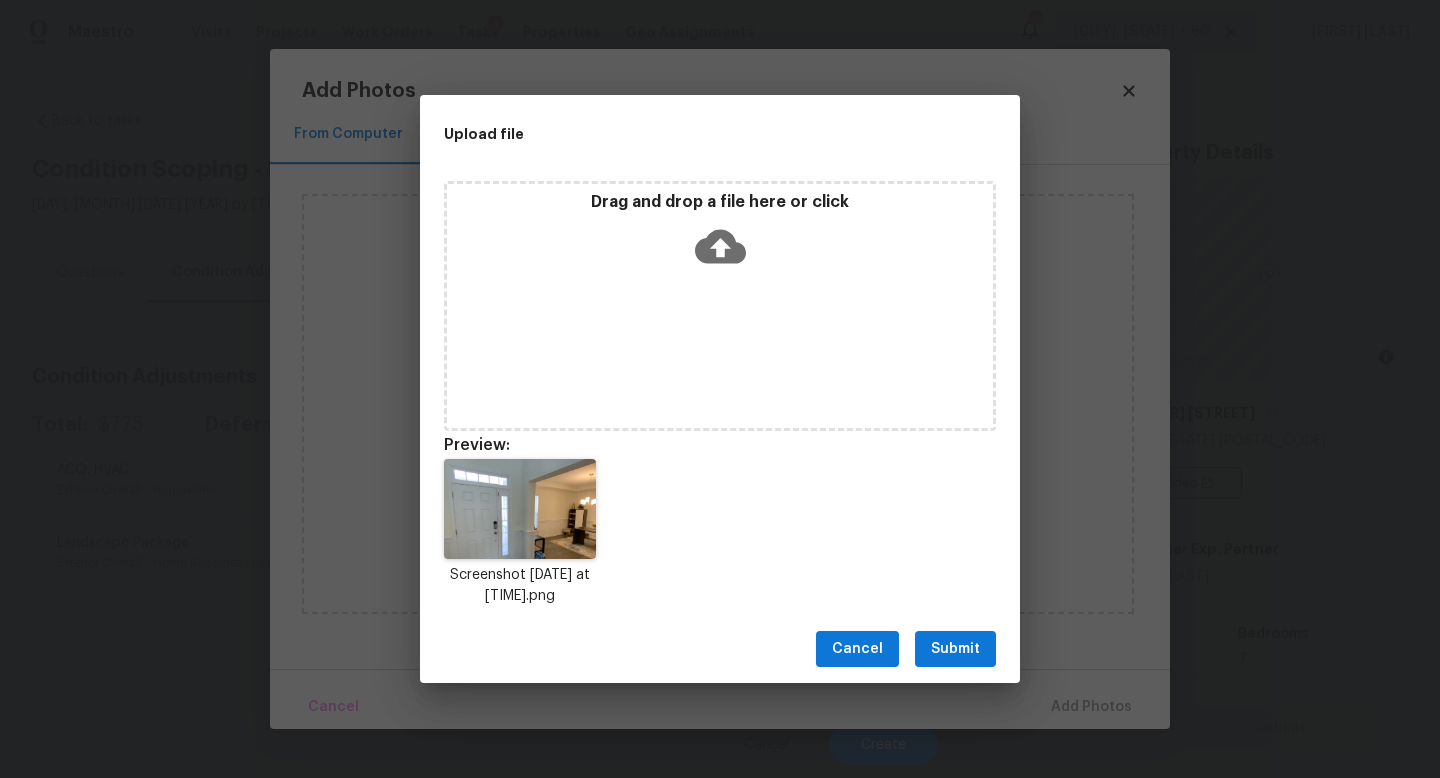 scroll, scrollTop: 0, scrollLeft: 0, axis: both 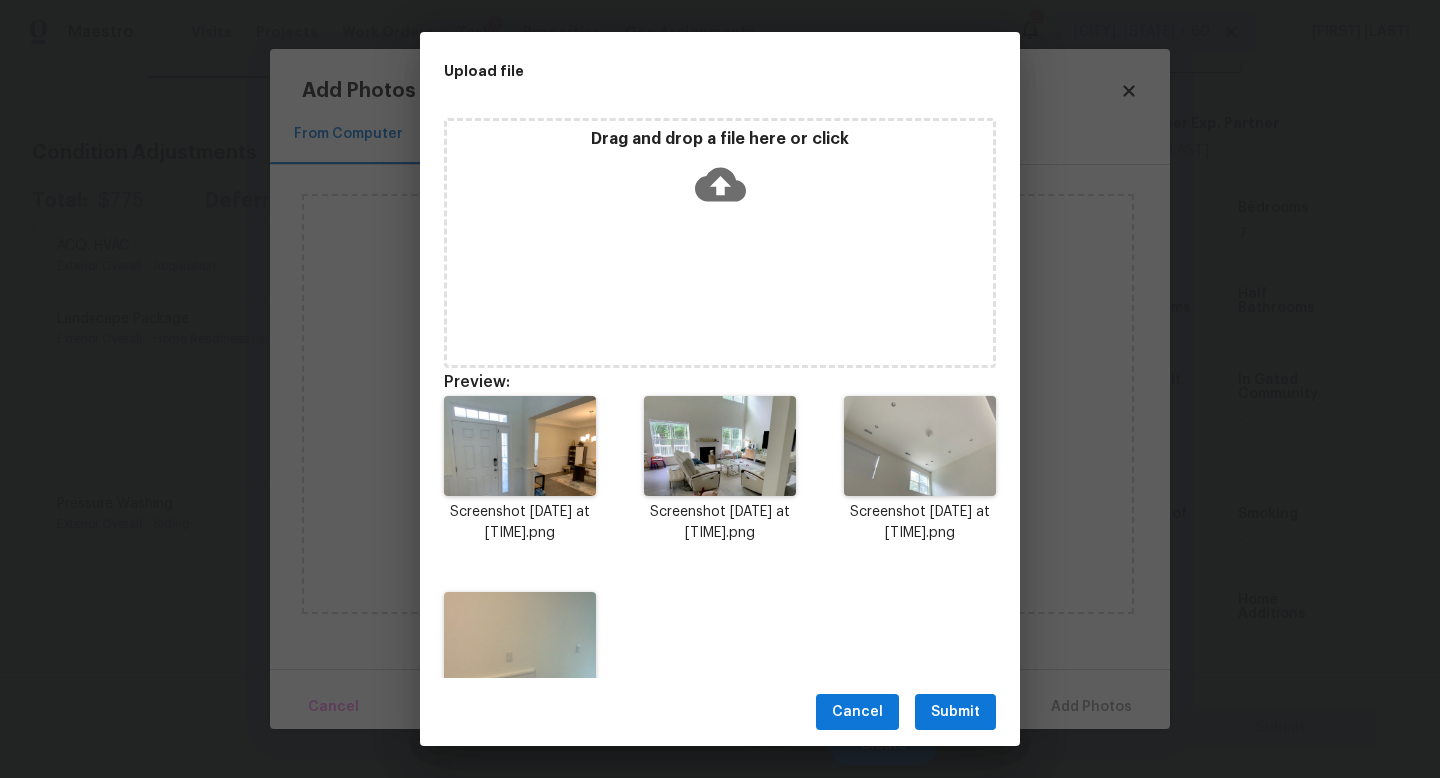 click on "Submit" at bounding box center (955, 712) 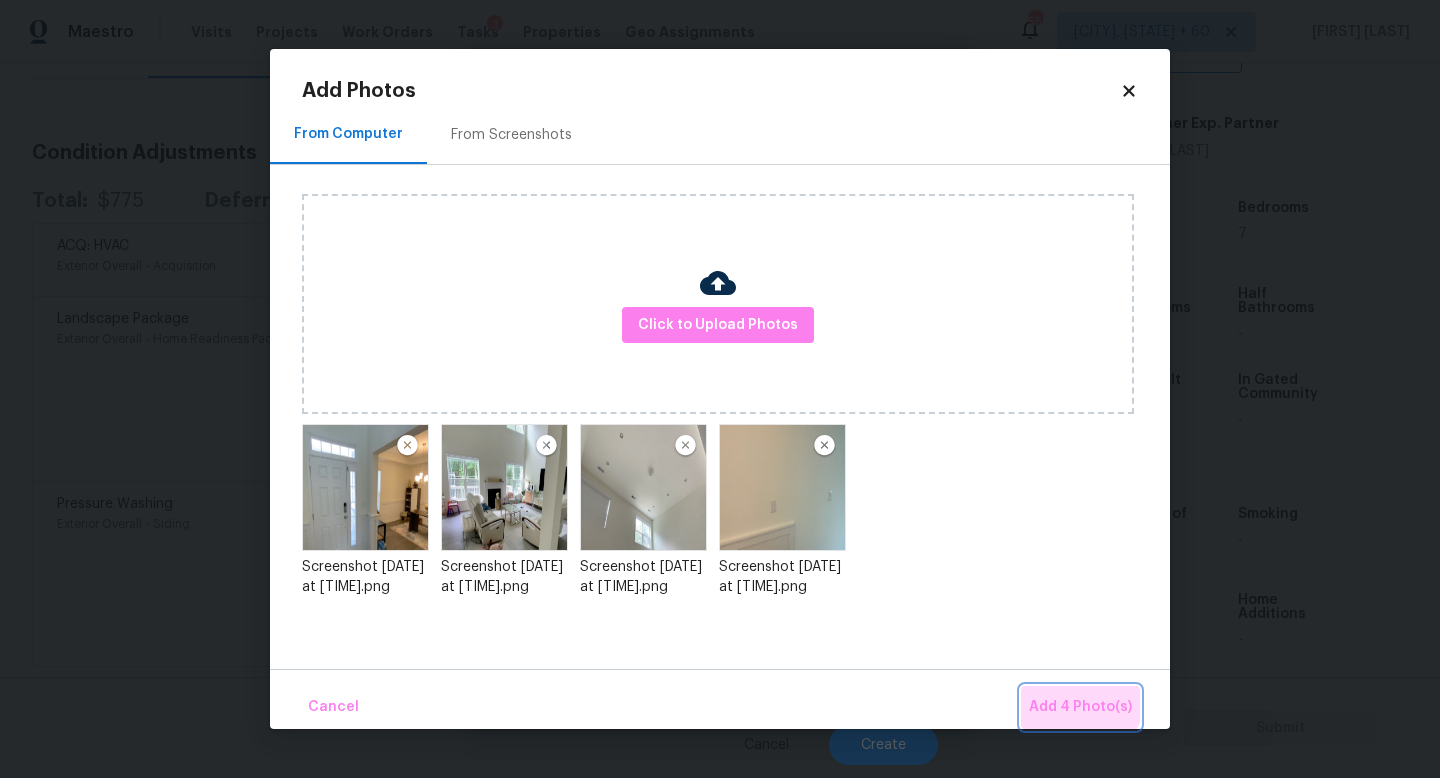 click on "Add 4 Photo(s)" at bounding box center [1080, 707] 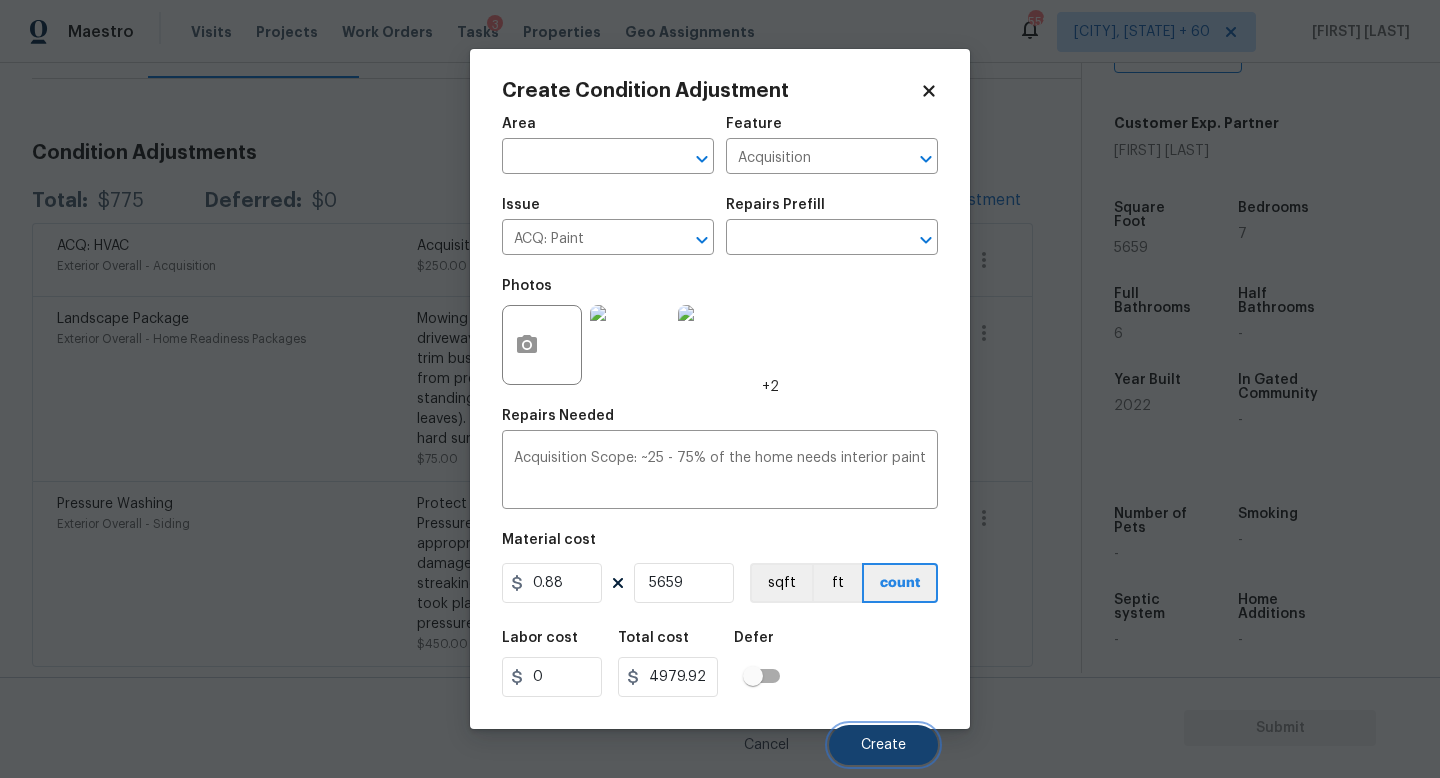 click on "Create" at bounding box center (883, 745) 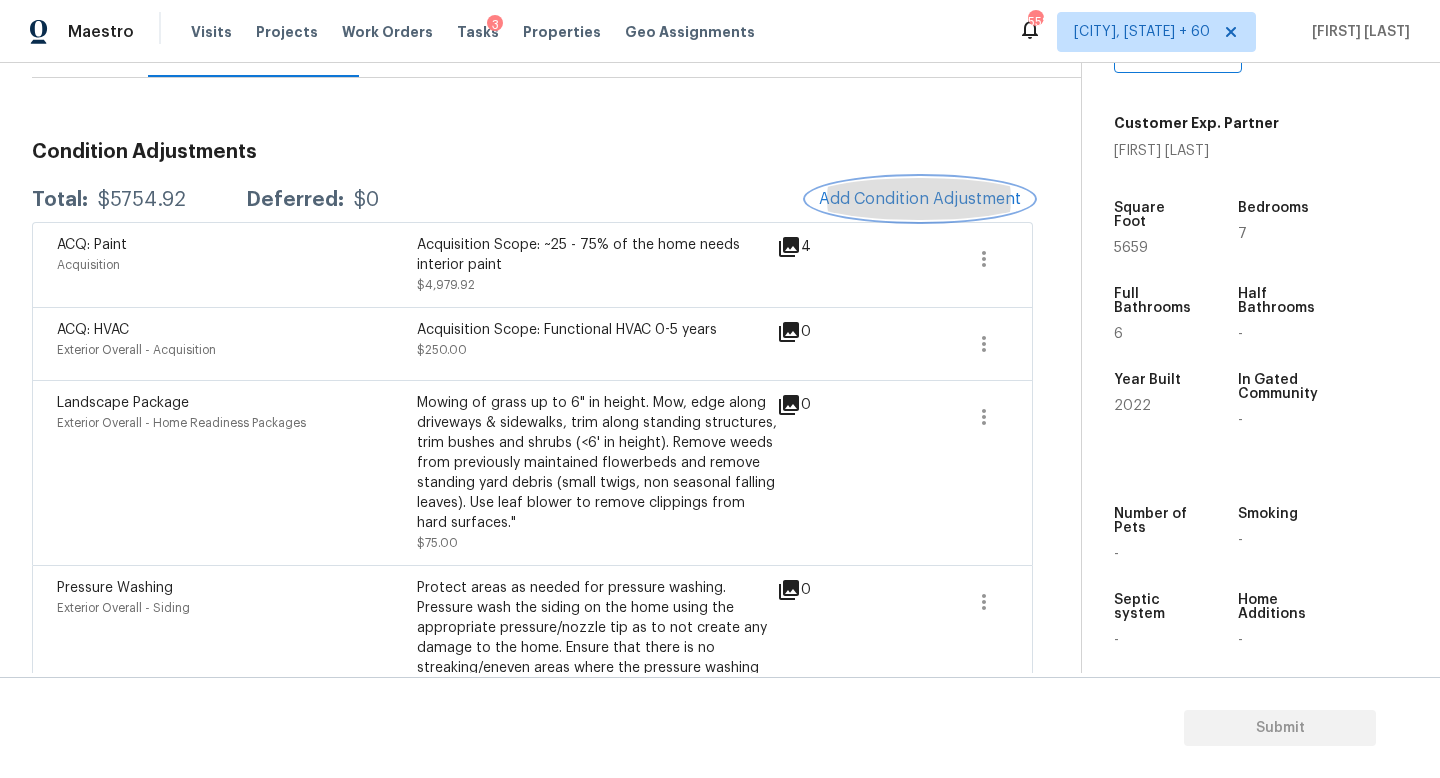click on "Add Condition Adjustment" at bounding box center (920, 199) 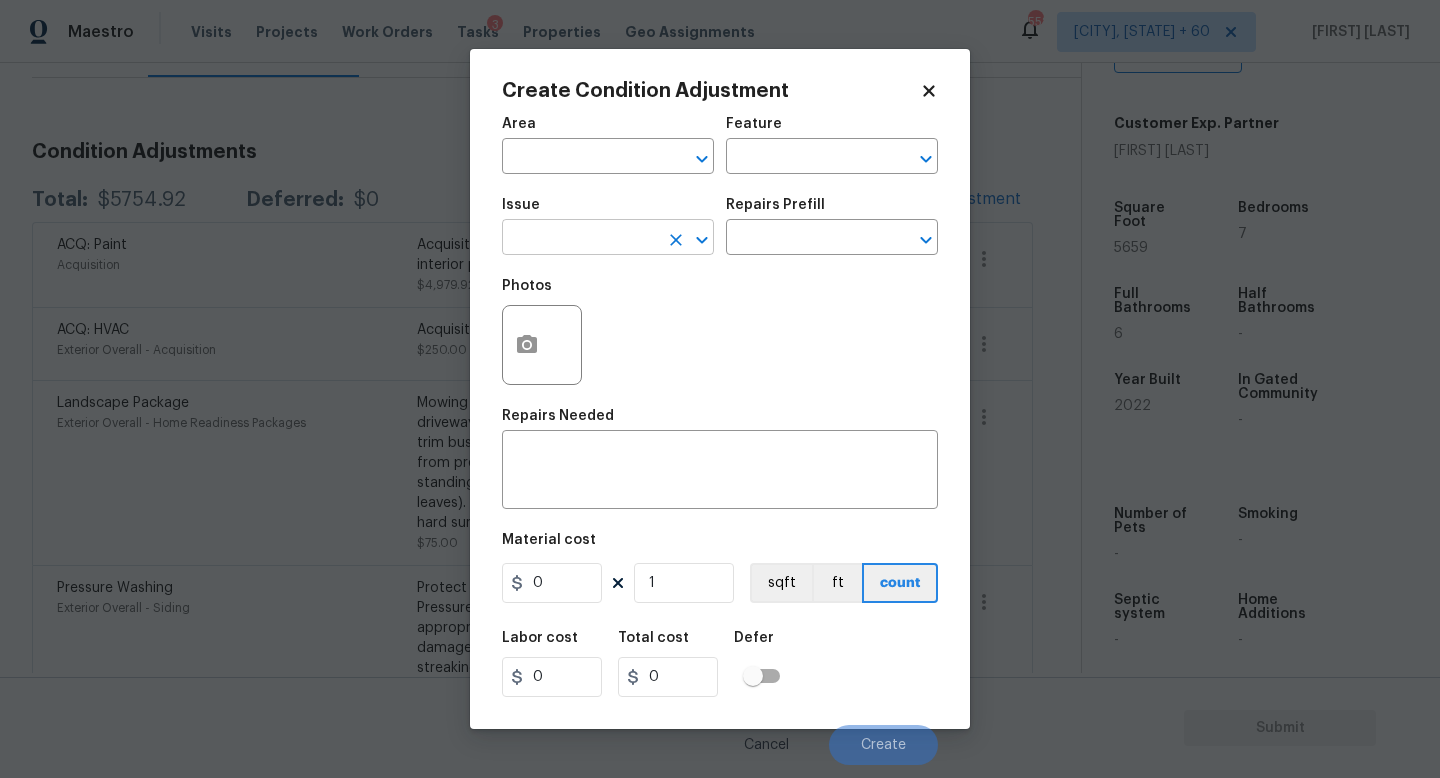 click at bounding box center [580, 239] 